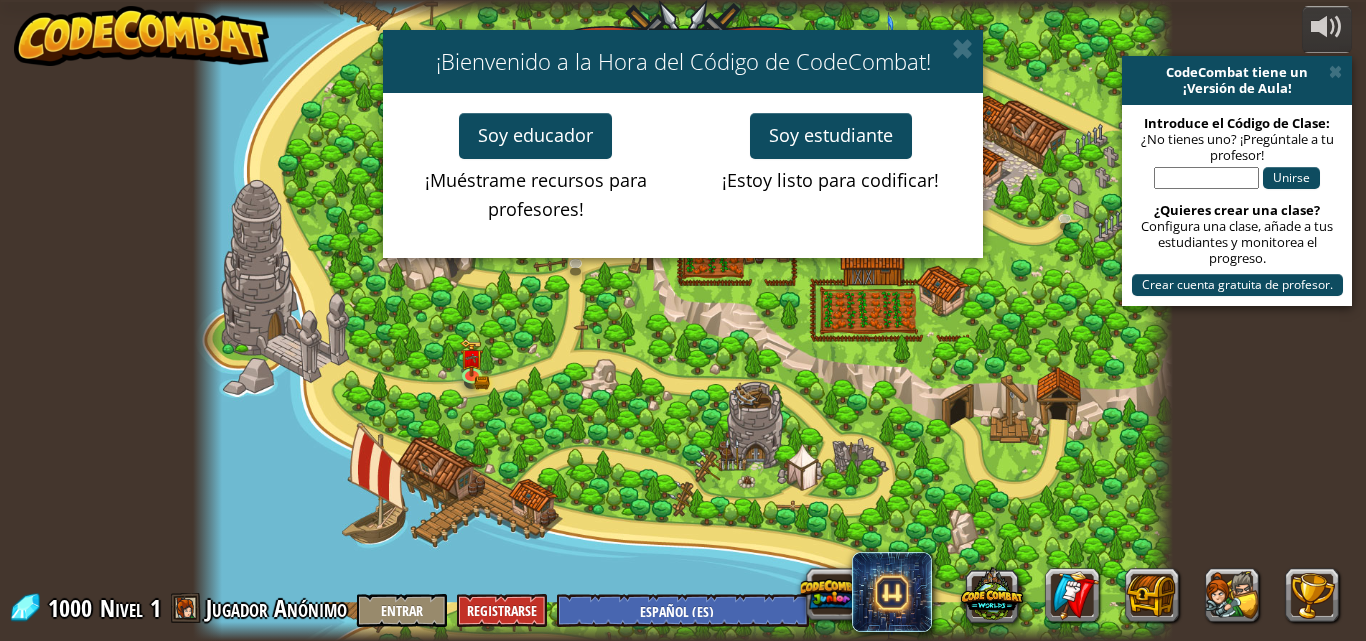 select on "es-ES" 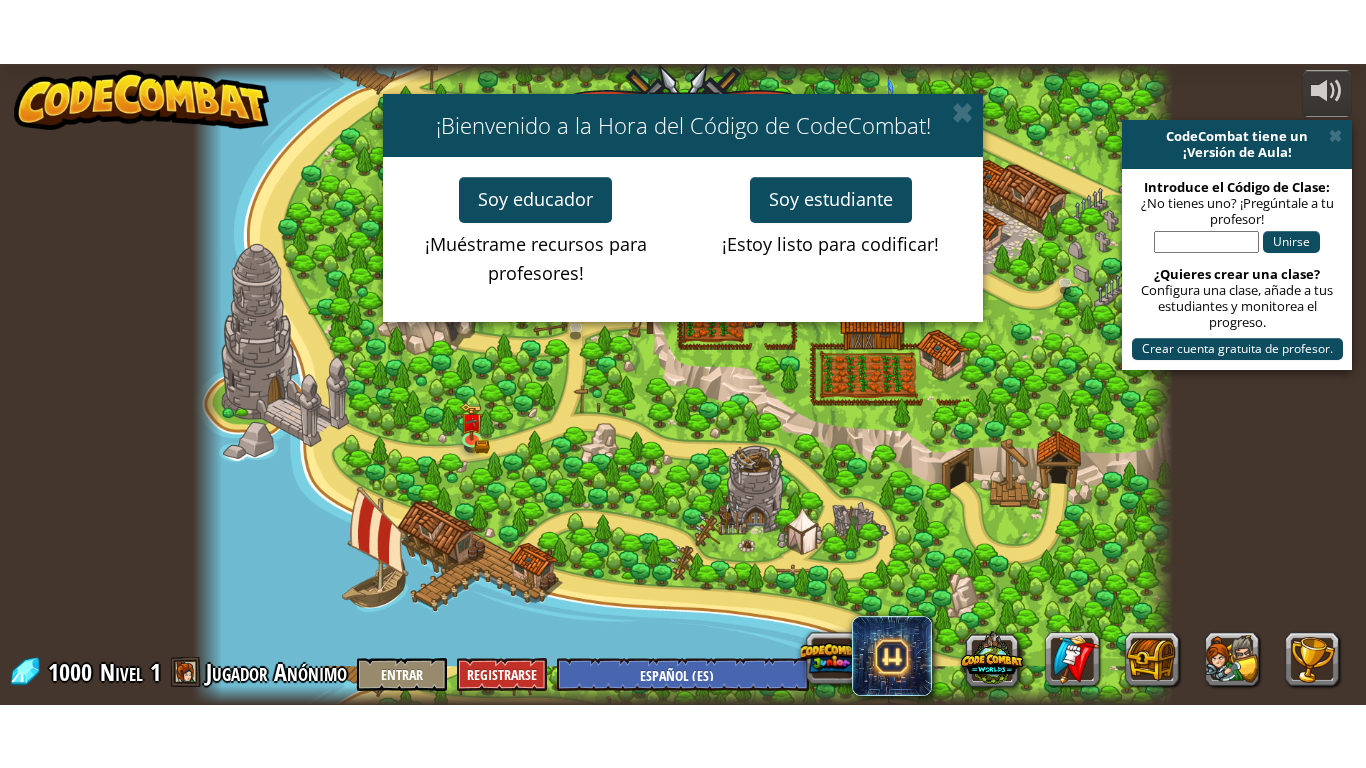 scroll, scrollTop: 0, scrollLeft: 0, axis: both 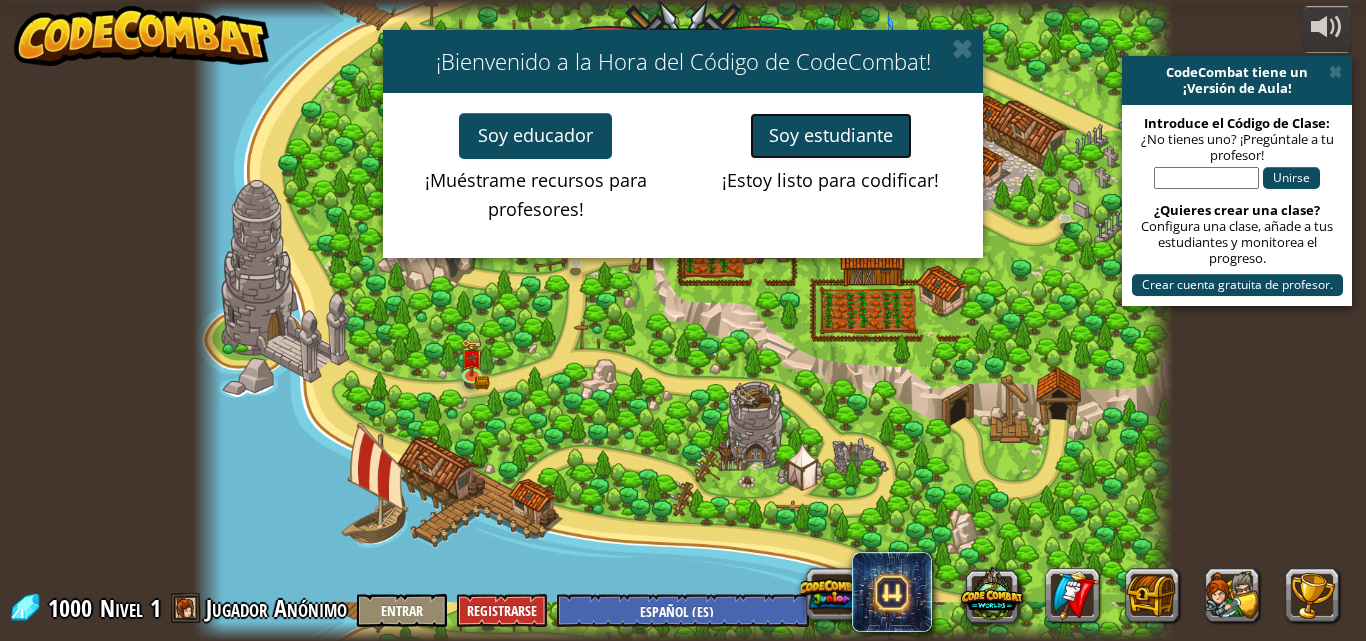click on "Soy estudiante" at bounding box center (831, 136) 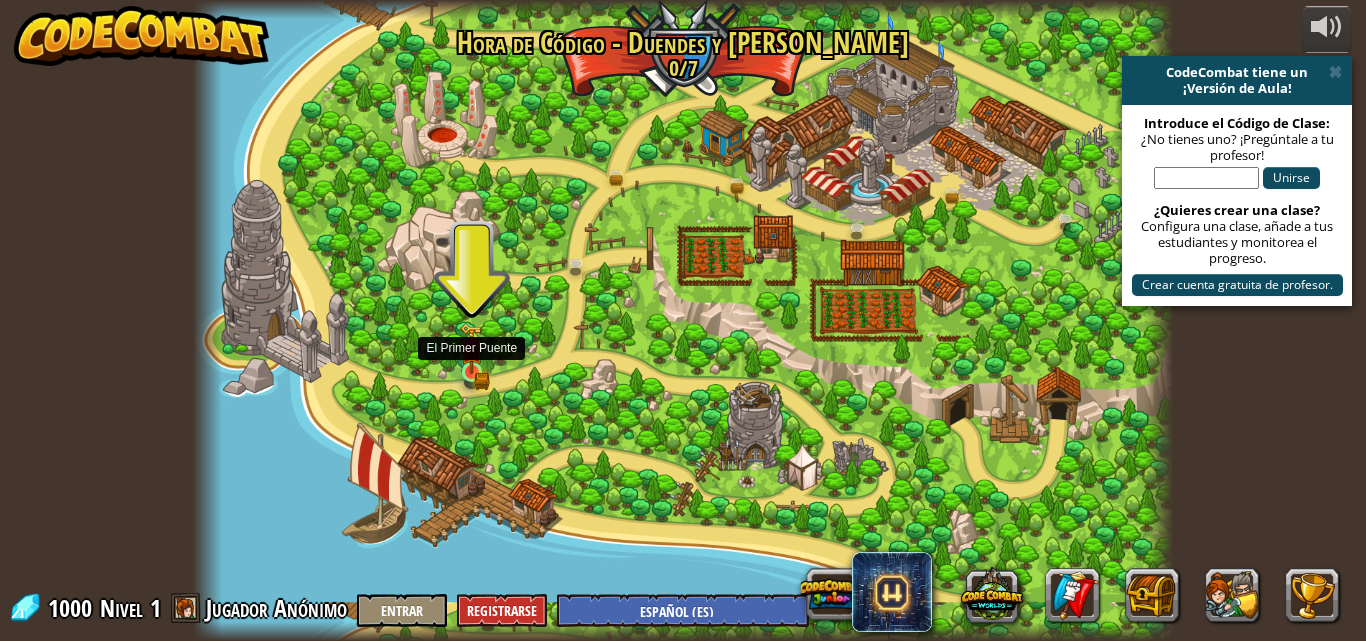 click at bounding box center (471, 348) 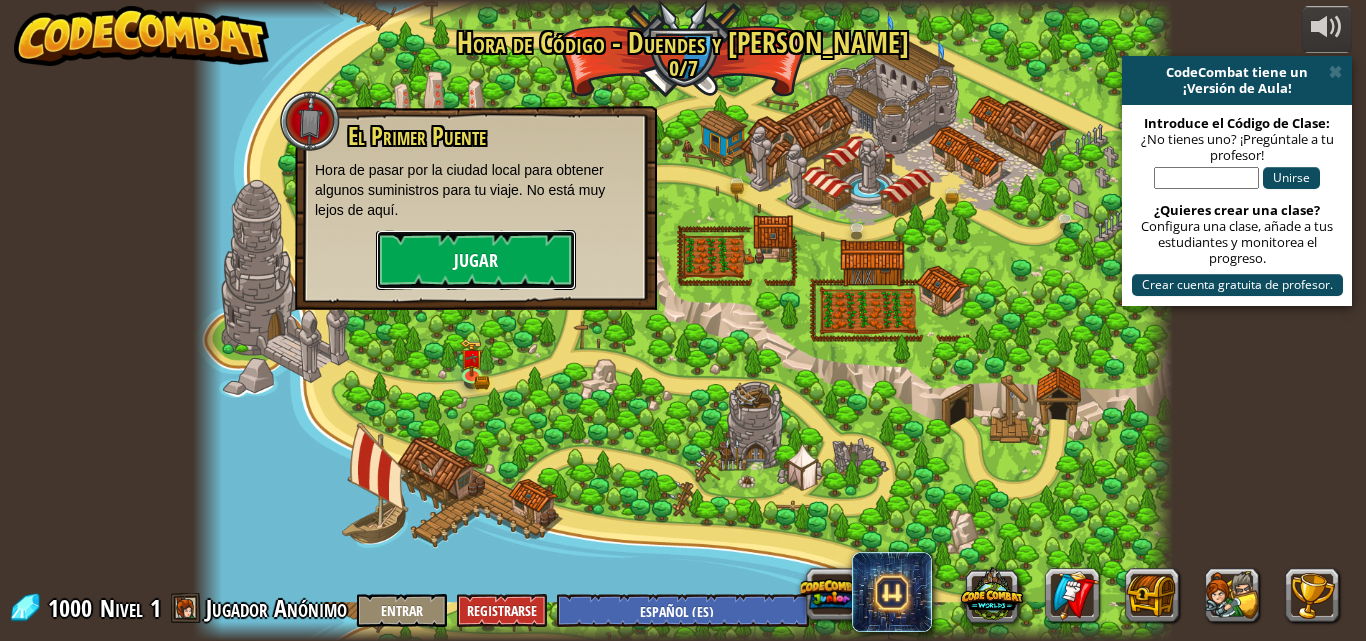click on "Jugar" at bounding box center (476, 260) 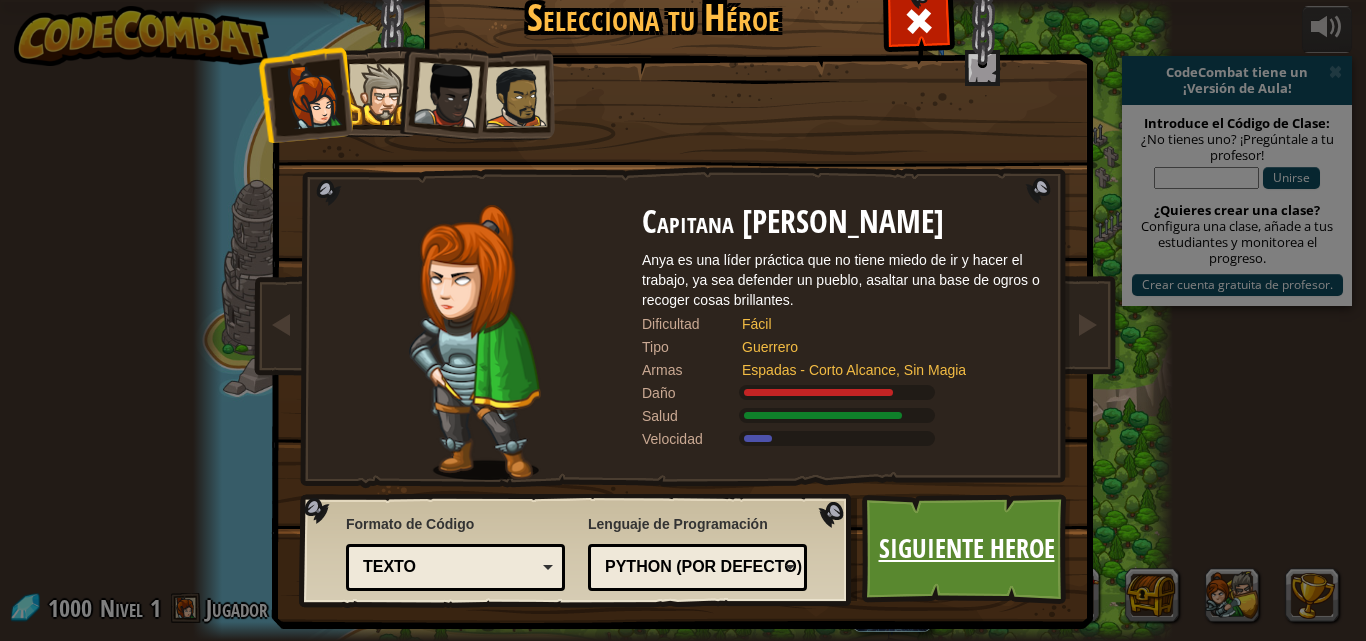 click on "Siguiente Heroe" at bounding box center [966, 549] 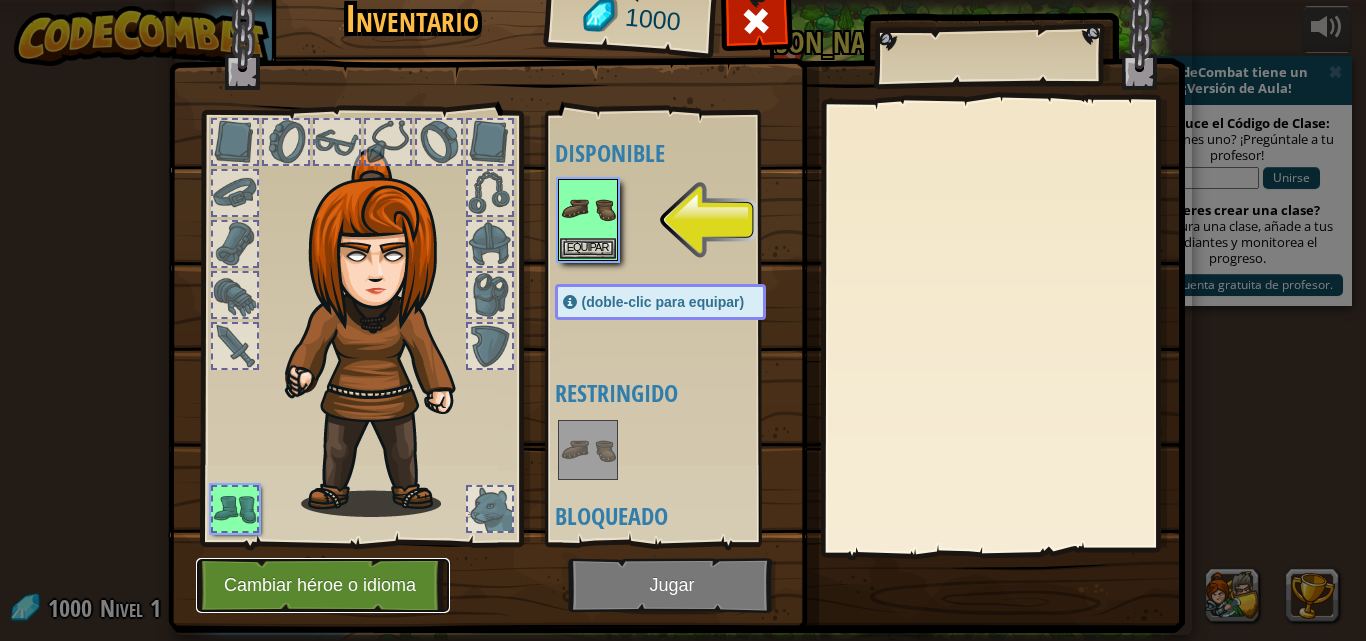 click on "Cambiar héroe o idioma" at bounding box center [323, 585] 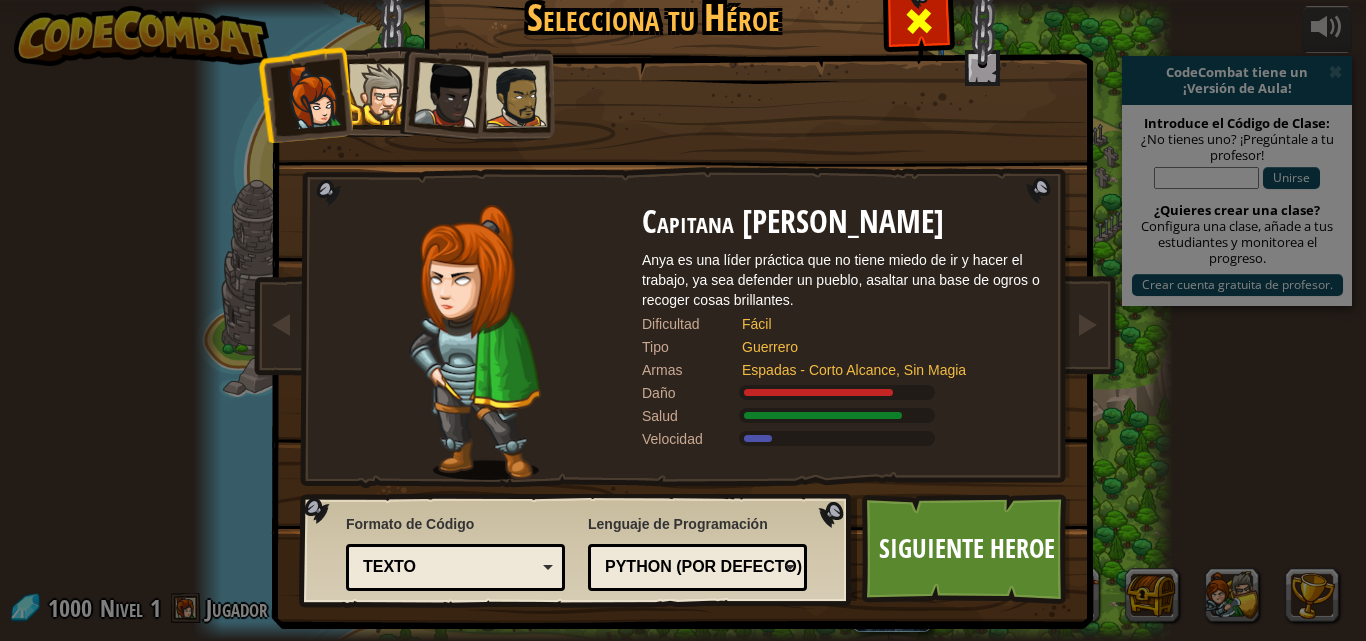 click at bounding box center [919, 21] 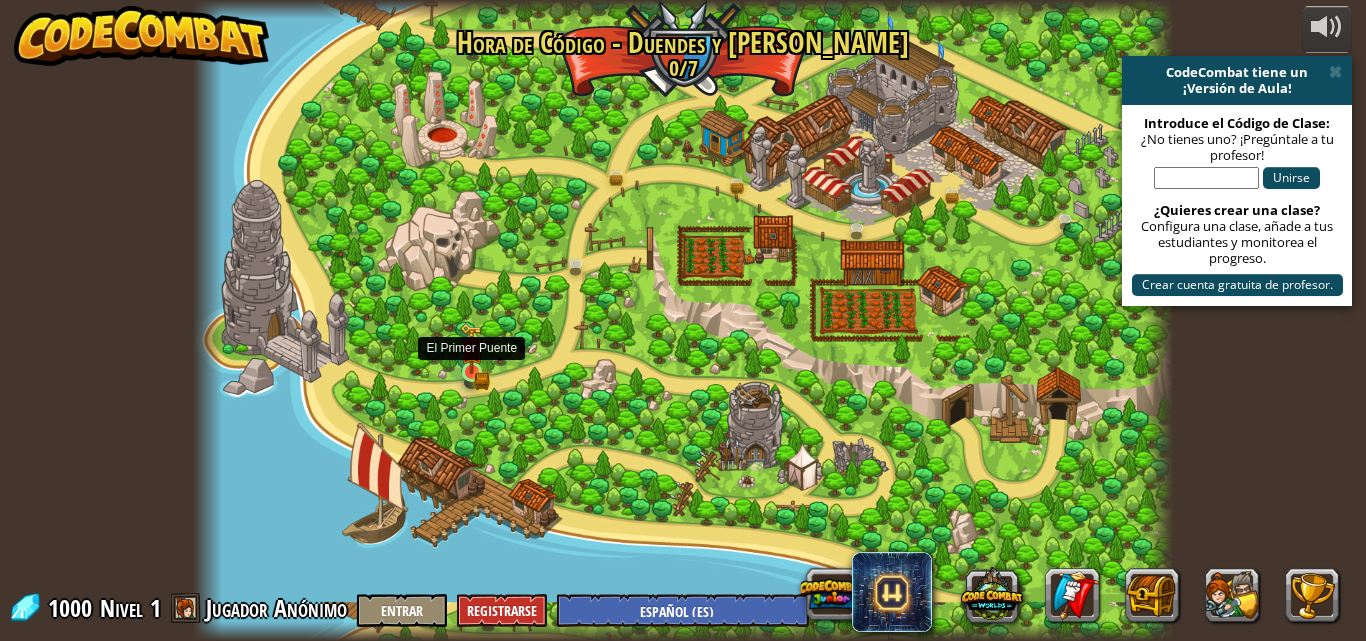 click at bounding box center (472, 372) 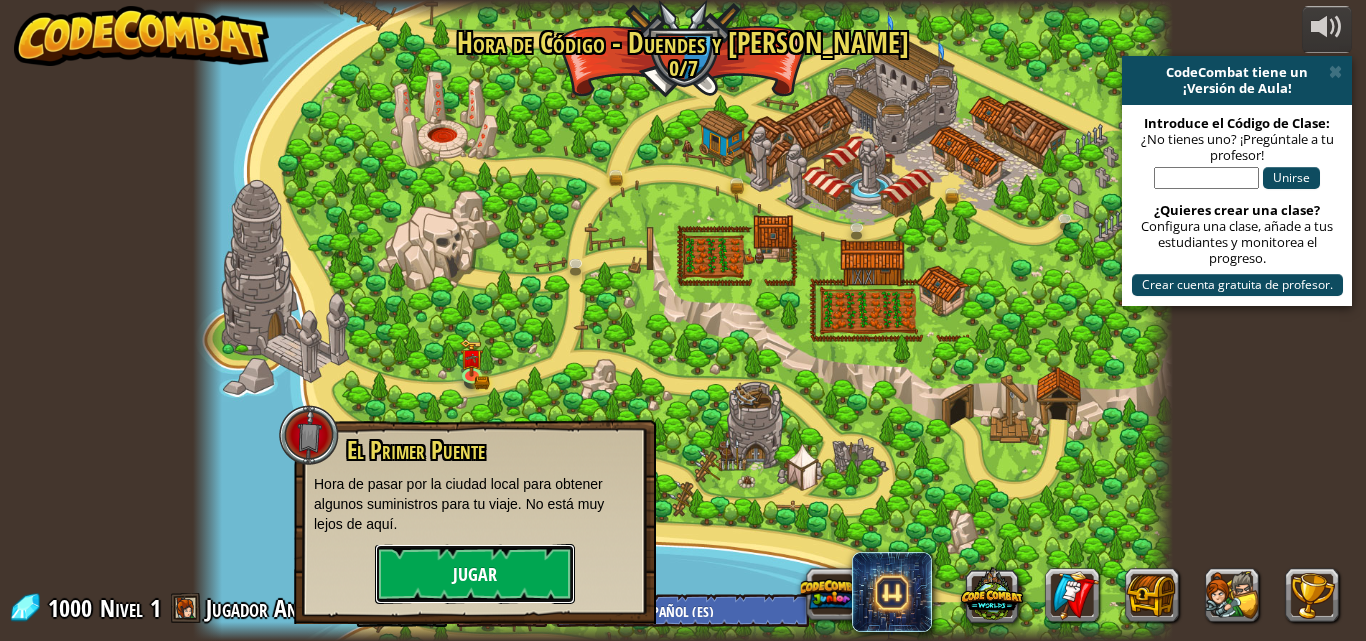 click on "Jugar" at bounding box center [475, 574] 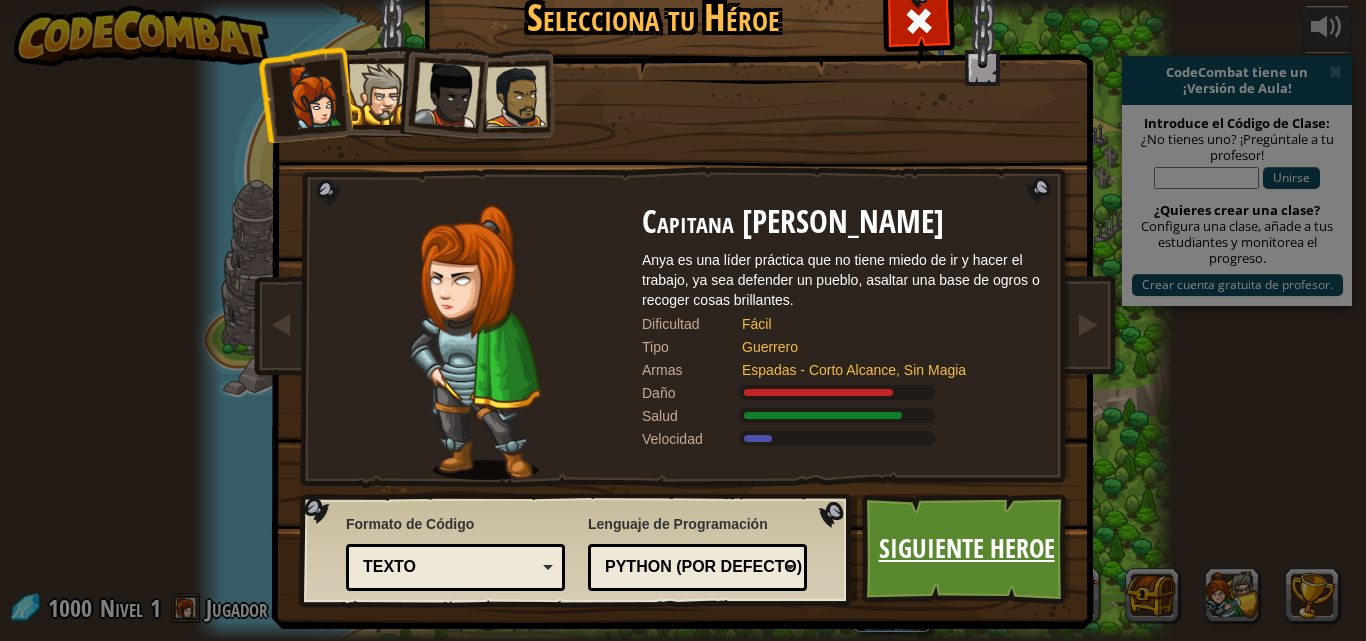 click on "Siguiente Heroe" at bounding box center (966, 549) 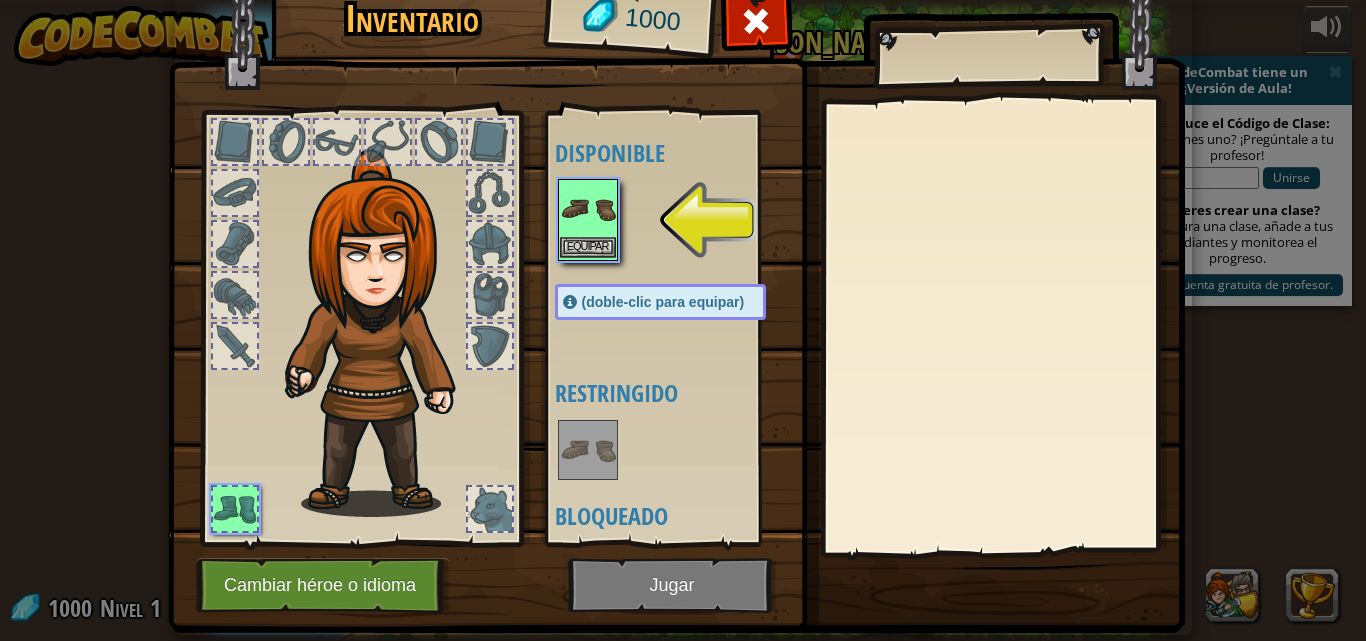 click at bounding box center [588, 209] 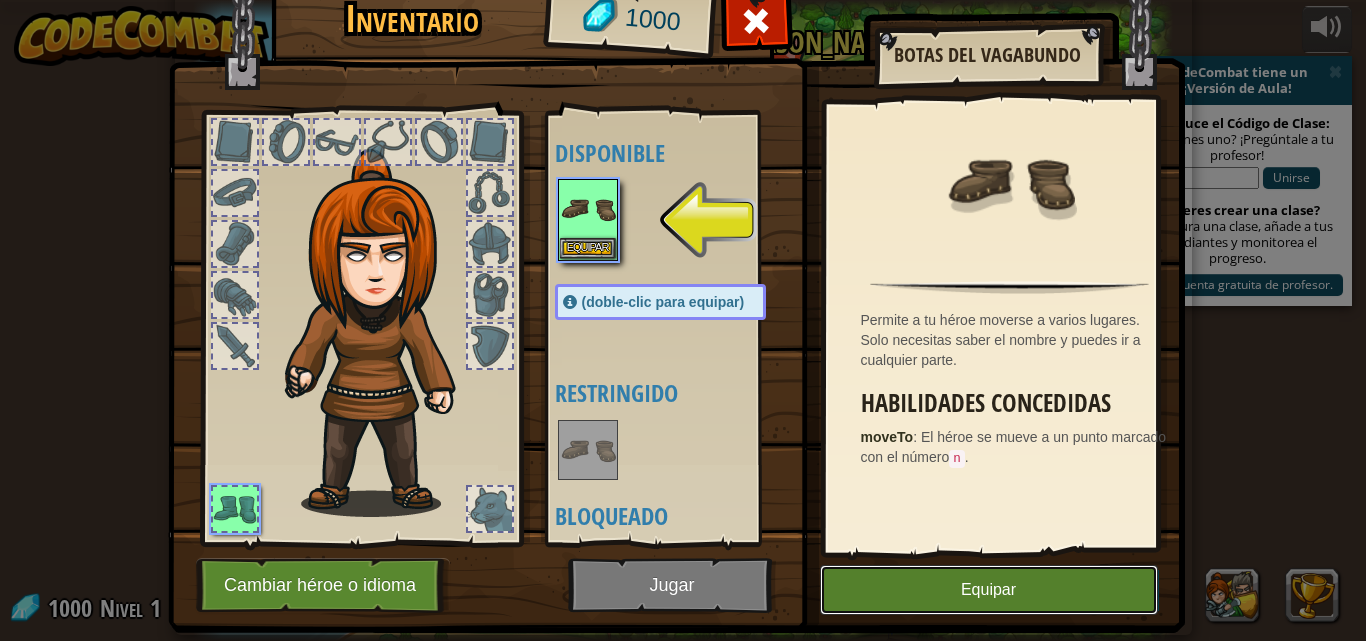 click on "Equipar" at bounding box center [989, 590] 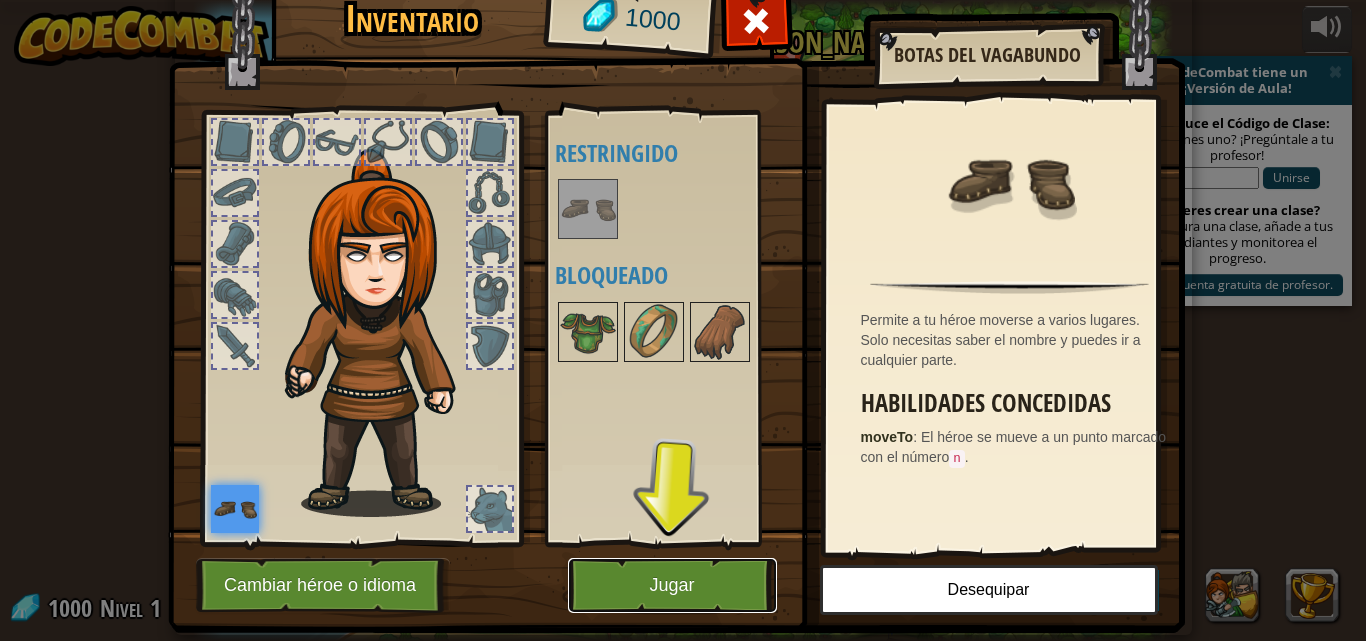 click on "Jugar" at bounding box center (672, 585) 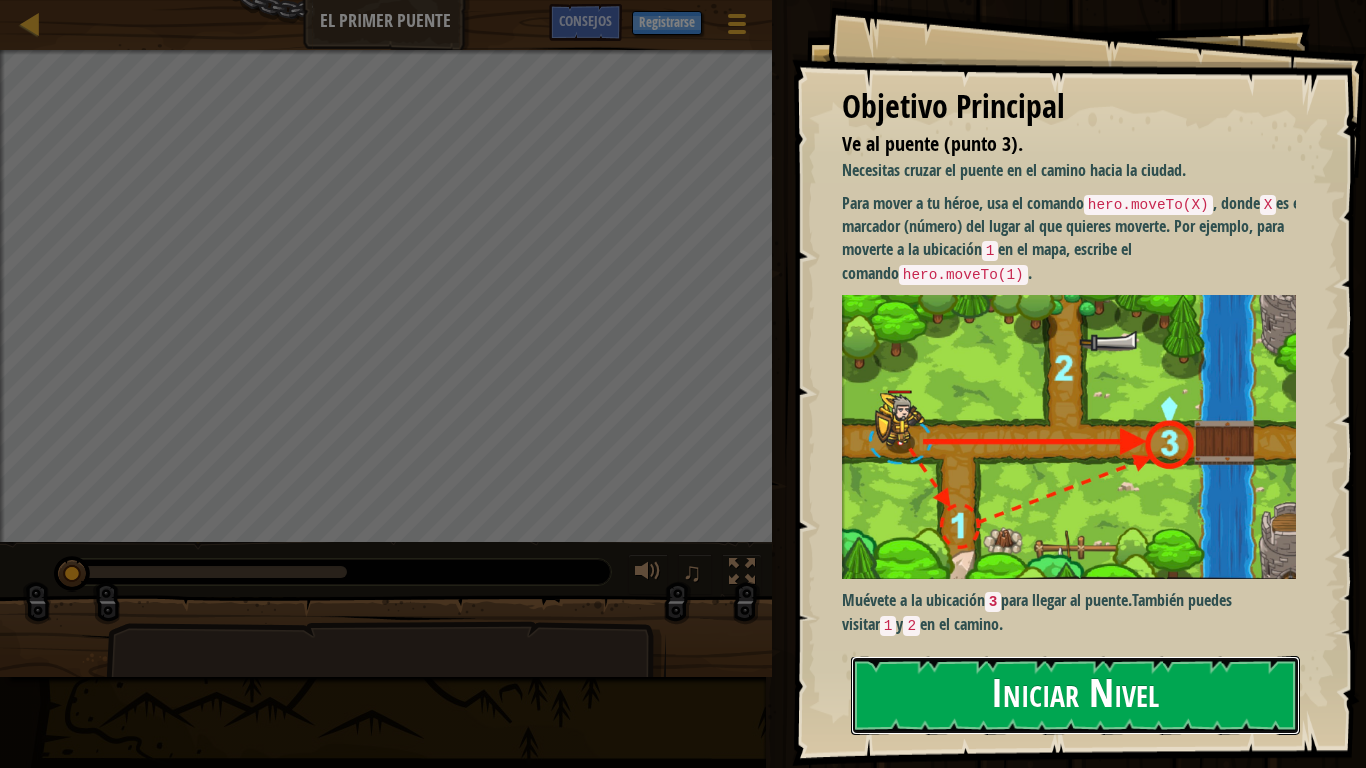 click on "Iniciar Nivel" at bounding box center [1075, 695] 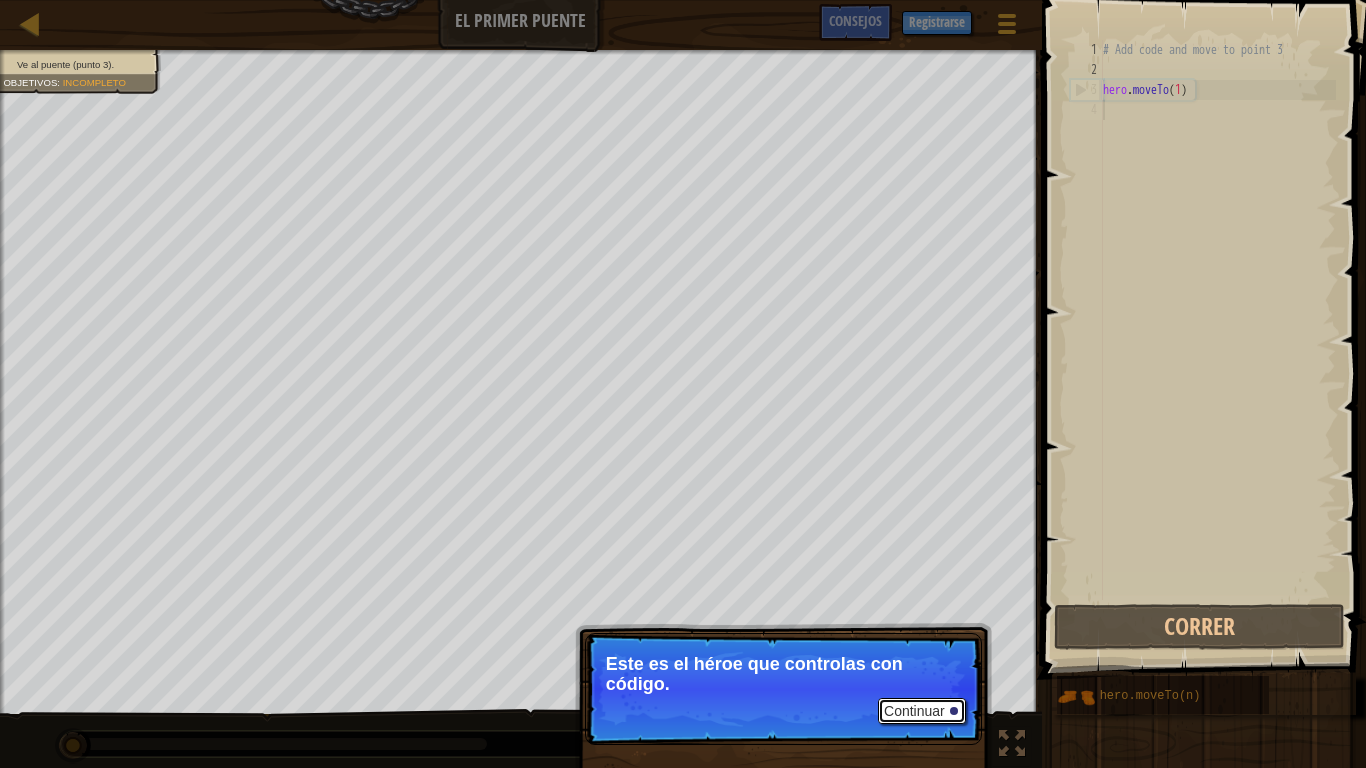 click on "Continuar" at bounding box center (922, 711) 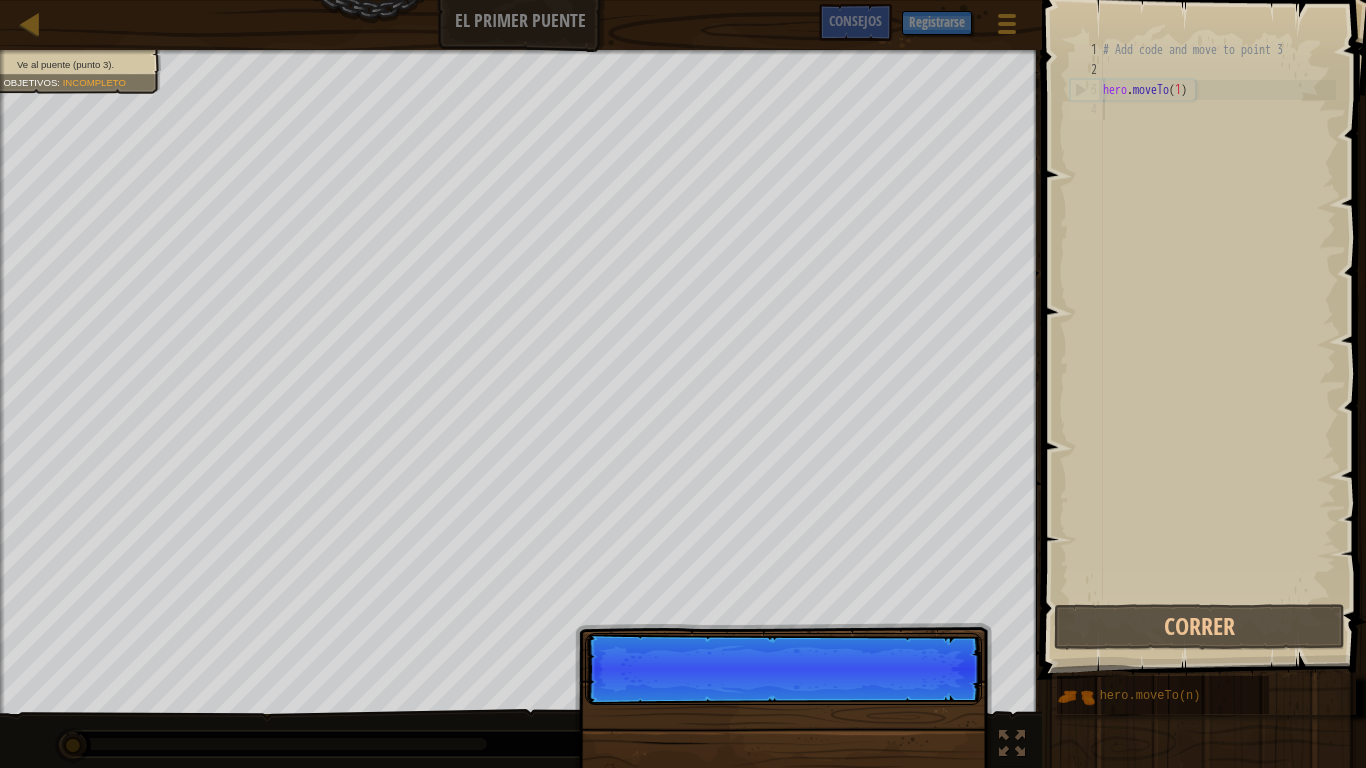 scroll, scrollTop: 9, scrollLeft: 0, axis: vertical 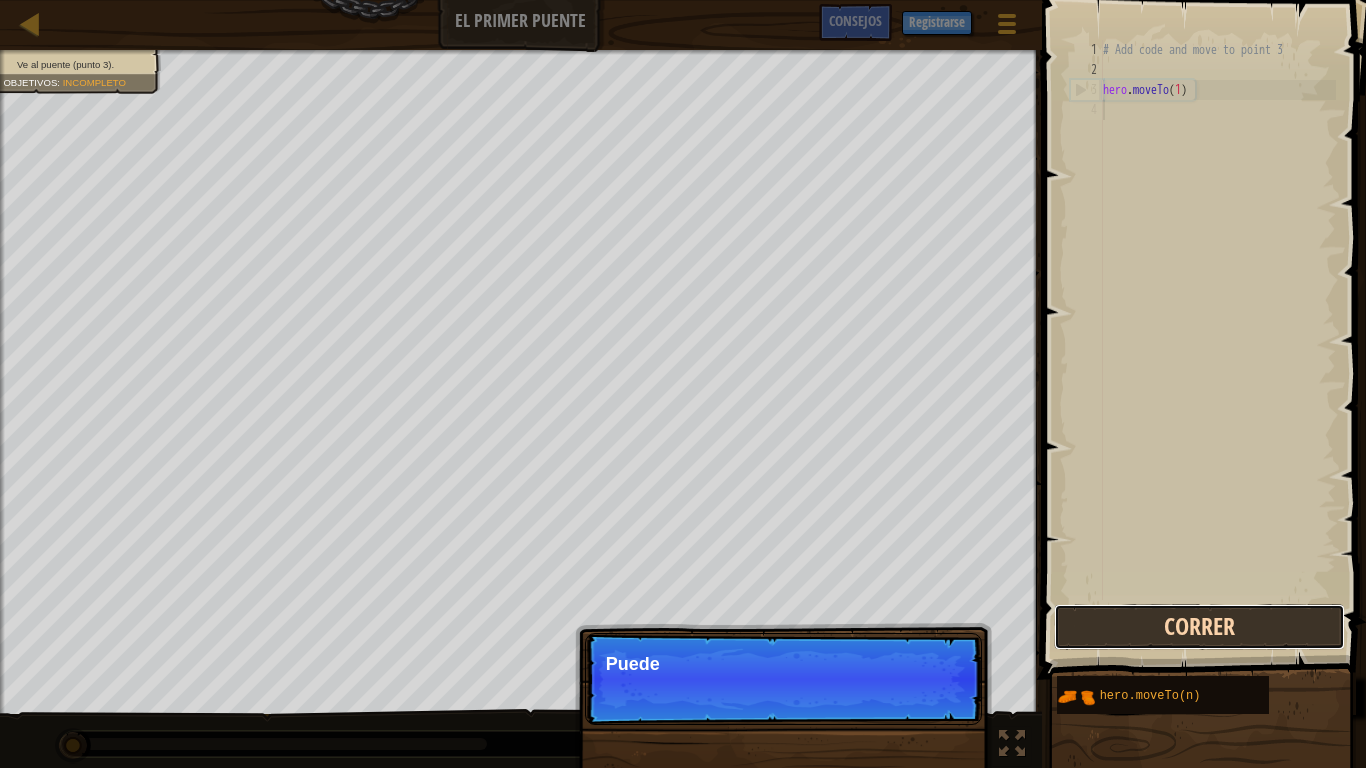 click on "Correr" at bounding box center [1199, 627] 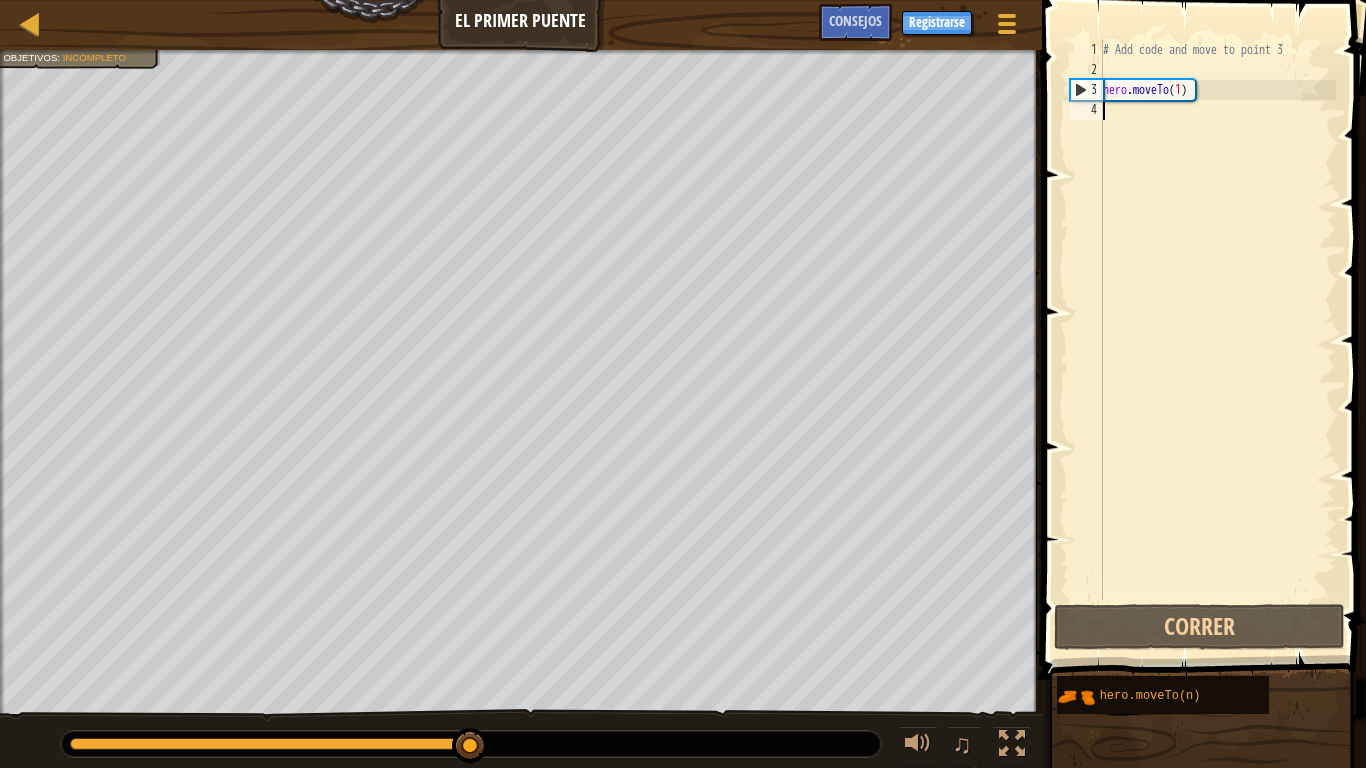click at bounding box center (278, 744) 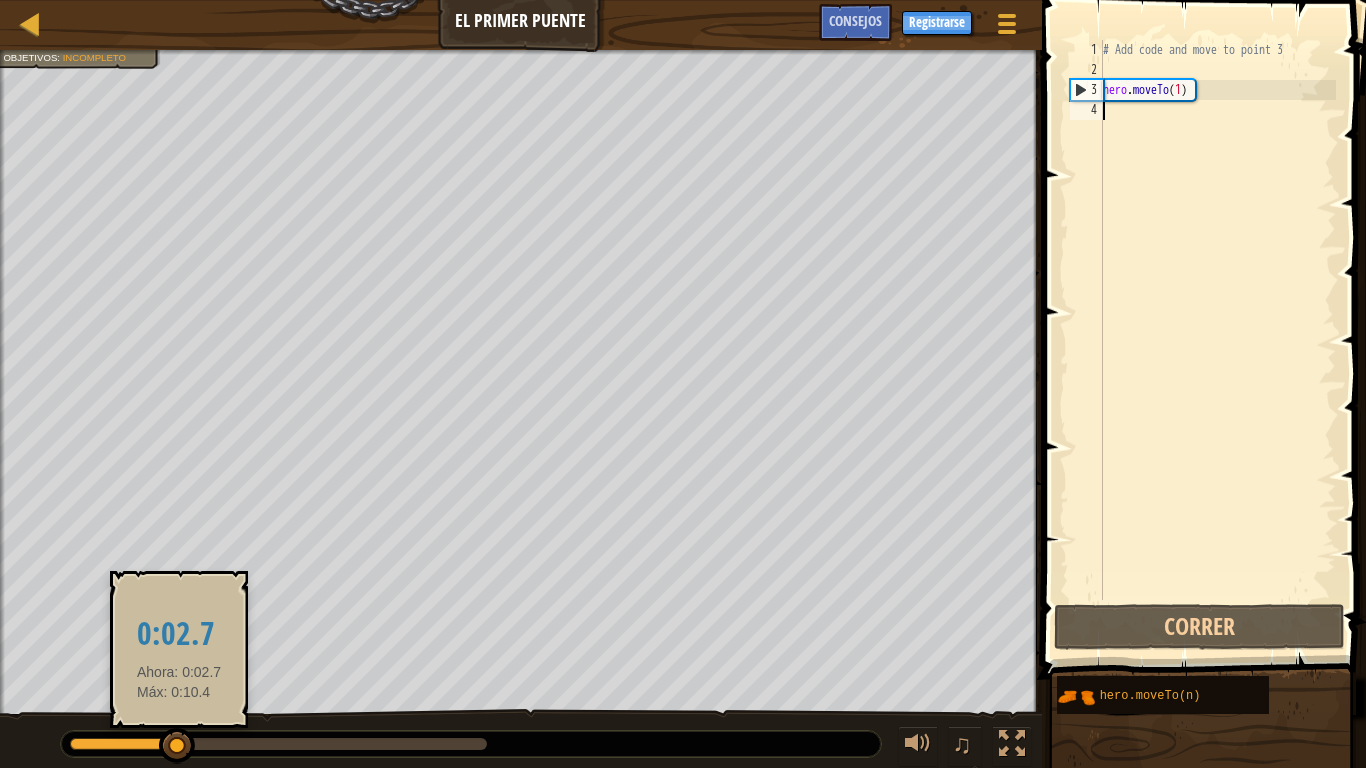 drag, startPoint x: 474, startPoint y: 742, endPoint x: 179, endPoint y: 745, distance: 295.01526 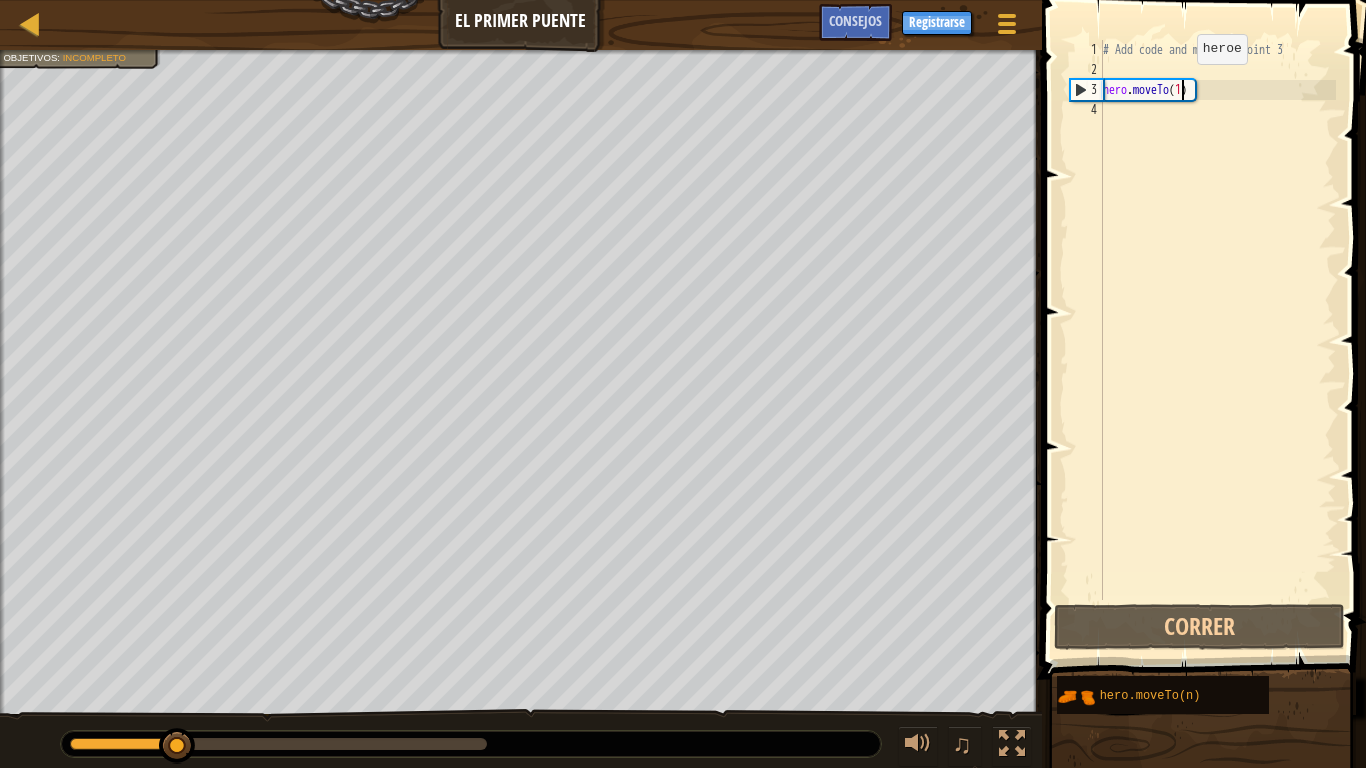 click on "# Add code and move to point 3 hero . moveTo ( 1 )" at bounding box center [1217, 340] 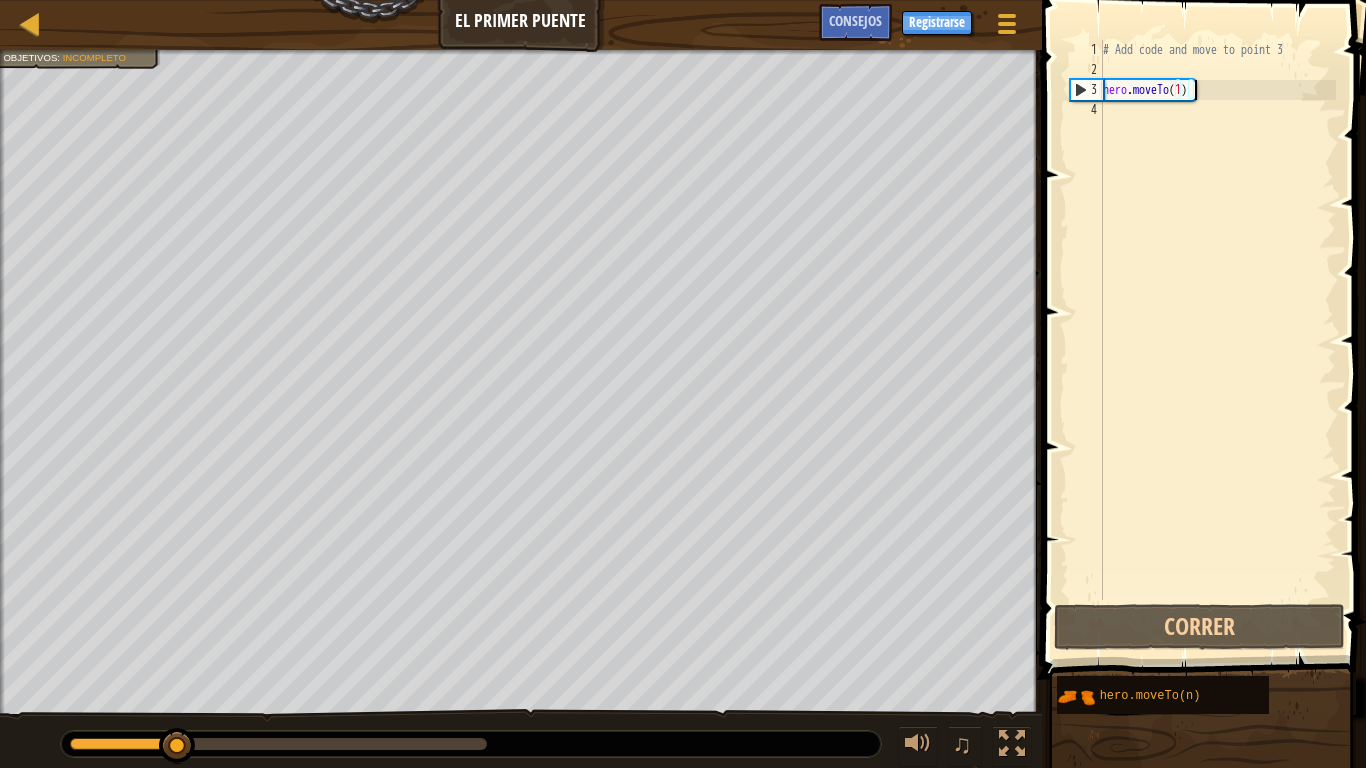 click on "# Add code and move to point 3 hero . moveTo ( 1 )" at bounding box center (1217, 340) 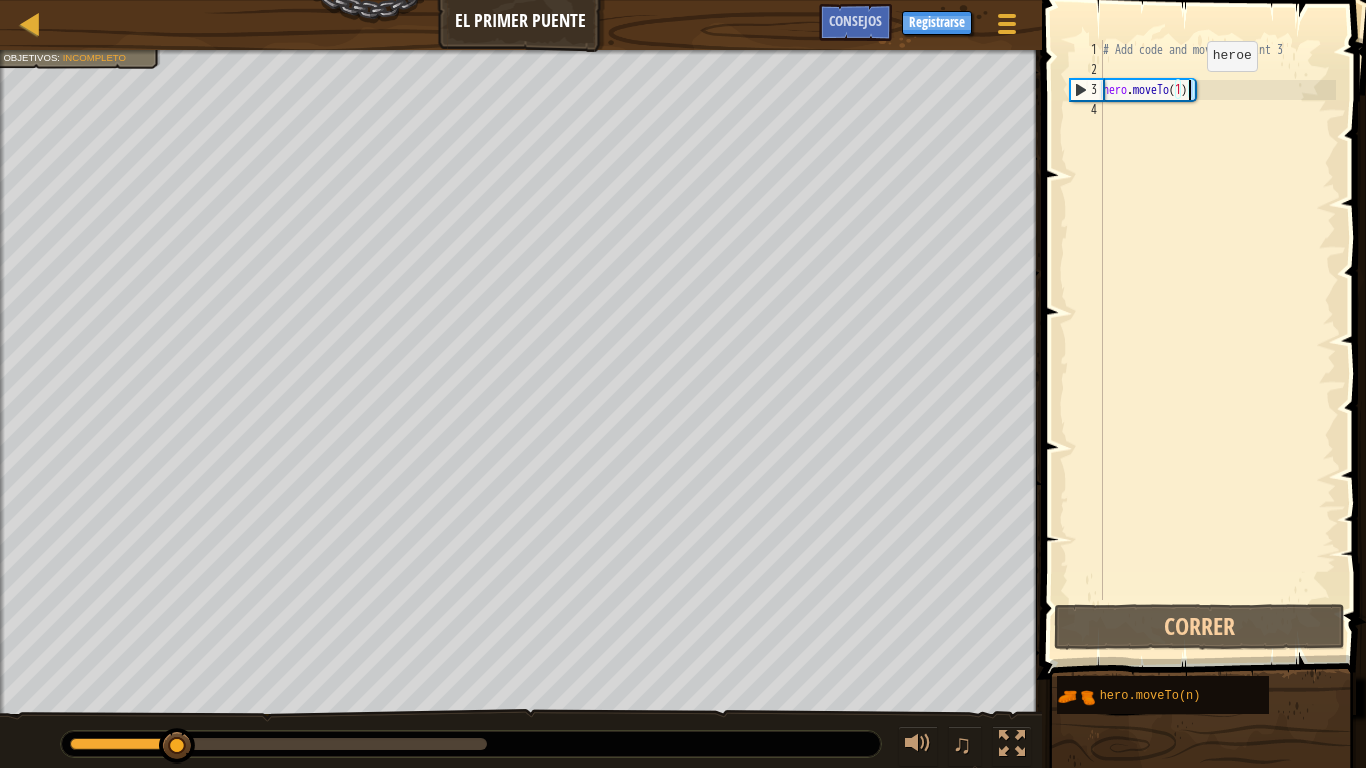 click on "# Add code and move to point 3 hero . moveTo ( 1 )" at bounding box center [1217, 320] 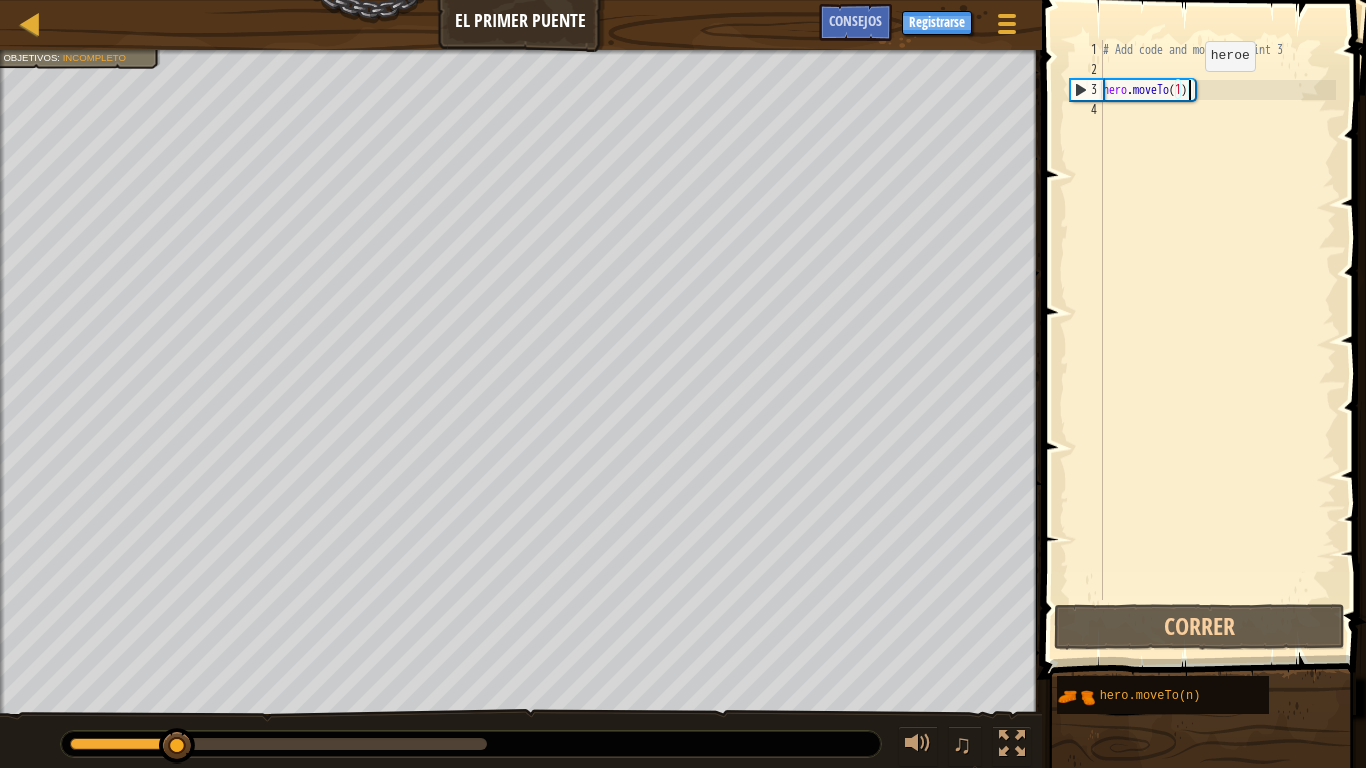 click on "# Add code and move to point 3 hero . moveTo ( 1 )" at bounding box center (1217, 340) 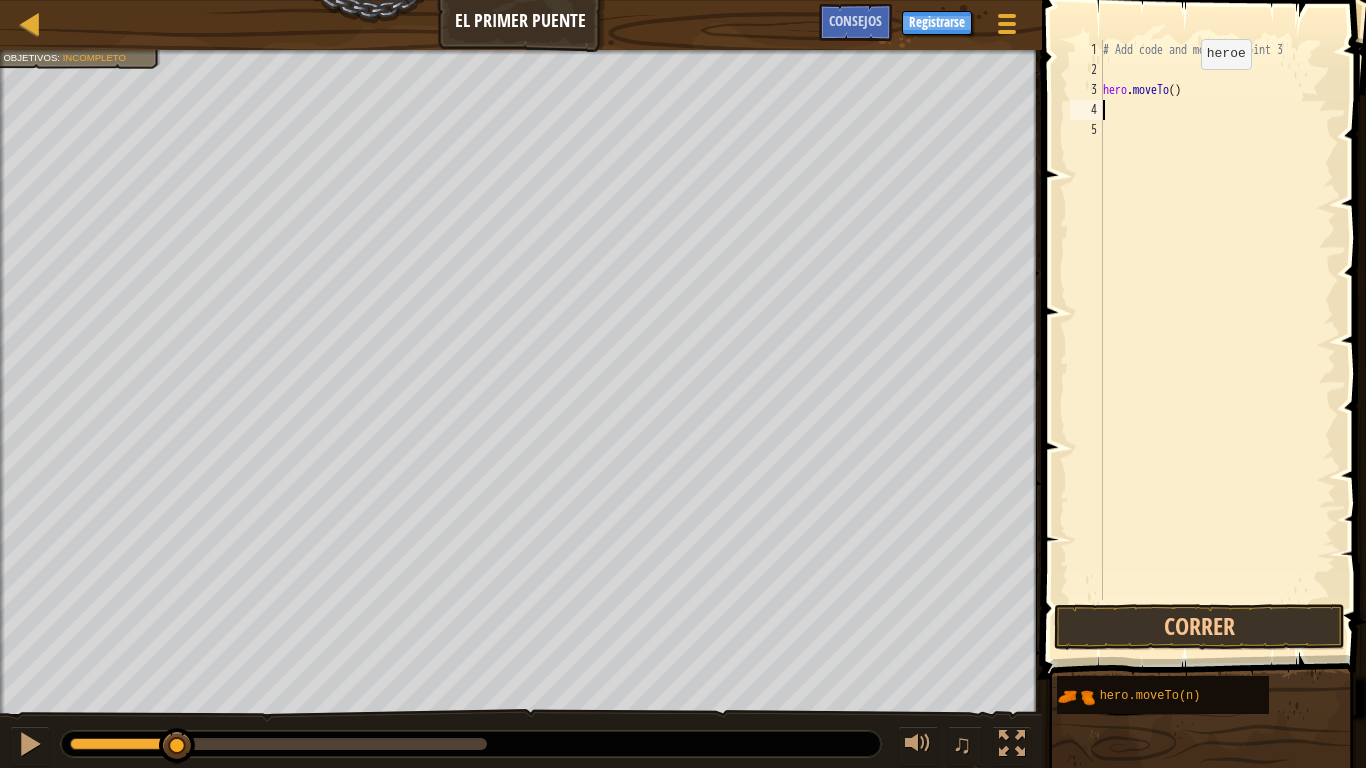 click on "# Add code and move to point 3 hero . moveTo ( )" at bounding box center [1217, 340] 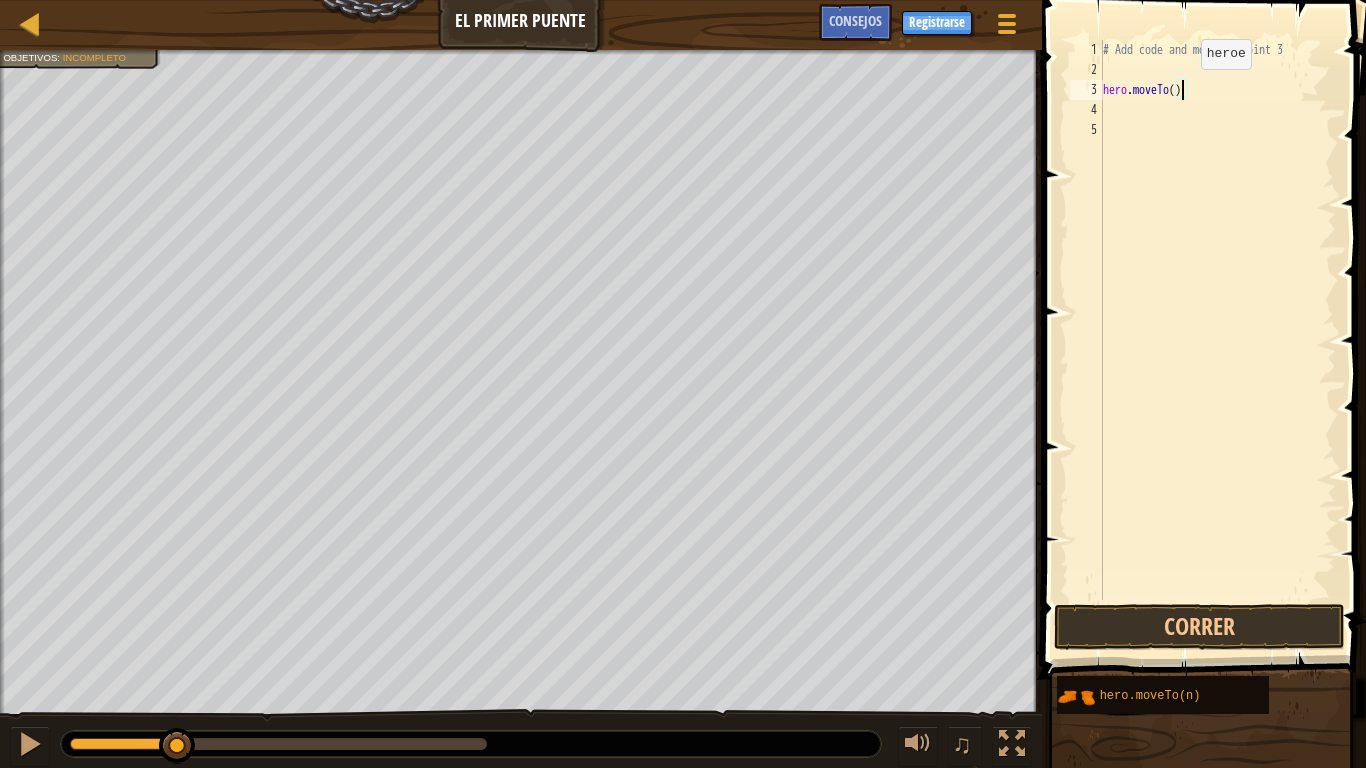 type on "hero.moveTo(1)" 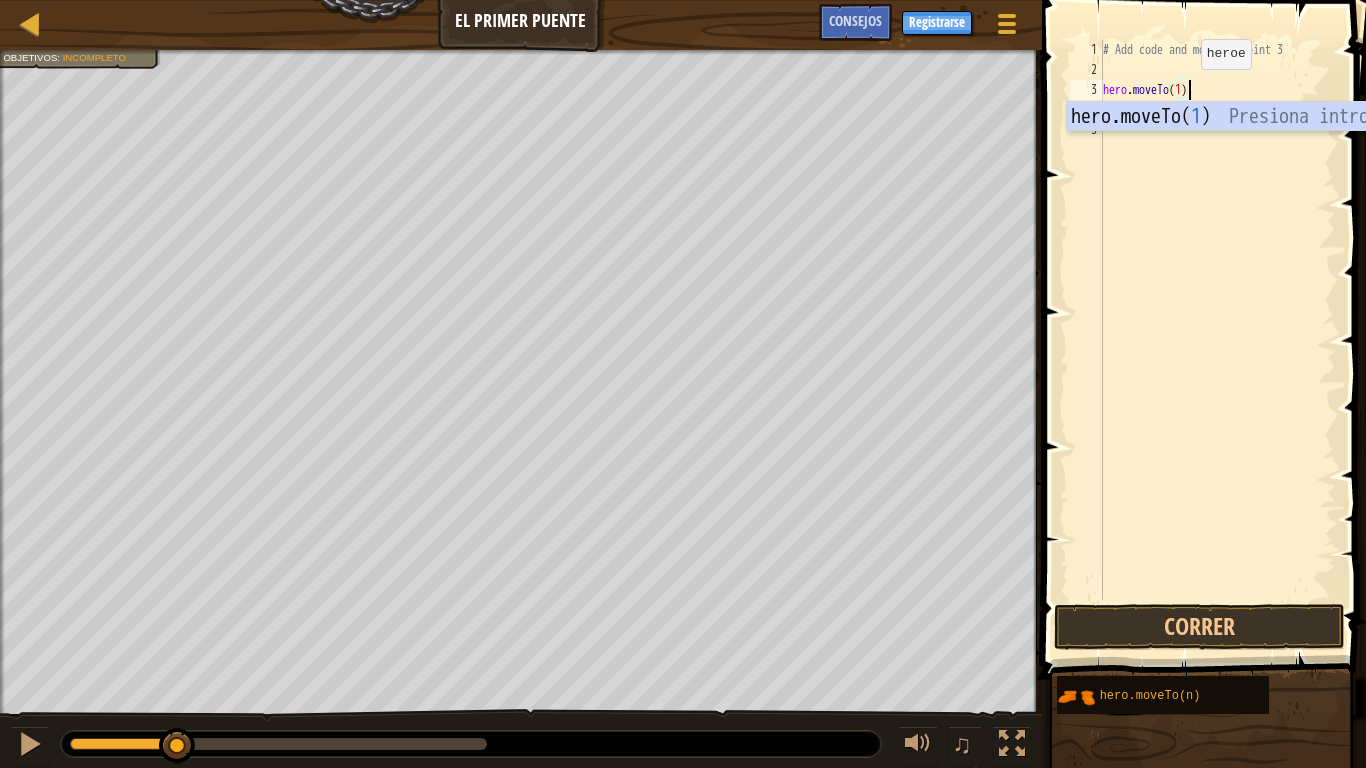 scroll, scrollTop: 9, scrollLeft: 6, axis: both 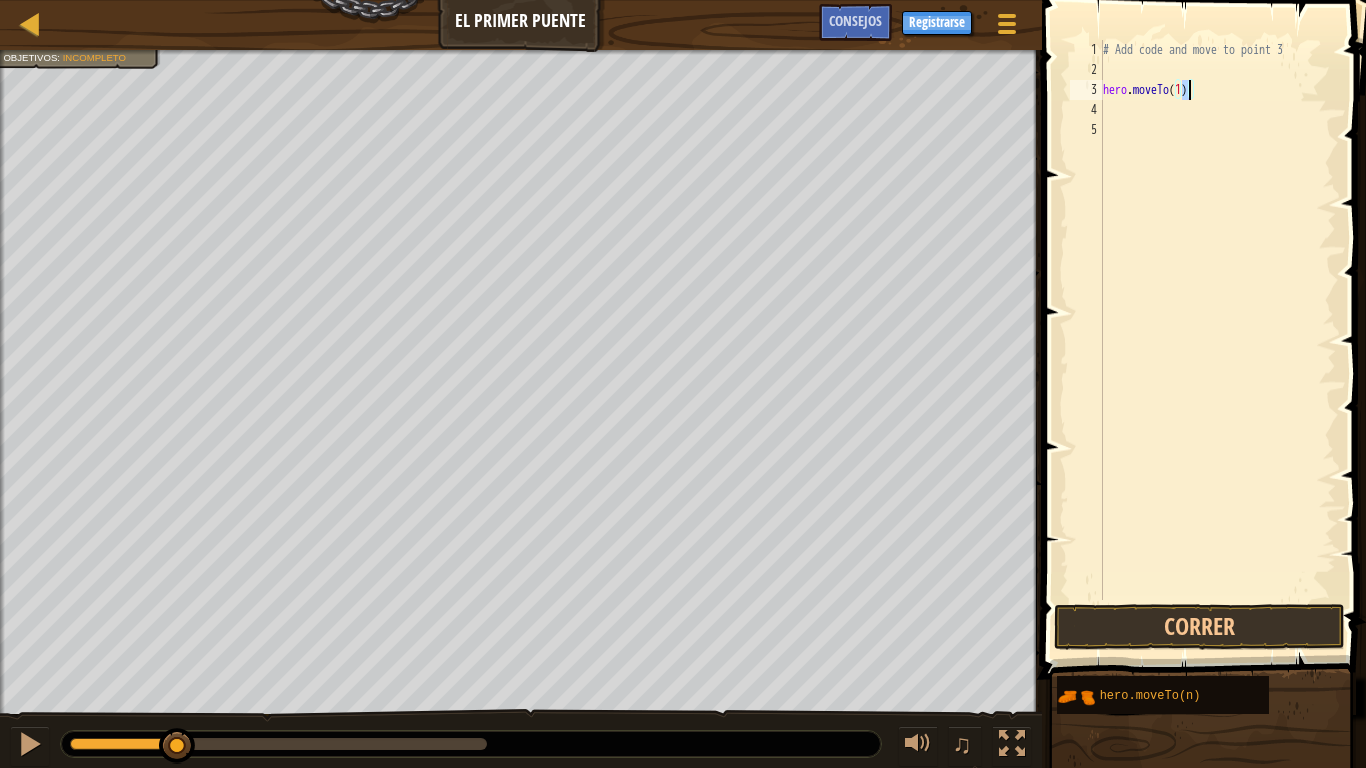click on "# Add code and move to point 3 hero . moveTo ( 1 )" at bounding box center [1217, 340] 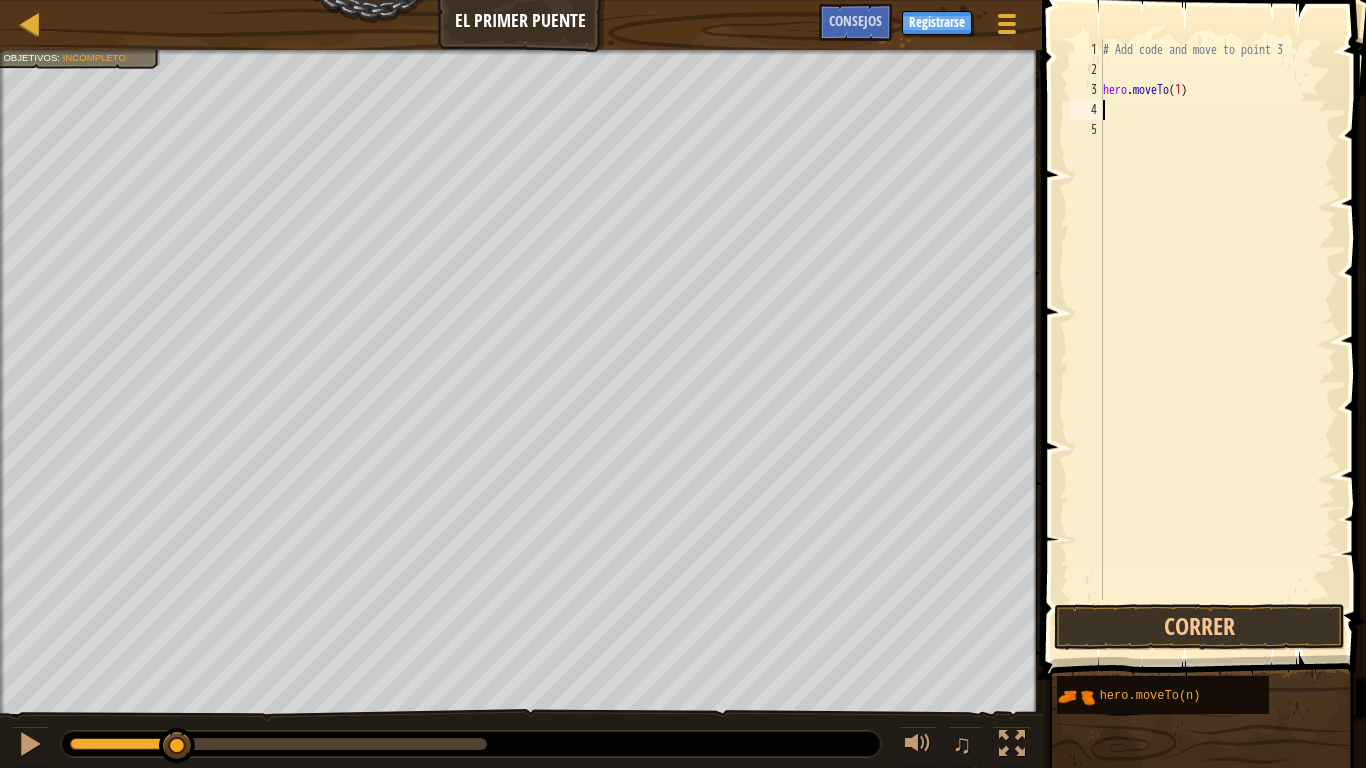 scroll, scrollTop: 9, scrollLeft: 0, axis: vertical 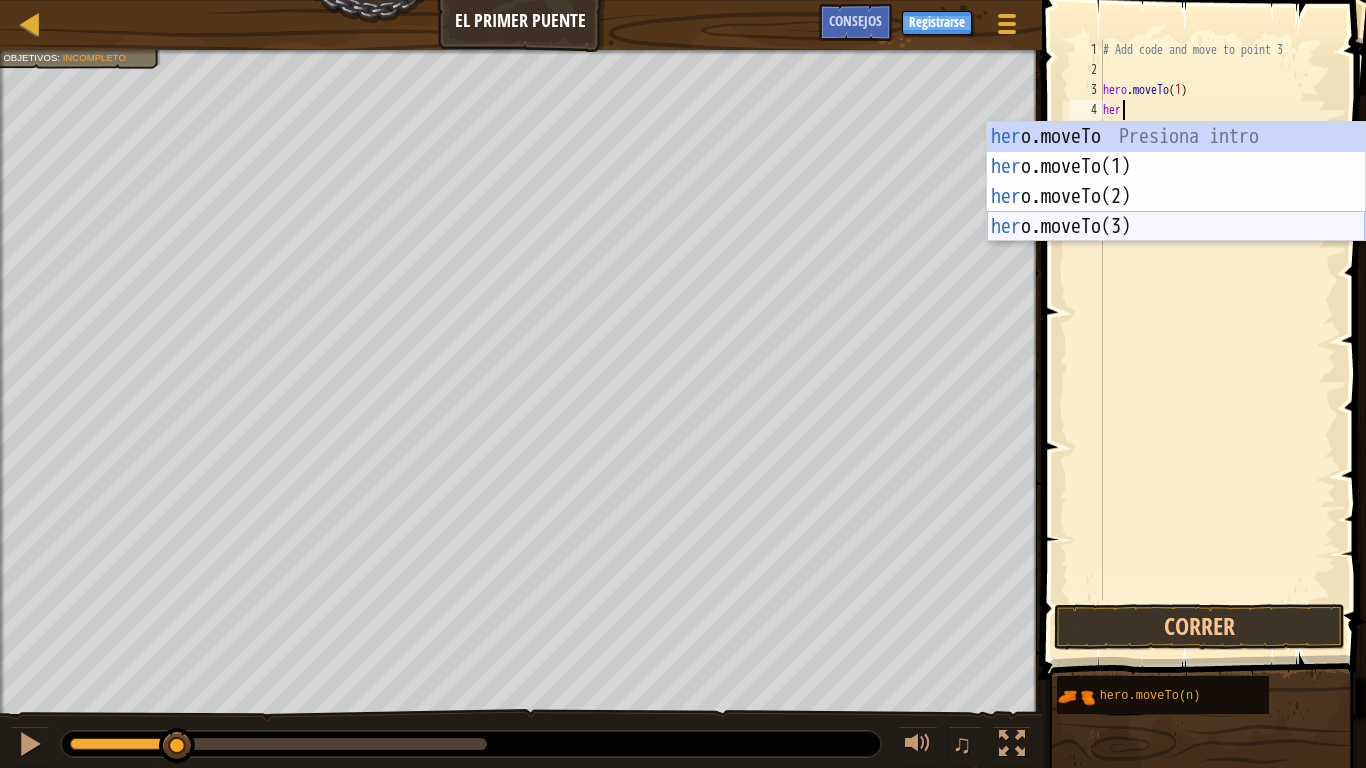 click on "her o.moveTo Presiona intro her o.moveTo(1) Presiona intro her o.moveTo(2) Presiona intro her o.moveTo(3) Presiona intro" at bounding box center [1176, 212] 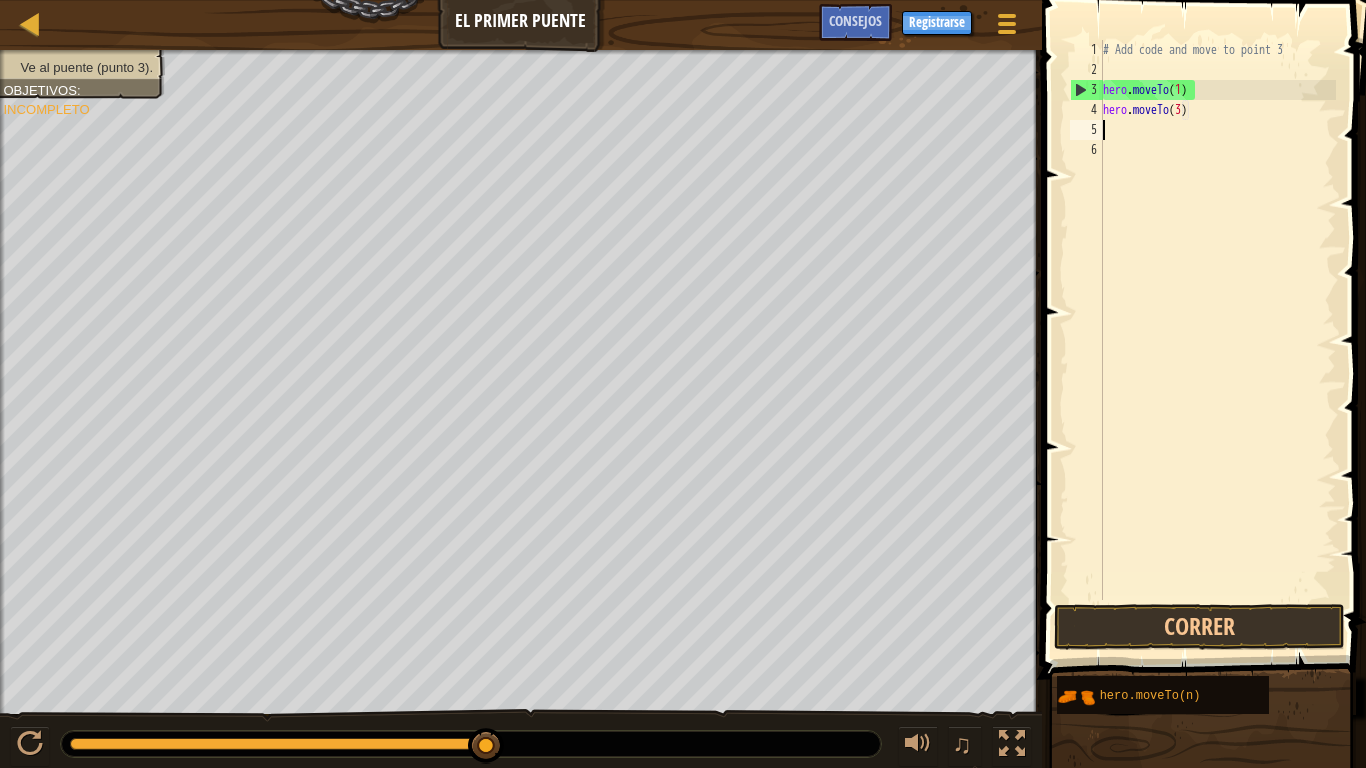 drag, startPoint x: 170, startPoint y: 745, endPoint x: 648, endPoint y: 767, distance: 478.506 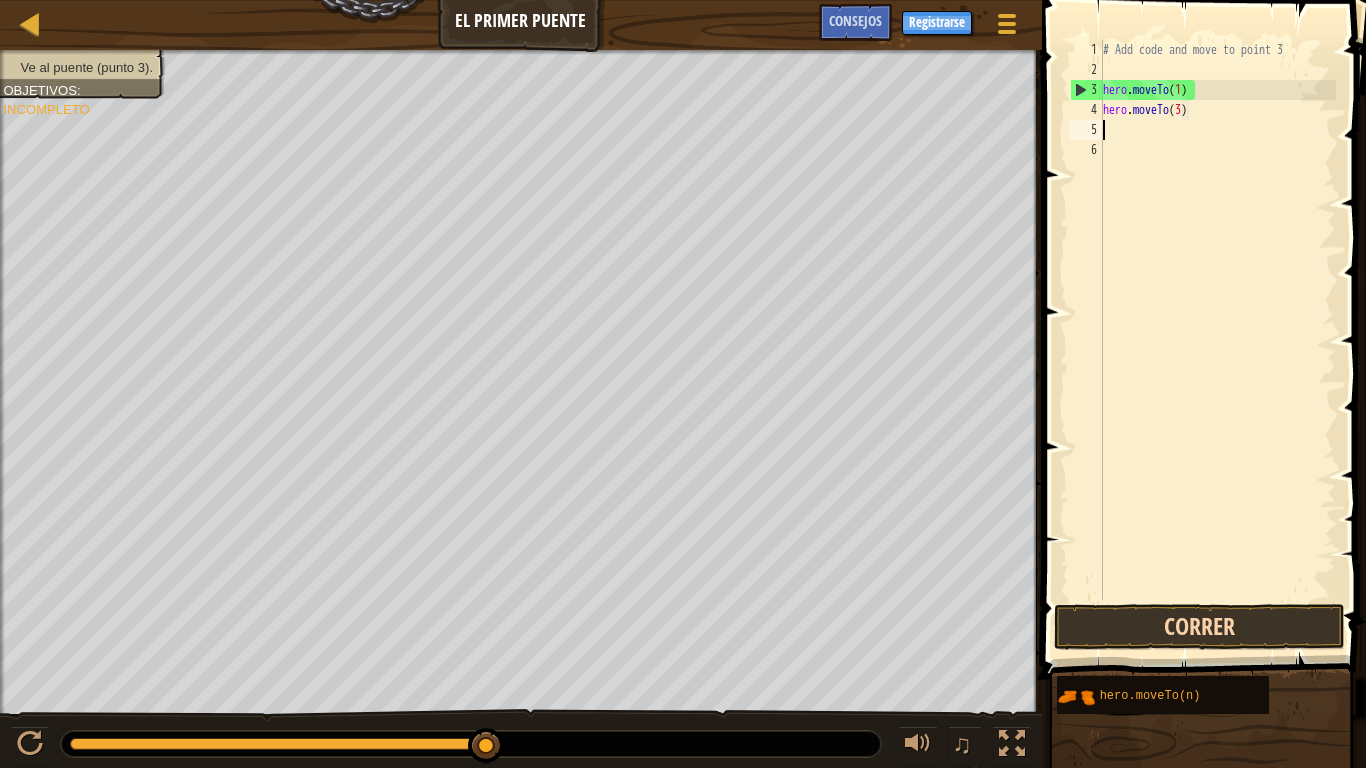 type on "hero.moveTo(3)" 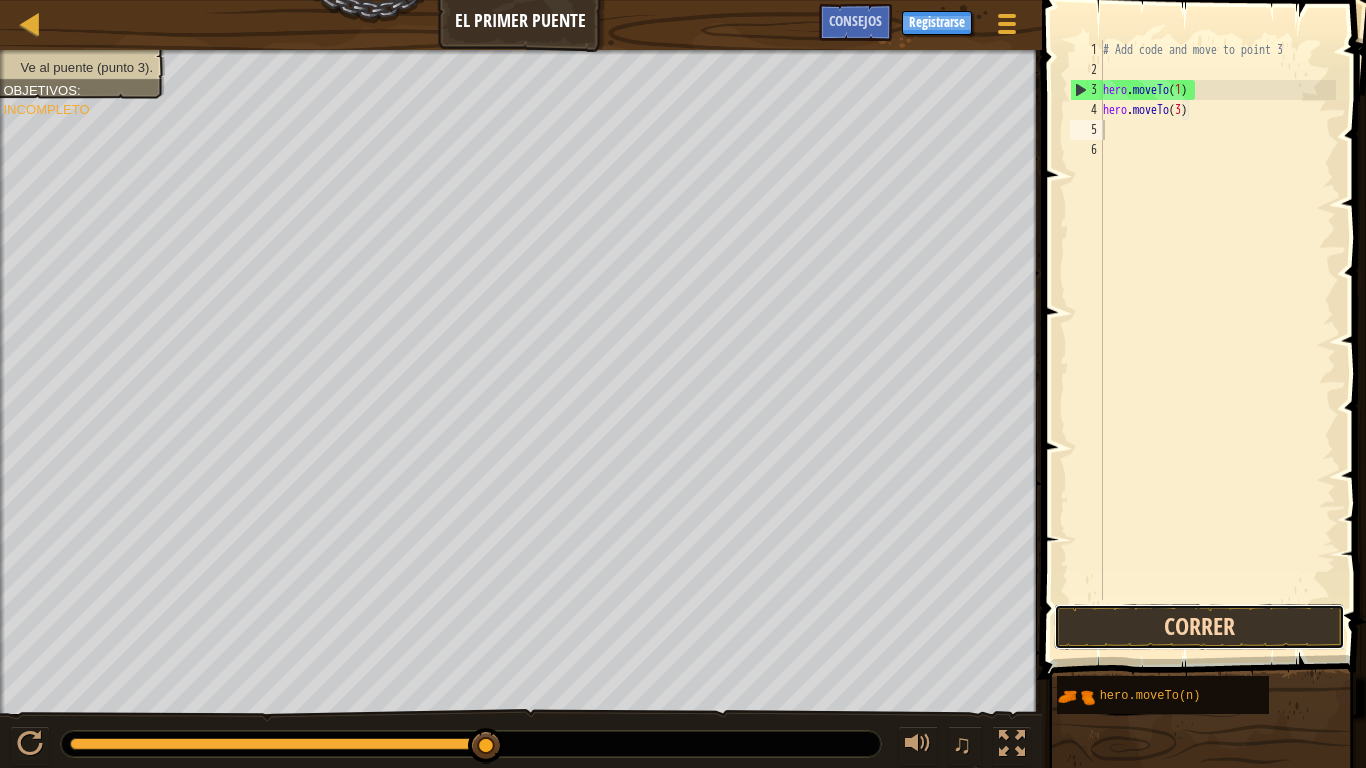 click on "Correr" at bounding box center [1199, 627] 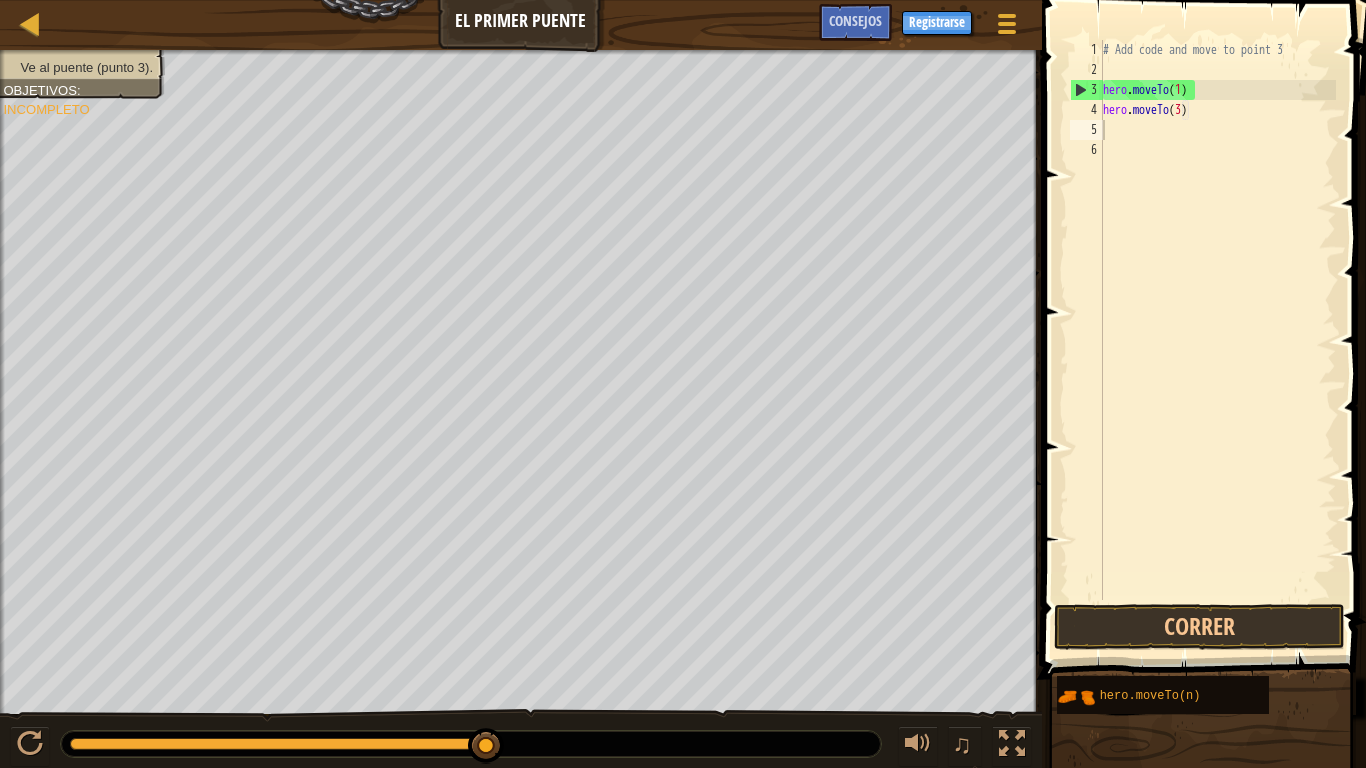 type 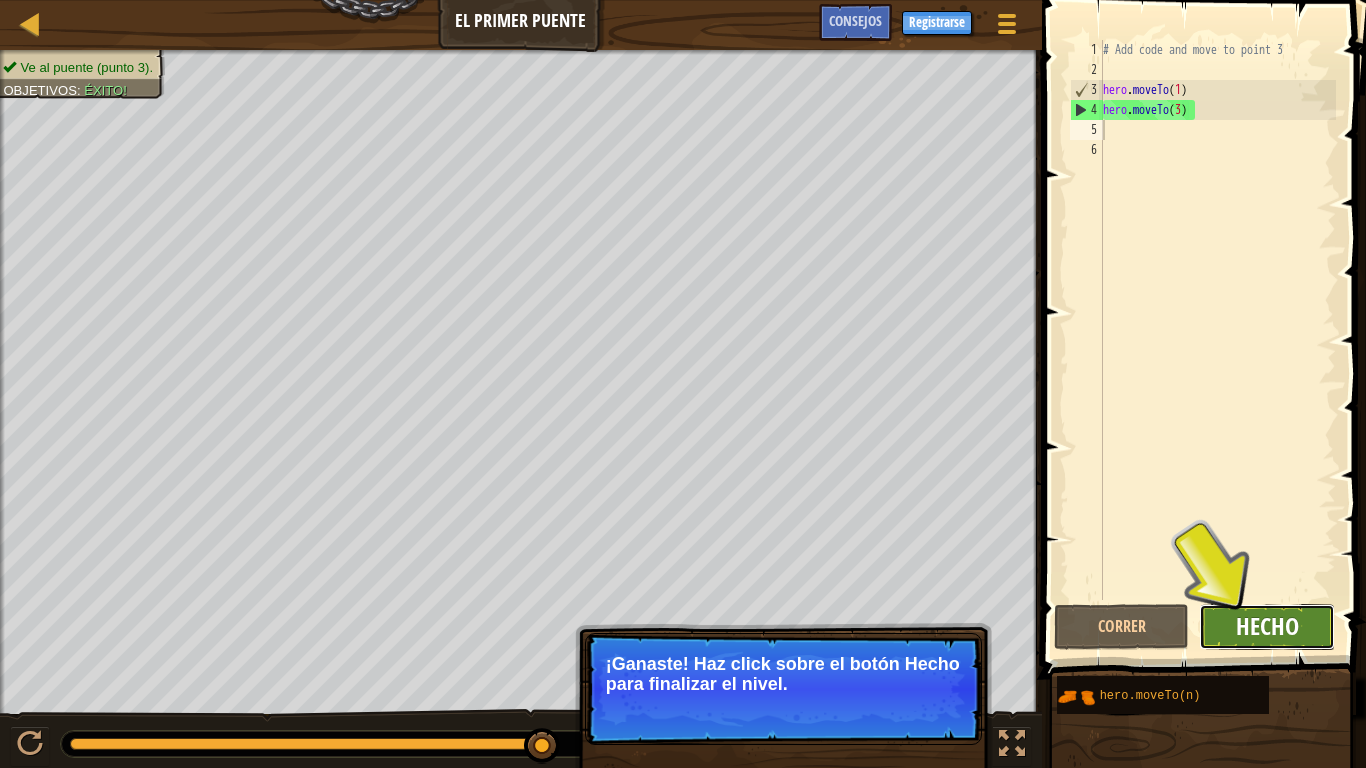 click on "Hecho" at bounding box center [1267, 626] 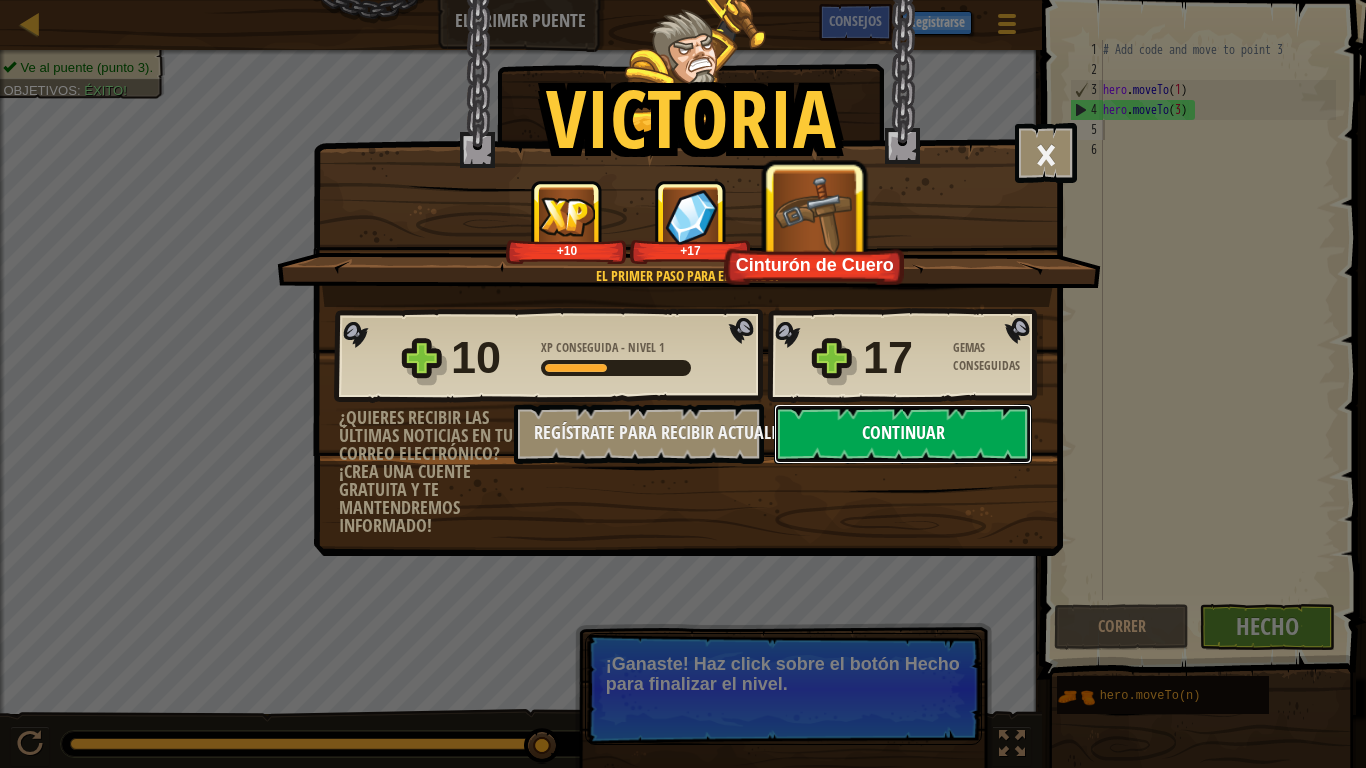 click on "Continuar" at bounding box center (903, 434) 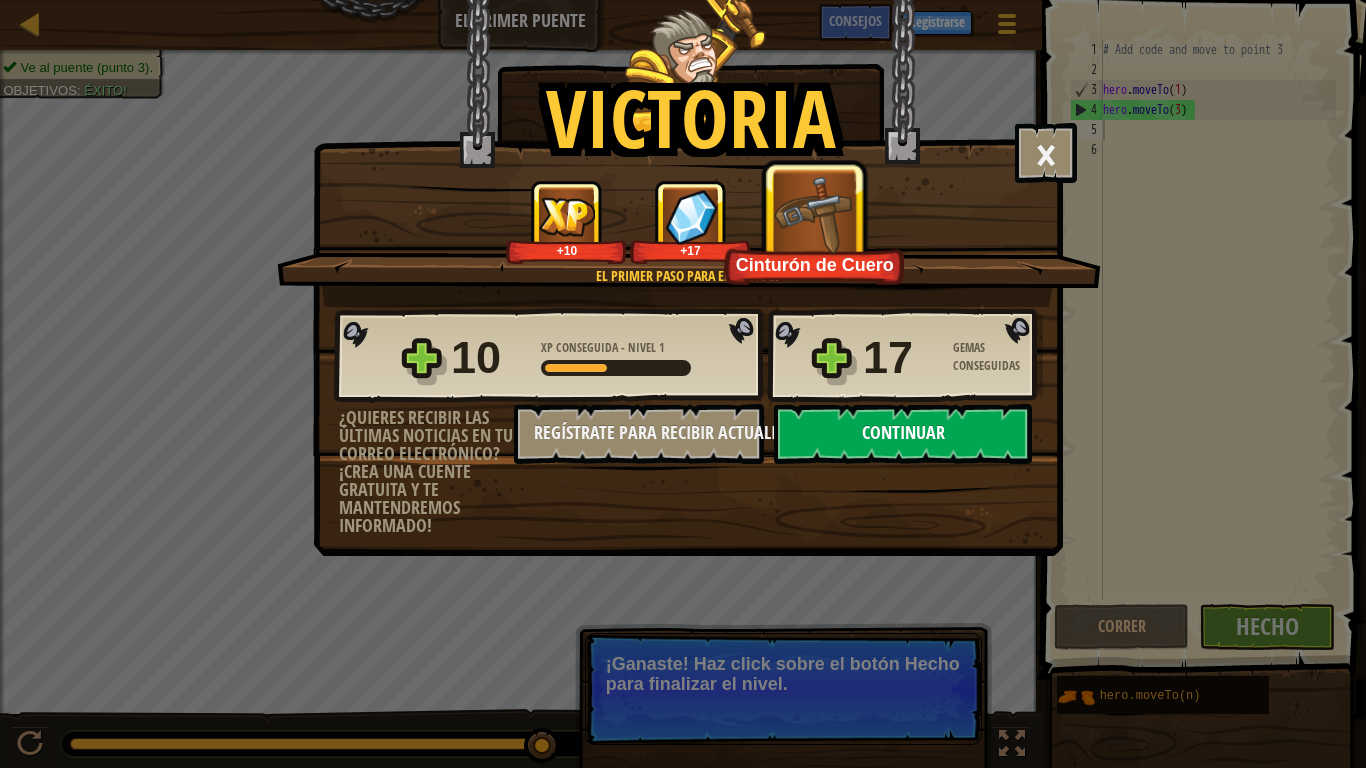 select on "es-ES" 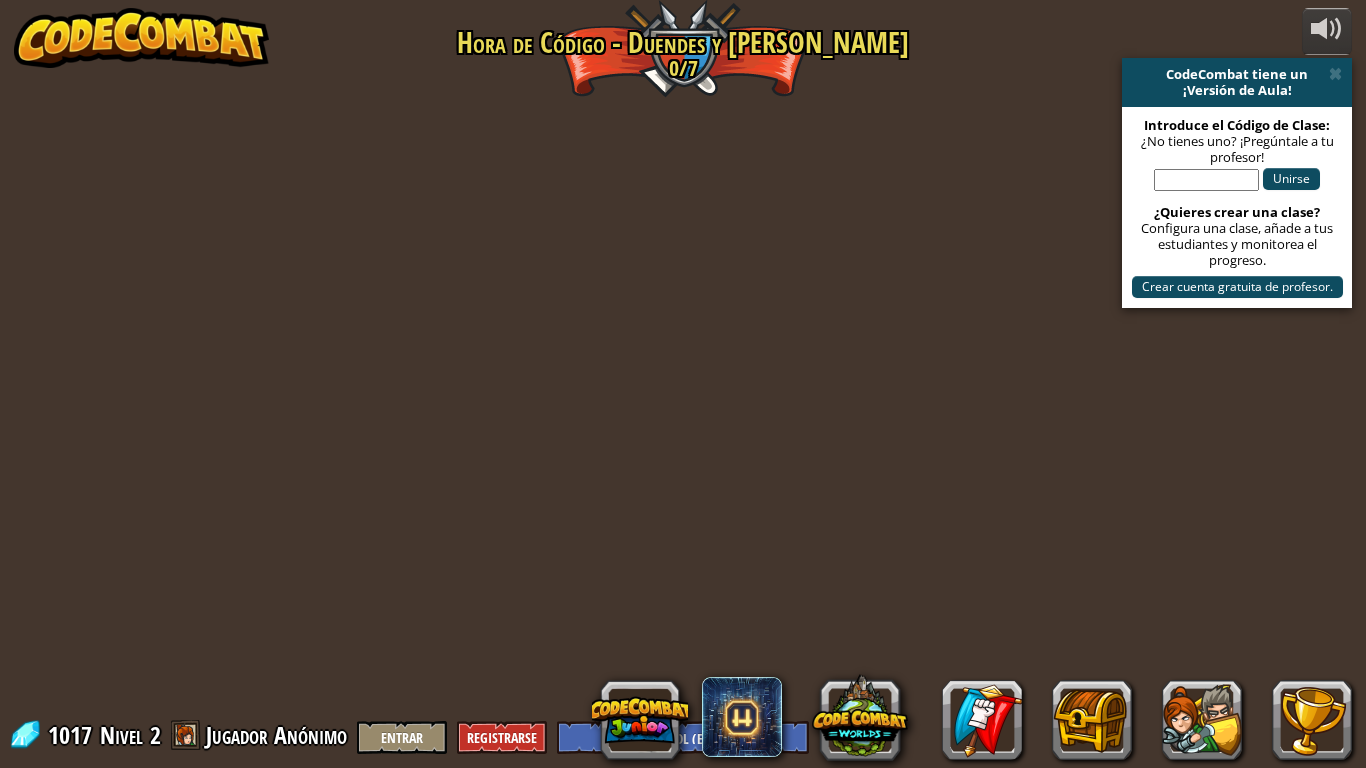 select on "es-ES" 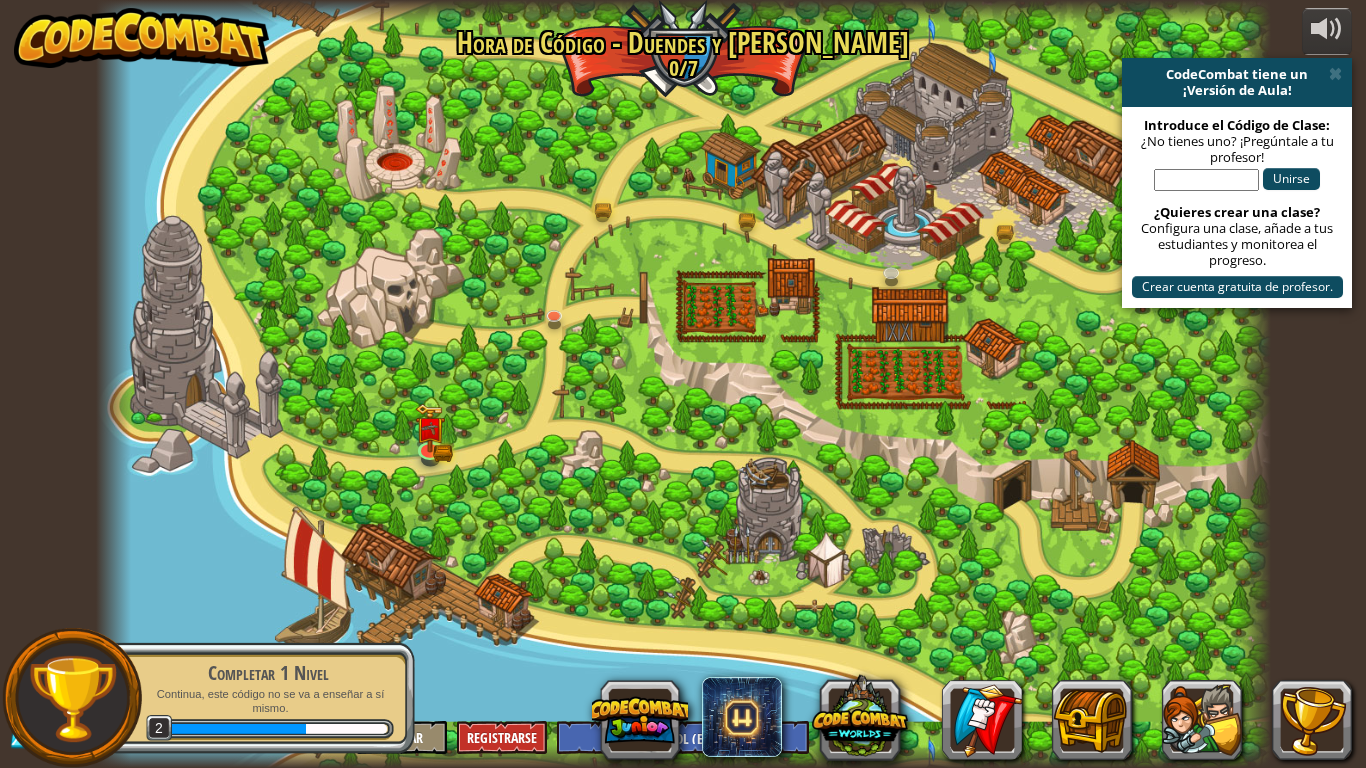 select on "es-ES" 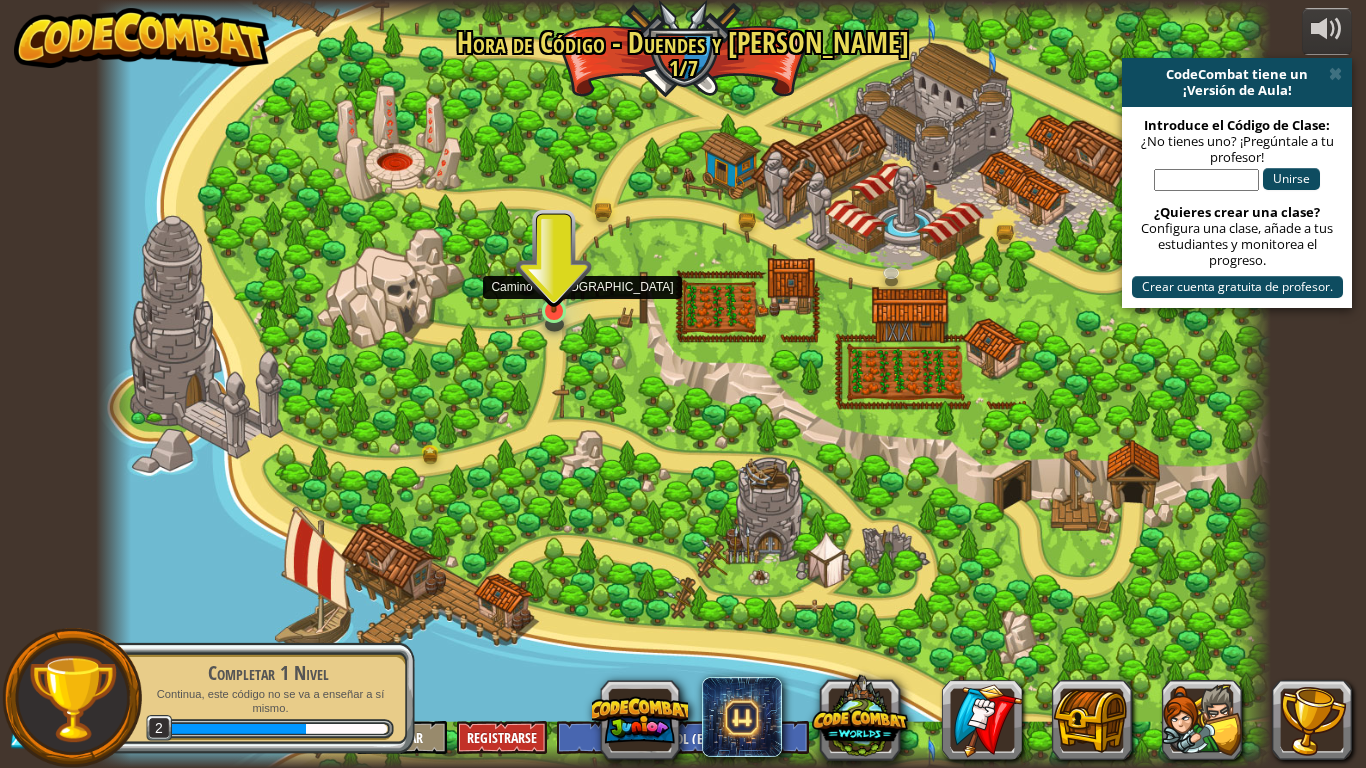 click at bounding box center [554, 279] 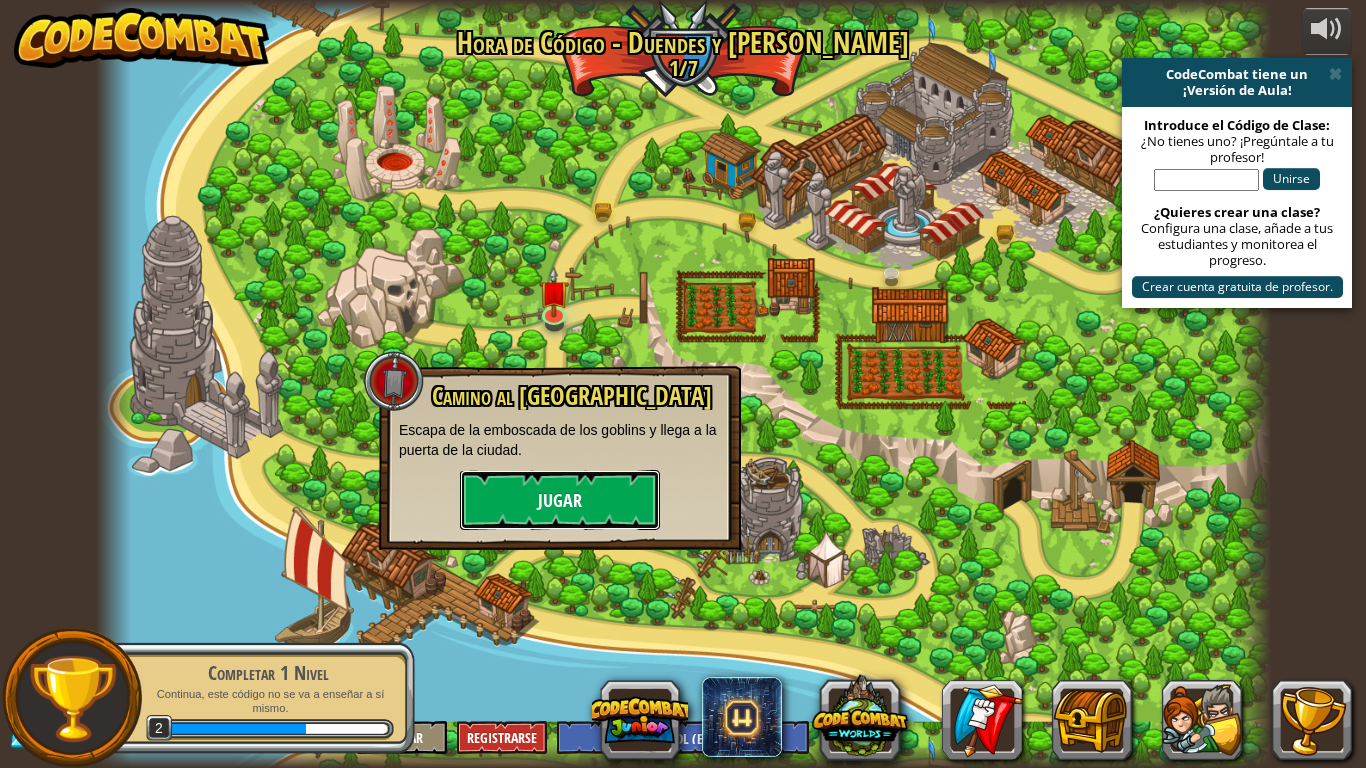 click on "Jugar" at bounding box center (560, 500) 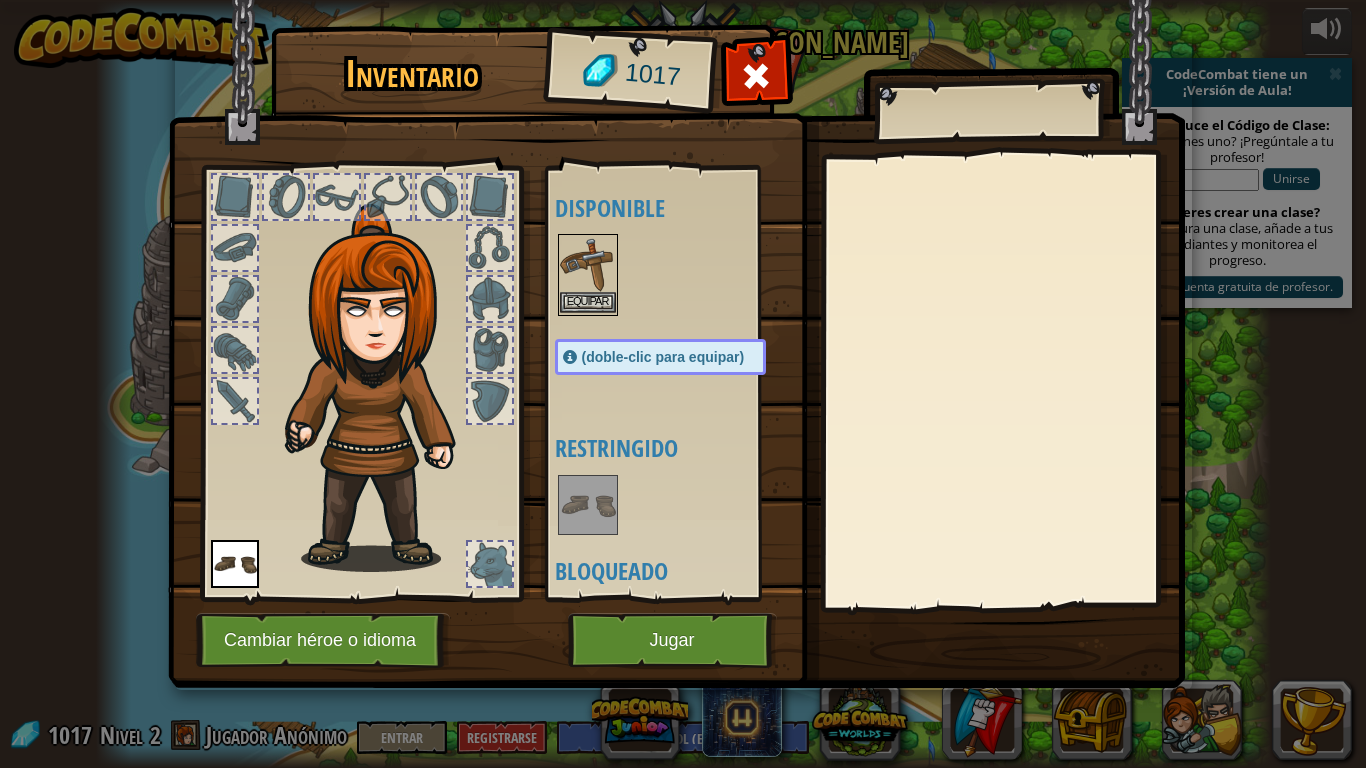 click at bounding box center [588, 264] 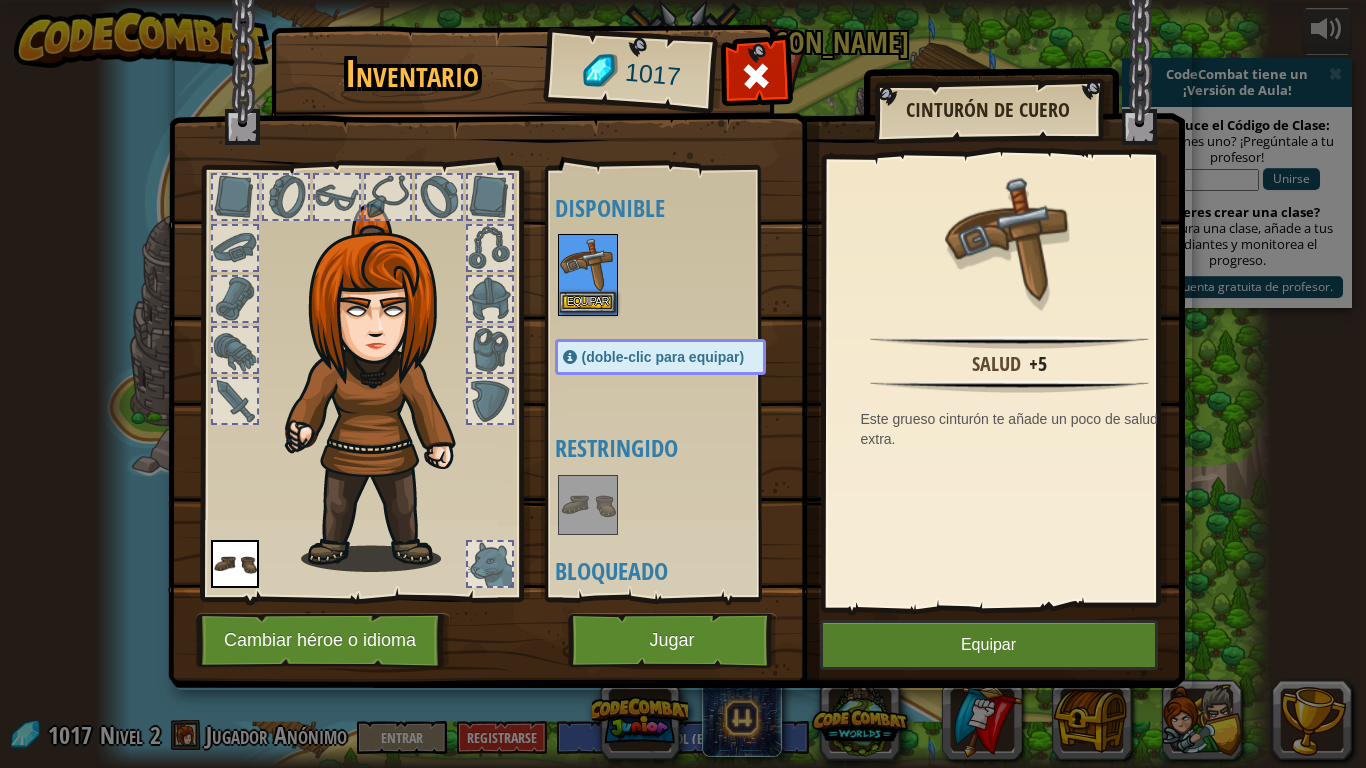 click at bounding box center [588, 264] 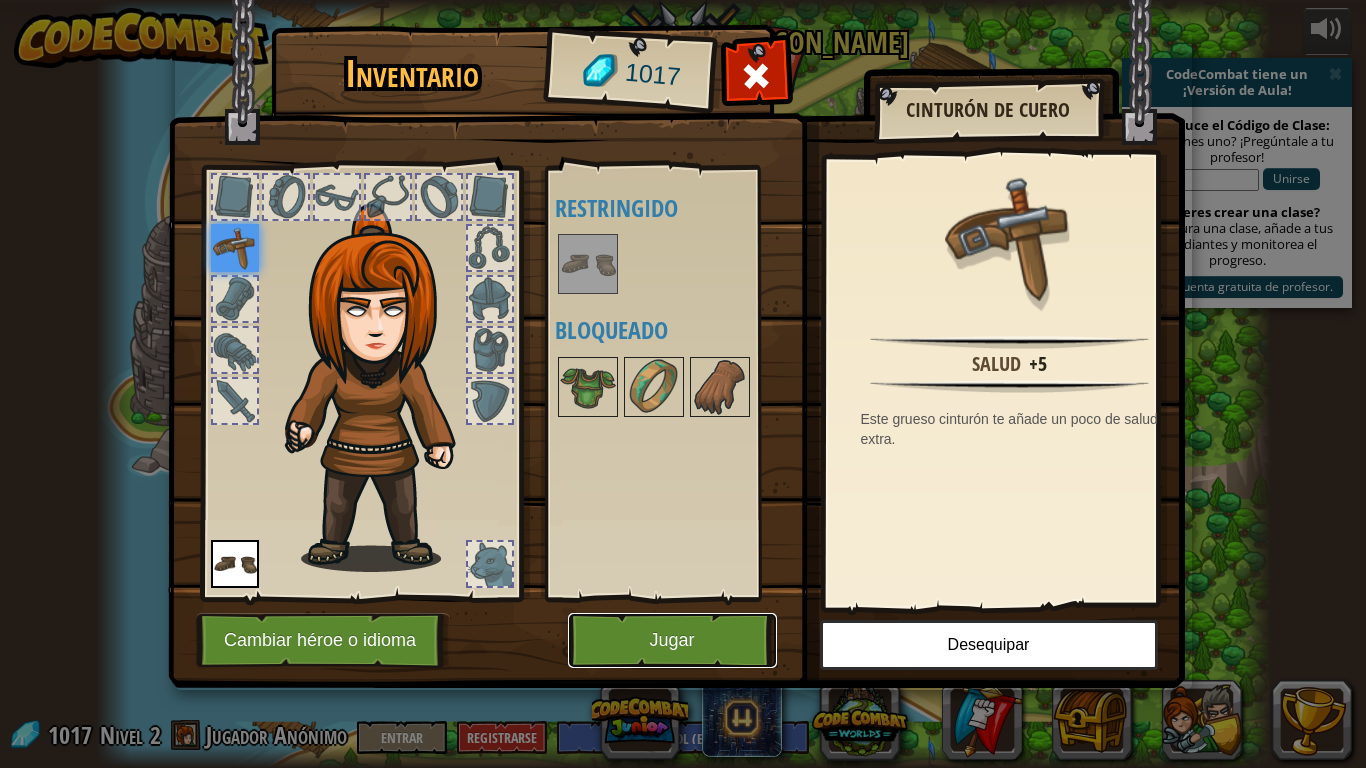 click on "Jugar" at bounding box center [672, 640] 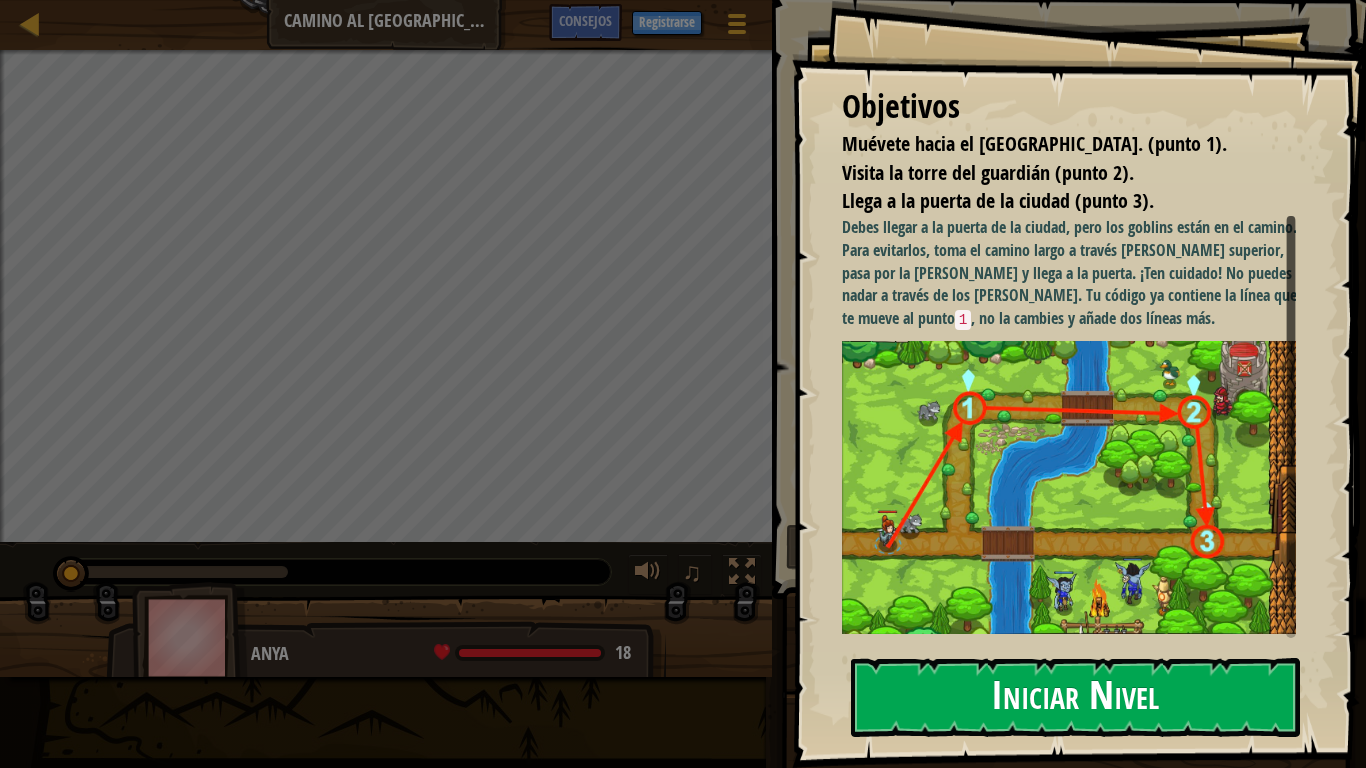 click on "Iniciar Nivel" at bounding box center [1075, 697] 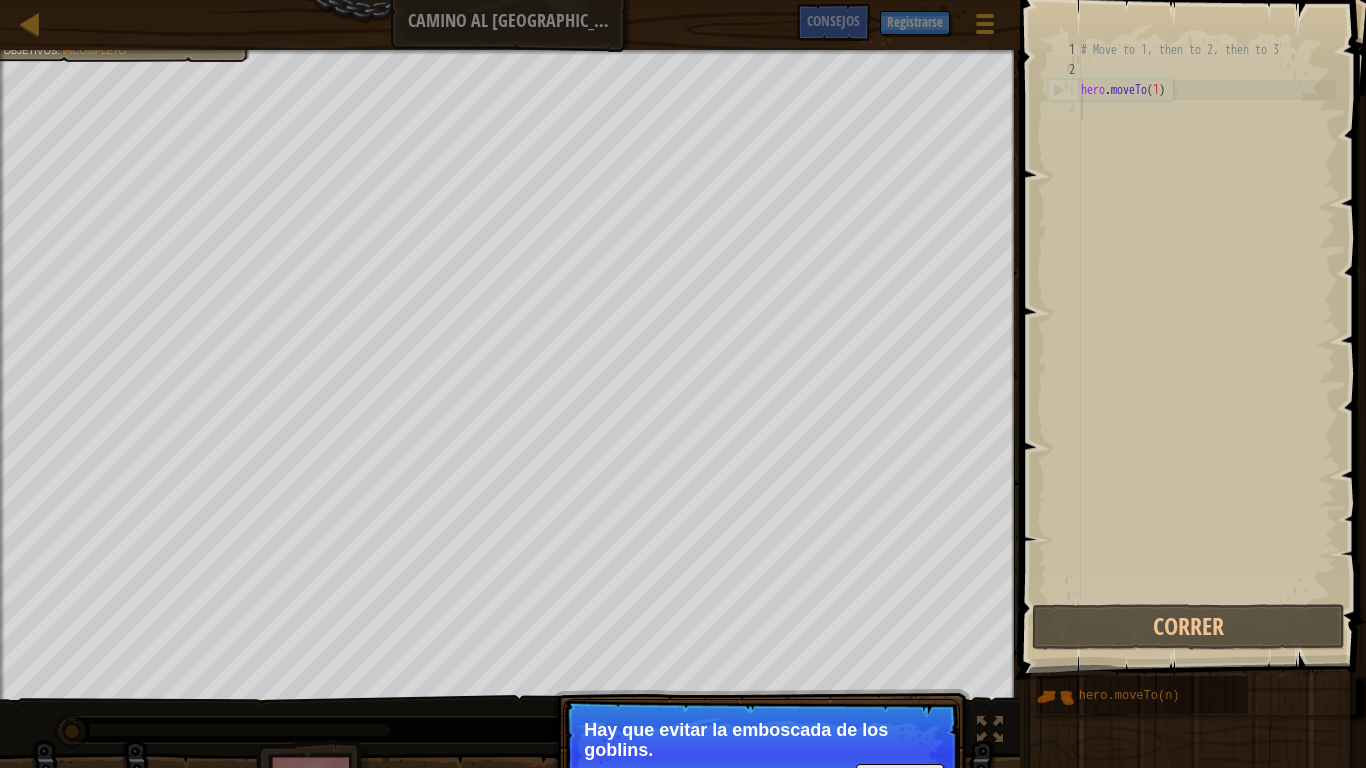 click on "Hay que evitar la emboscada de los goblins." at bounding box center [761, 740] 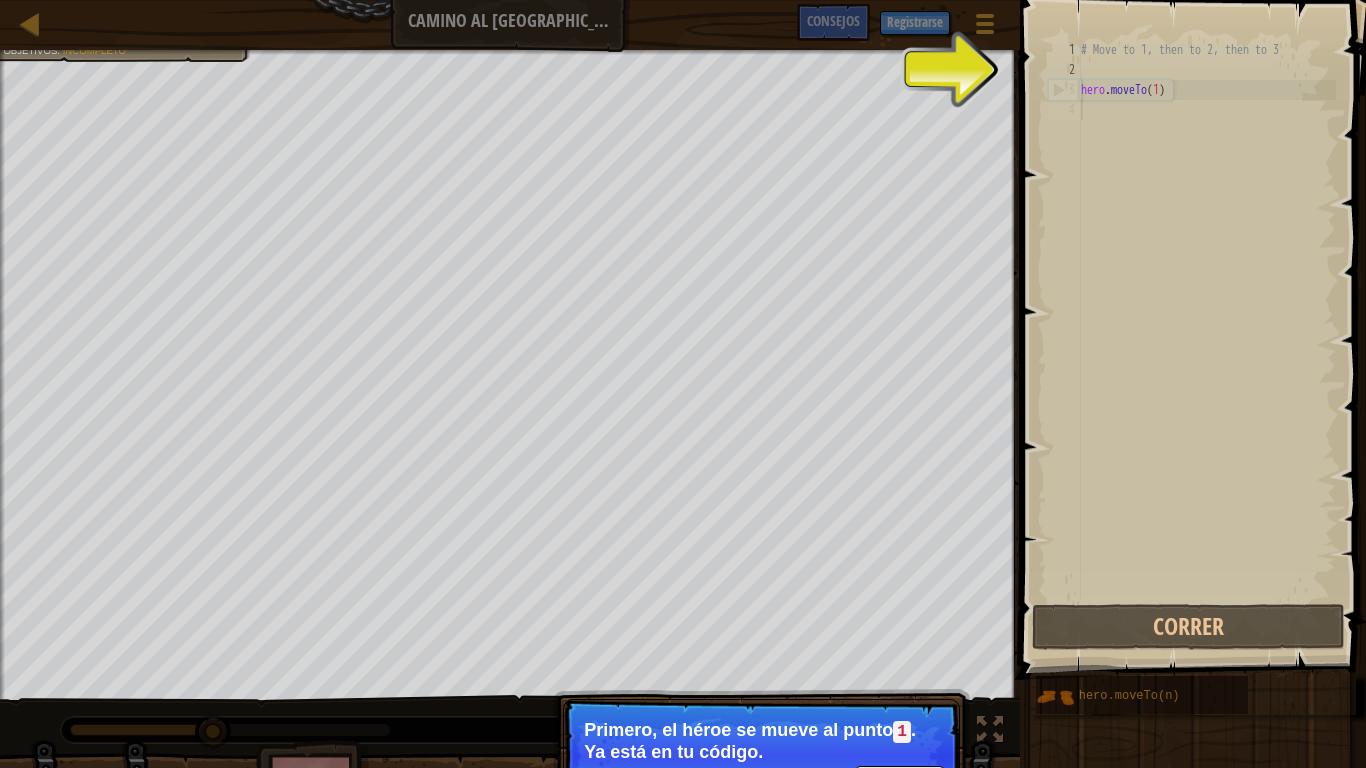 click on "# Move to 1, then to 2, then to 3 hero . moveTo ( 1 )" at bounding box center [1206, 340] 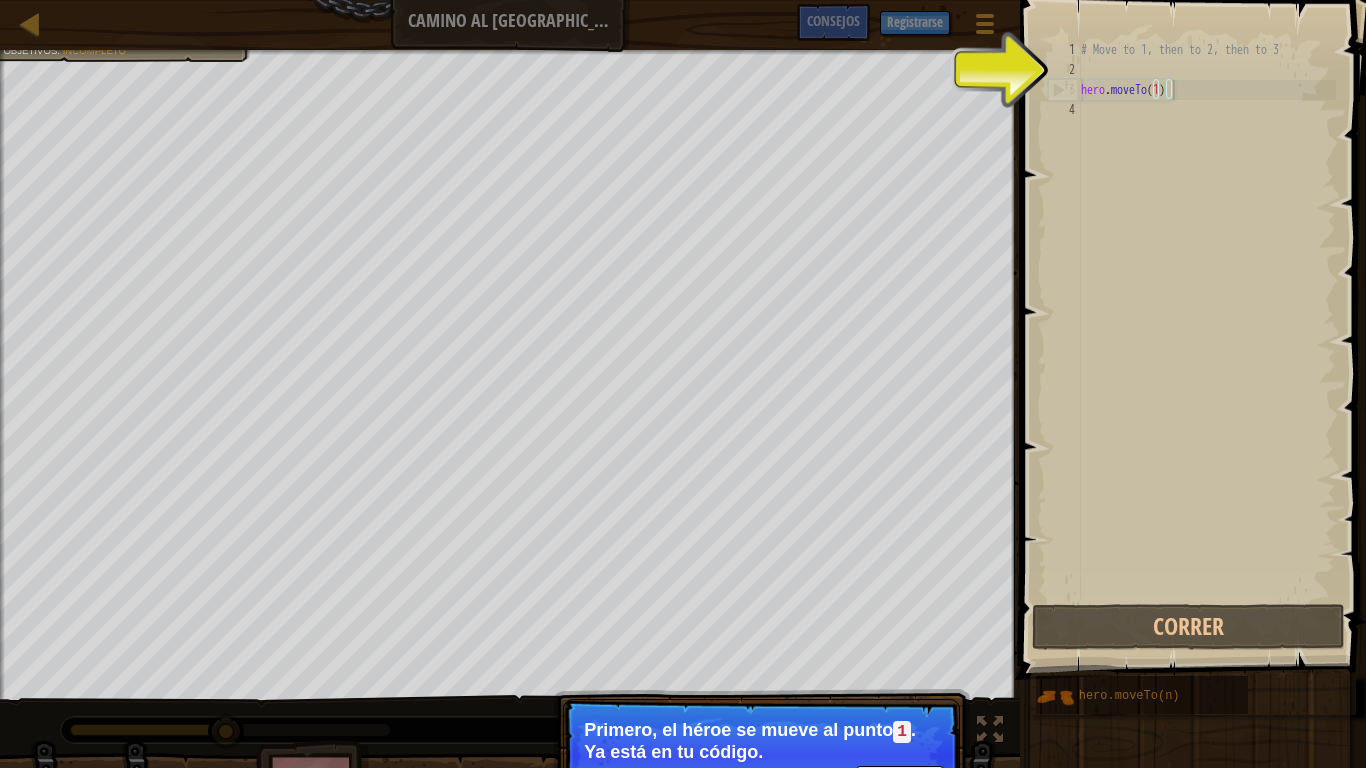 click on "# Move to 1, then to 2, then to 3 hero . moveTo ( 1 )" at bounding box center [1206, 340] 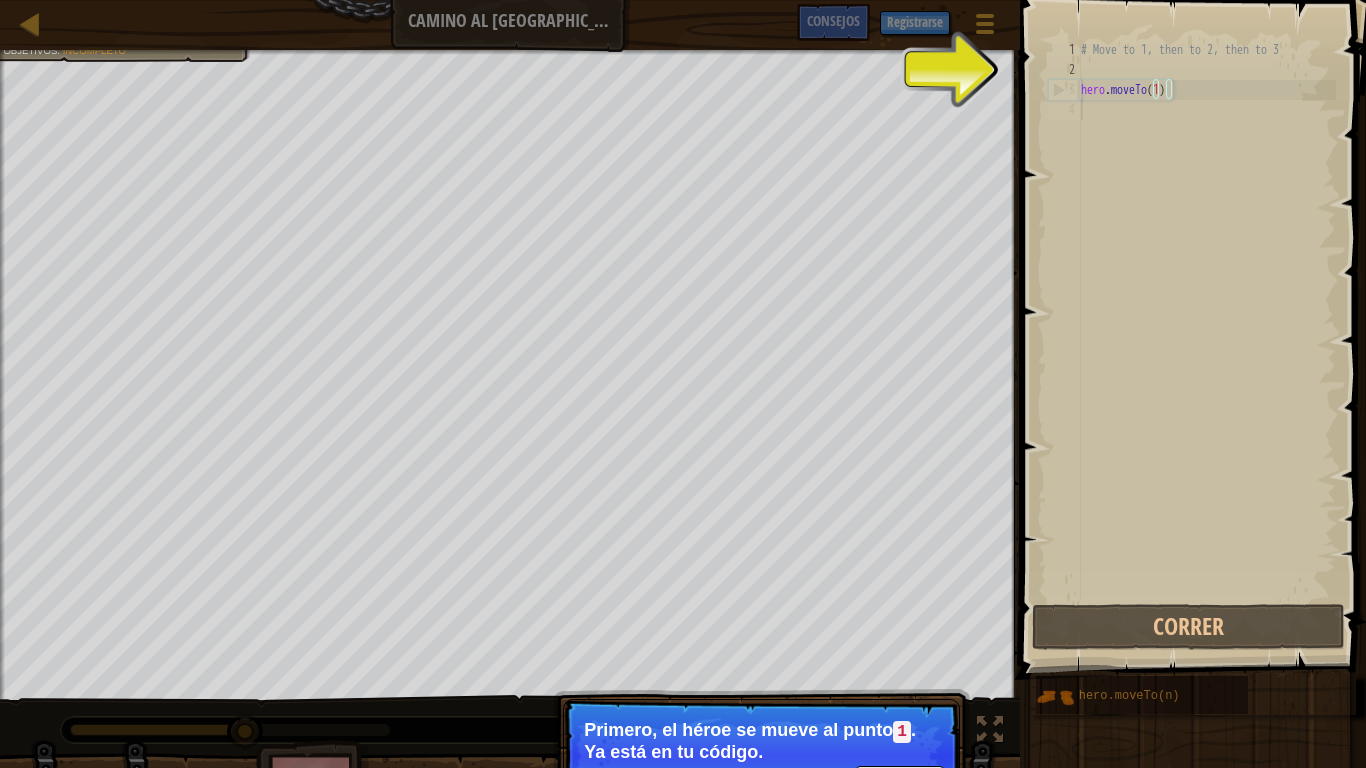 click on "# Move to 1, then to 2, then to 3 hero . moveTo ( 1 )" at bounding box center (1206, 340) 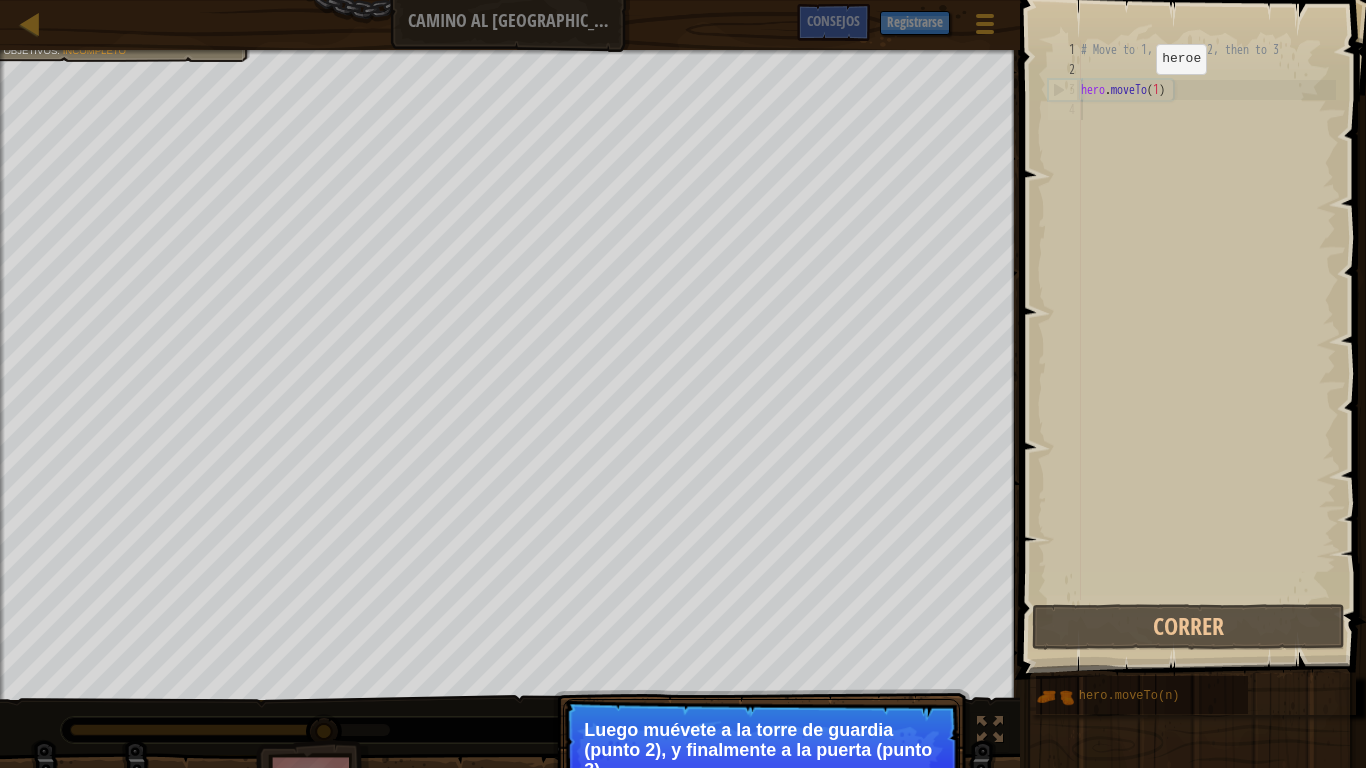 click on "# Move to 1, then to 2, then to 3 hero . moveTo ( 1 )" at bounding box center [1206, 340] 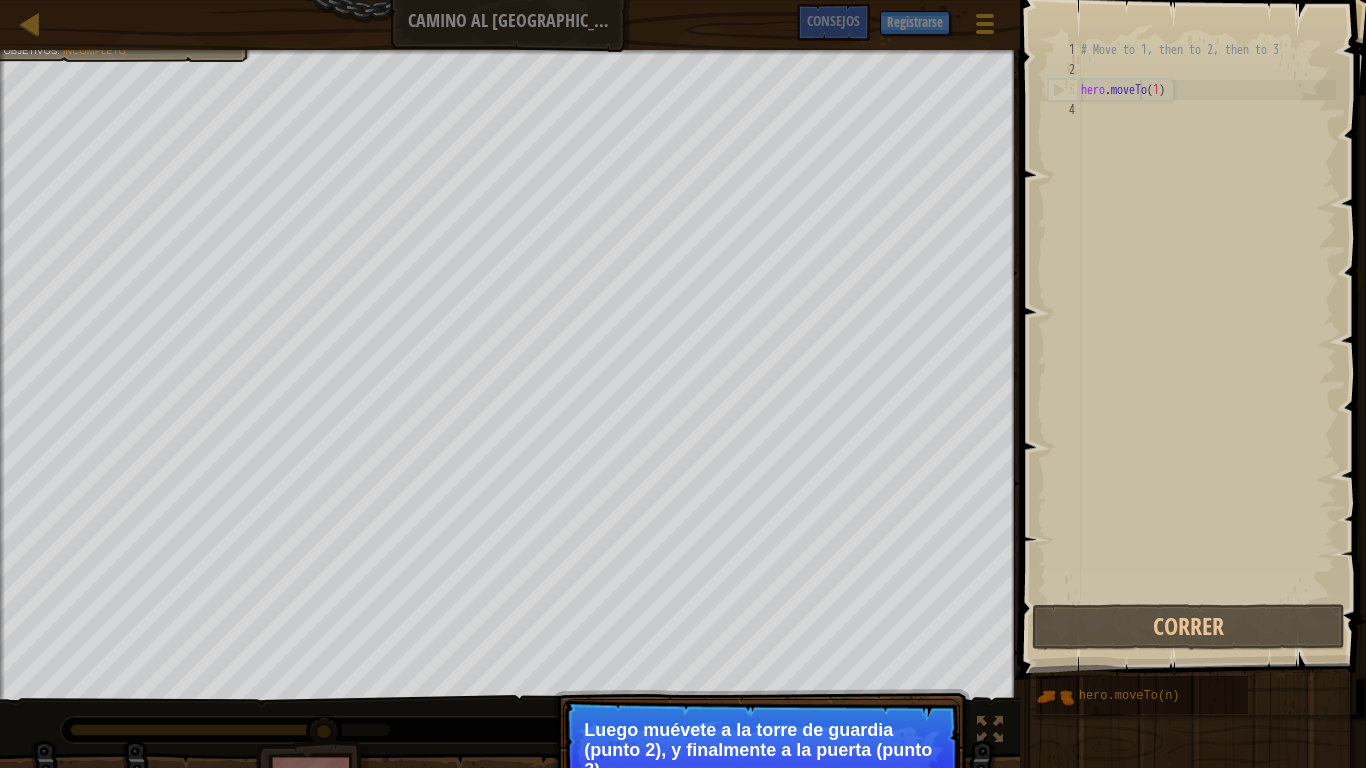 click on "# Move to 1, then to 2, then to 3 hero . moveTo ( 1 )" at bounding box center (1206, 340) 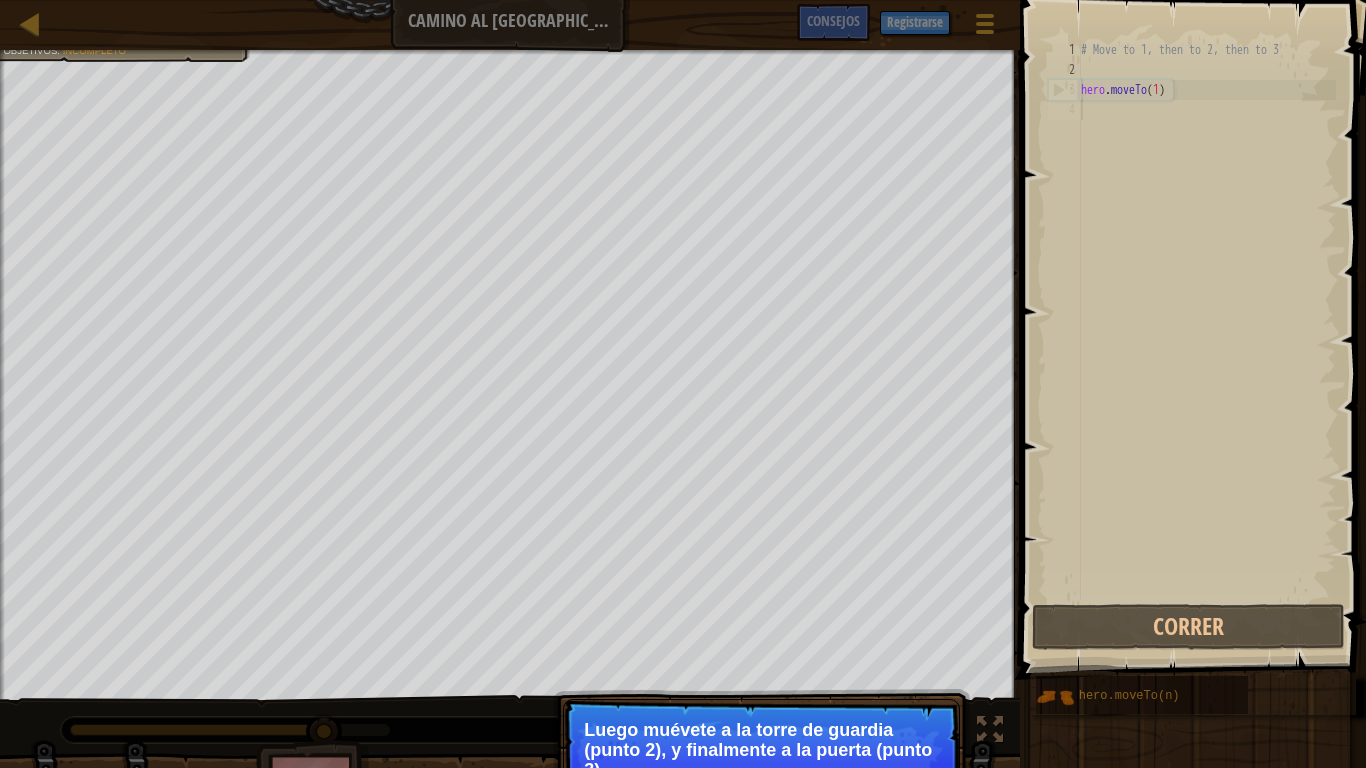 click on "# Move to 1, then to 2, then to 3 hero . moveTo ( 1 )" at bounding box center (1206, 340) 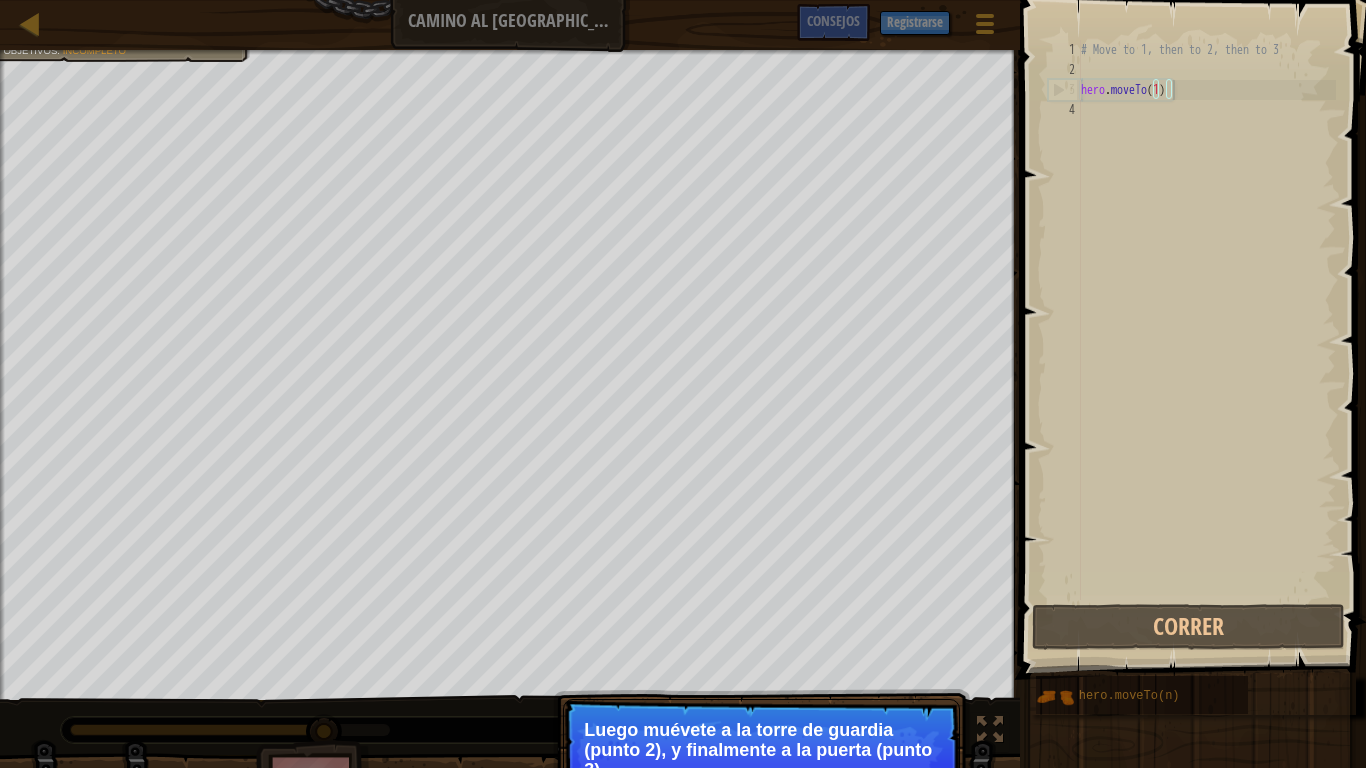 click on "# Move to 1, then to 2, then to 3 hero . moveTo ( 1 )" at bounding box center (1206, 340) 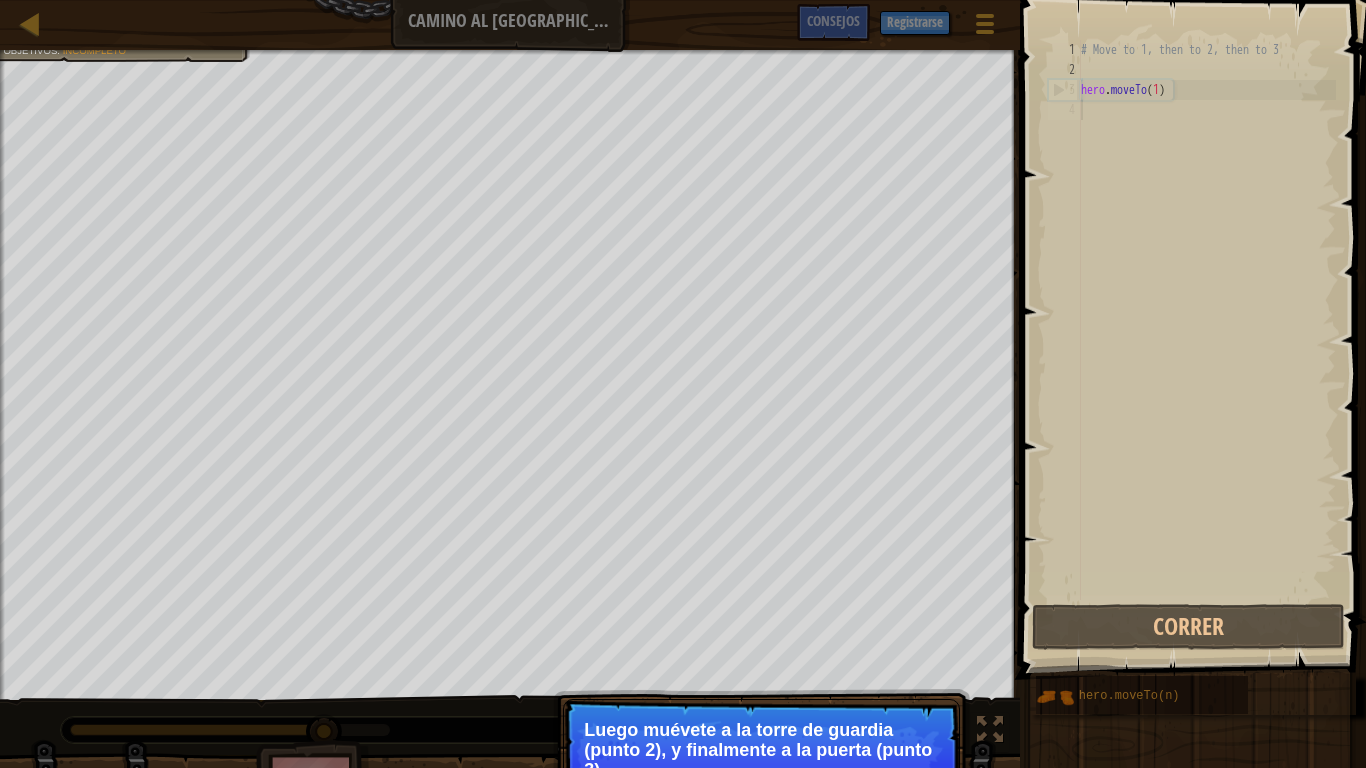 click on "# Move to 1, then to 2, then to 3 hero . moveTo ( 1 )" at bounding box center [1206, 340] 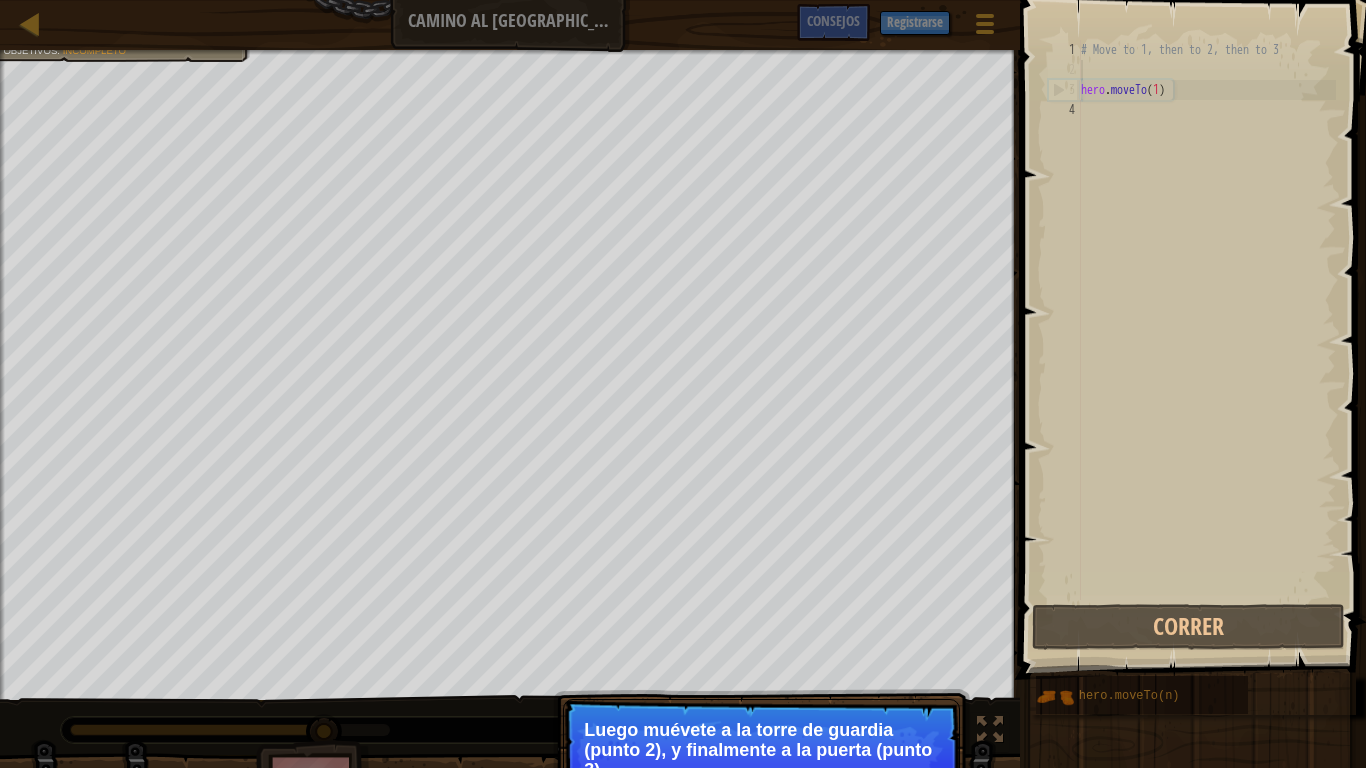 click on "# Move to 1, then to 2, then to 3 hero . moveTo ( 1 )" at bounding box center [1206, 340] 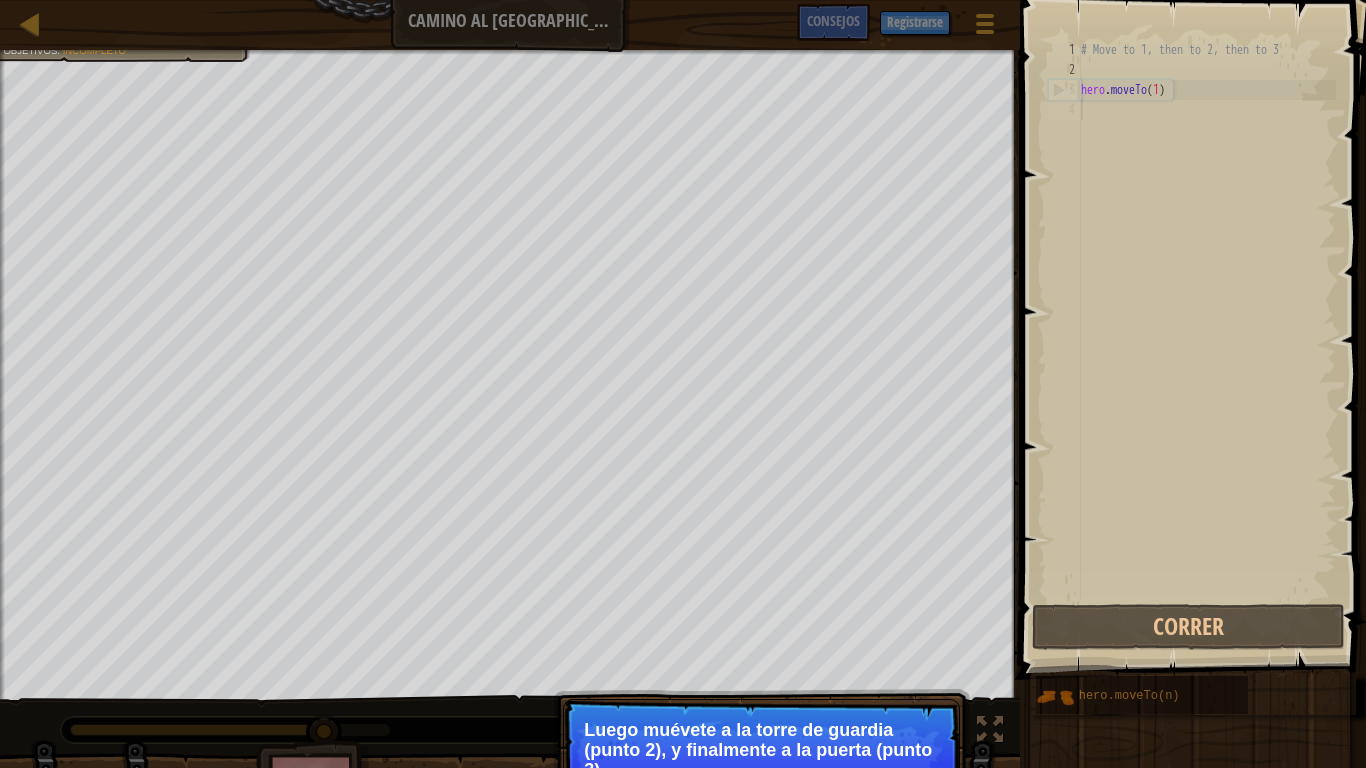 click on "# Move to 1, then to 2, then to 3 hero . moveTo ( 1 )" at bounding box center [1206, 340] 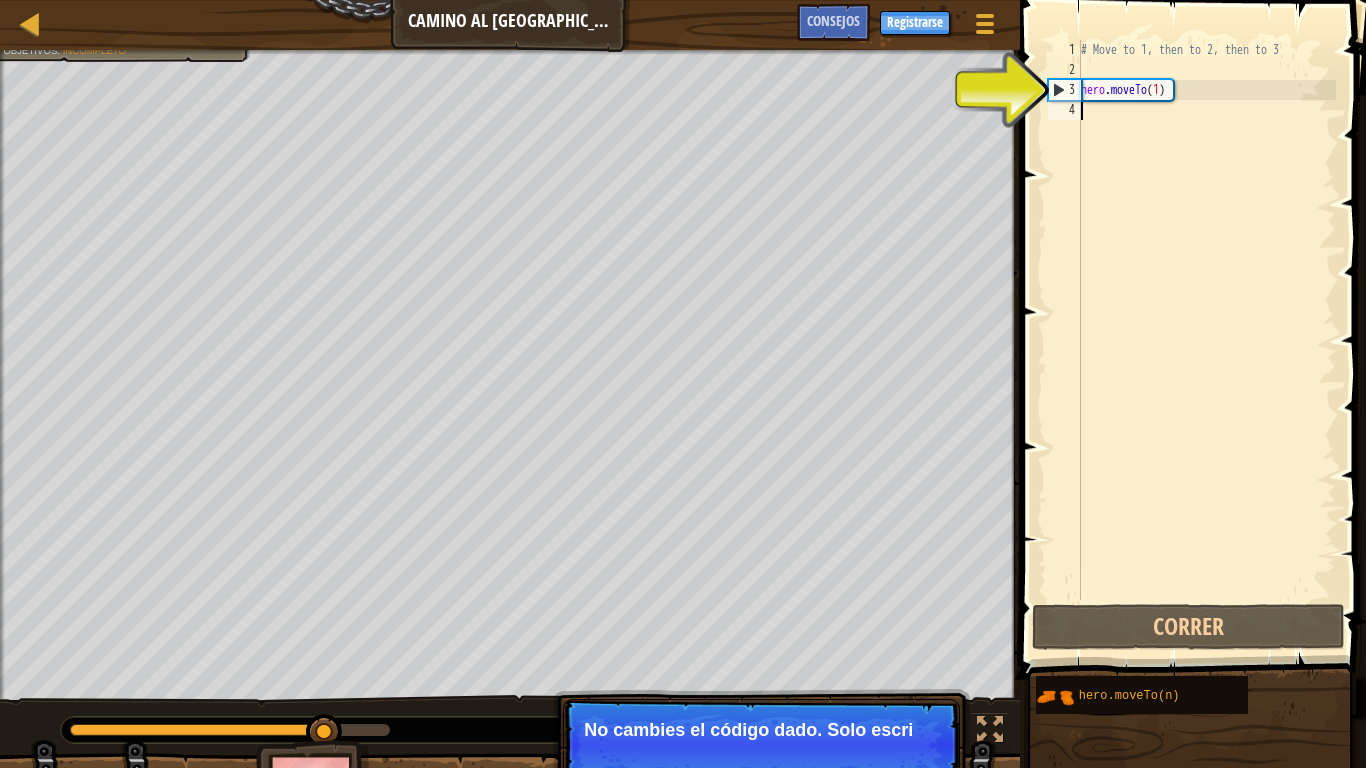 click on "# Move to 1, then to 2, then to 3 hero . moveTo ( 1 )" at bounding box center [1206, 340] 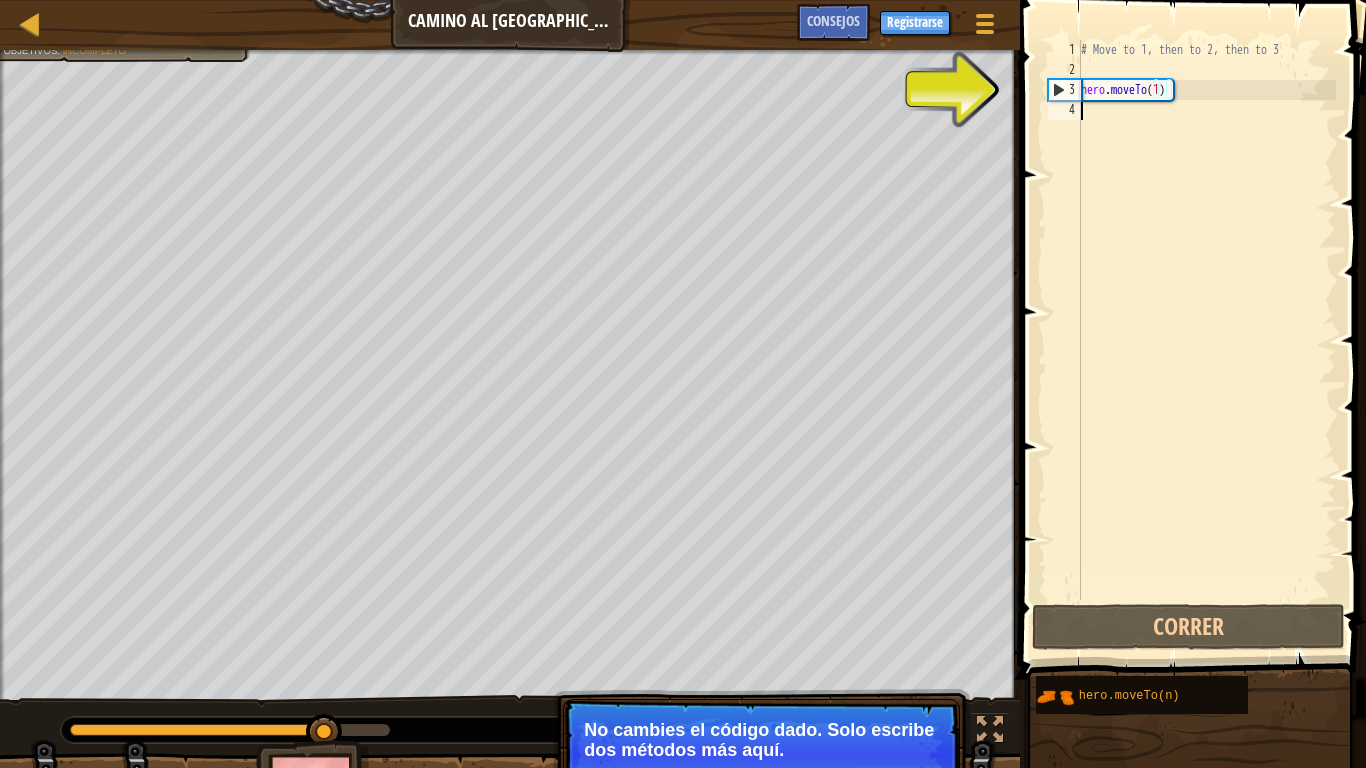 click on "# Move to 1, then to 2, then to 3 hero . moveTo ( 1 )" at bounding box center (1206, 340) 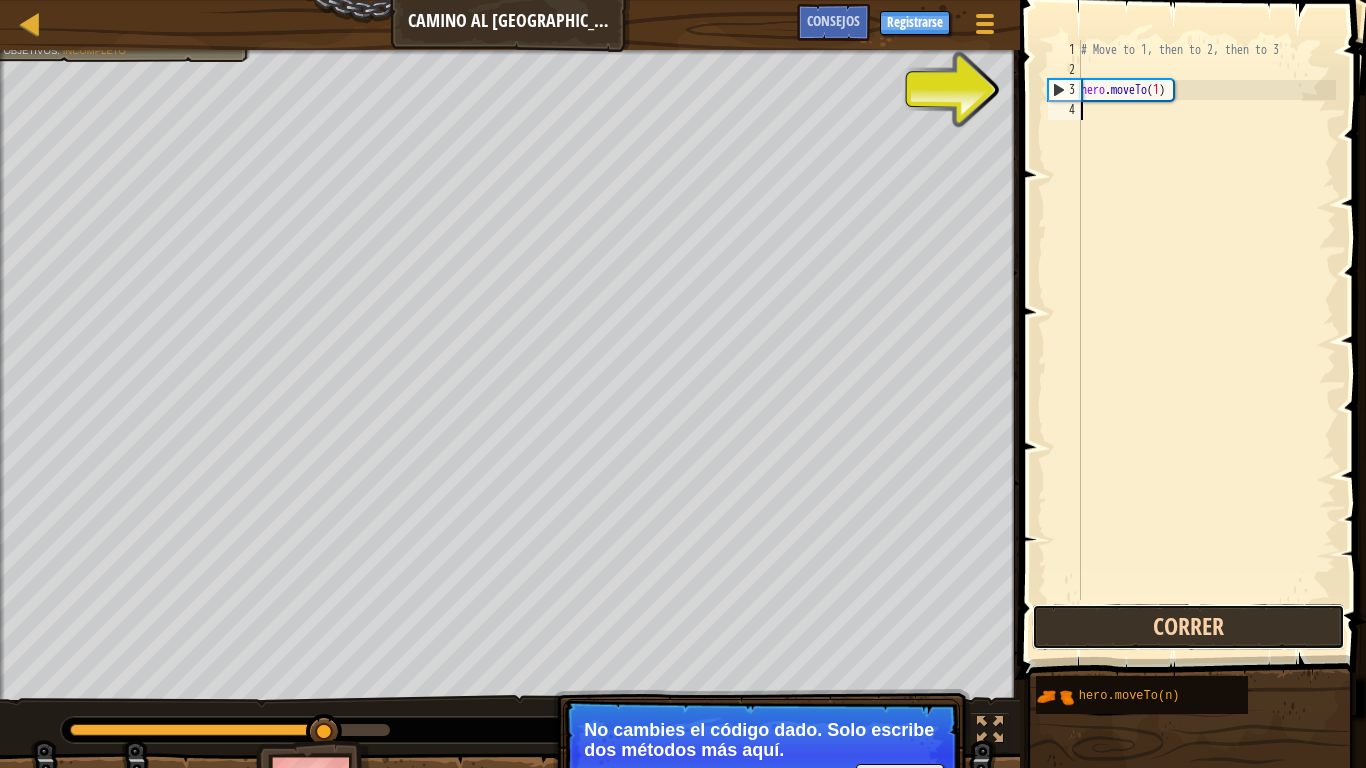 click on "Correr" at bounding box center (1188, 627) 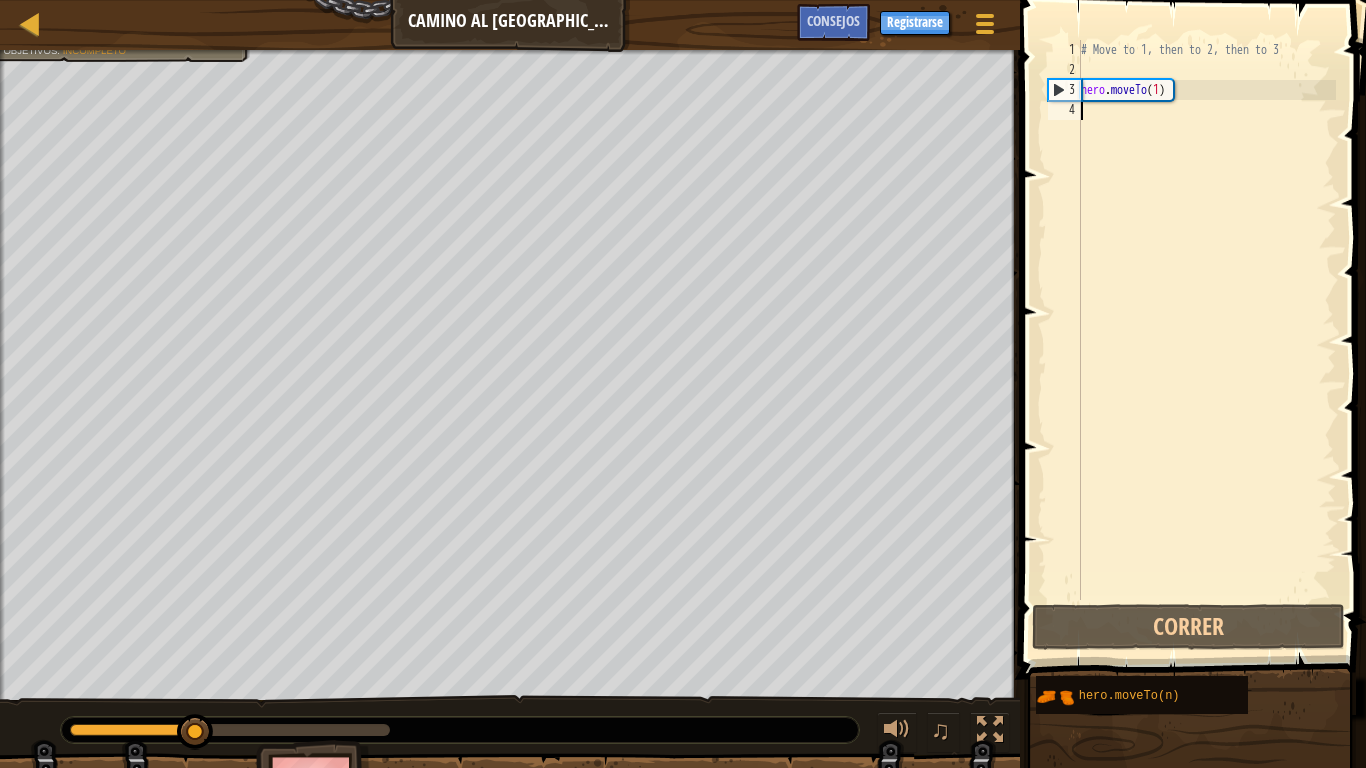 click on "# Move to 1, then to 2, then to 3 hero . moveTo ( 1 )" at bounding box center [1206, 340] 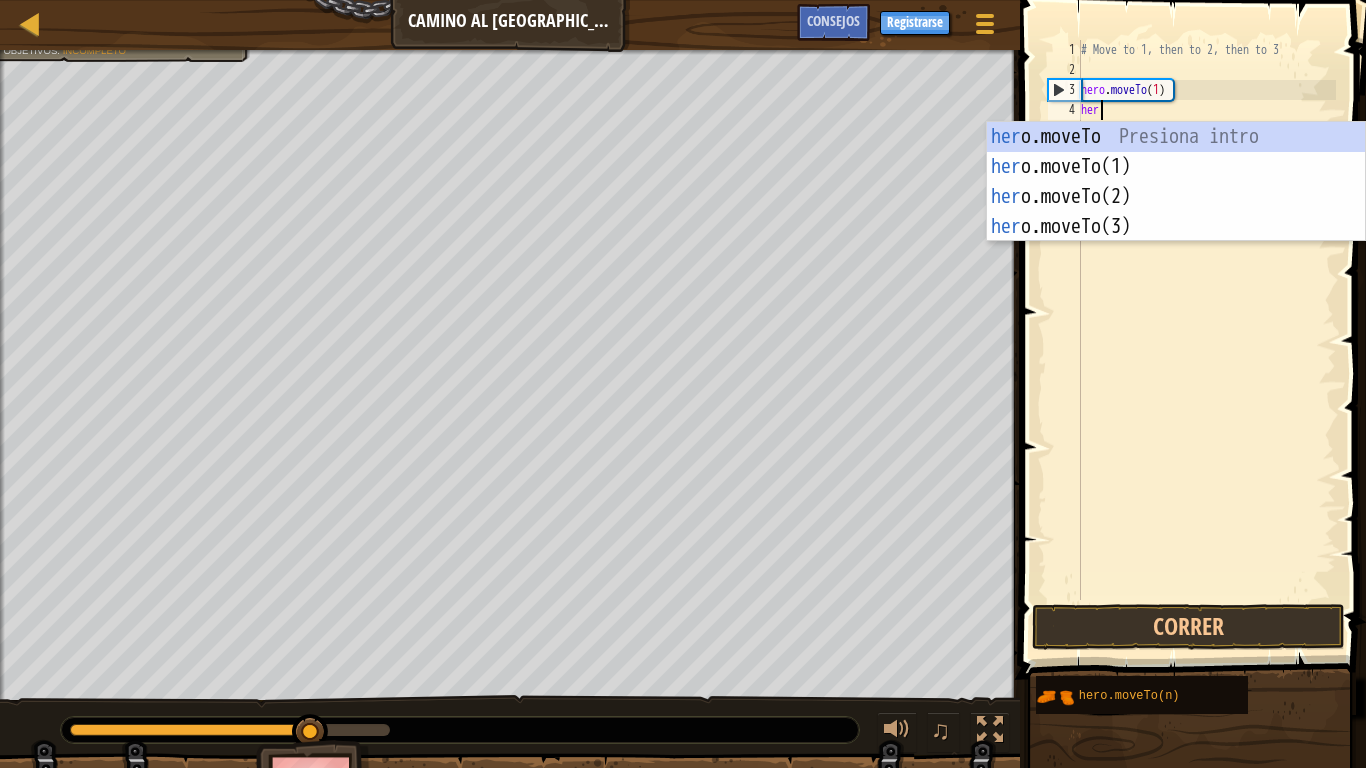 scroll, scrollTop: 9, scrollLeft: 1, axis: both 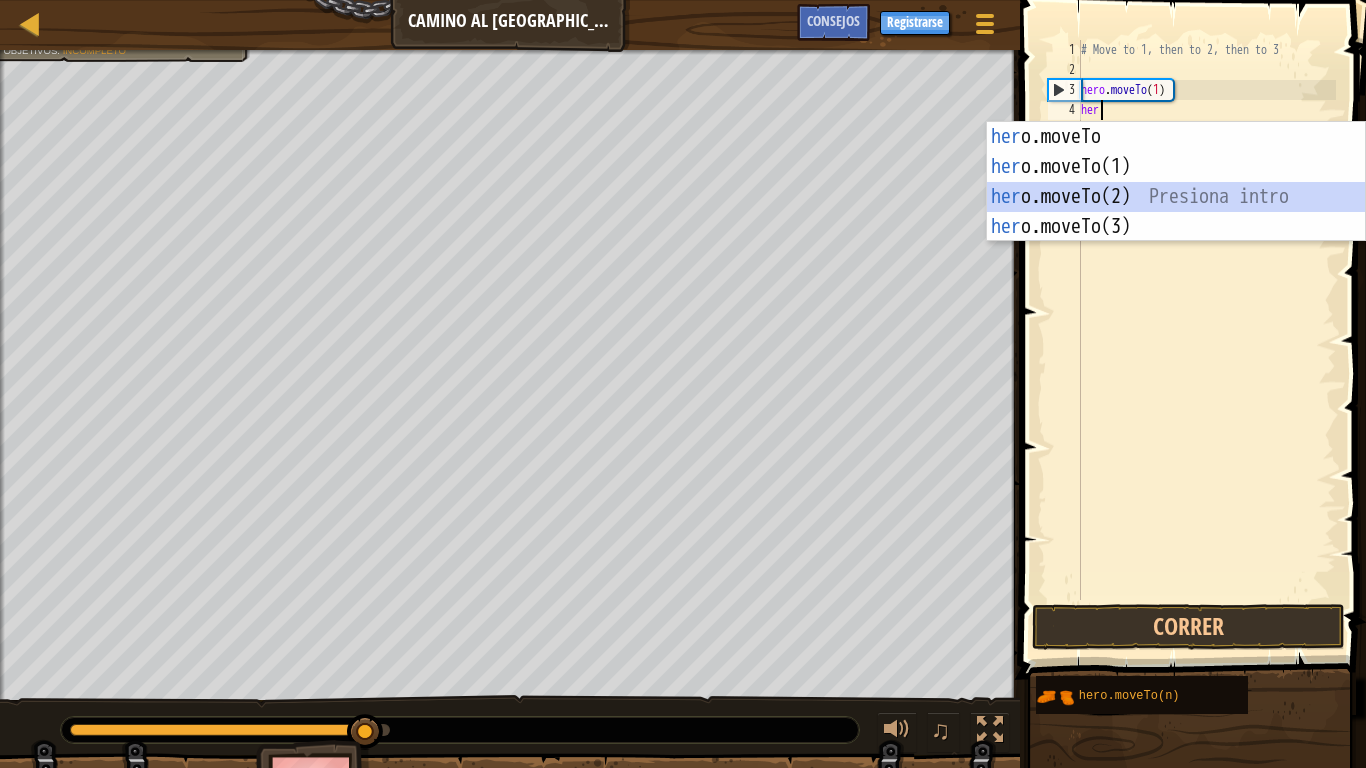 click on "her o.moveTo Presiona intro her o.moveTo(1) Presiona intro her o.moveTo(2) Presiona intro her o.moveTo(3) Presiona intro" at bounding box center (1176, 212) 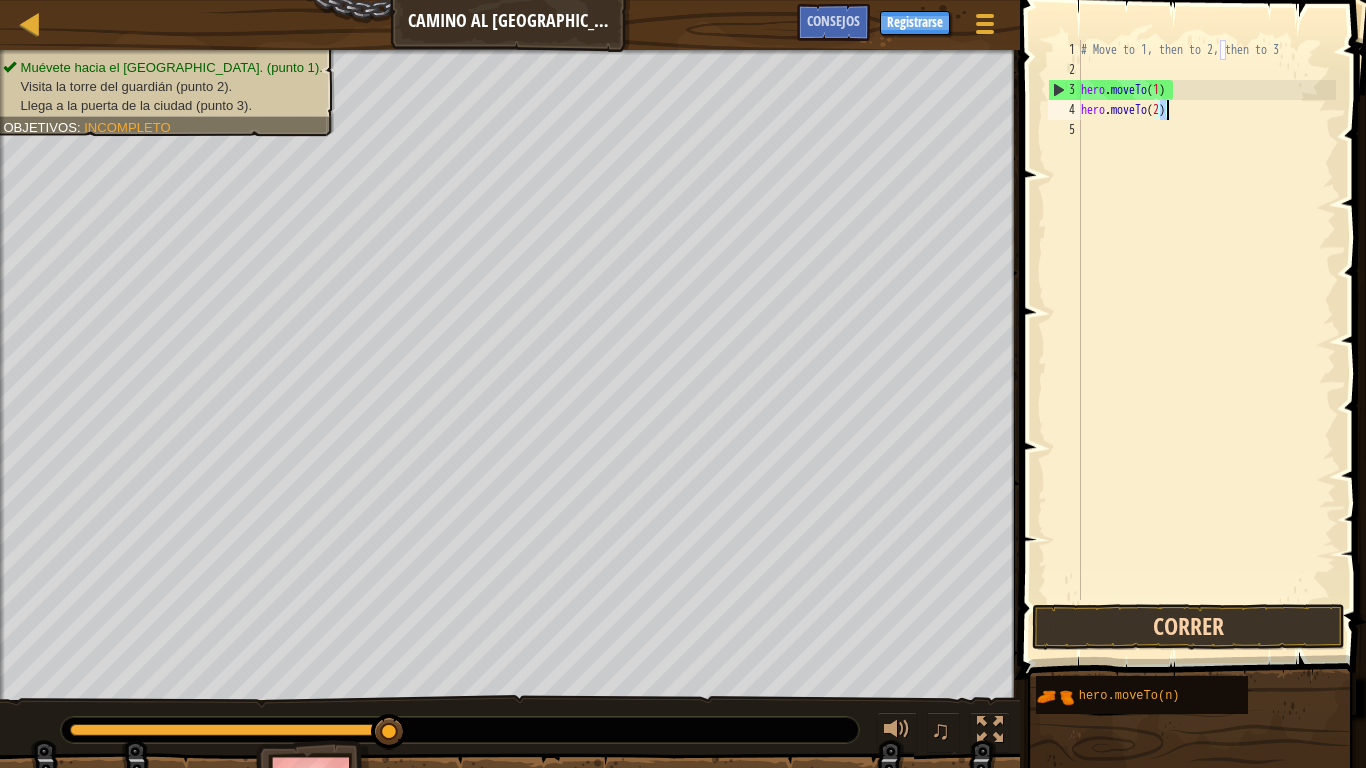 type on "hero.moveTo(2)" 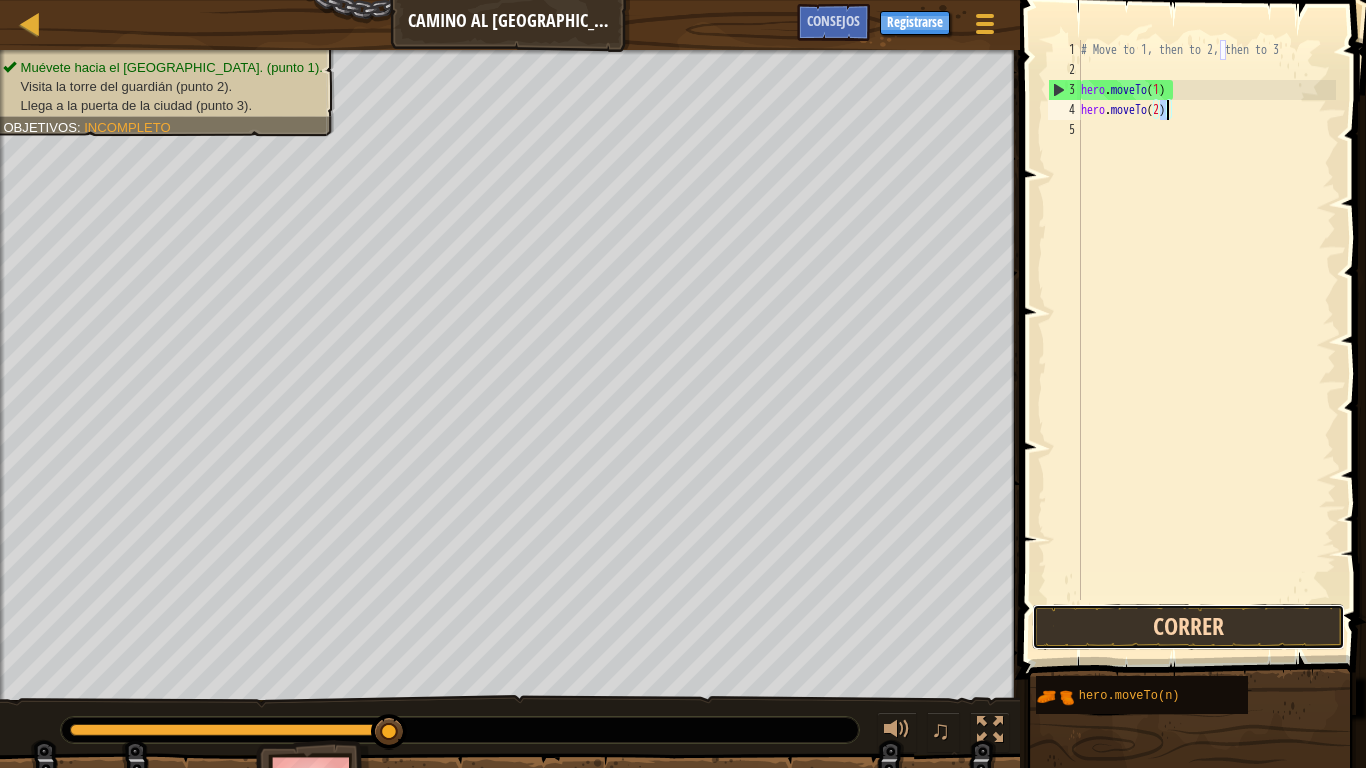 click on "Correr" at bounding box center [1188, 627] 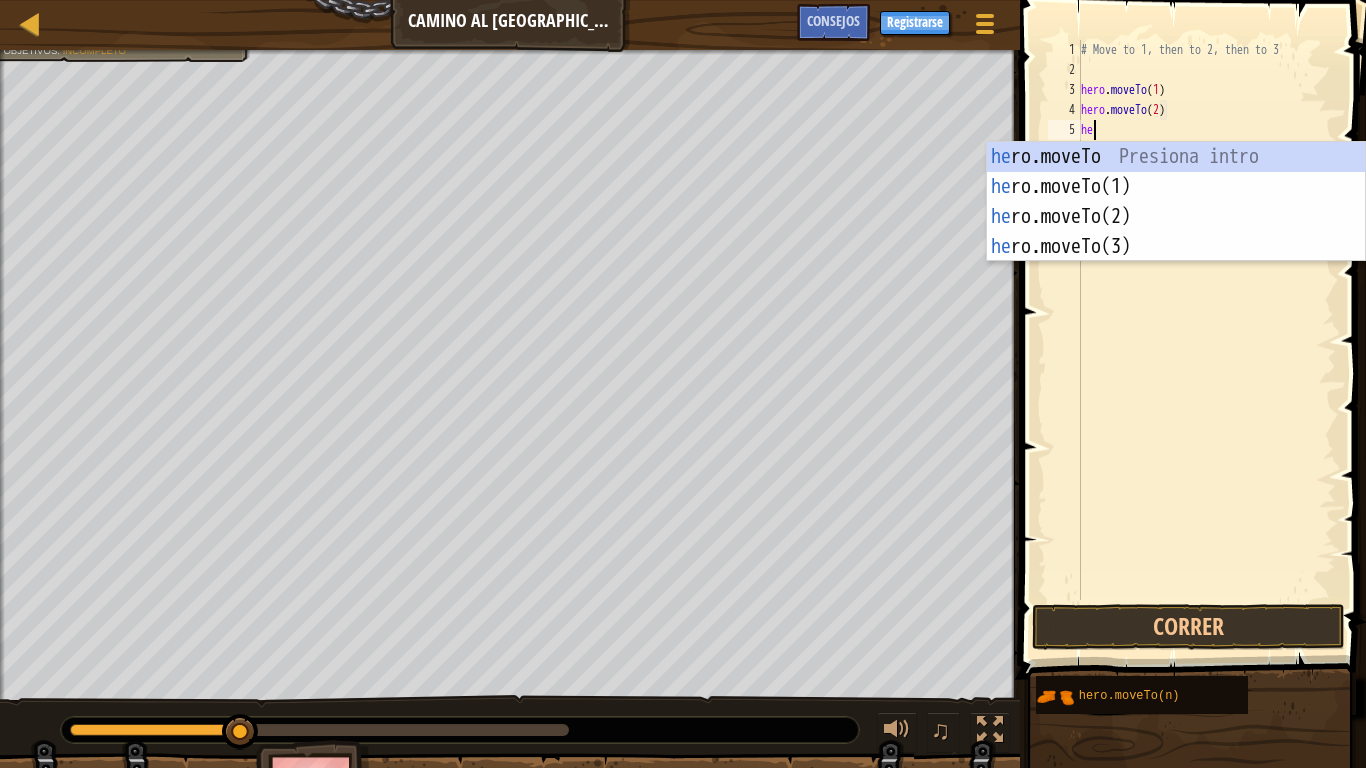 scroll, scrollTop: 9, scrollLeft: 1, axis: both 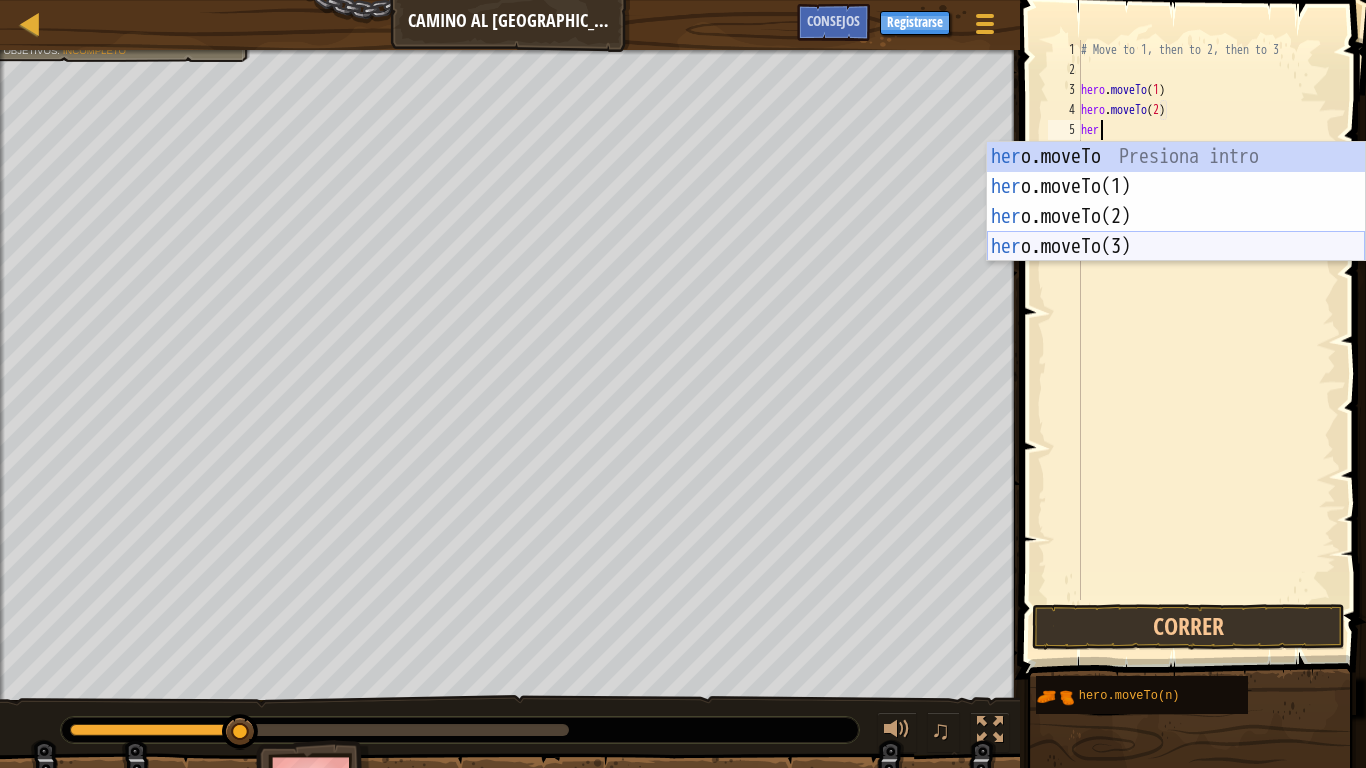 click on "her o.moveTo Presiona intro her o.moveTo(1) Presiona intro her o.moveTo(2) Presiona intro her o.moveTo(3) Presiona intro" at bounding box center [1176, 232] 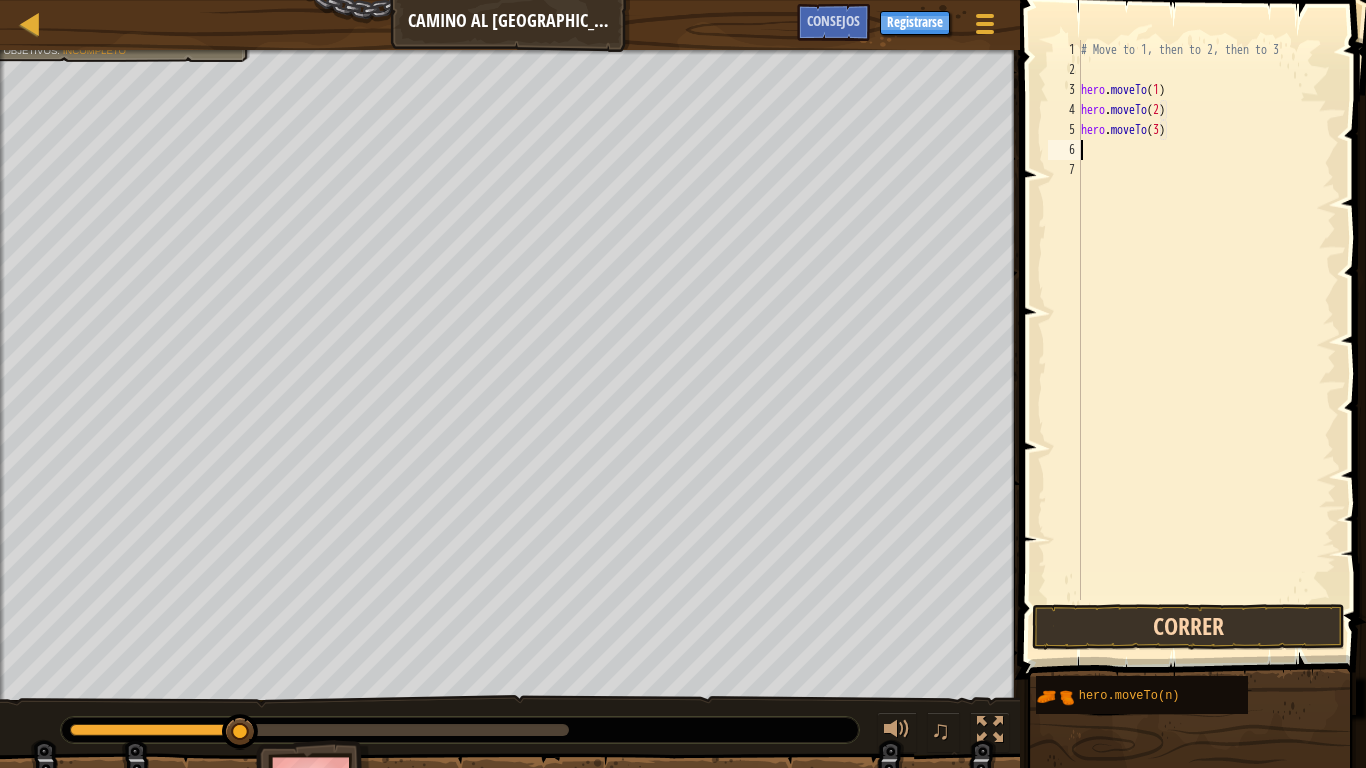 type on "hero.moveTo(3)" 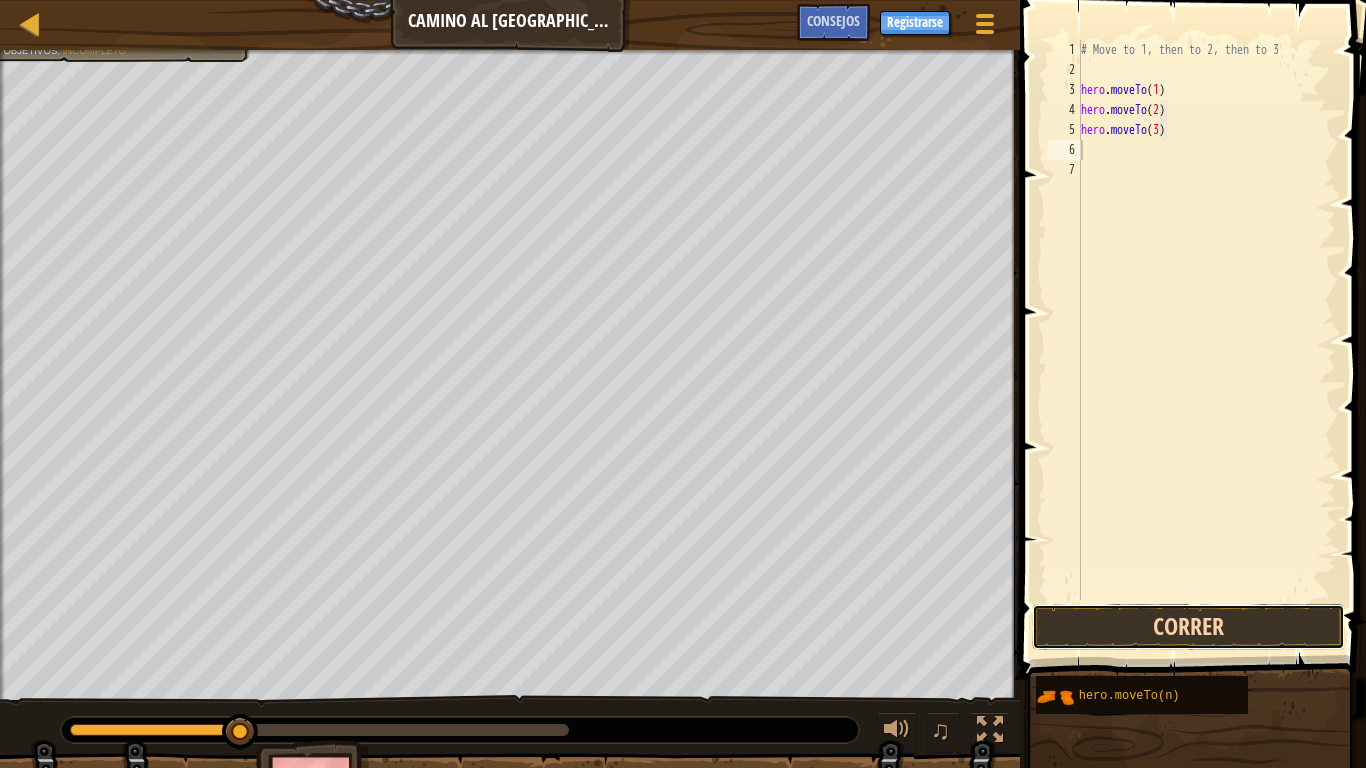 click on "Correr" at bounding box center [1188, 627] 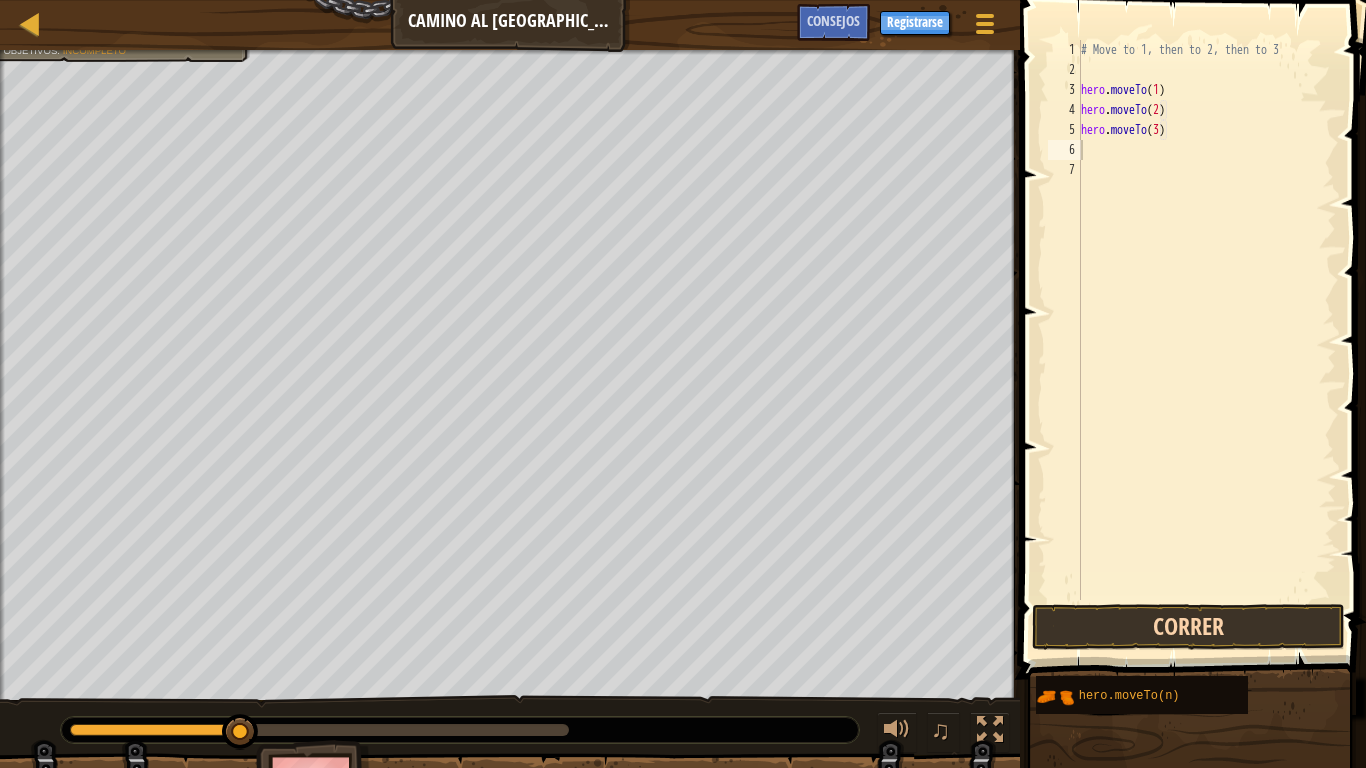 type 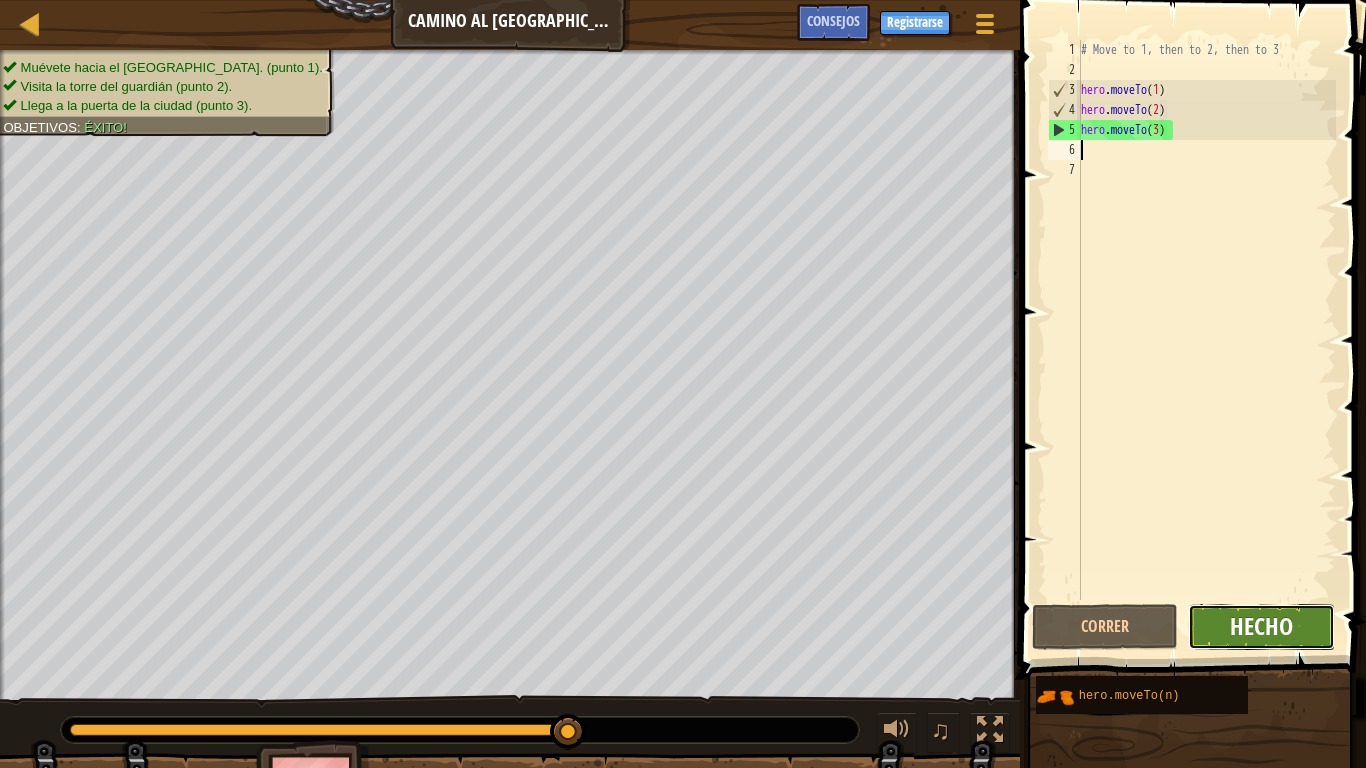 click on "Hecho" at bounding box center [1261, 626] 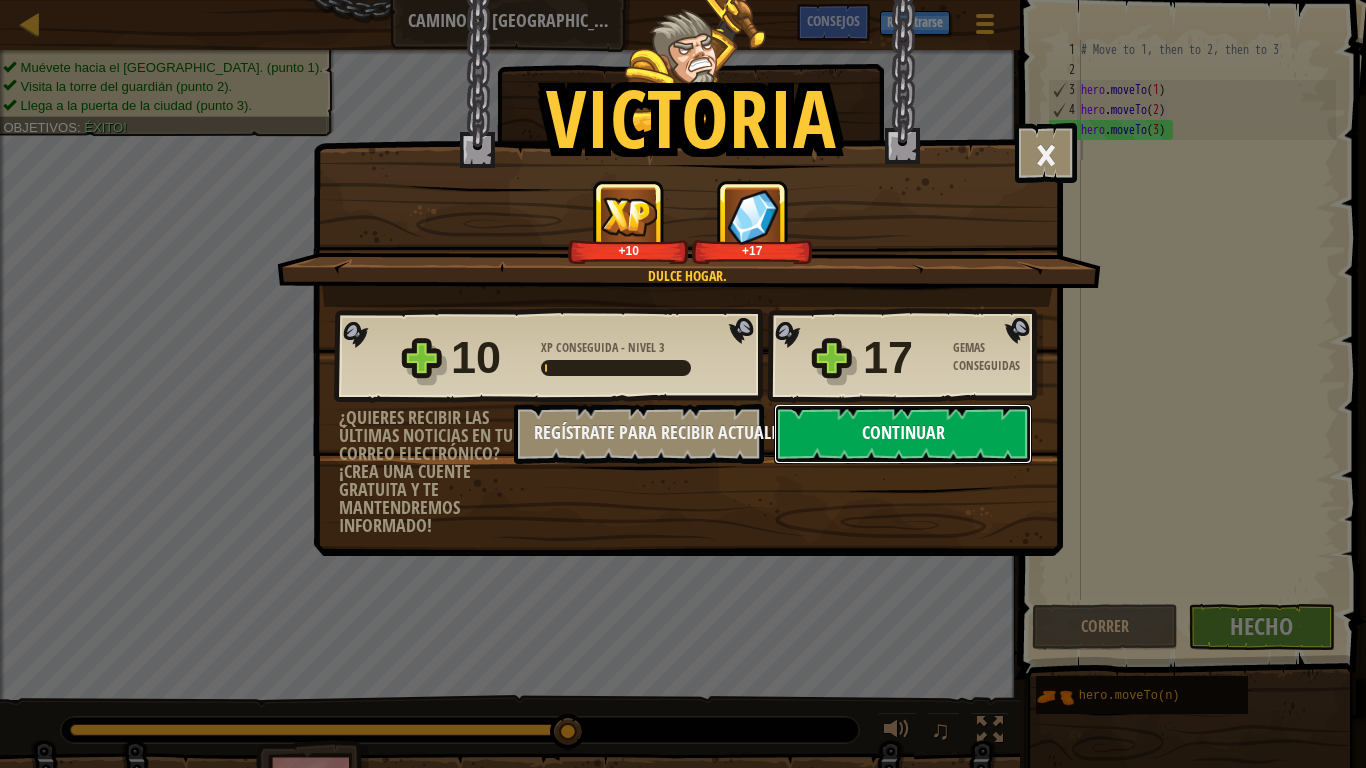 click on "Continuar" at bounding box center (903, 434) 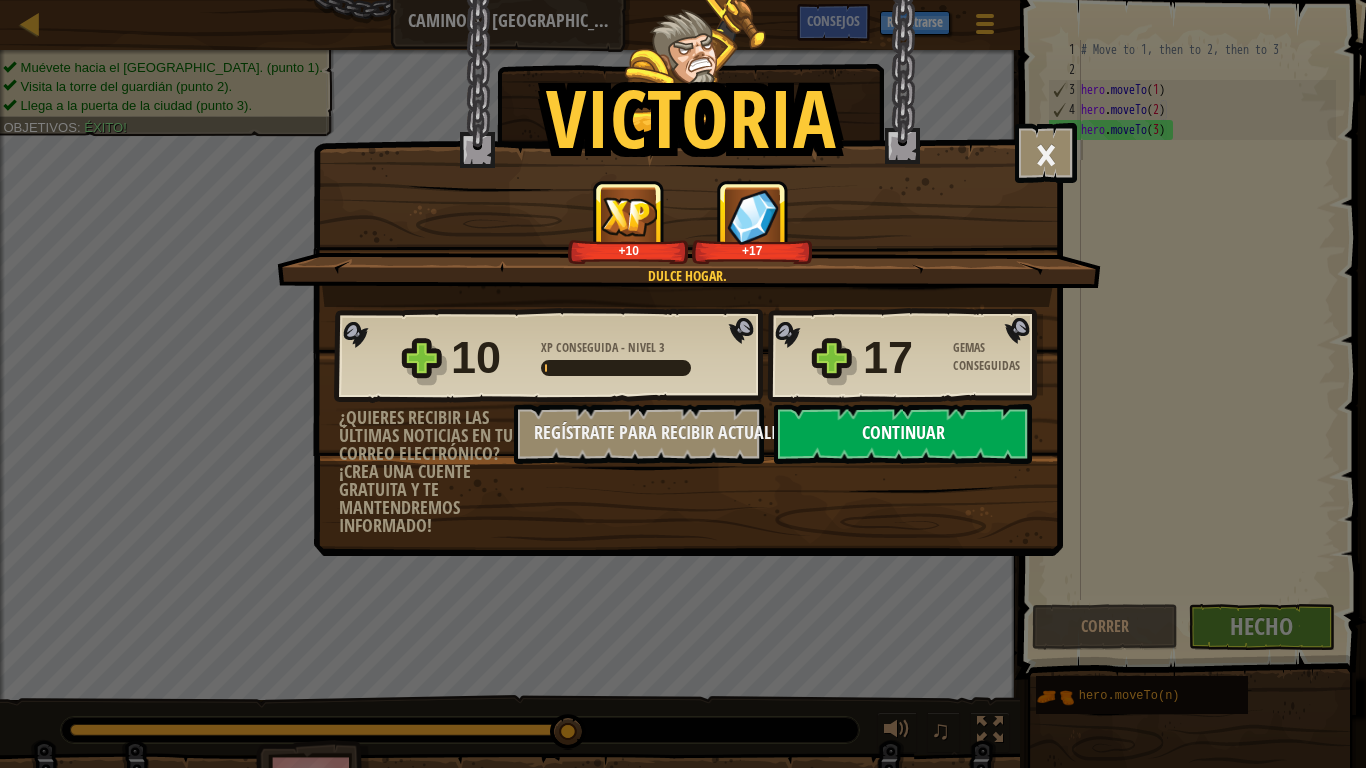 select on "es-ES" 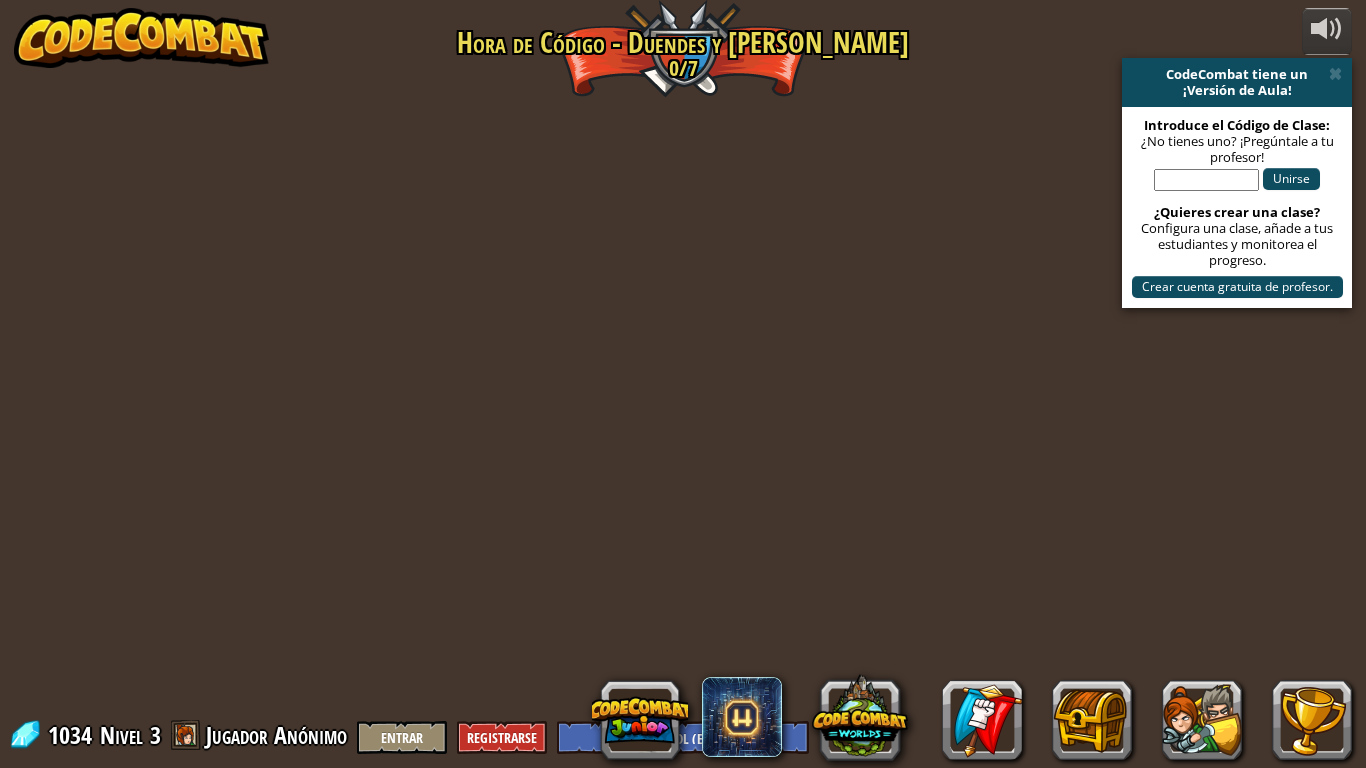 select on "es-ES" 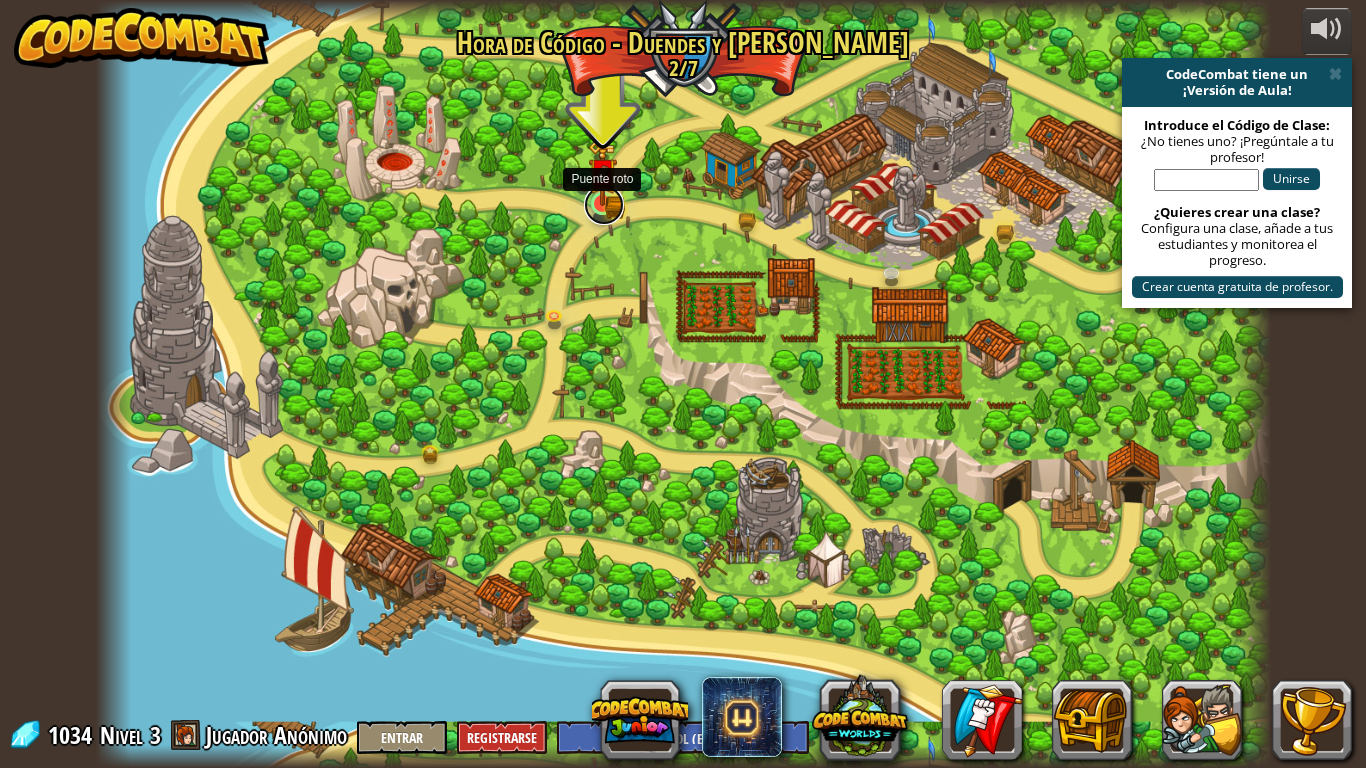 click at bounding box center (604, 205) 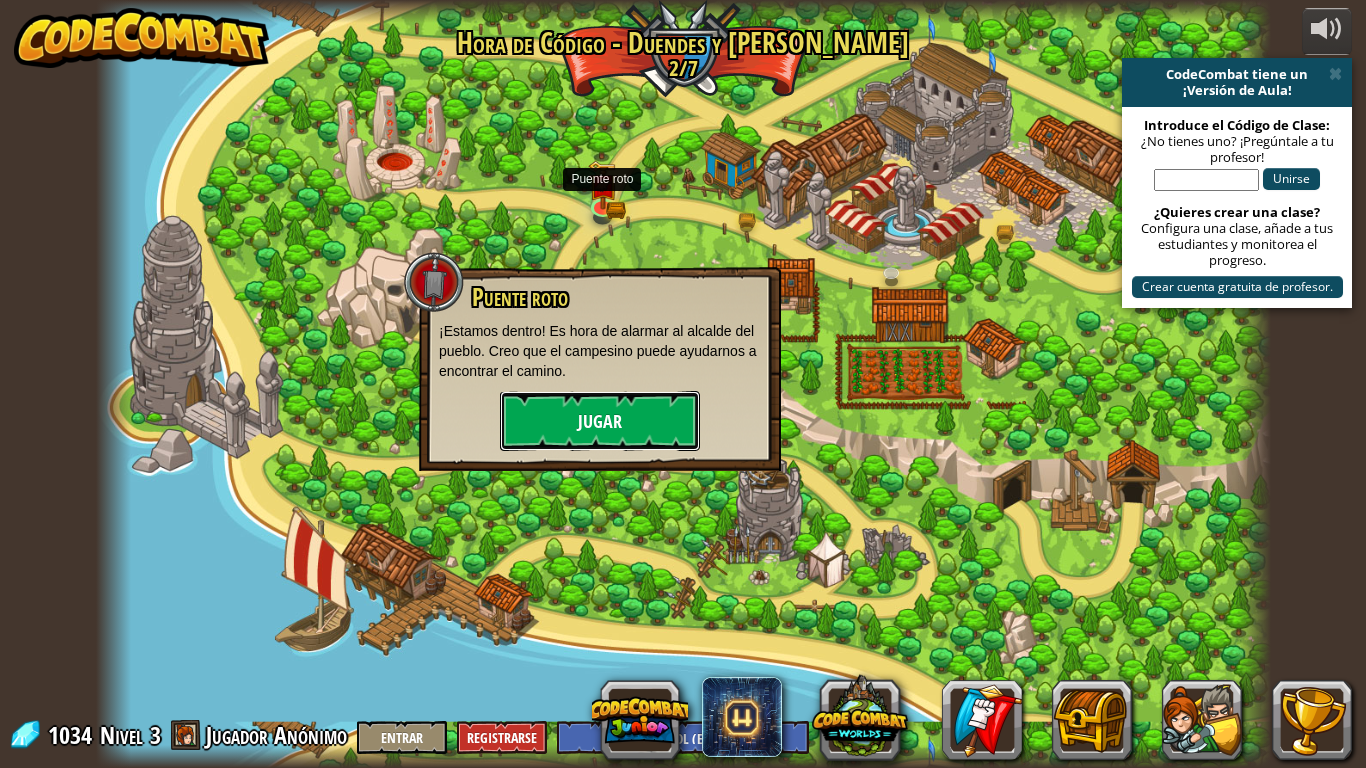 click on "Jugar" at bounding box center [600, 421] 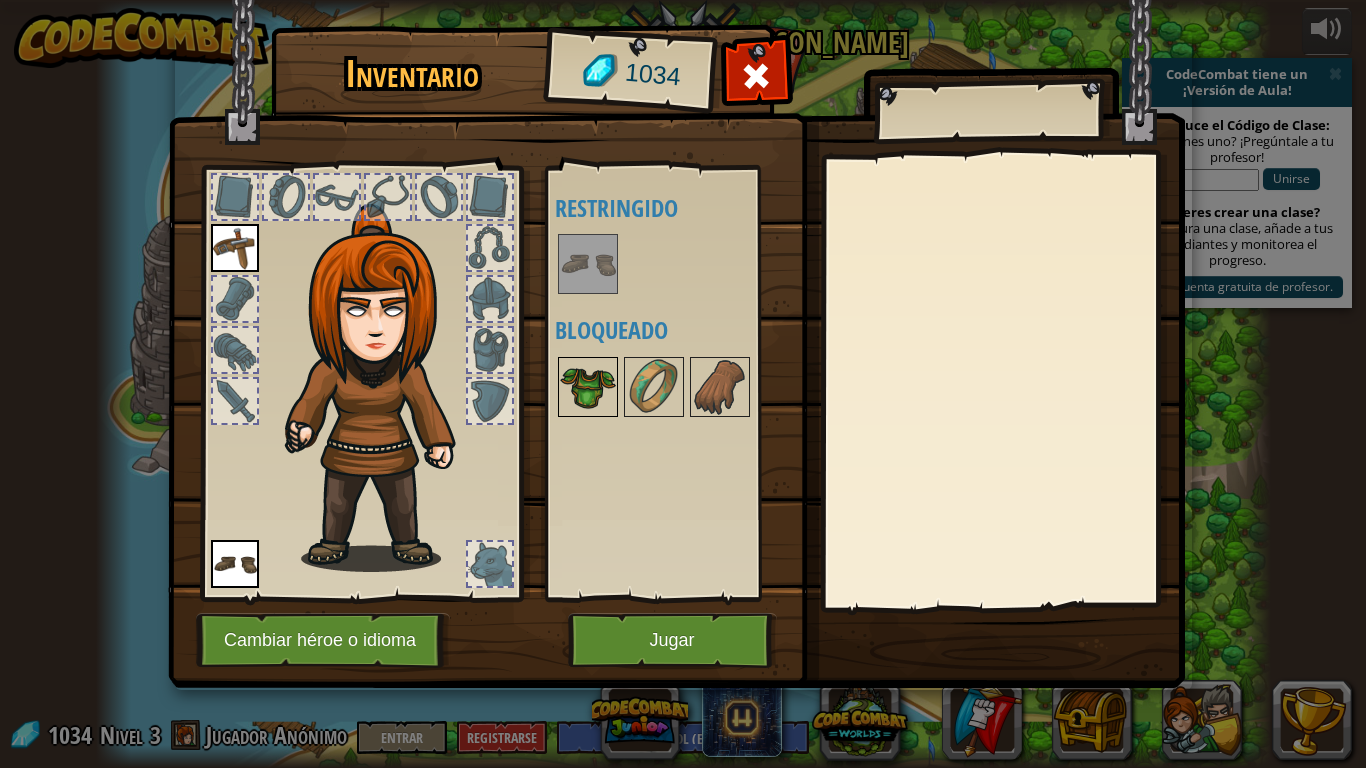 click at bounding box center (588, 387) 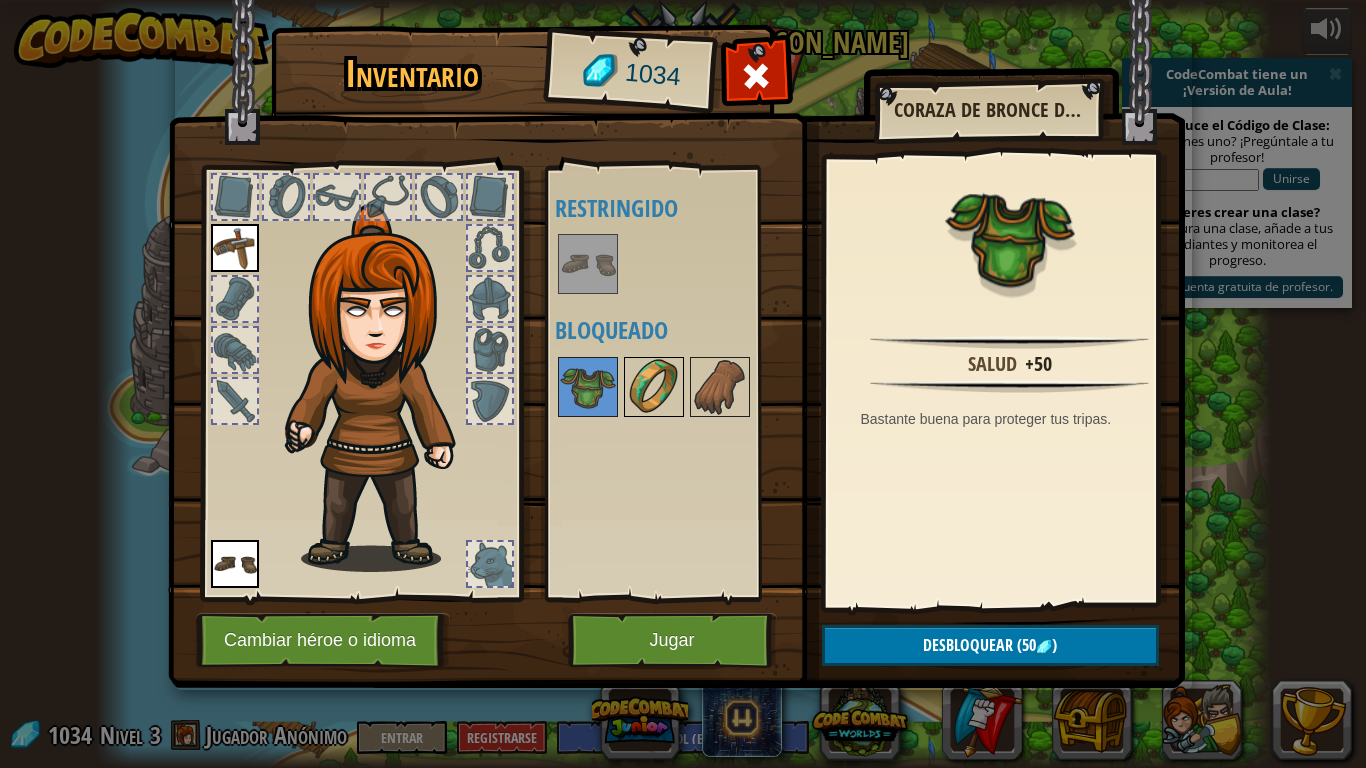 click at bounding box center (654, 387) 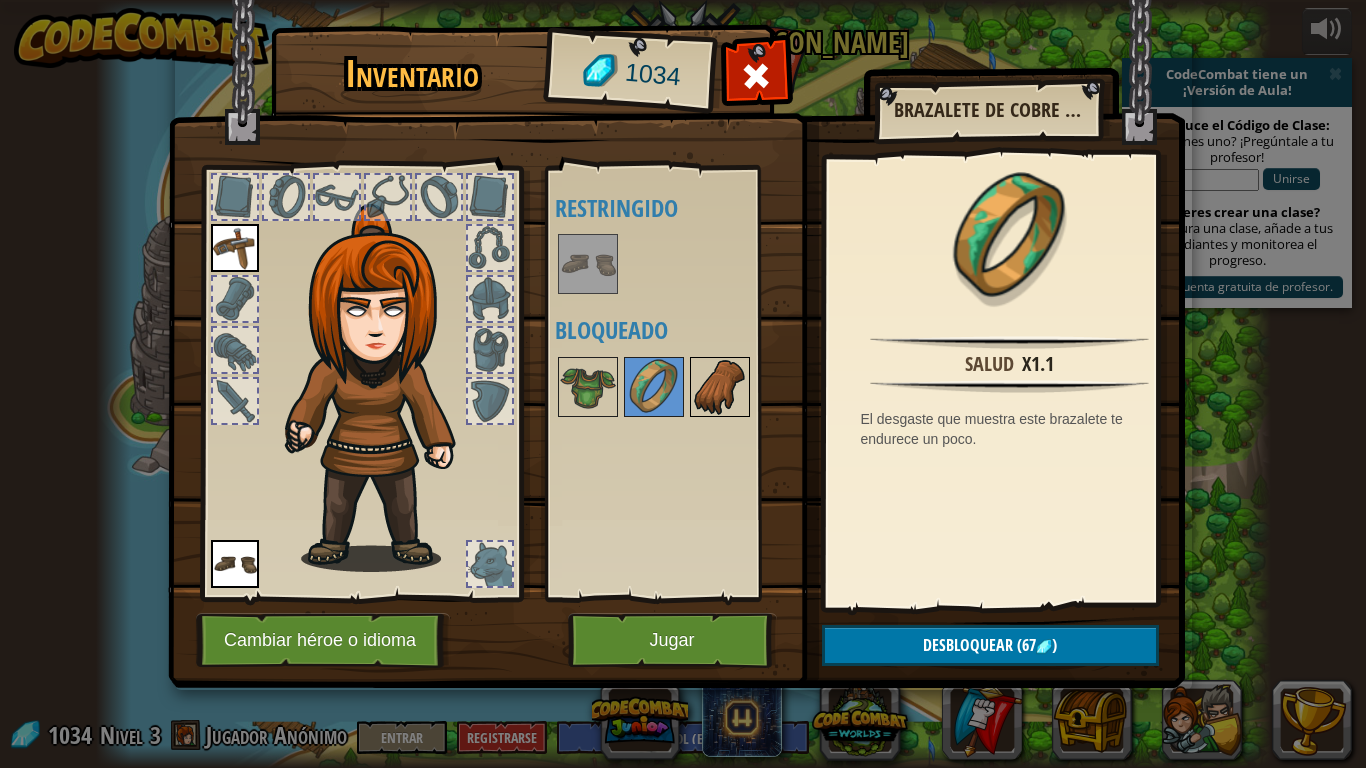 click at bounding box center (720, 387) 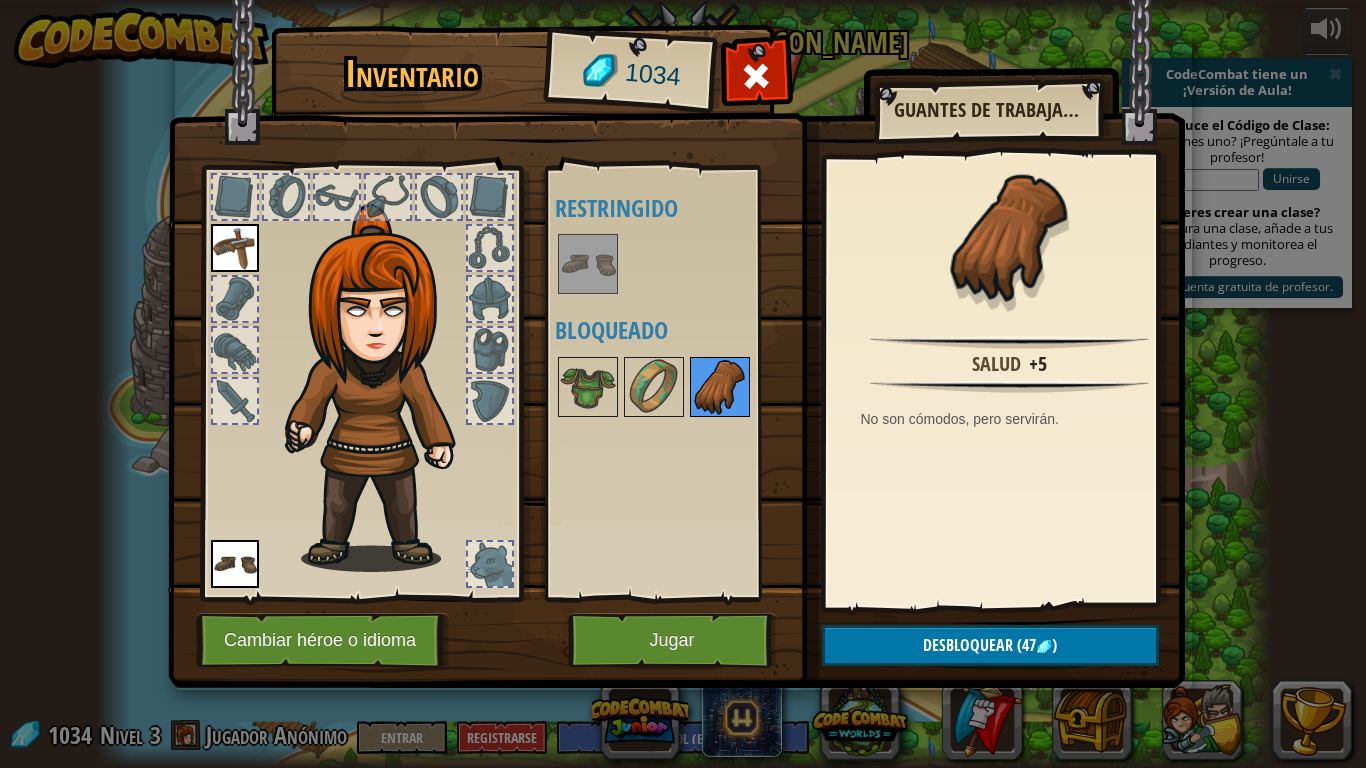 click at bounding box center (720, 387) 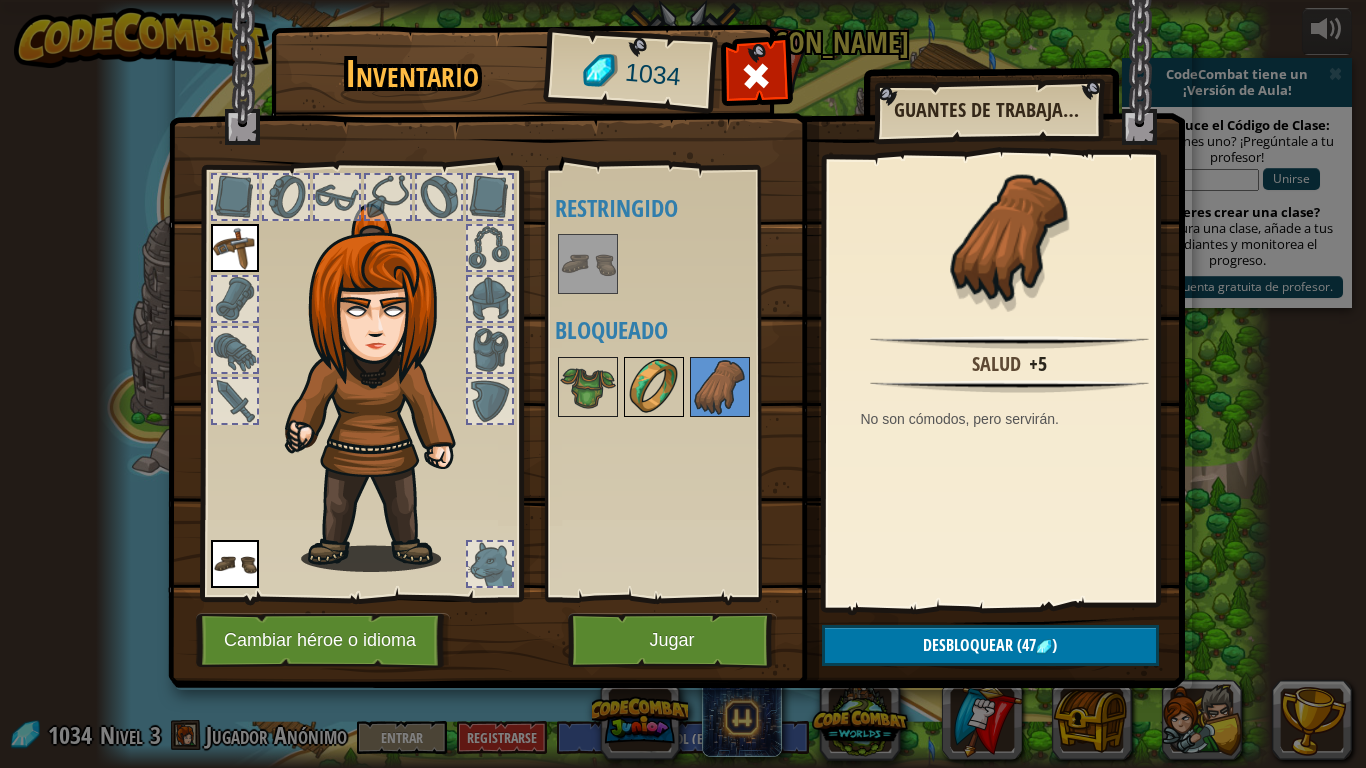 click at bounding box center [654, 387] 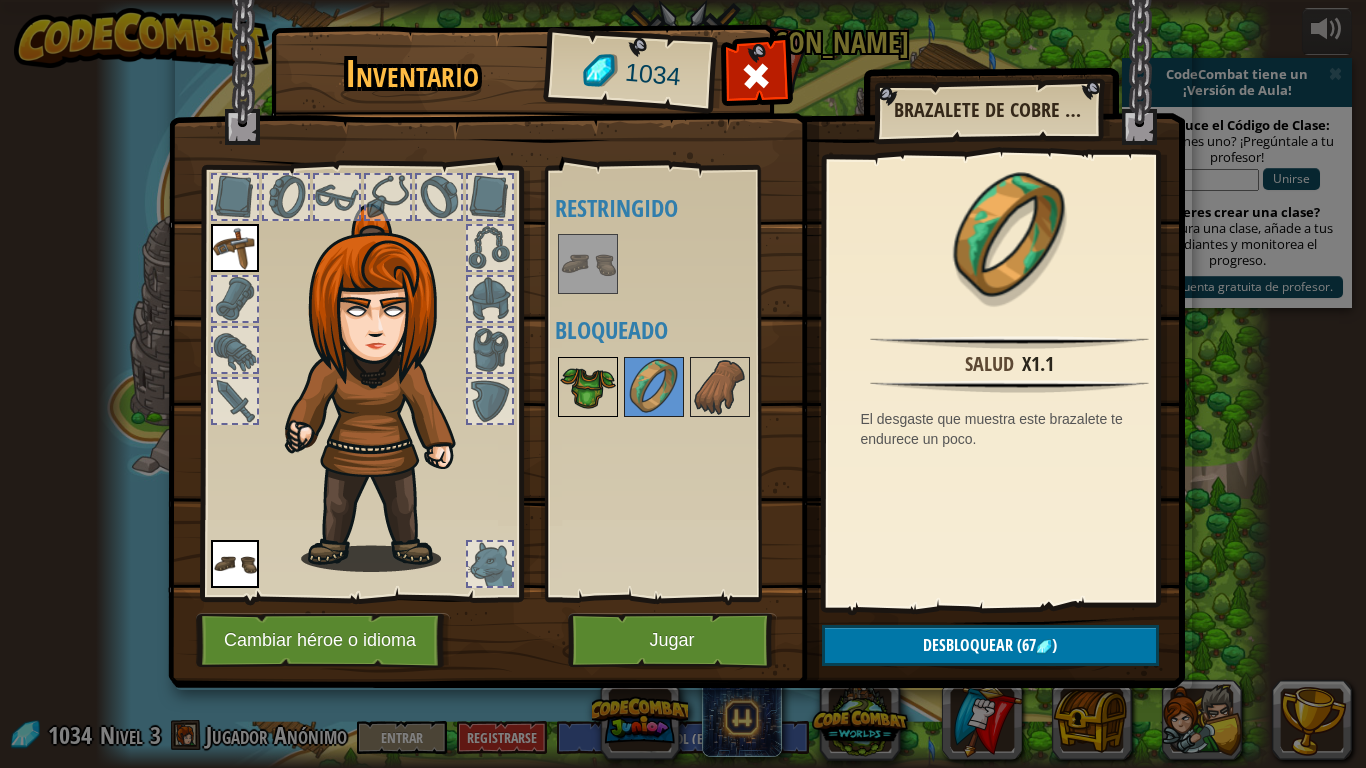 click at bounding box center [588, 387] 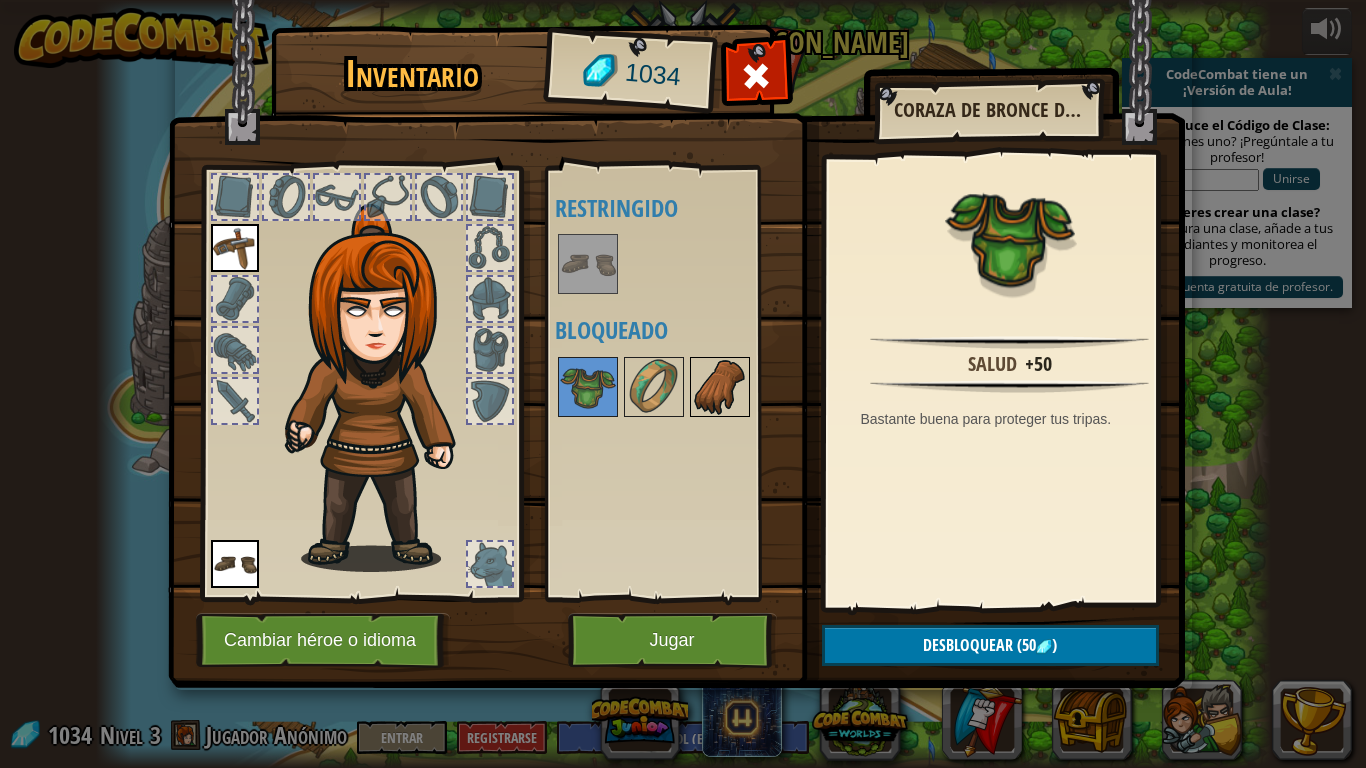 click at bounding box center [720, 387] 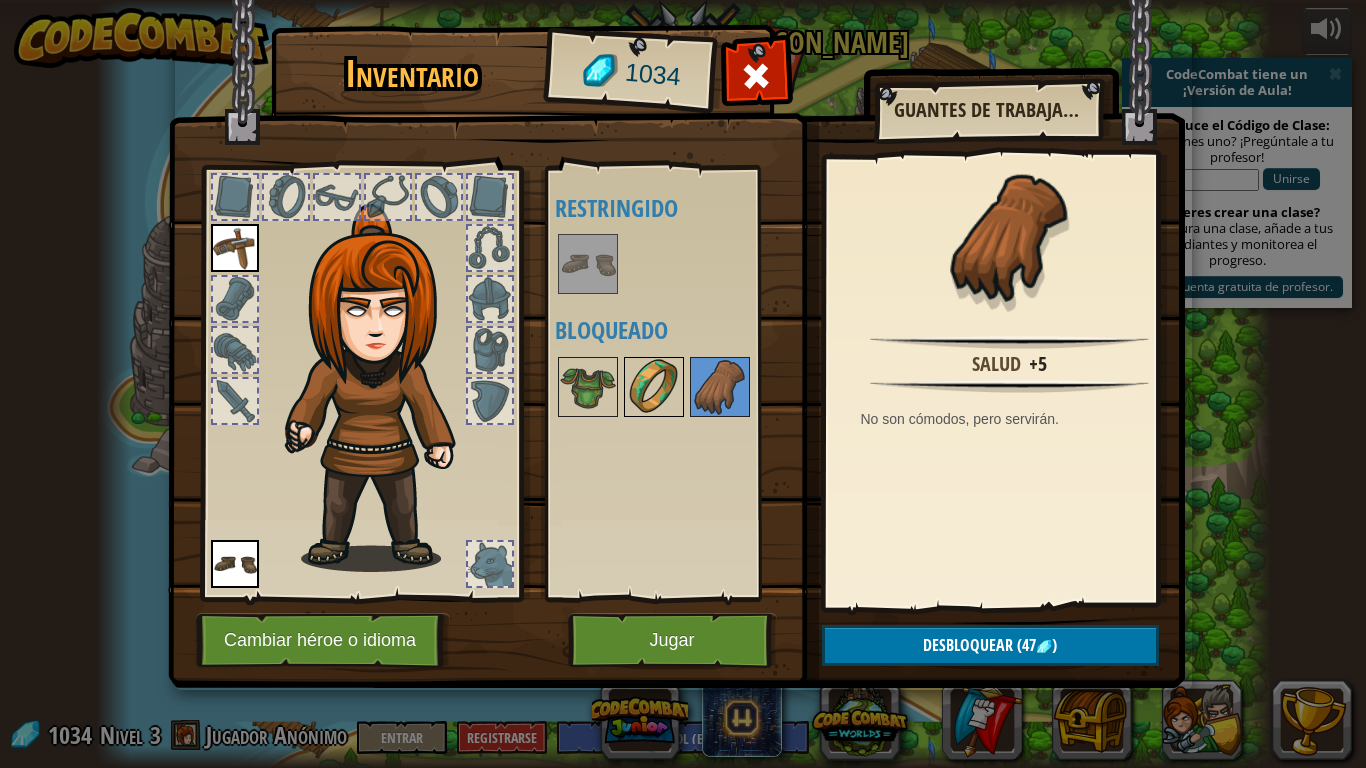 click at bounding box center [654, 387] 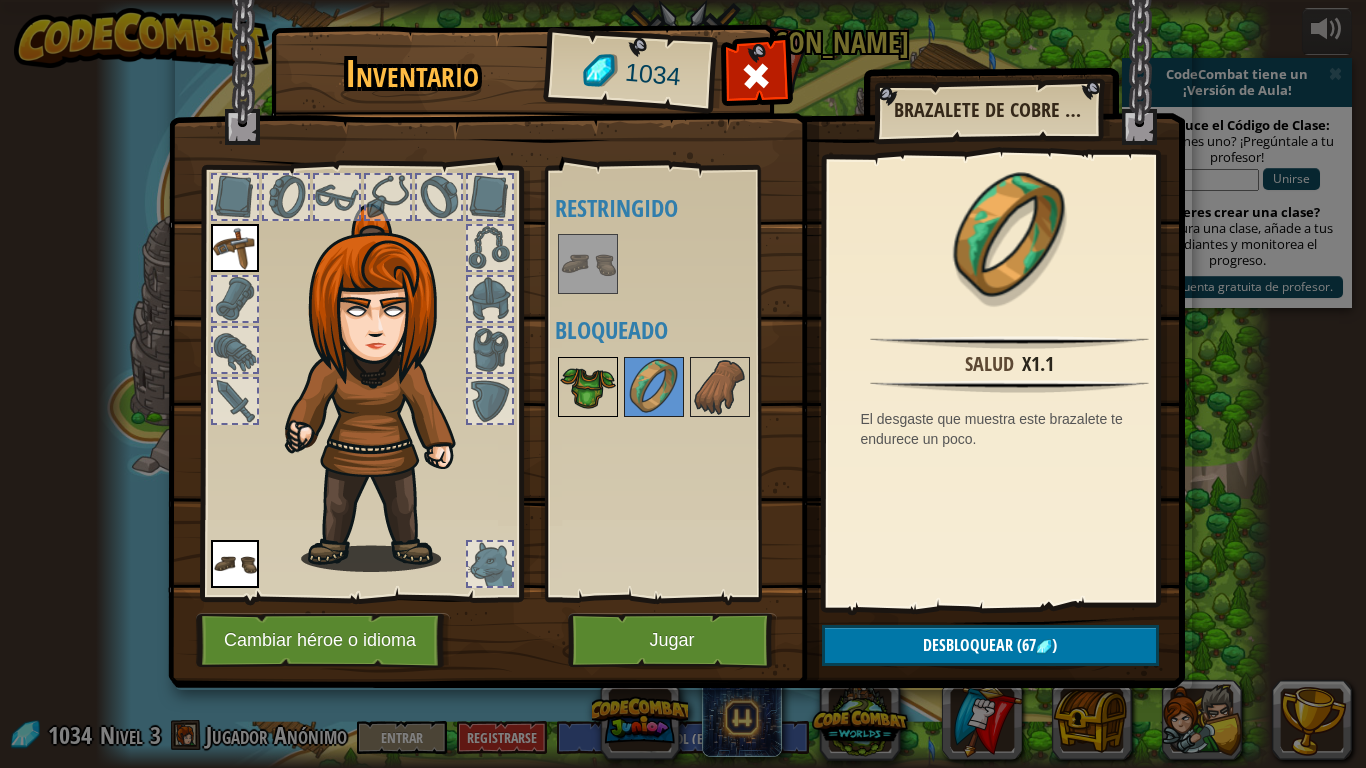 click at bounding box center (588, 387) 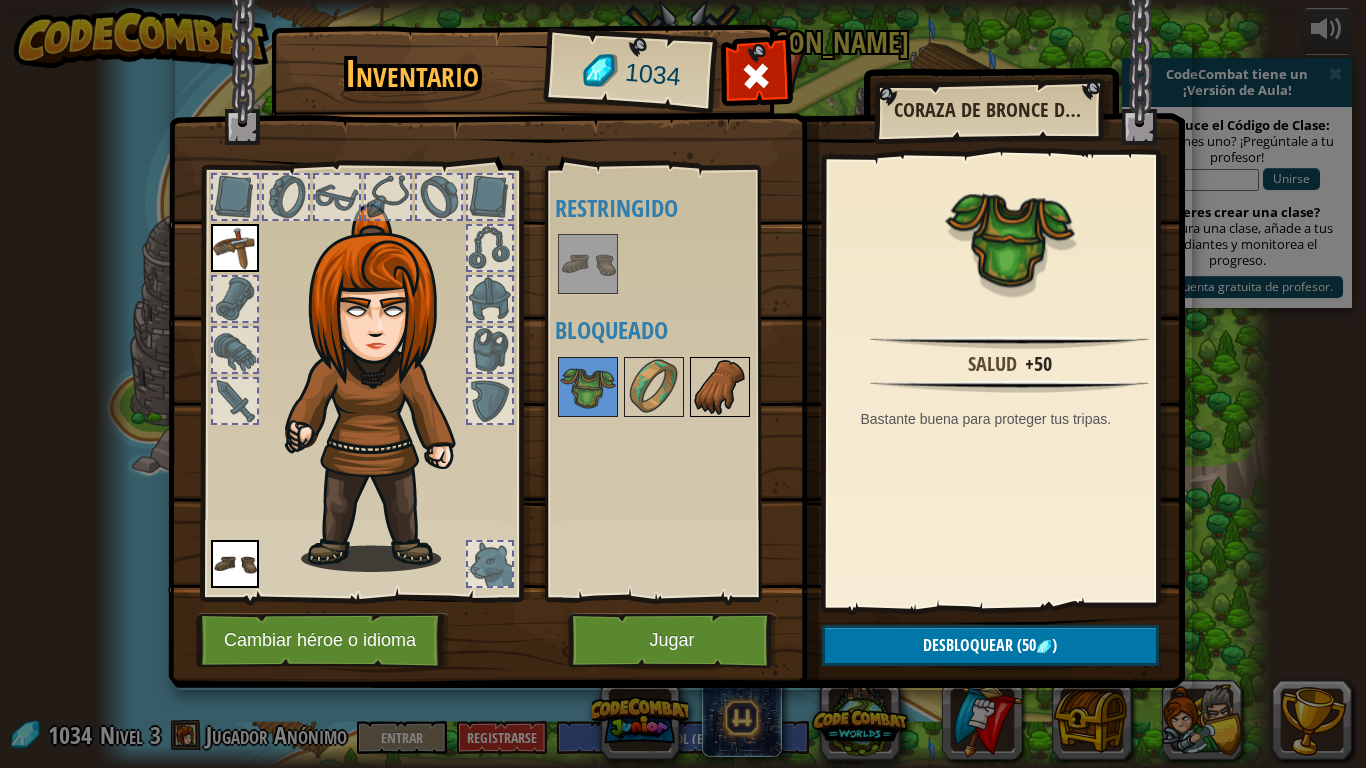 click at bounding box center (720, 387) 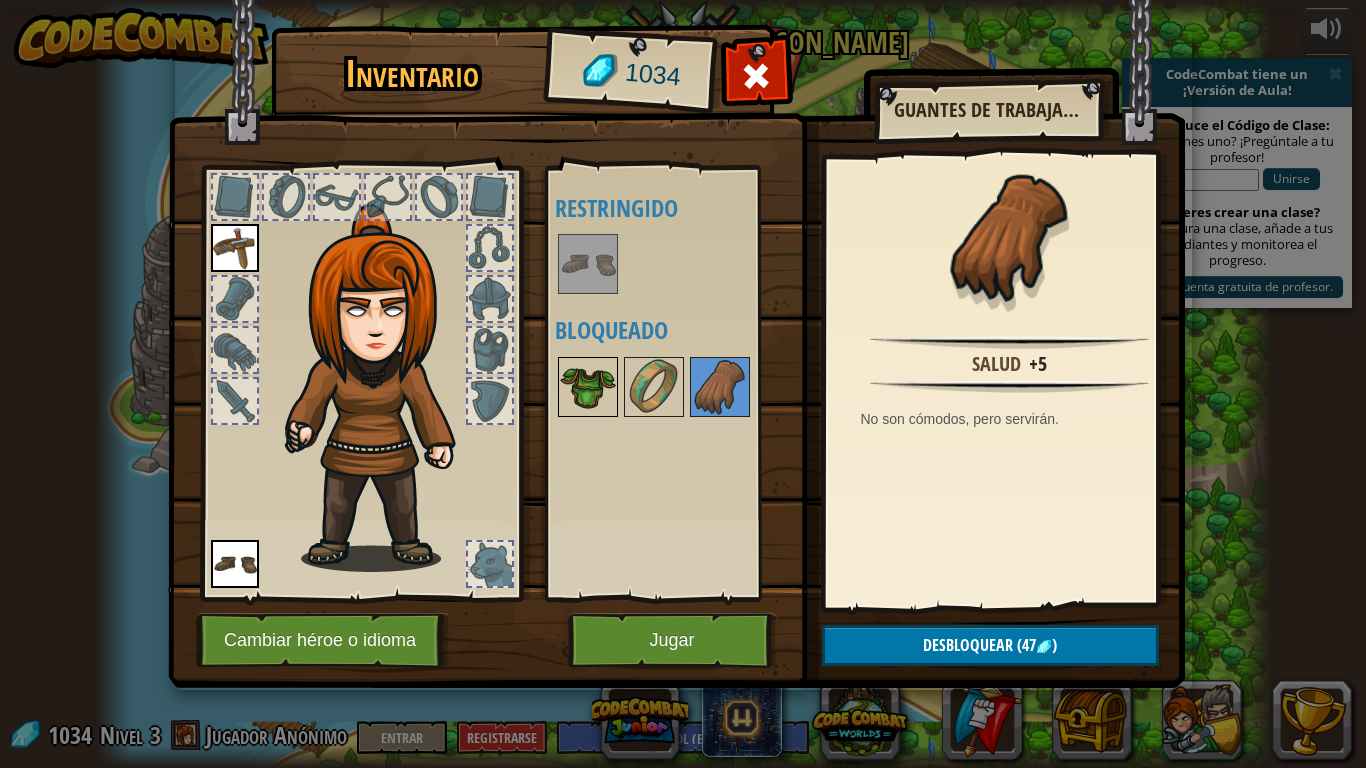 click at bounding box center [588, 387] 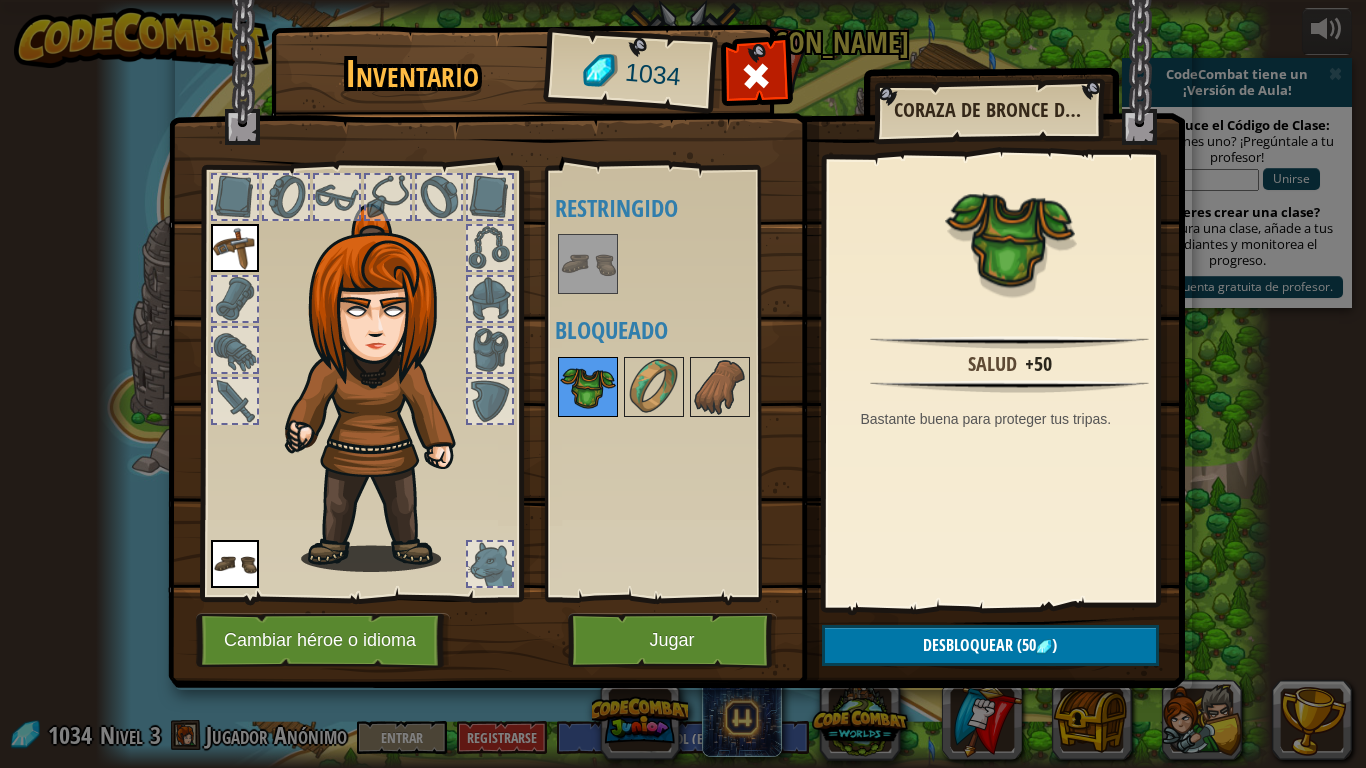 click at bounding box center [588, 387] 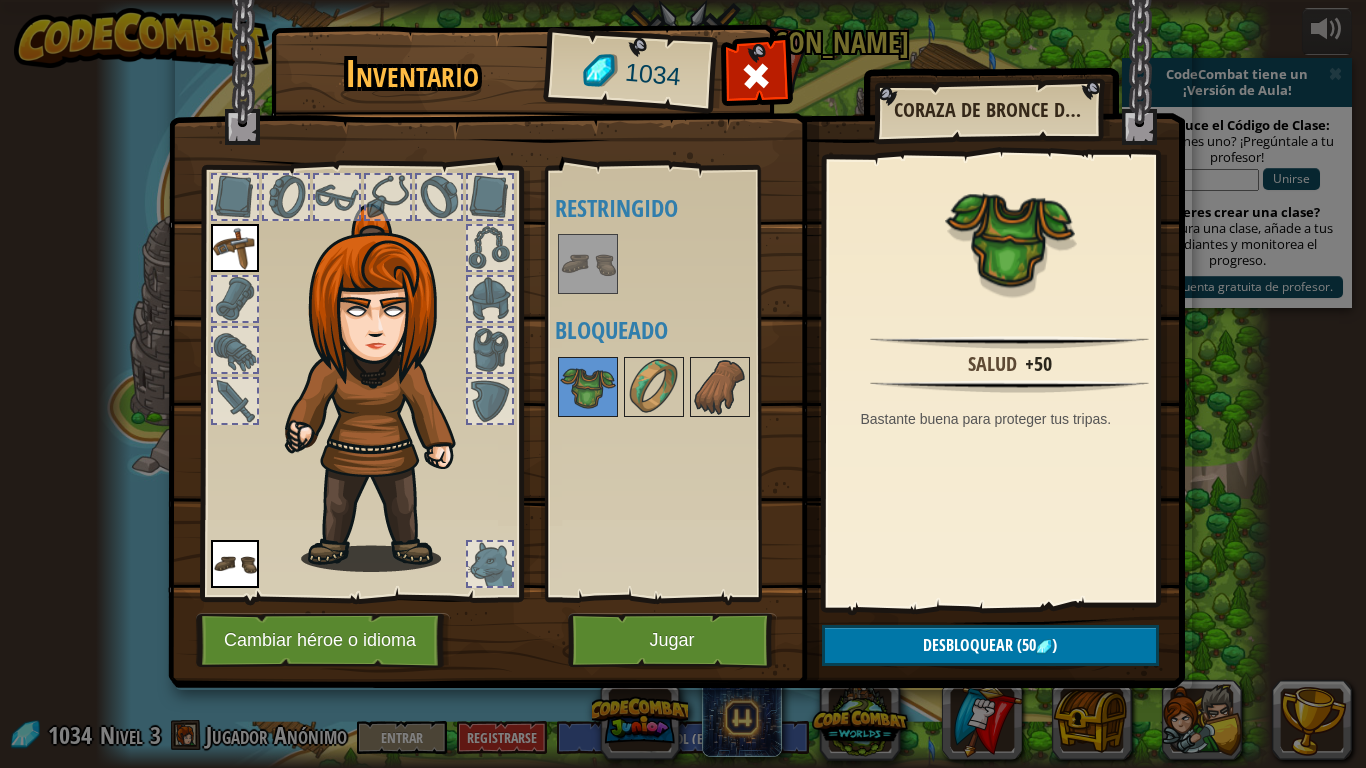 drag, startPoint x: 592, startPoint y: 376, endPoint x: 423, endPoint y: 360, distance: 169.7557 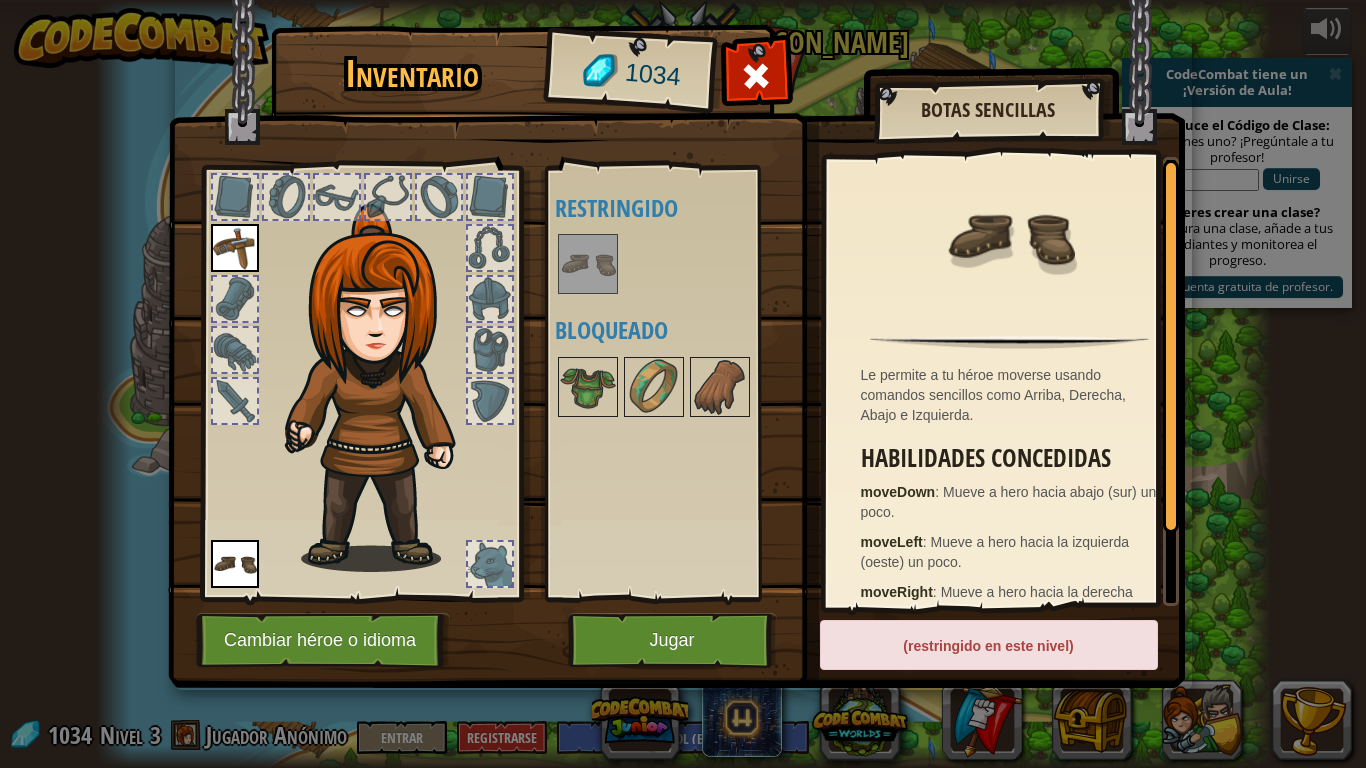 click at bounding box center (588, 264) 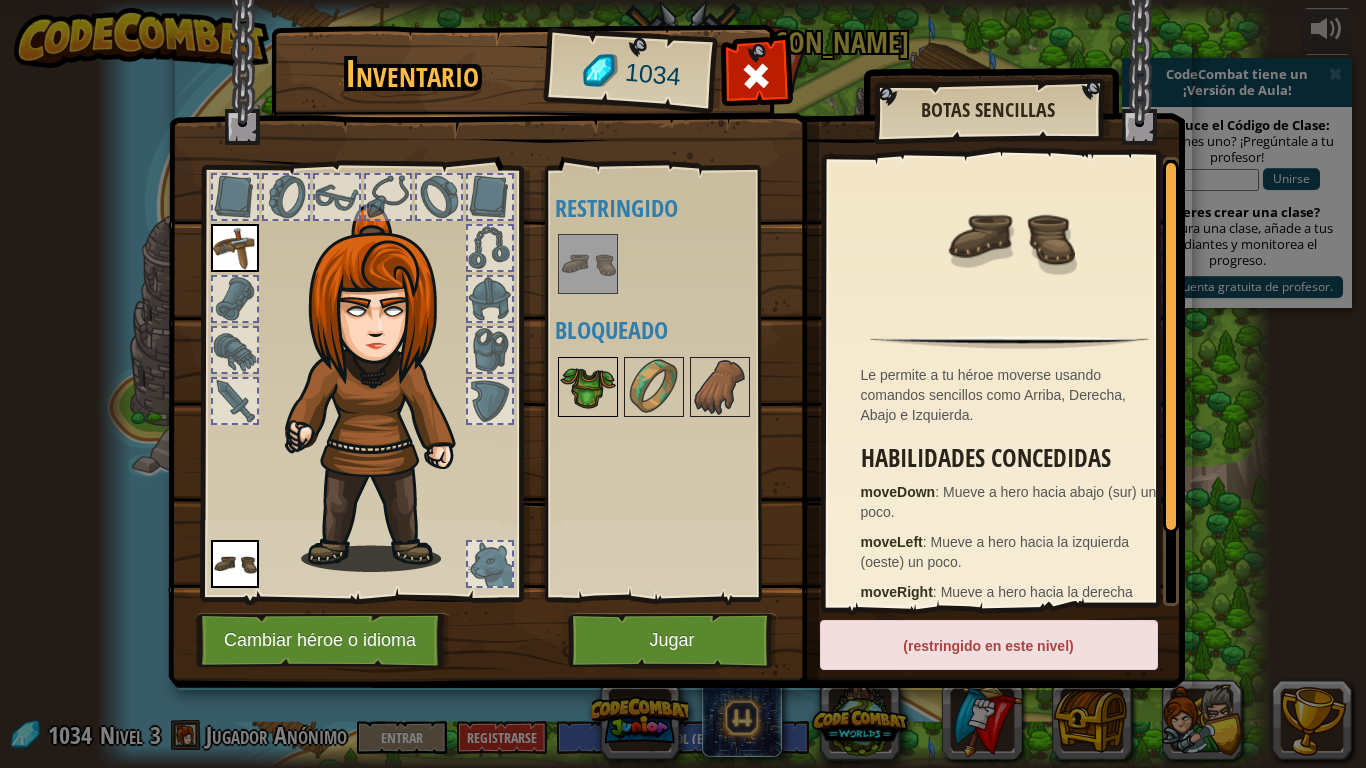 click at bounding box center (588, 387) 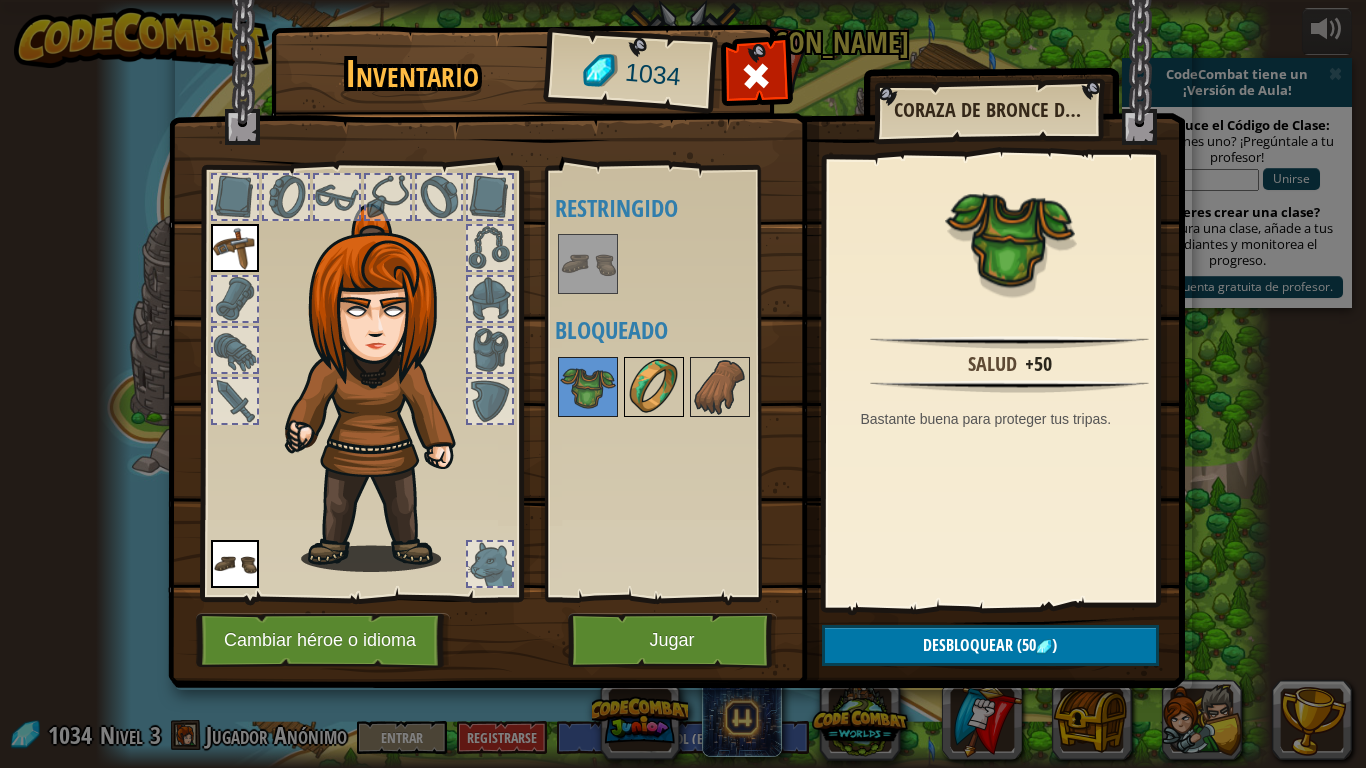 click at bounding box center (654, 387) 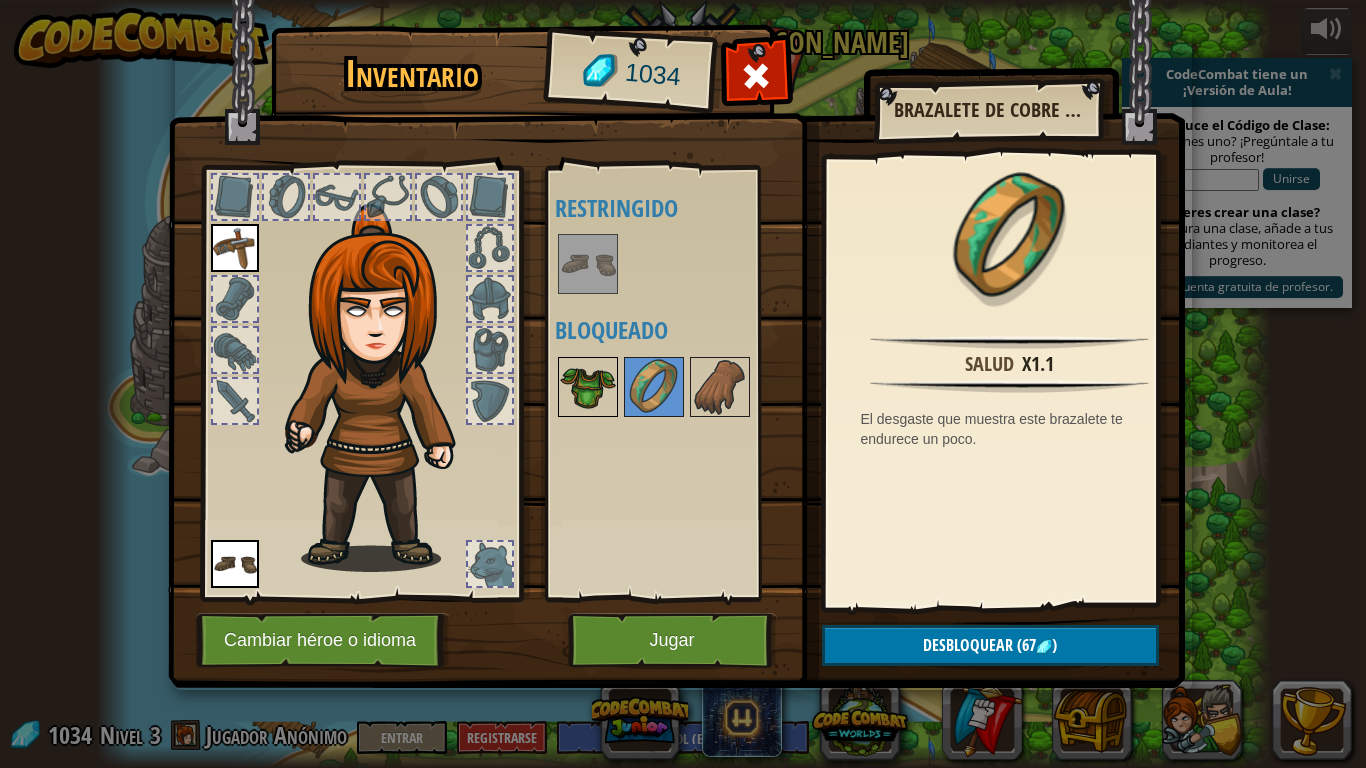 click at bounding box center [588, 387] 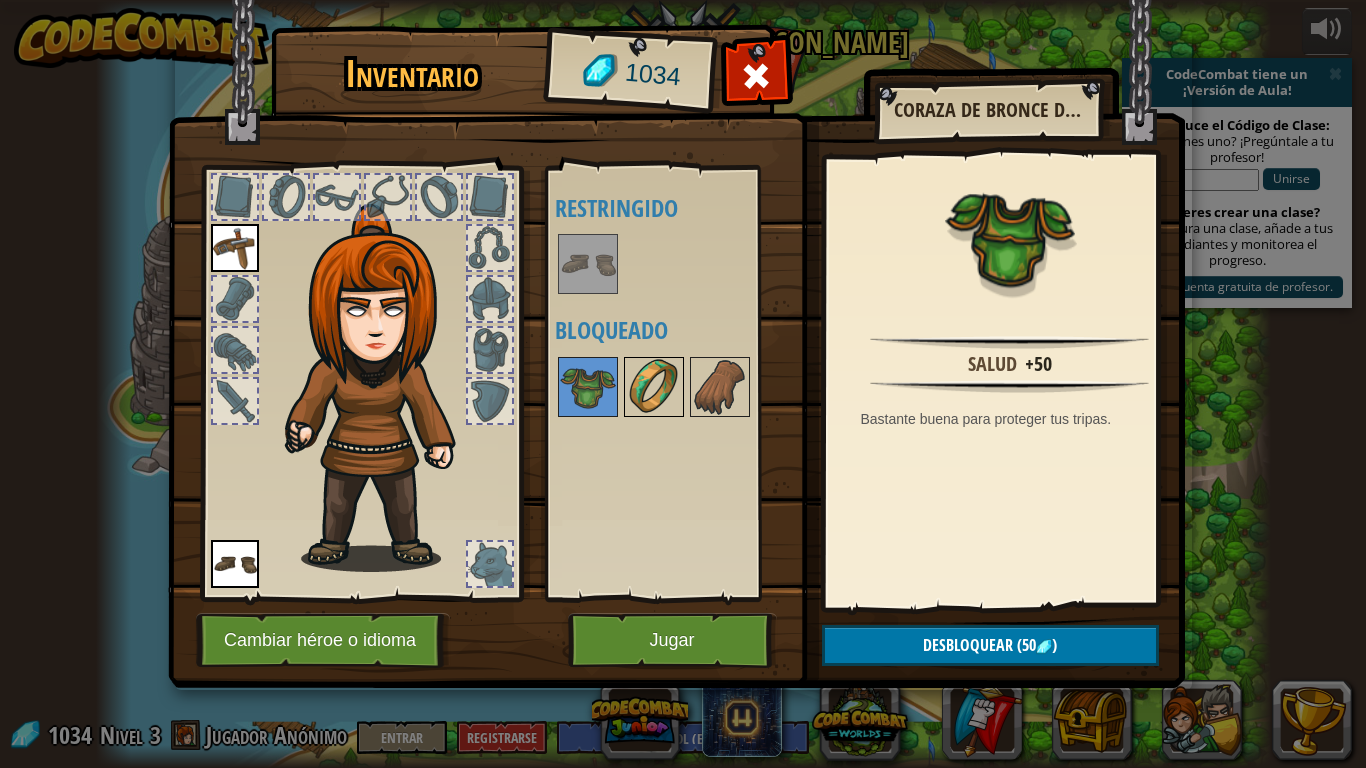 click at bounding box center (654, 387) 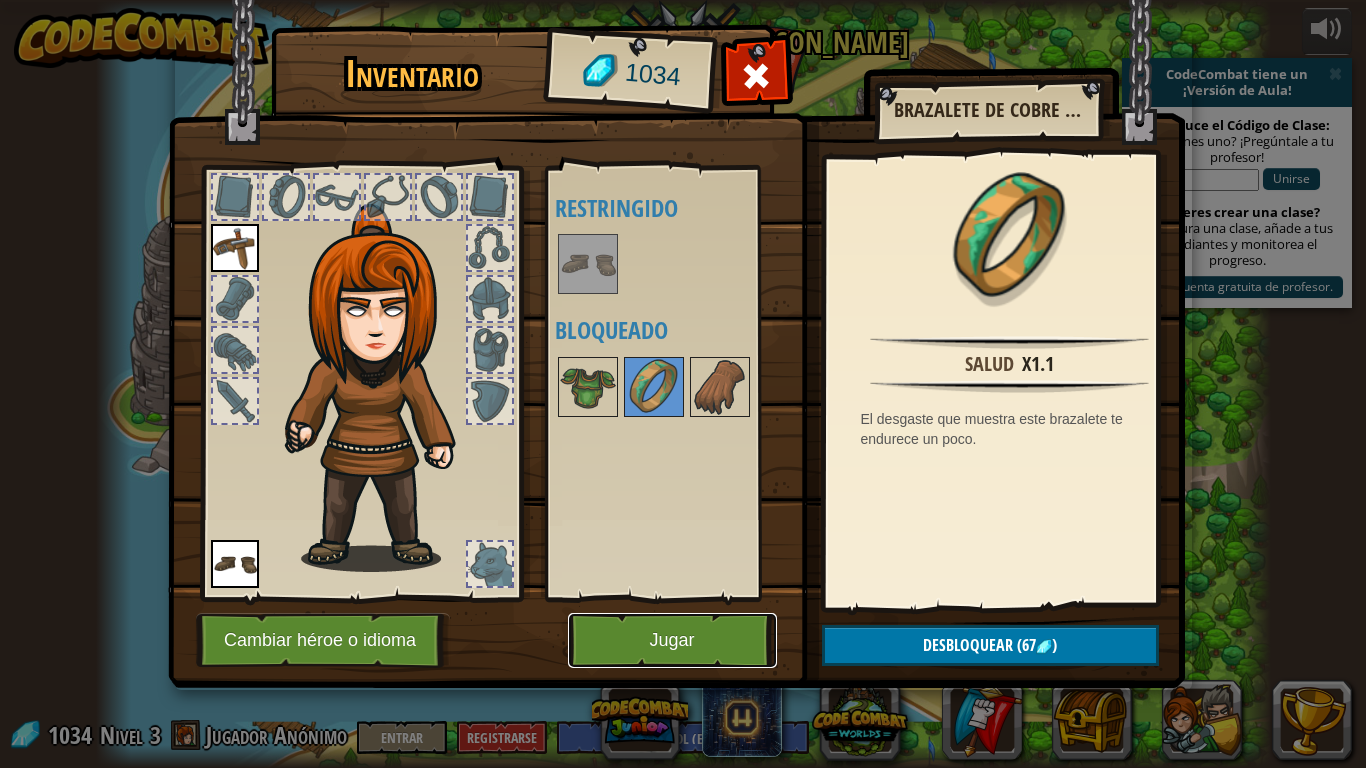 click on "Jugar" at bounding box center [672, 640] 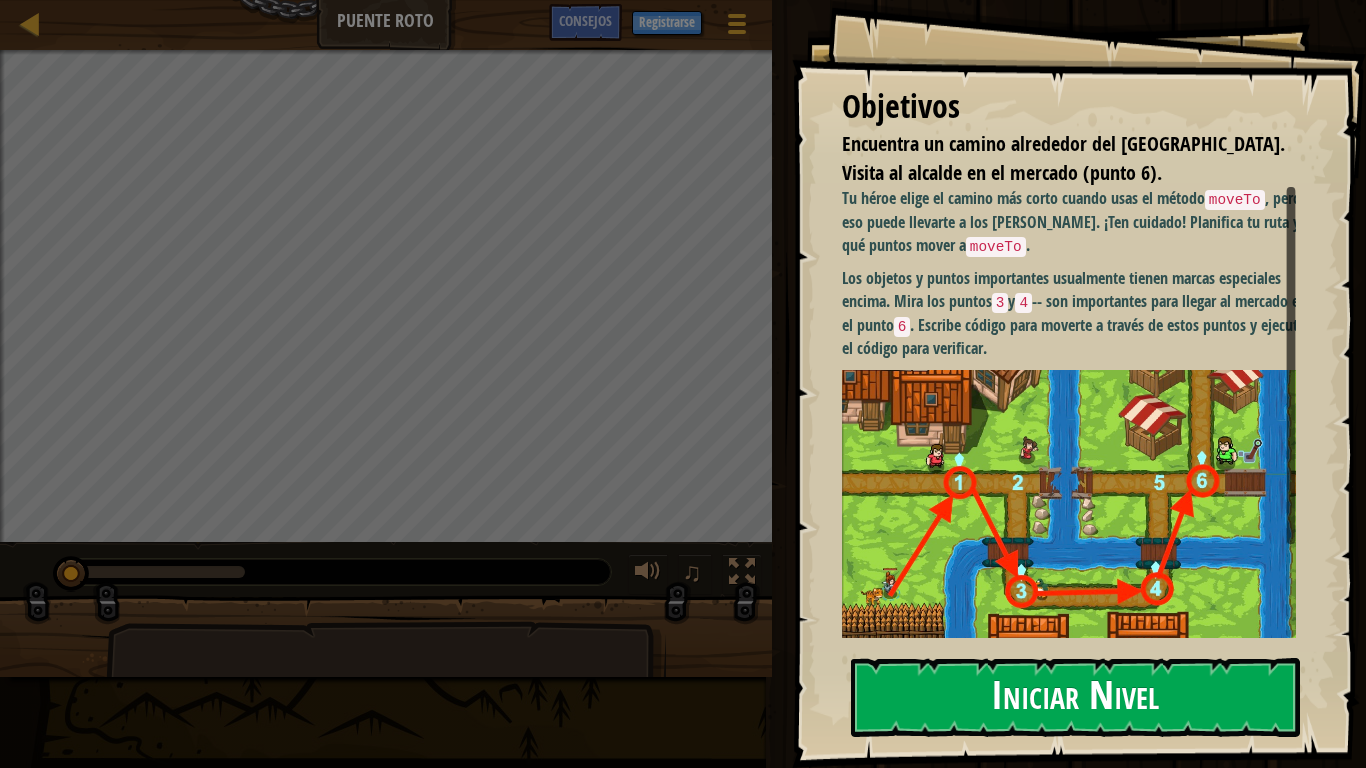 click on "Iniciar Nivel" at bounding box center [1075, 697] 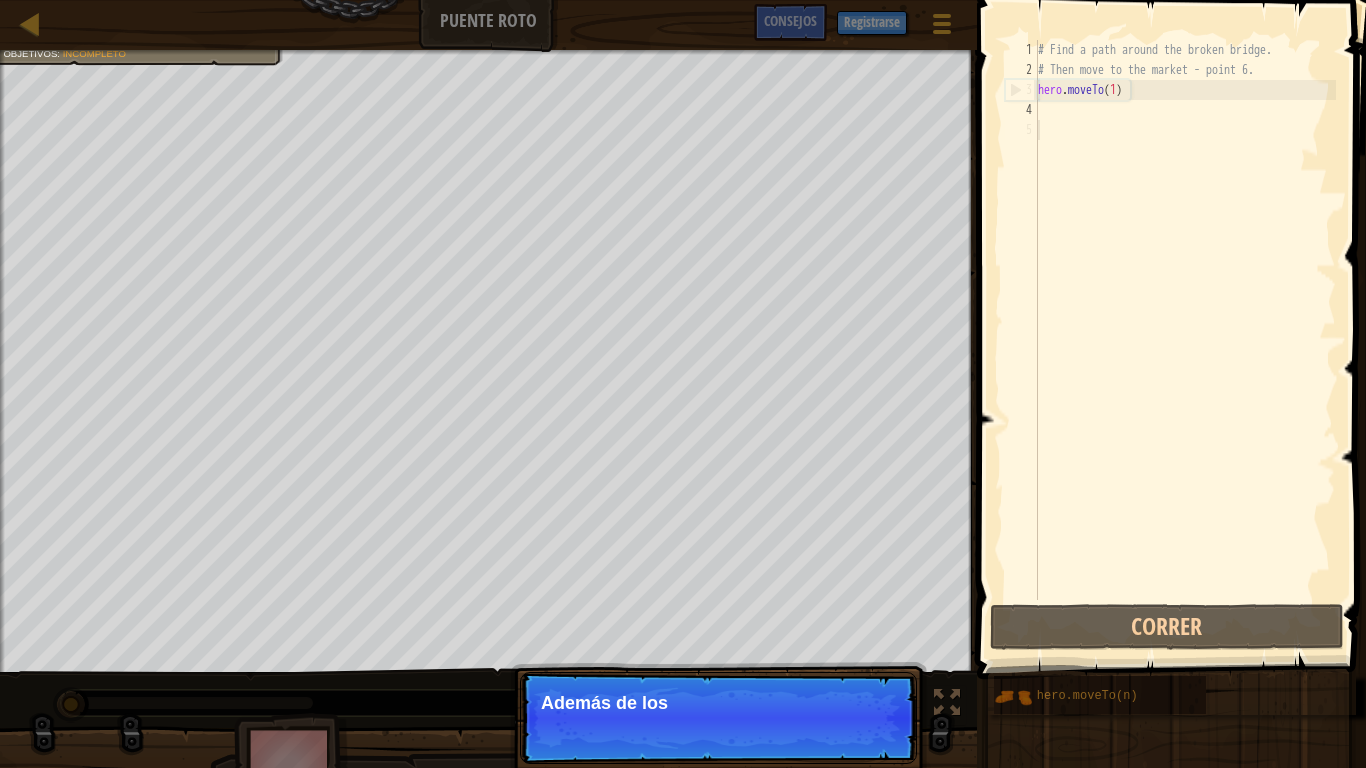 click on "# Find a path around the broken bridge. # Then move to the market - point 6. hero . moveTo ( 1 )" at bounding box center (1185, 340) 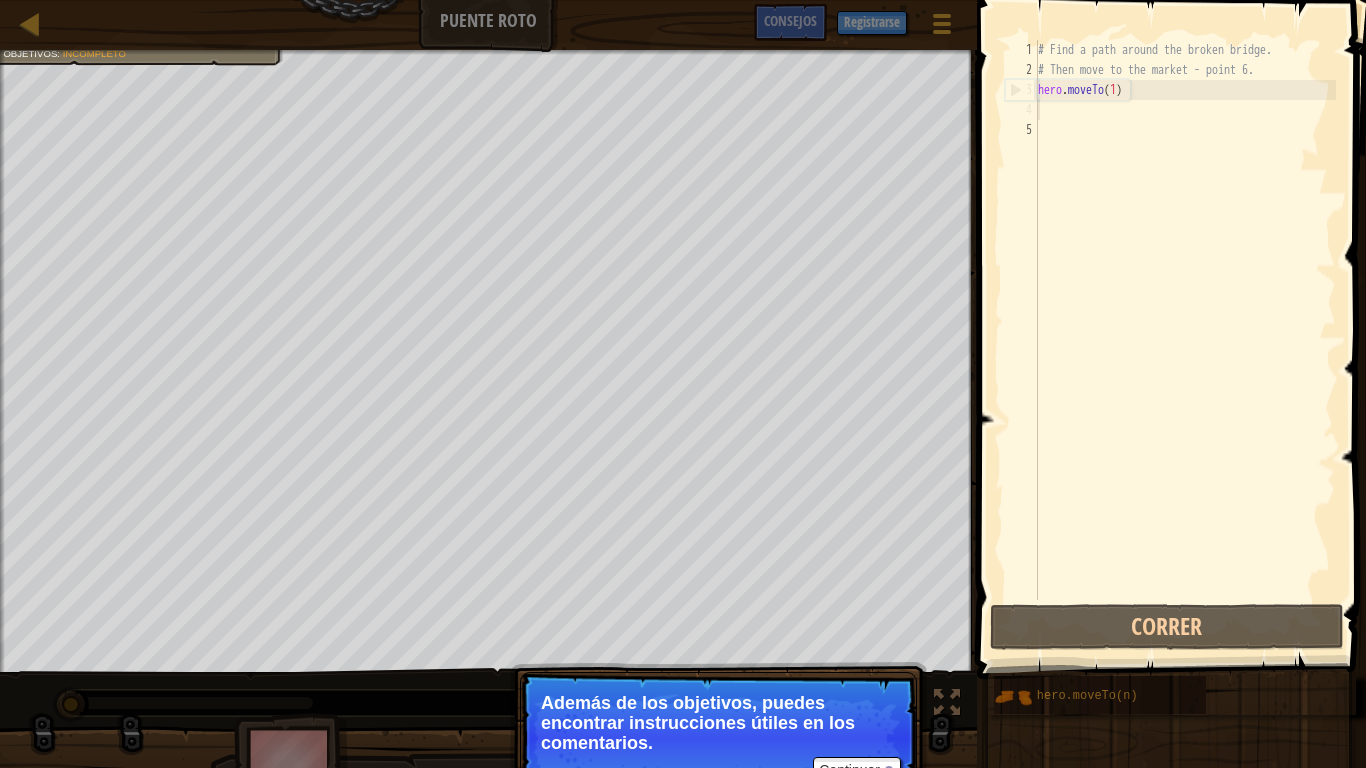 click on "Además de los objetivos, puedes encontrar instrucciones útiles en los comentarios." at bounding box center [718, 723] 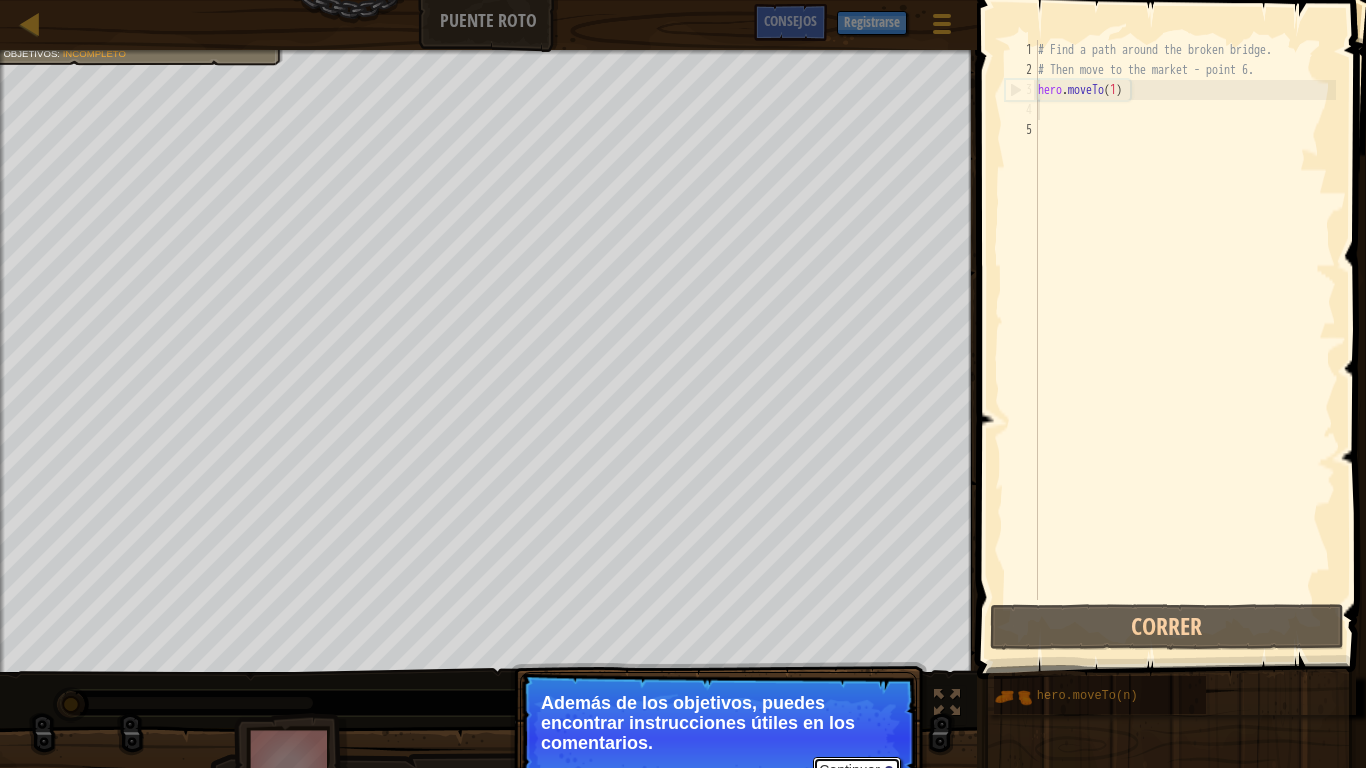 click on "Continuar" at bounding box center (857, 770) 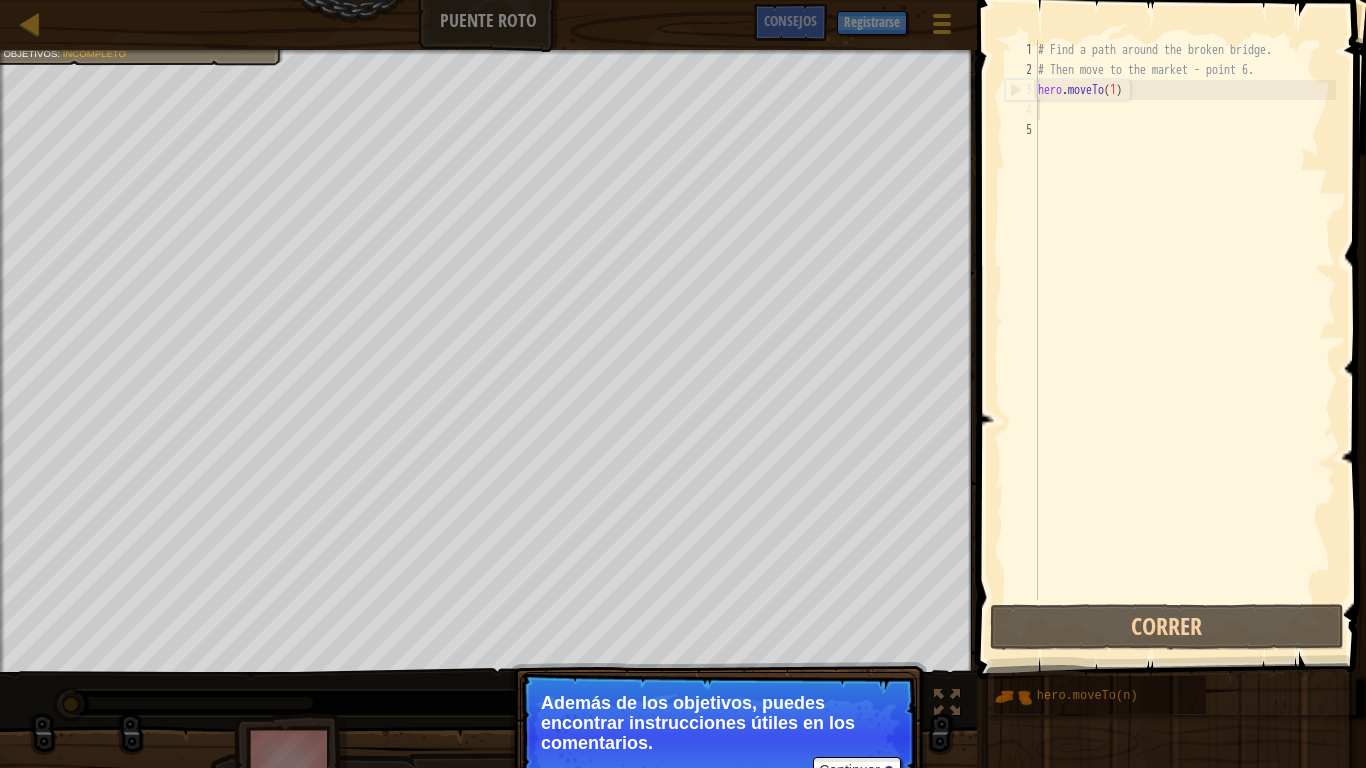 scroll, scrollTop: 9, scrollLeft: 0, axis: vertical 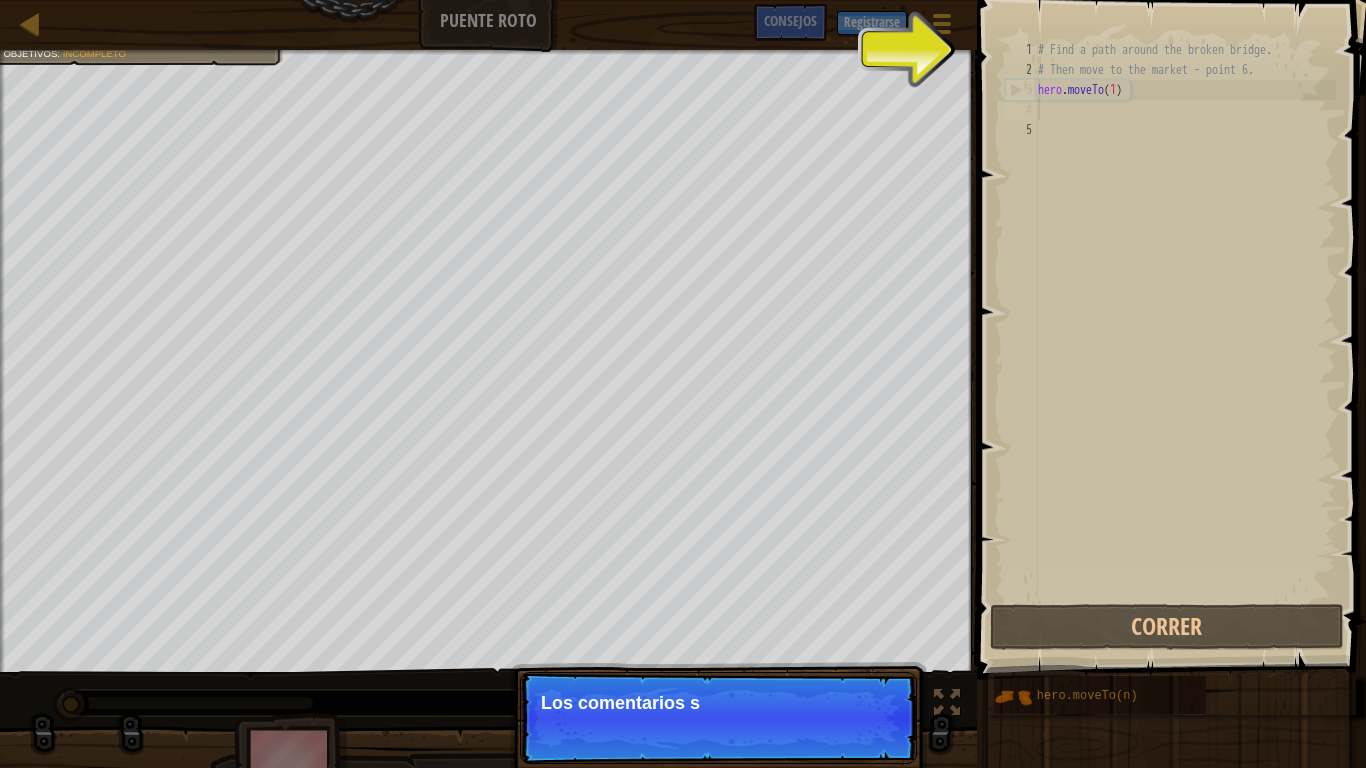 click on "Los comentarios s" at bounding box center [718, 703] 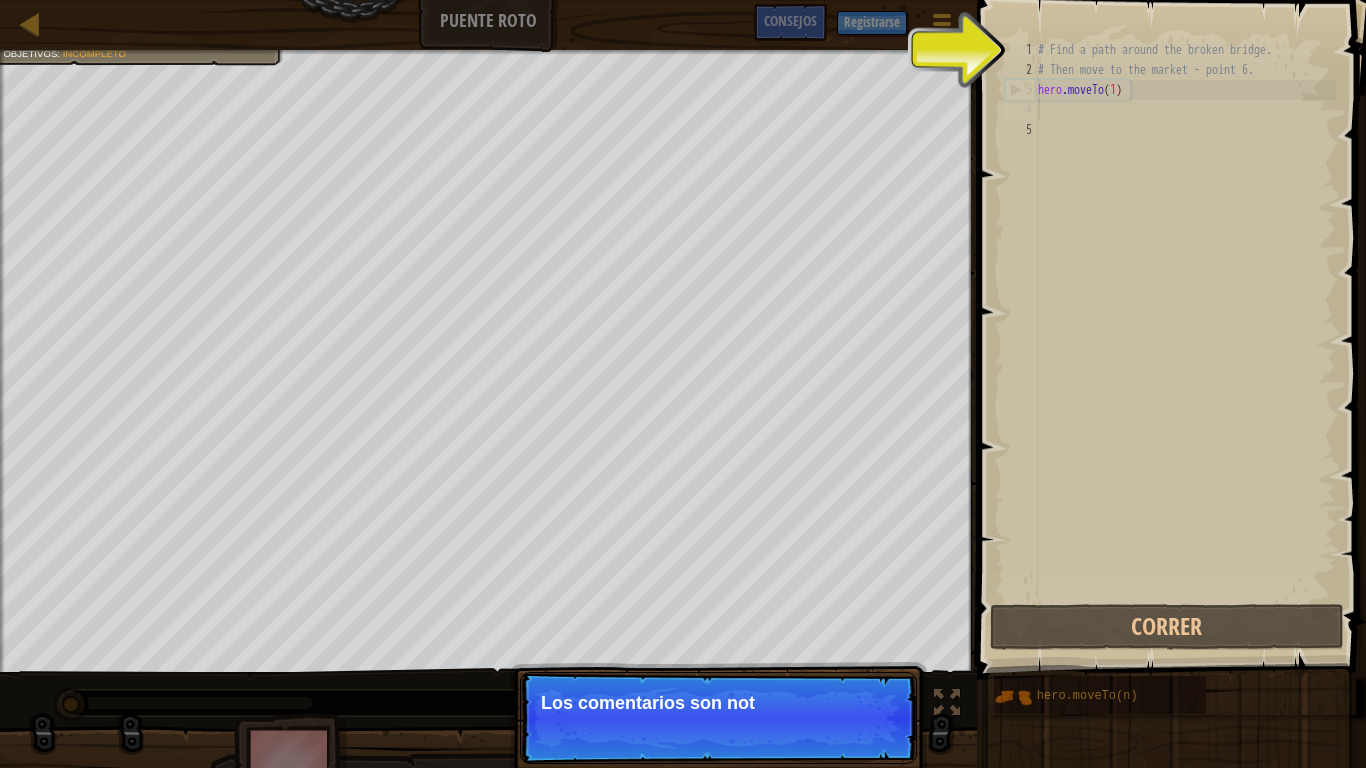 click on "Los comentarios son not" at bounding box center [718, 703] 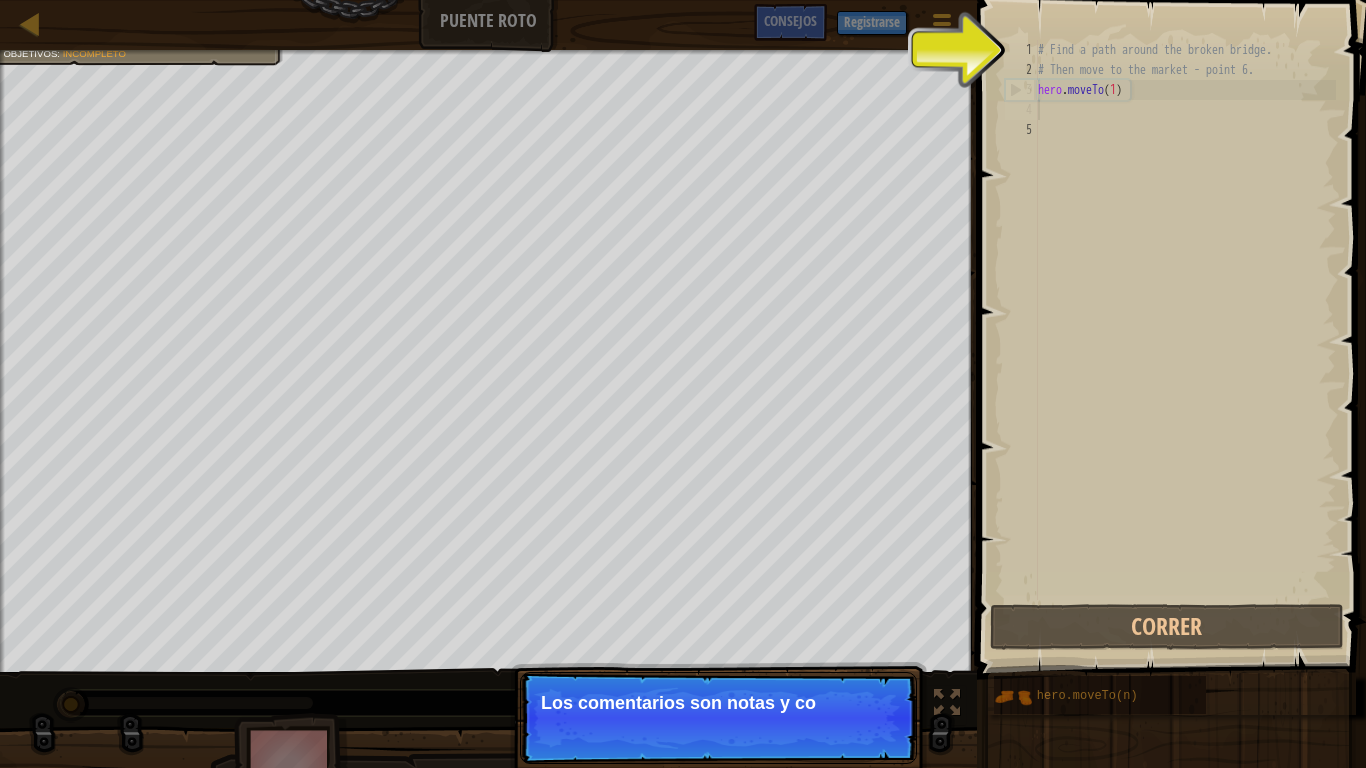 click on "Los comentarios son notas y co" at bounding box center (718, 703) 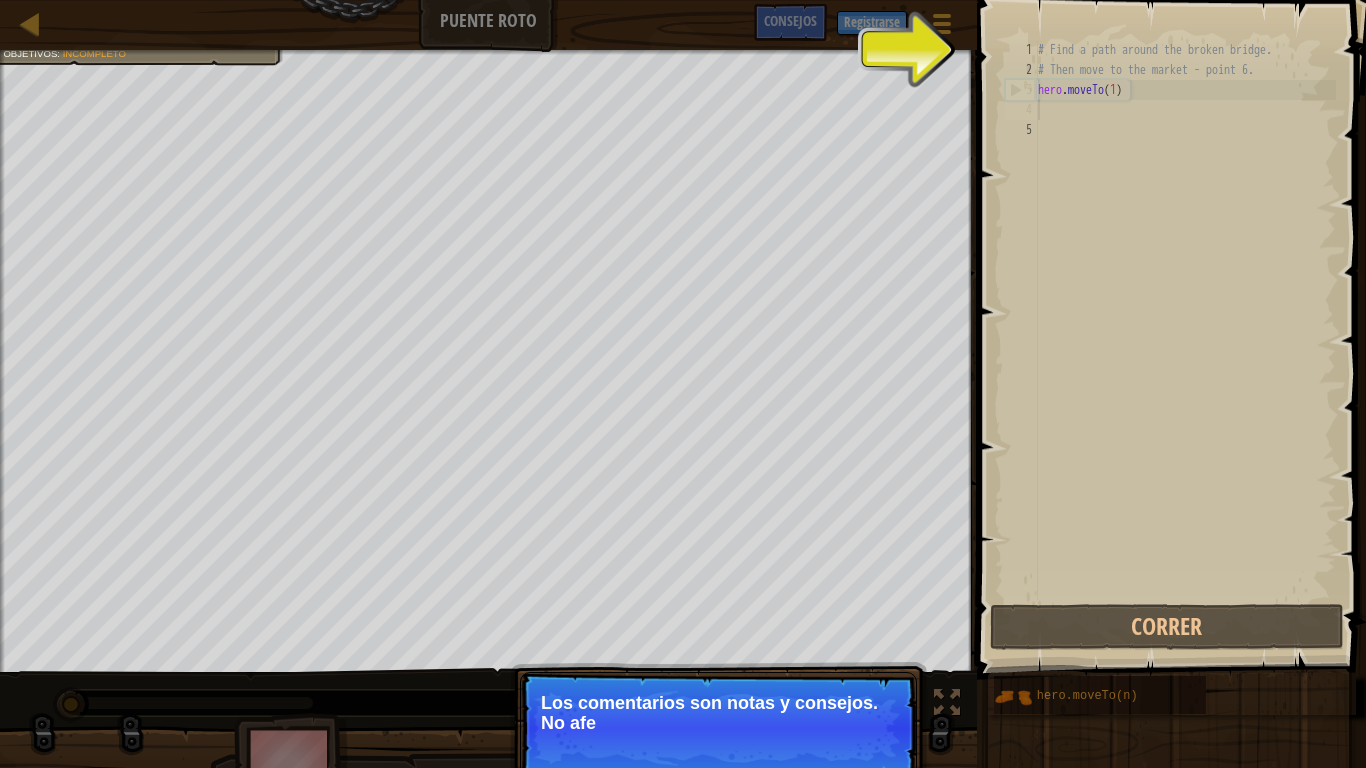 click on "Los comentarios son notas y consejos. No afe" at bounding box center (718, 713) 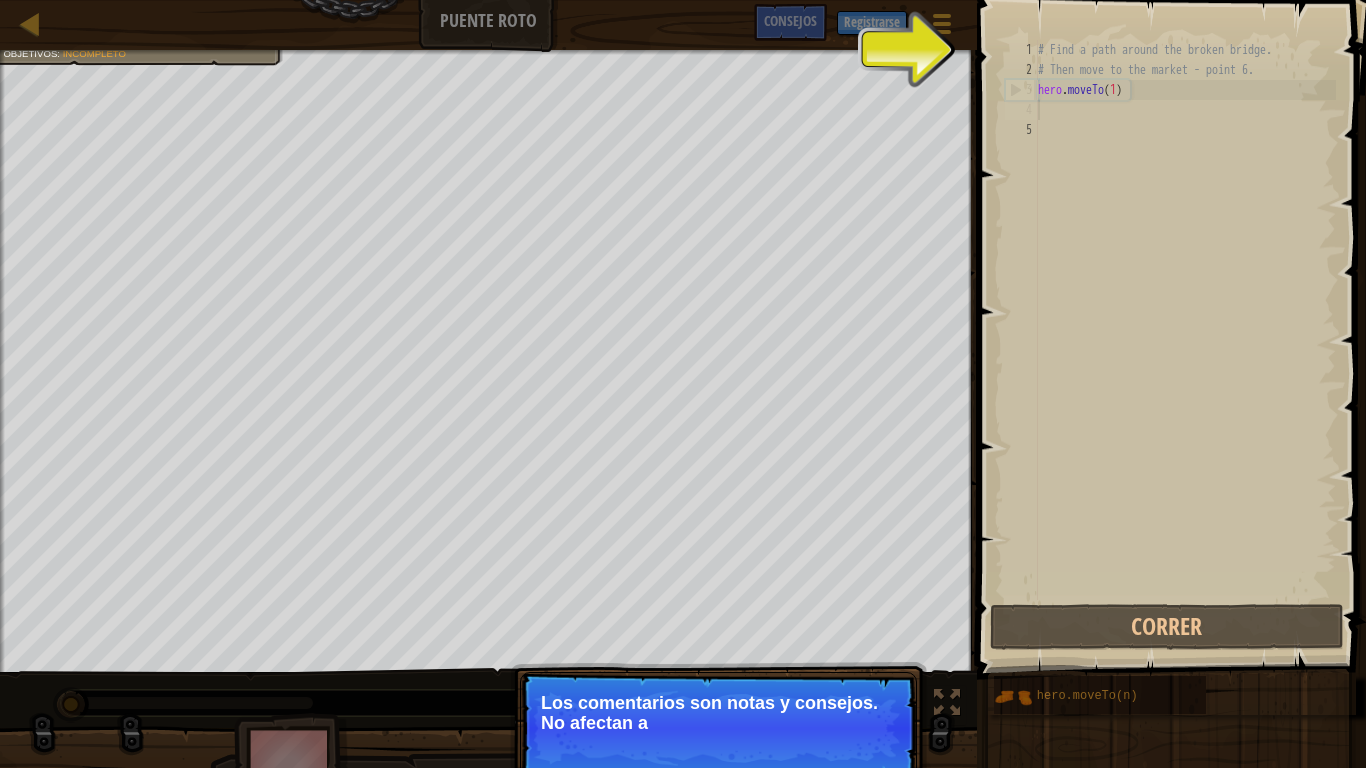 click on "Los comentarios son notas y consejos. No afectan a" at bounding box center [718, 713] 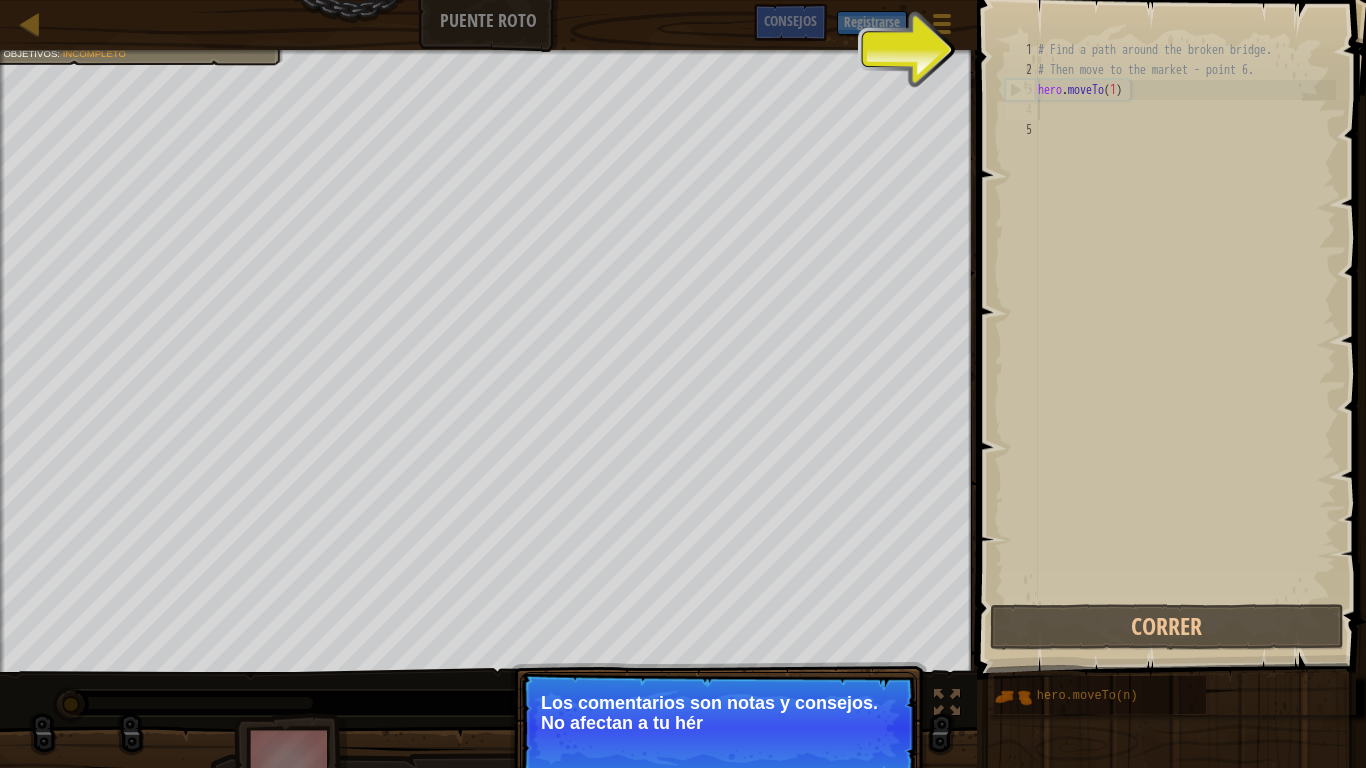 click on "Los comentarios son notas y consejos. No afectan a tu hér" at bounding box center (718, 713) 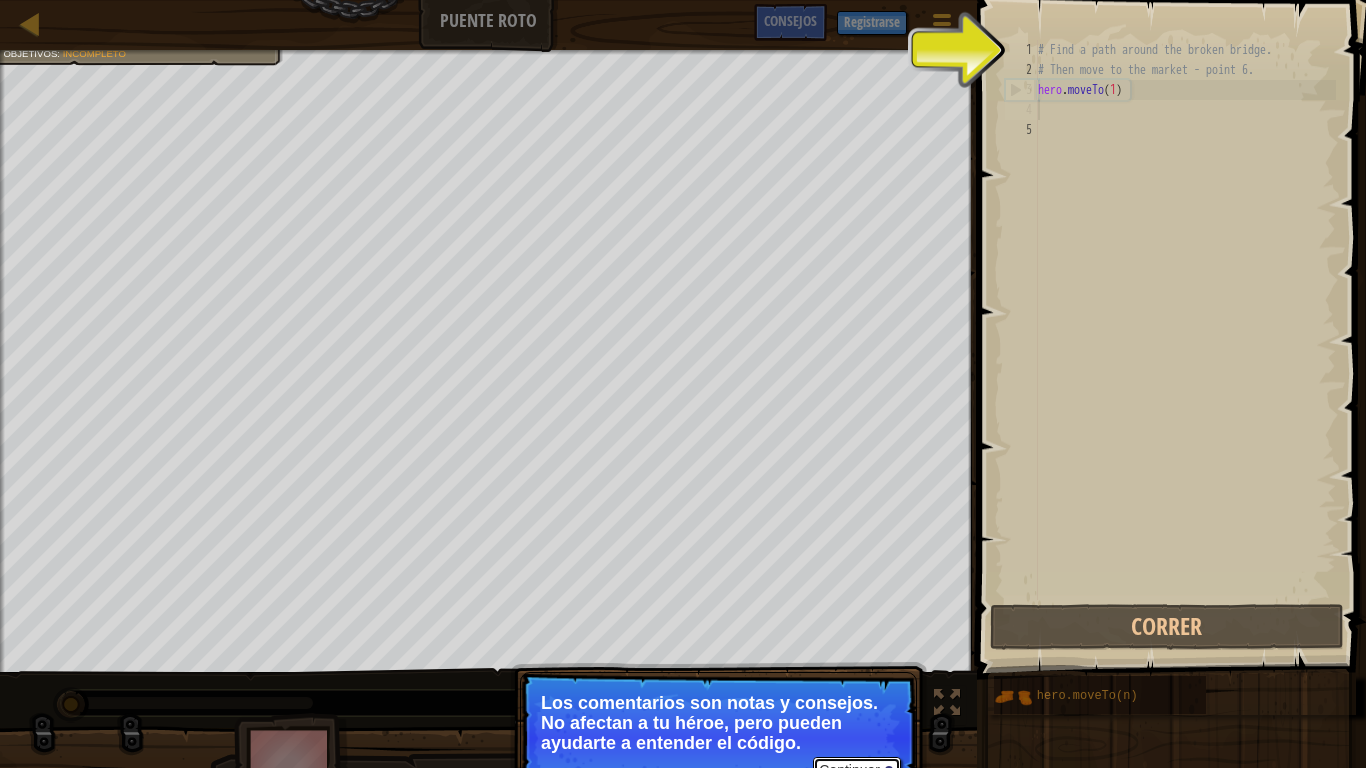 click on "Continuar" at bounding box center [857, 770] 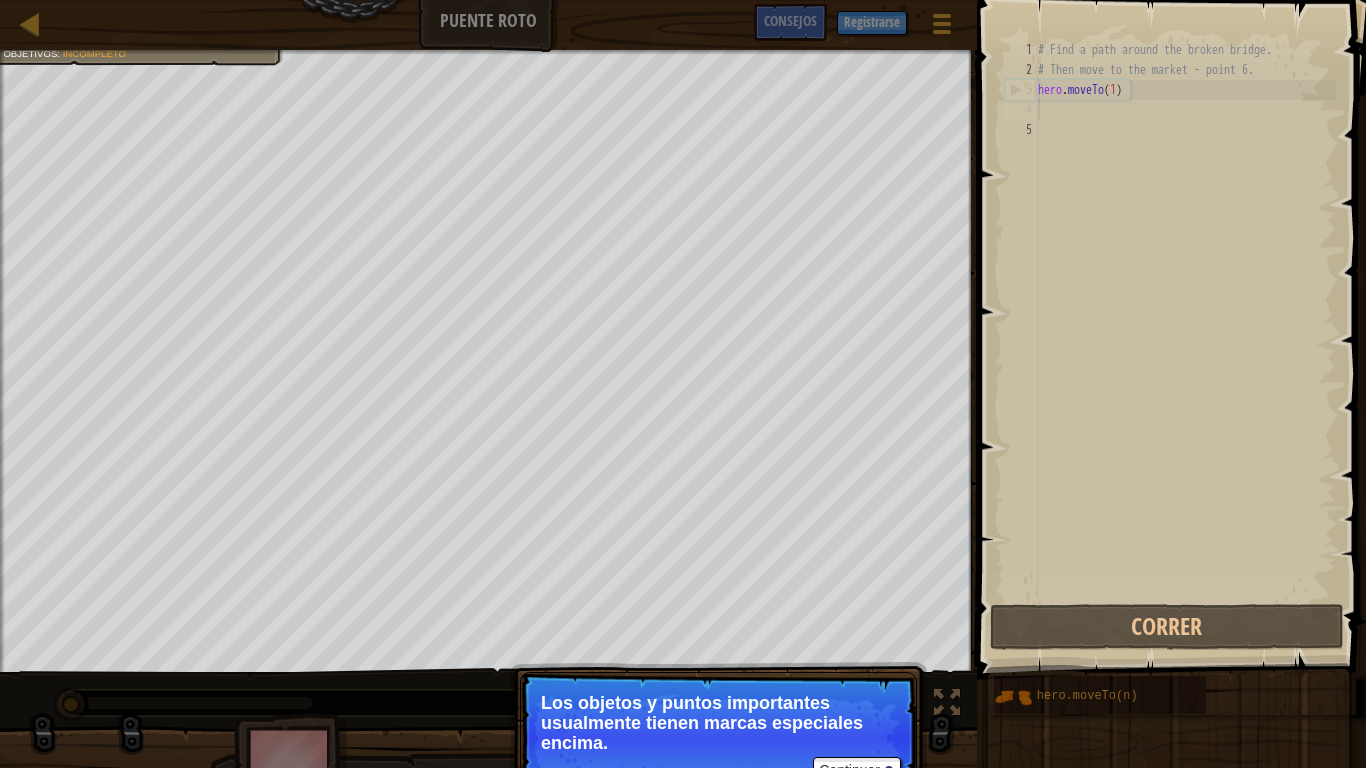 click on "Los objetos y puntos importantes usualmente tienen marcas especiales encima." at bounding box center (718, 723) 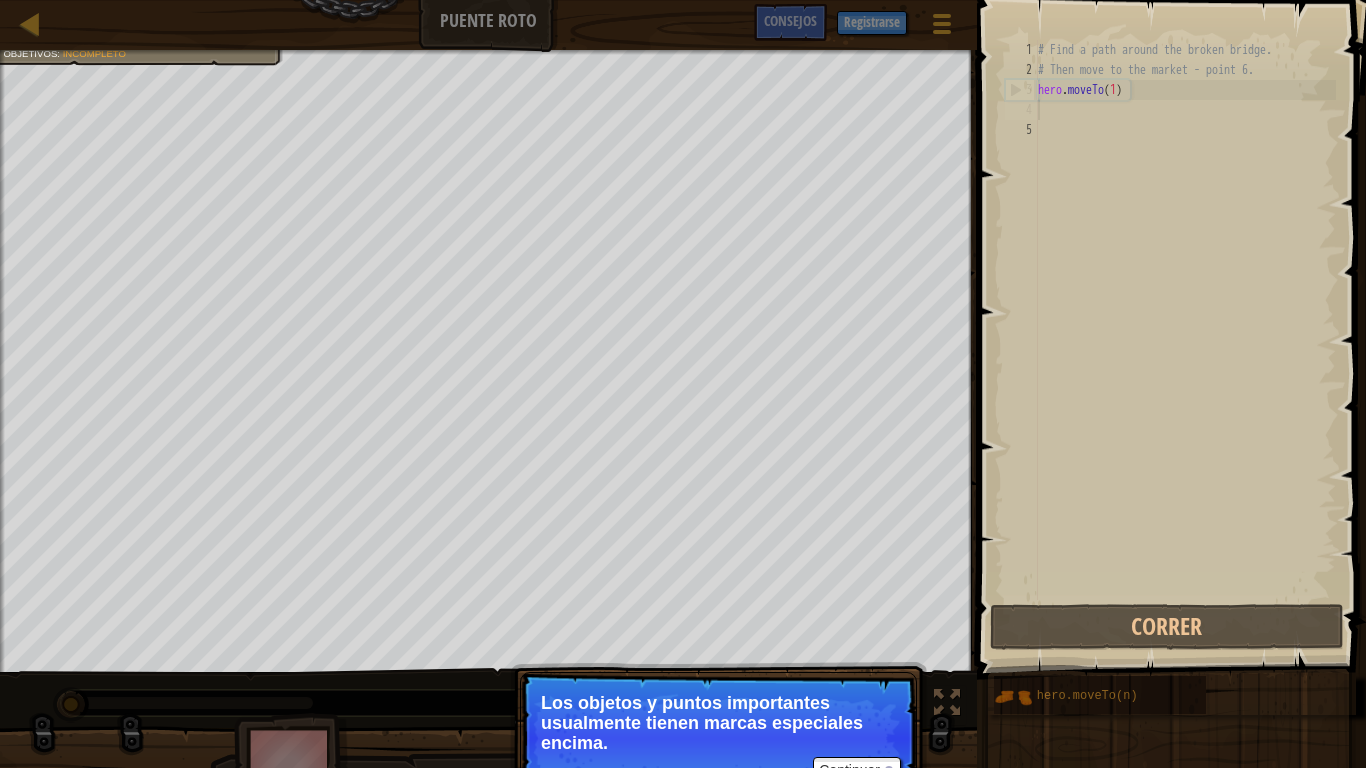 click on "Los objetos y puntos importantes usualmente tienen marcas especiales encima." at bounding box center (718, 723) 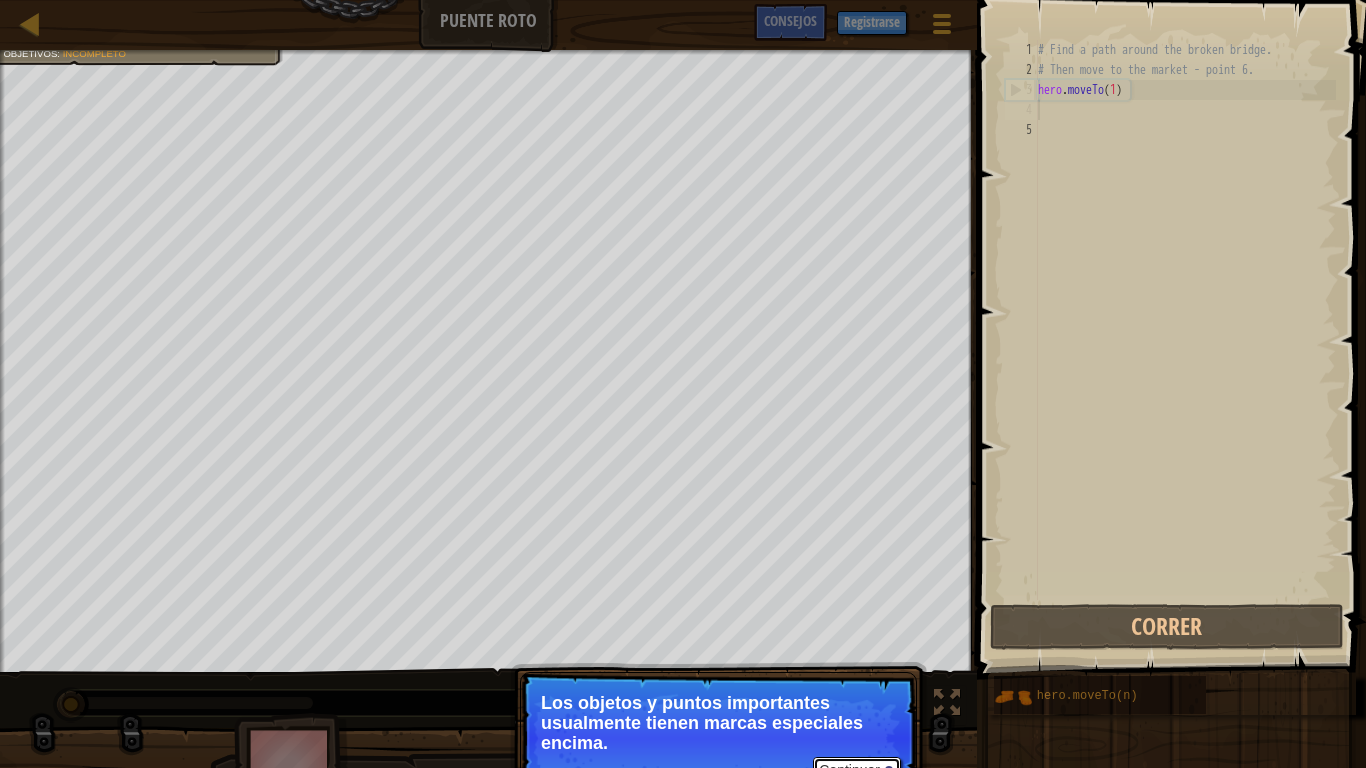 click on "Continuar" at bounding box center [857, 770] 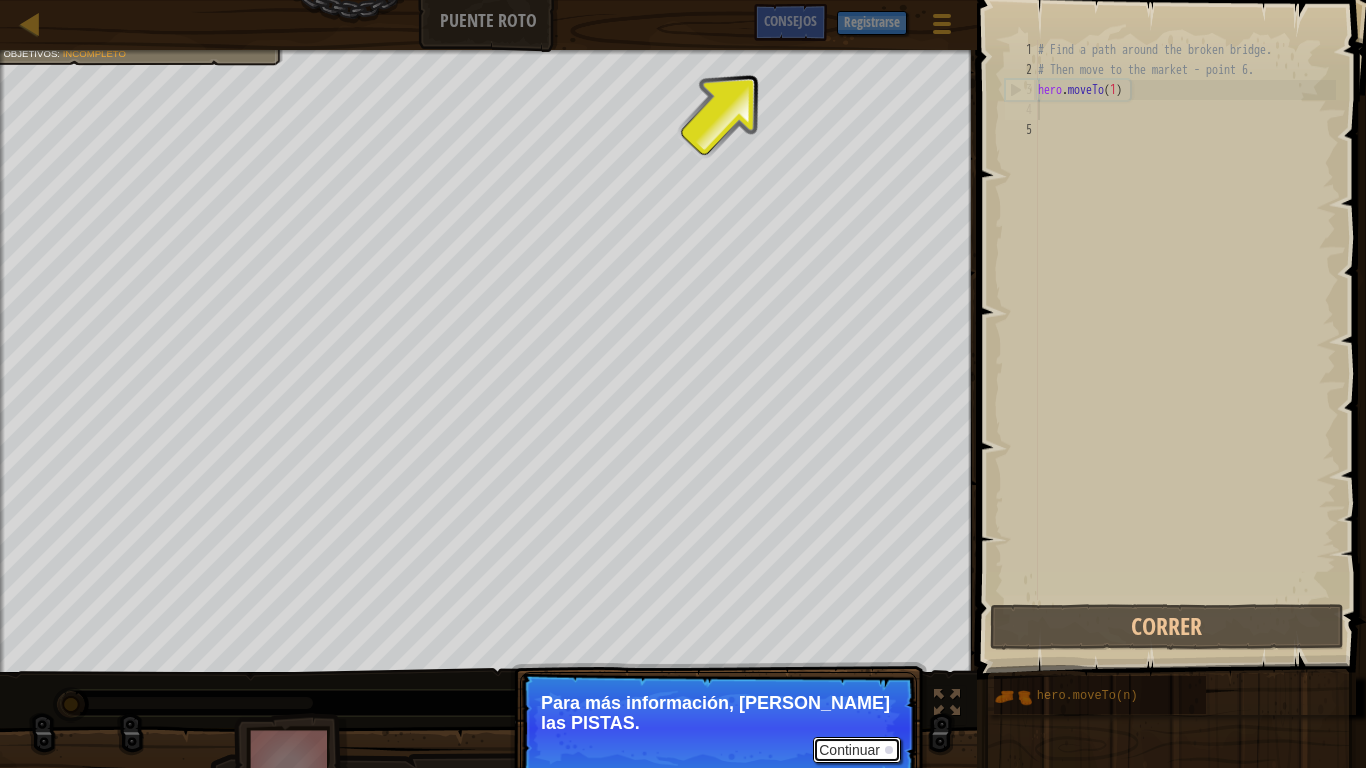 click on "Continuar" at bounding box center (857, 750) 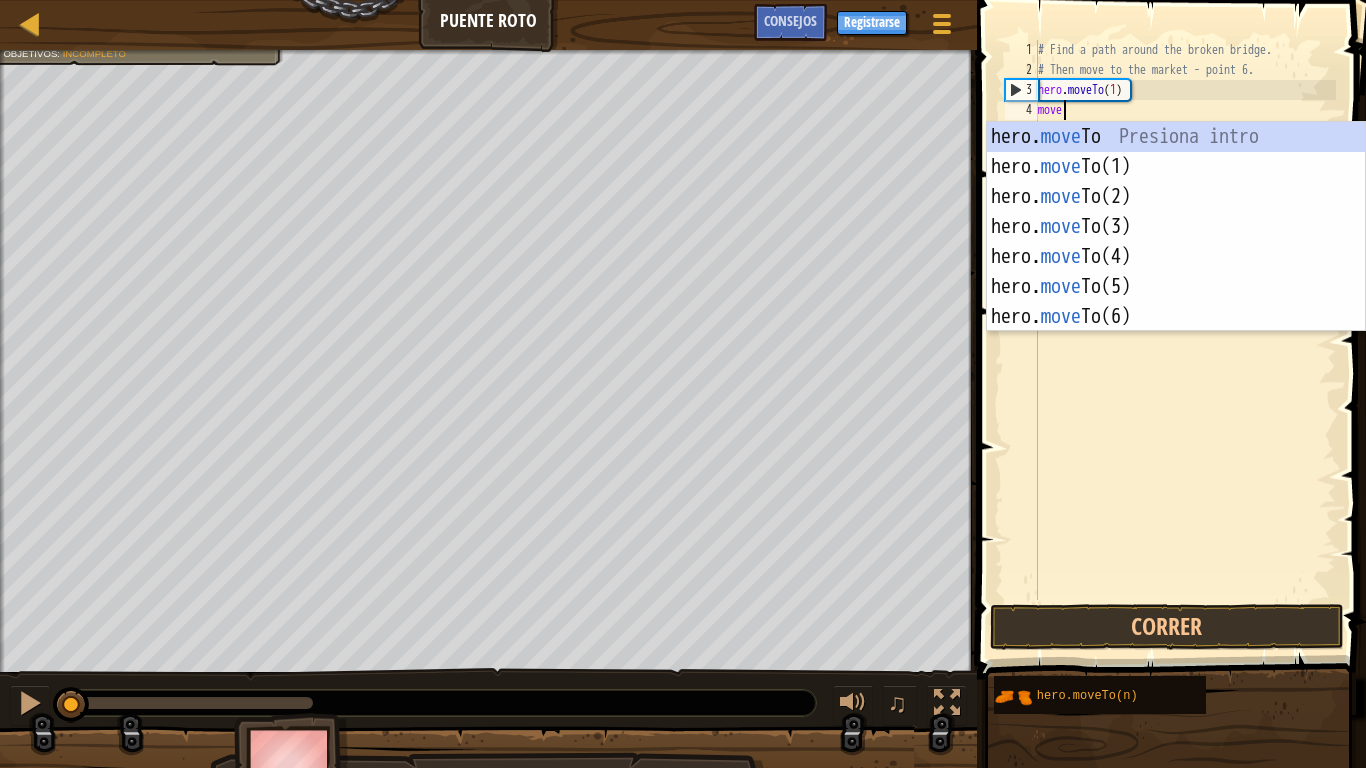 scroll, scrollTop: 9, scrollLeft: 1, axis: both 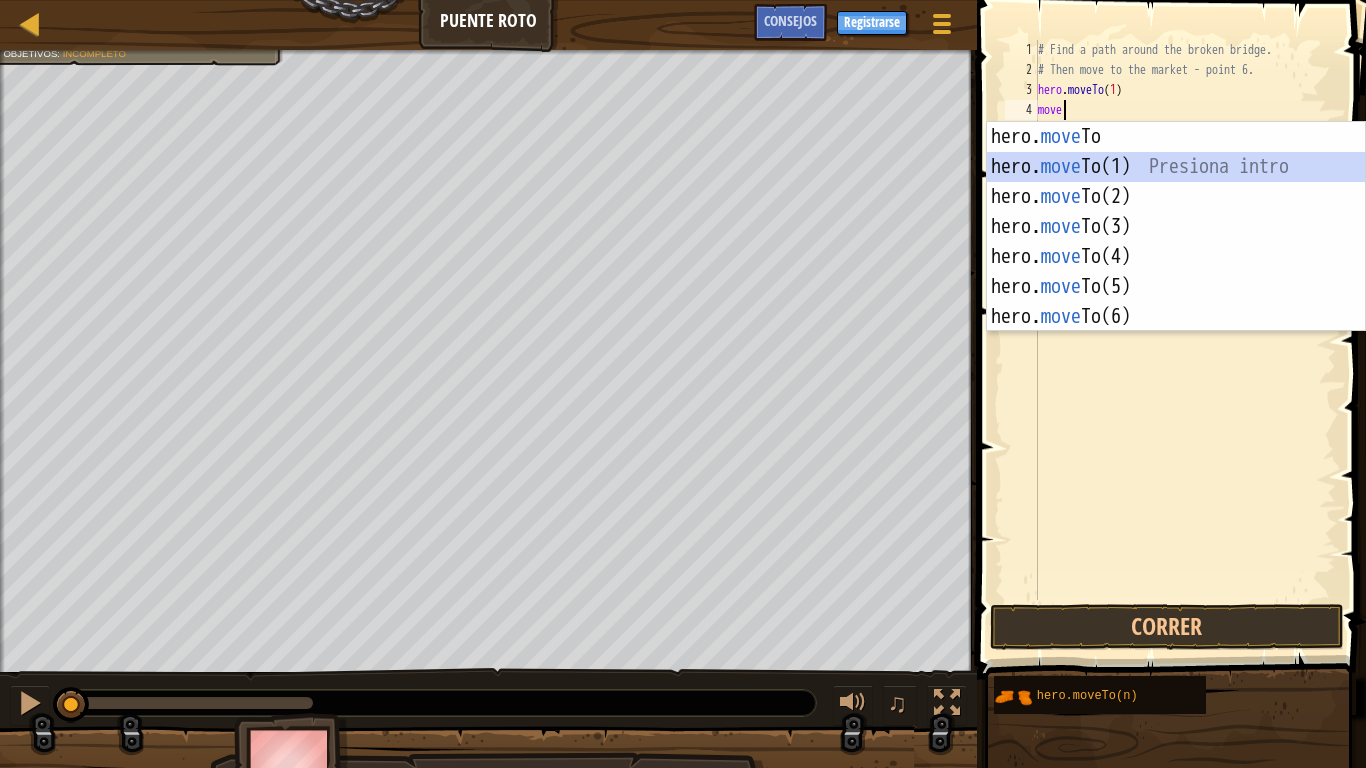 click on "hero. move To Presiona intro hero. move To(1) Presiona intro hero. move To(2) Presiona intro hero. move To(3) Presiona intro hero. move To(4) Presiona intro hero. move To(5) Presiona intro hero. move To(6) Presiona intro" at bounding box center [1176, 257] 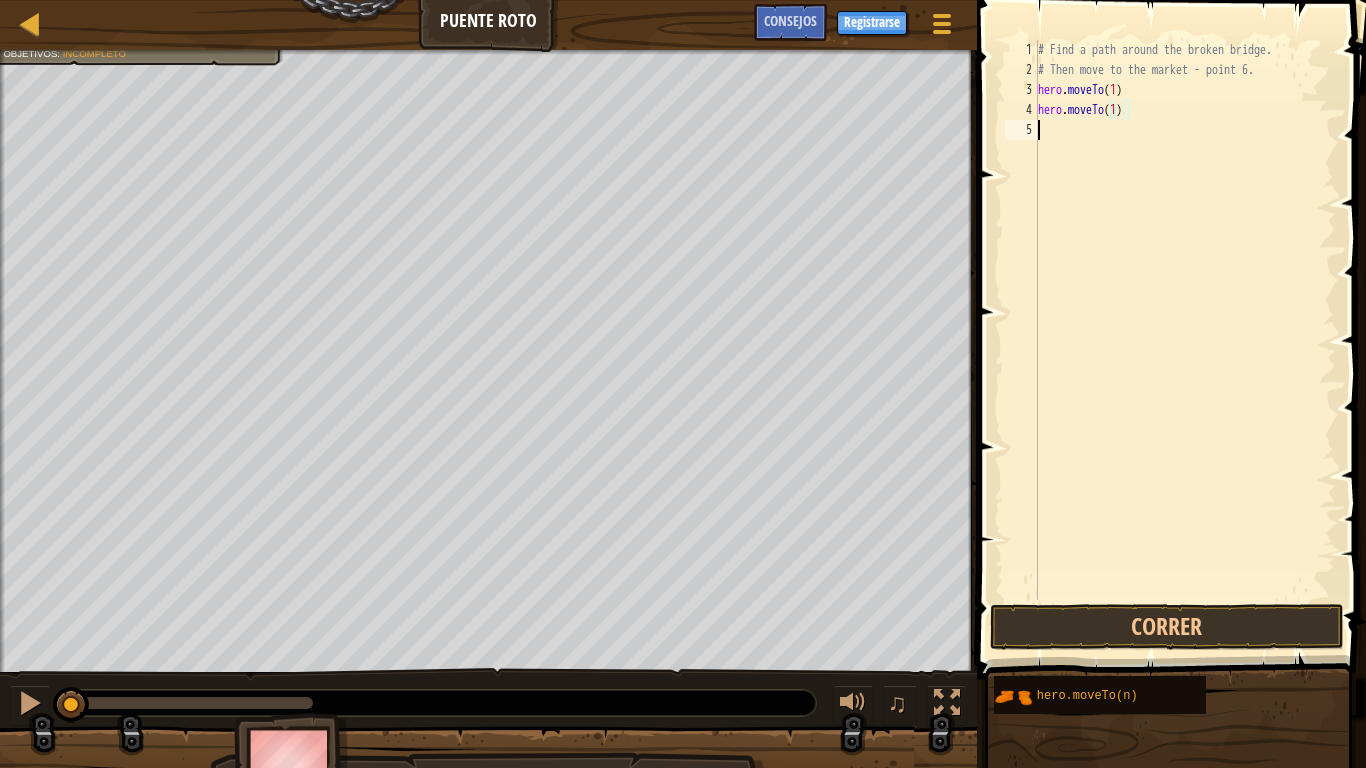 click on "# Find a path around the broken bridge. # Then move to the market - point 6. hero . moveTo ( 1 ) hero . moveTo ( 1 )" at bounding box center (1185, 340) 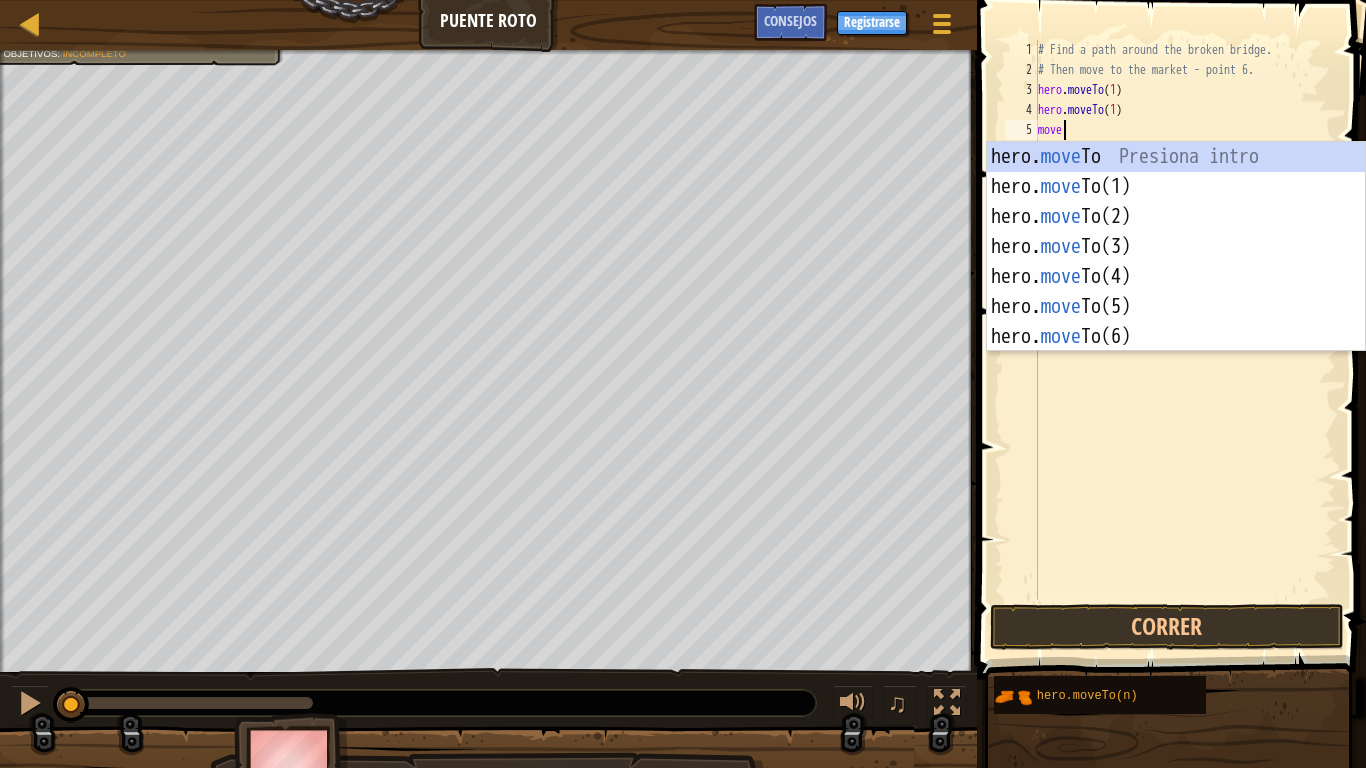 scroll, scrollTop: 9, scrollLeft: 1, axis: both 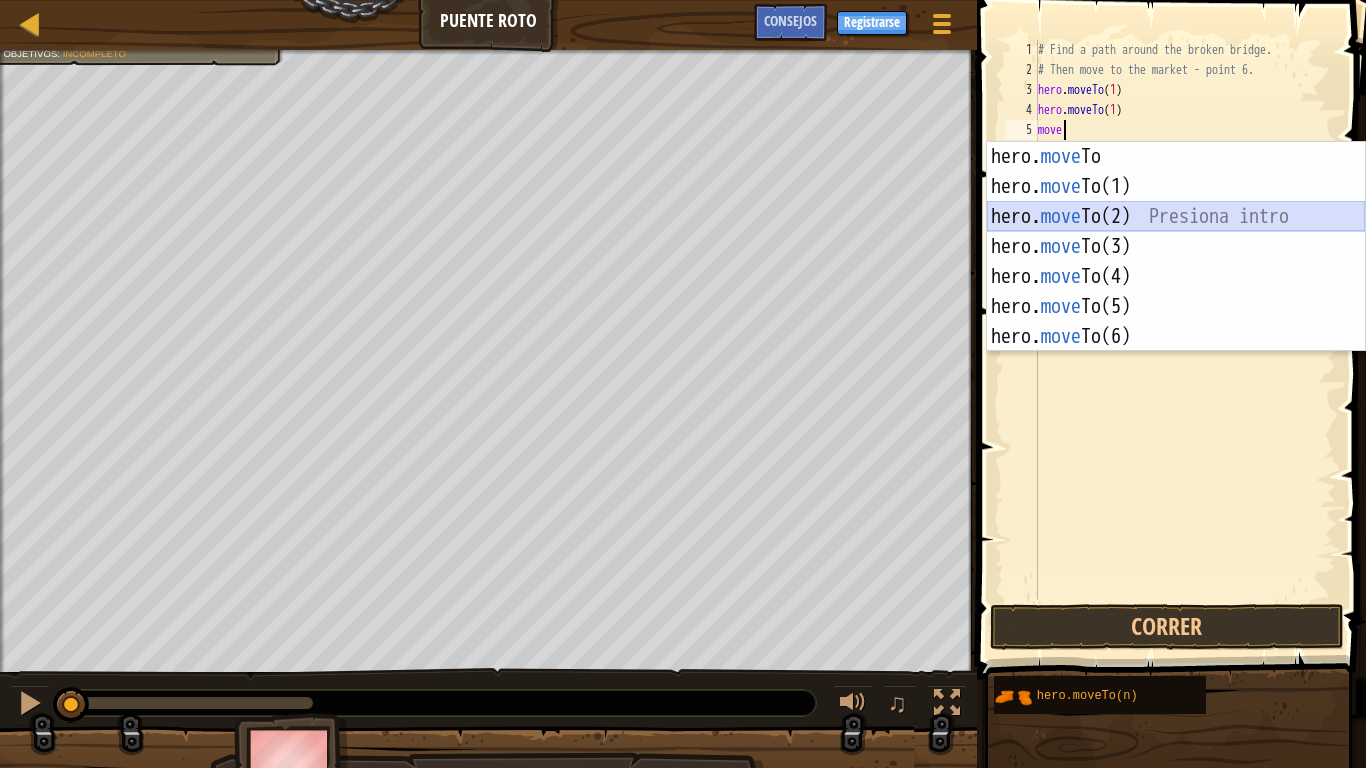 click on "hero. move To Presiona intro hero. move To(1) Presiona intro hero. move To(2) Presiona intro hero. move To(3) Presiona intro hero. move To(4) Presiona intro hero. move To(5) Presiona intro hero. move To(6) Presiona intro" at bounding box center [1176, 277] 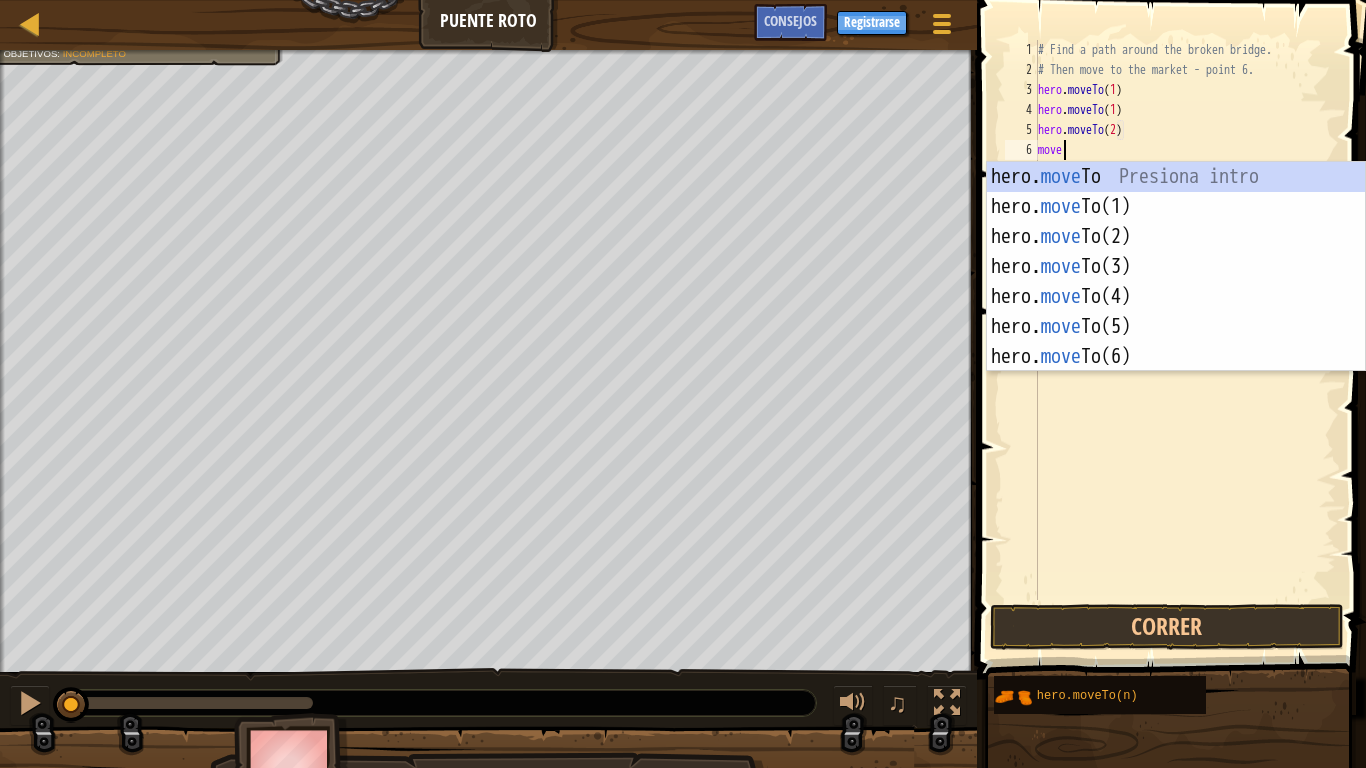 scroll, scrollTop: 9, scrollLeft: 1, axis: both 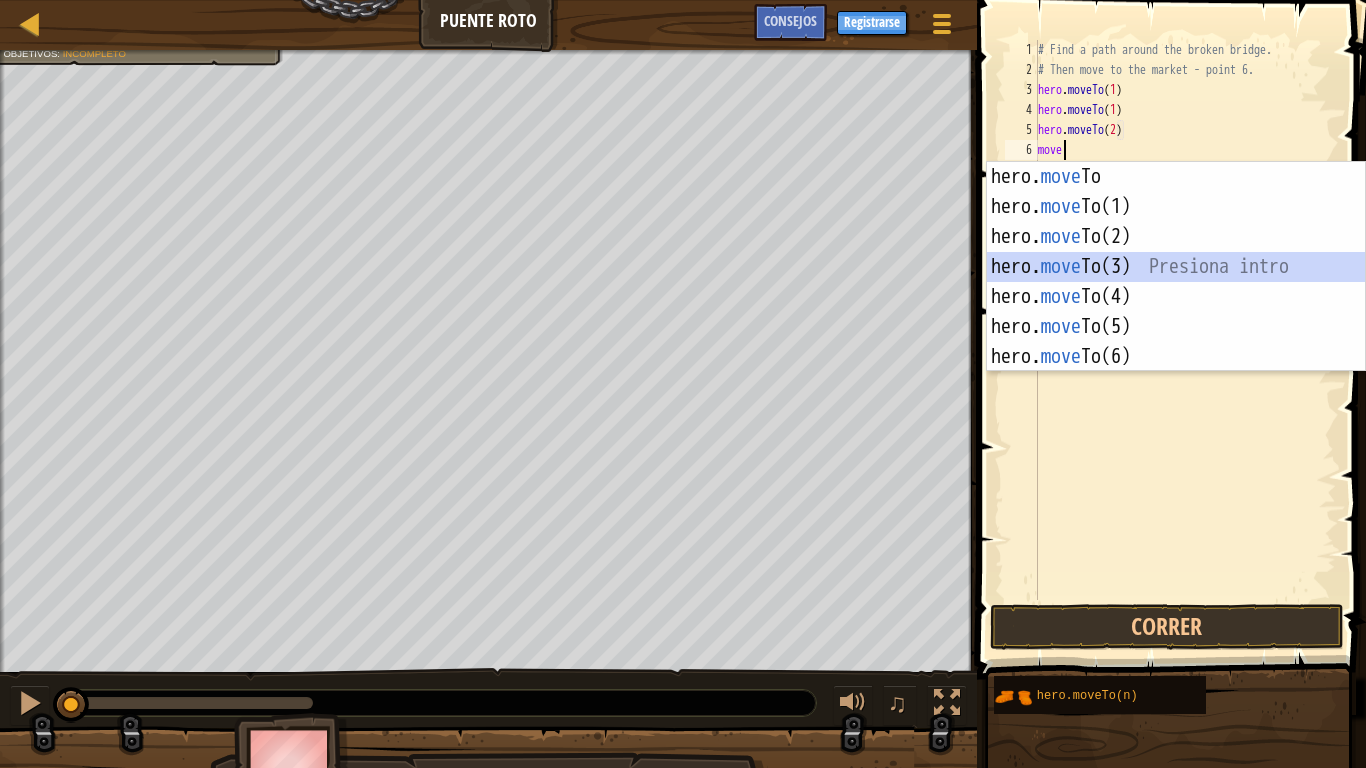 click on "hero. move To Presiona intro hero. move To(1) Presiona intro hero. move To(2) Presiona intro hero. move To(3) Presiona intro hero. move To(4) Presiona intro hero. move To(5) Presiona intro hero. move To(6) Presiona intro" at bounding box center (1176, 297) 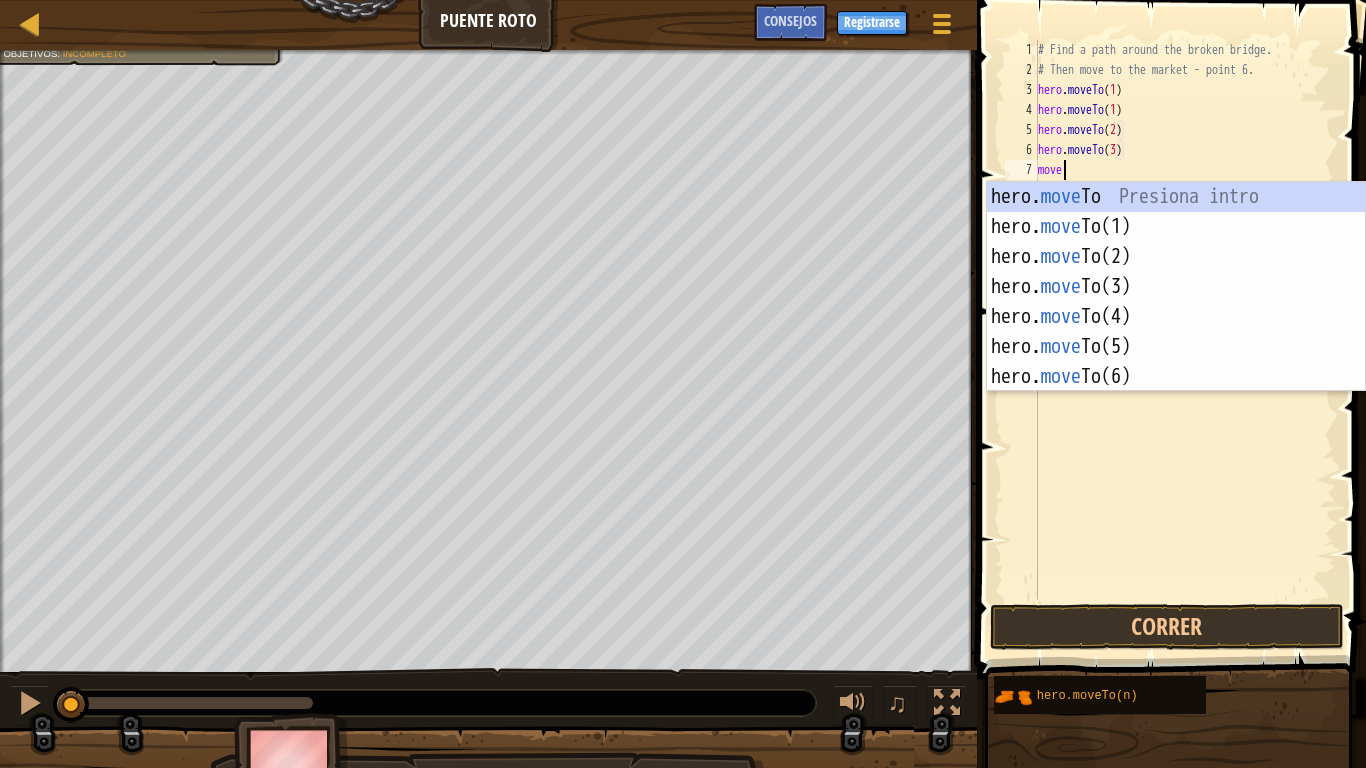 scroll, scrollTop: 9, scrollLeft: 1, axis: both 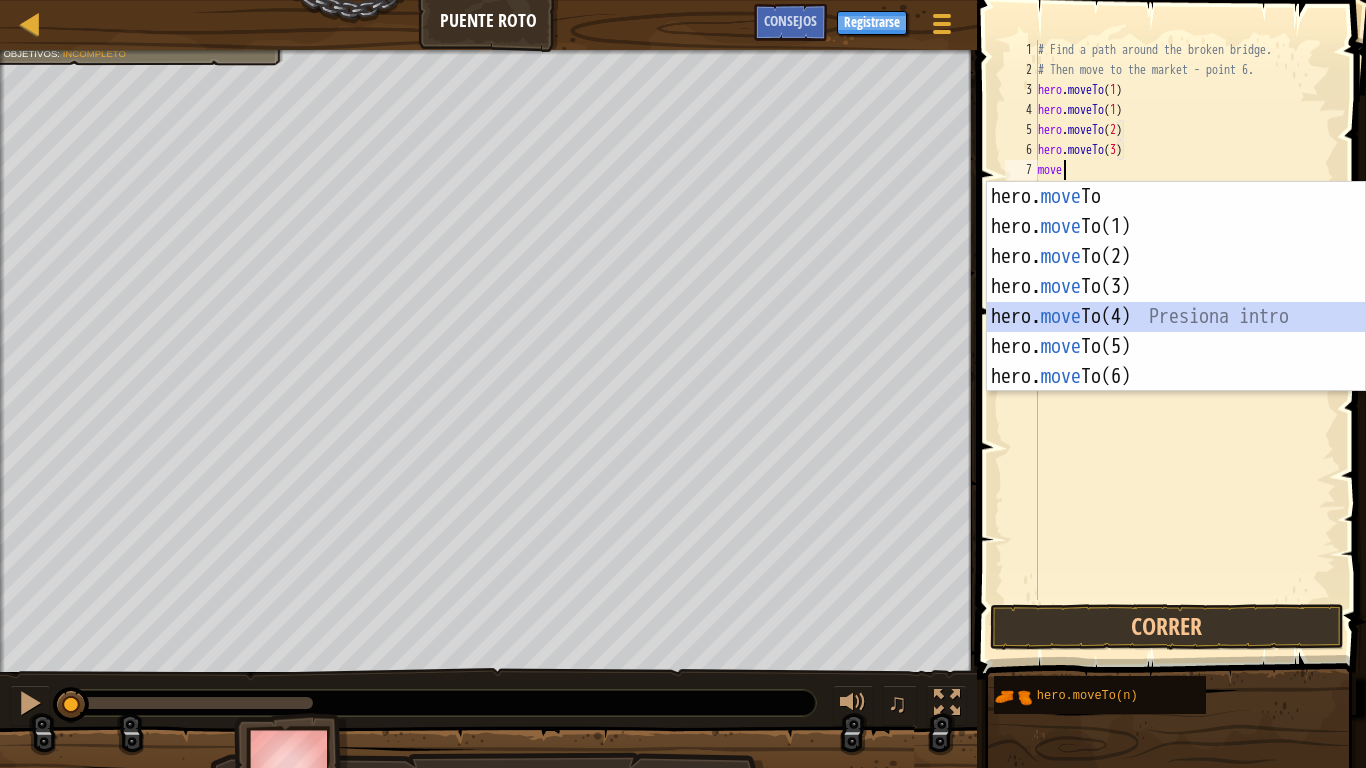 click on "hero. move To Presiona intro hero. move To(1) Presiona intro hero. move To(2) Presiona intro hero. move To(3) Presiona intro hero. move To(4) Presiona intro hero. move To(5) Presiona intro hero. move To(6) Presiona intro" at bounding box center [1176, 317] 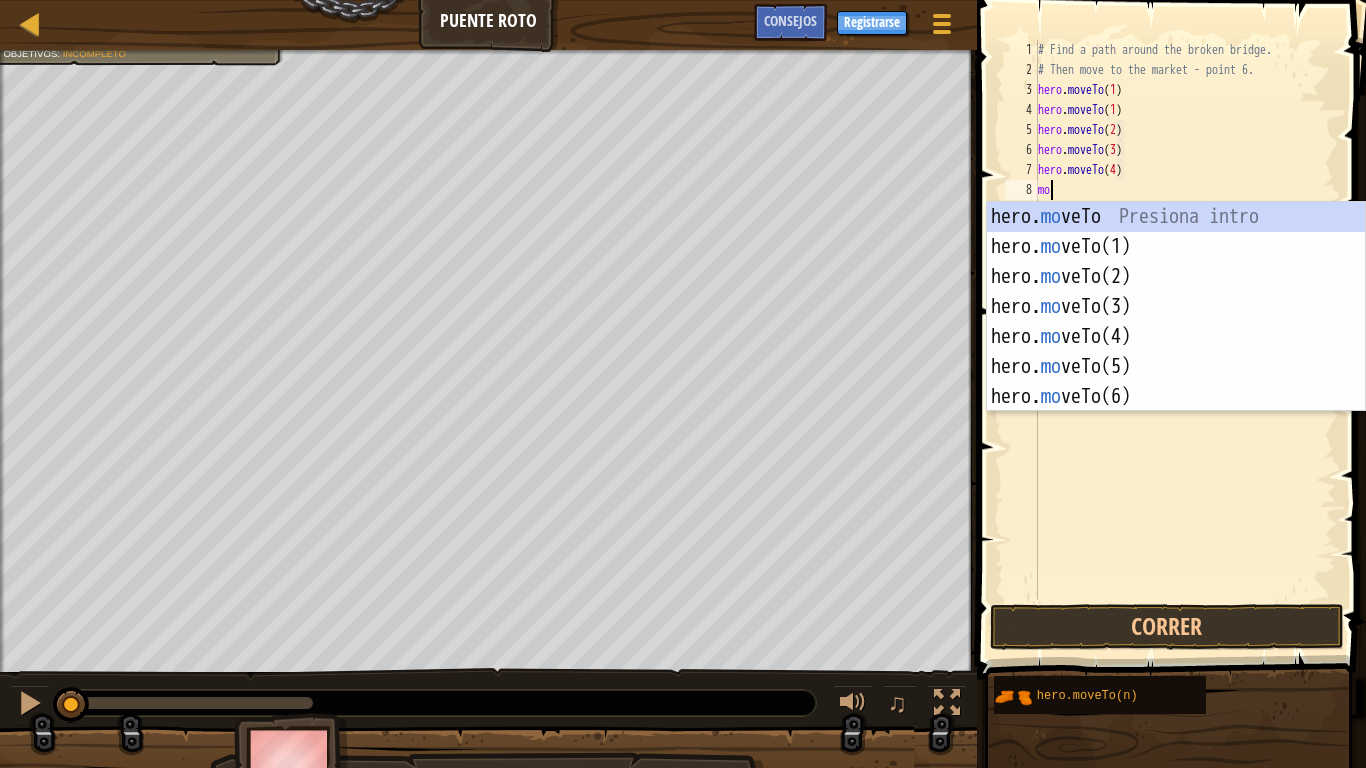 scroll, scrollTop: 9, scrollLeft: 8, axis: both 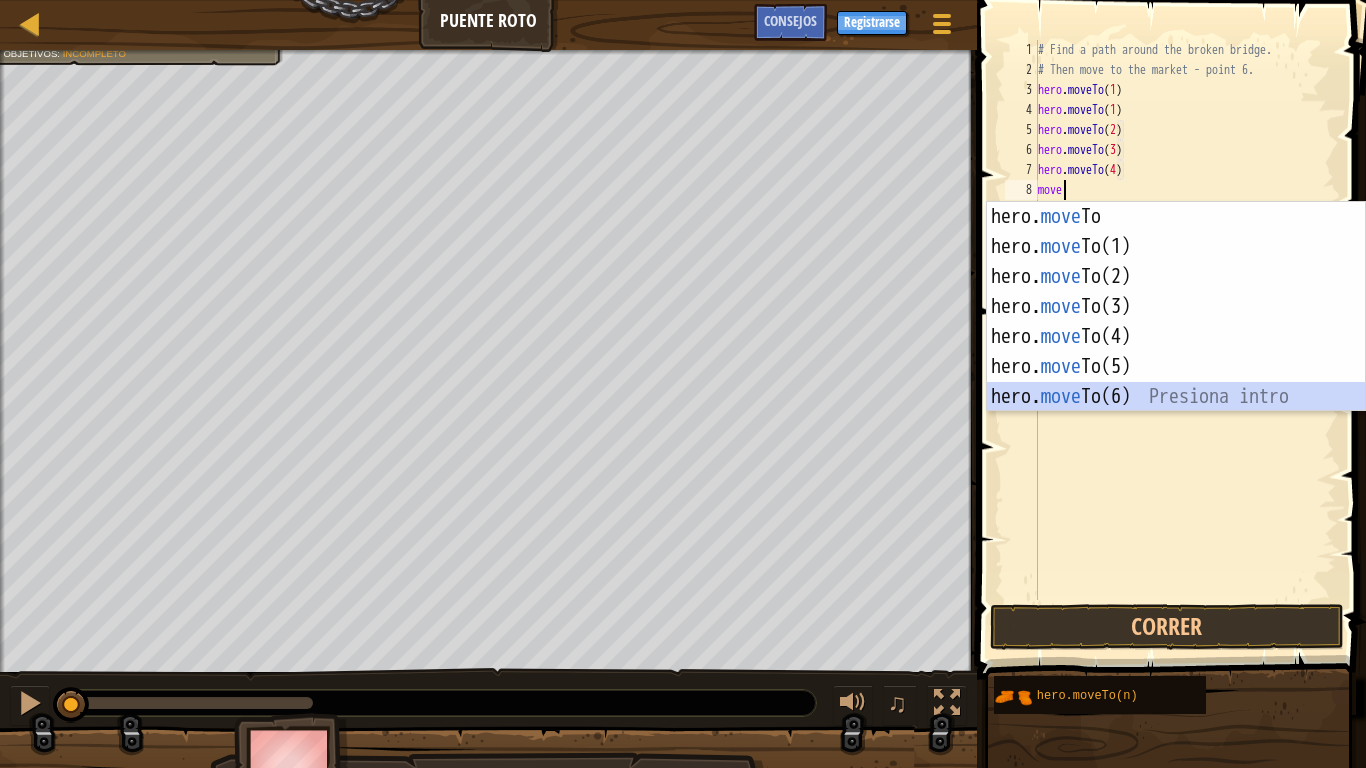 click on "hero. move To Presiona intro hero. move To(1) Presiona intro hero. move To(2) Presiona intro hero. move To(3) Presiona intro hero. move To(4) Presiona intro hero. move To(5) Presiona intro hero. move To(6) Presiona intro" at bounding box center [1176, 337] 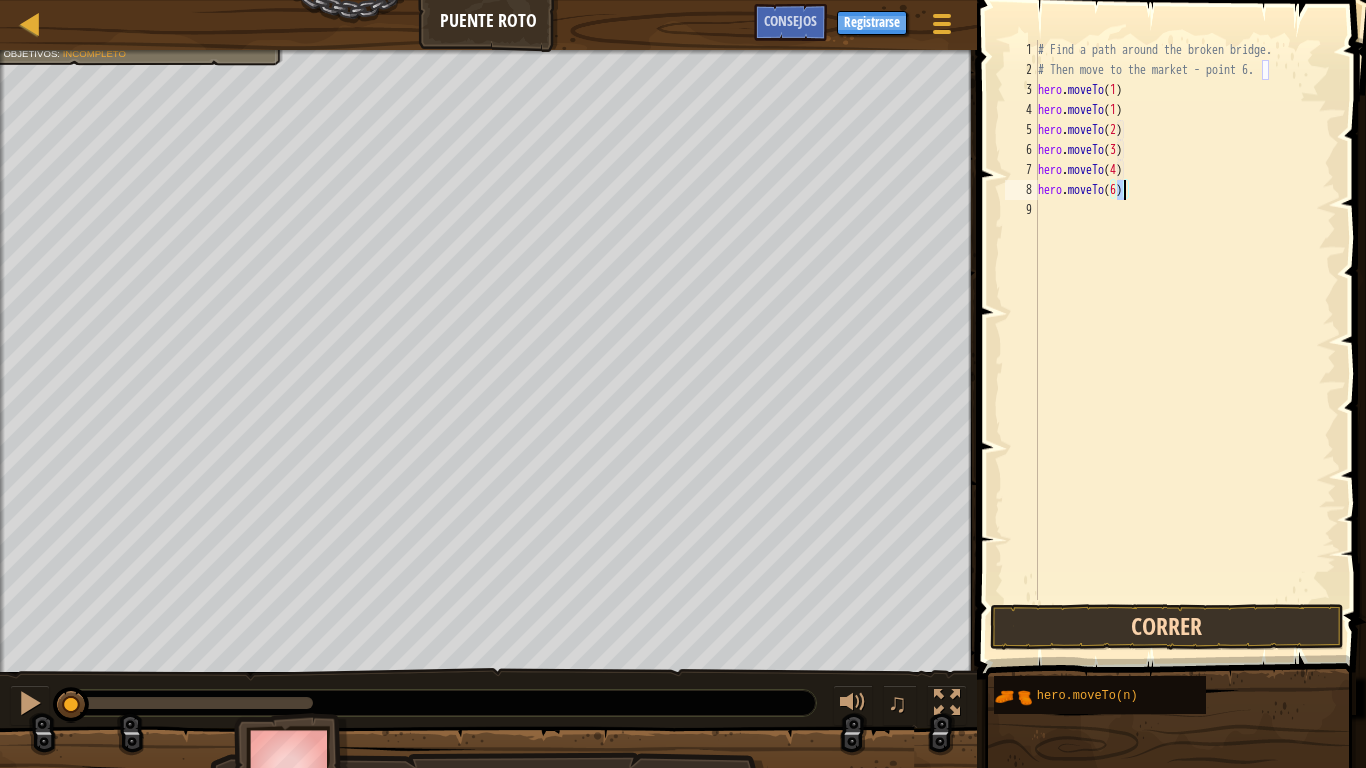 type on "hero.moveTo(6)" 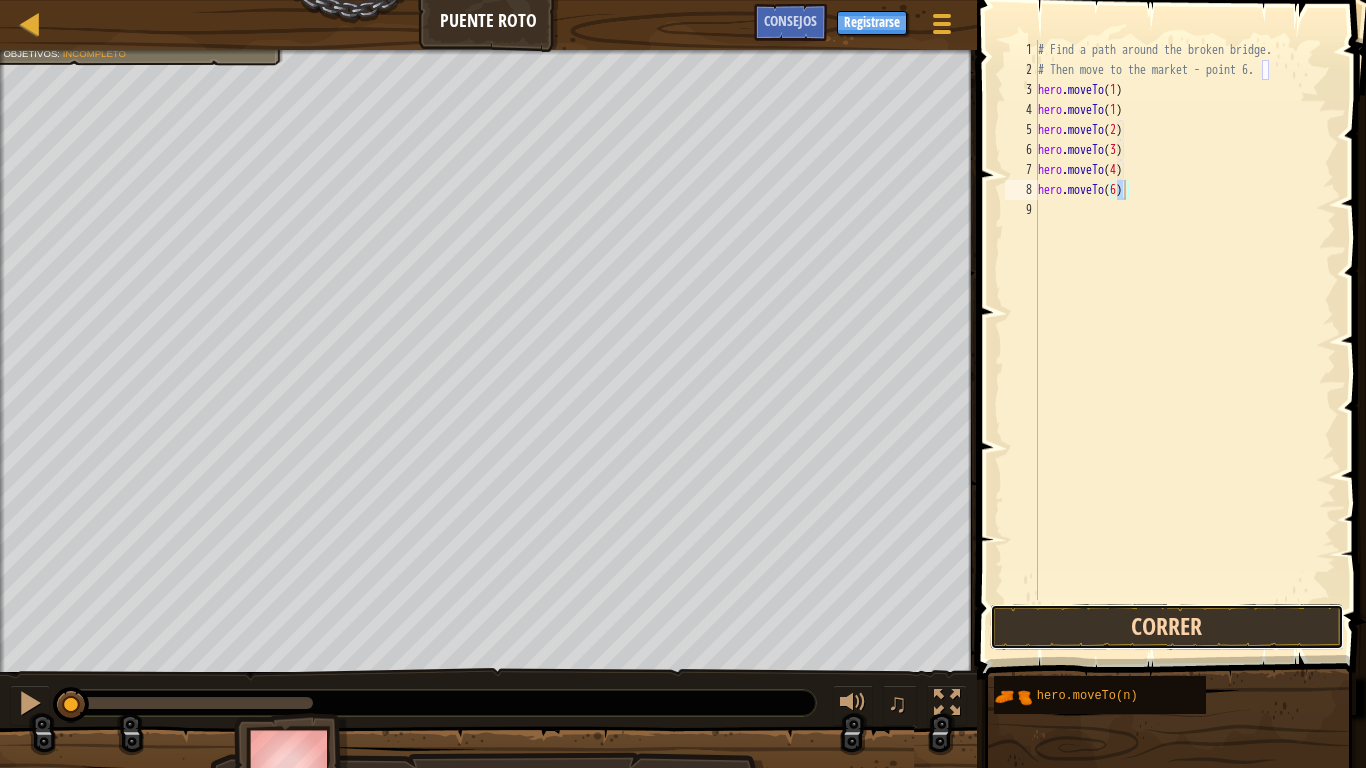 click on "Correr" at bounding box center (1167, 627) 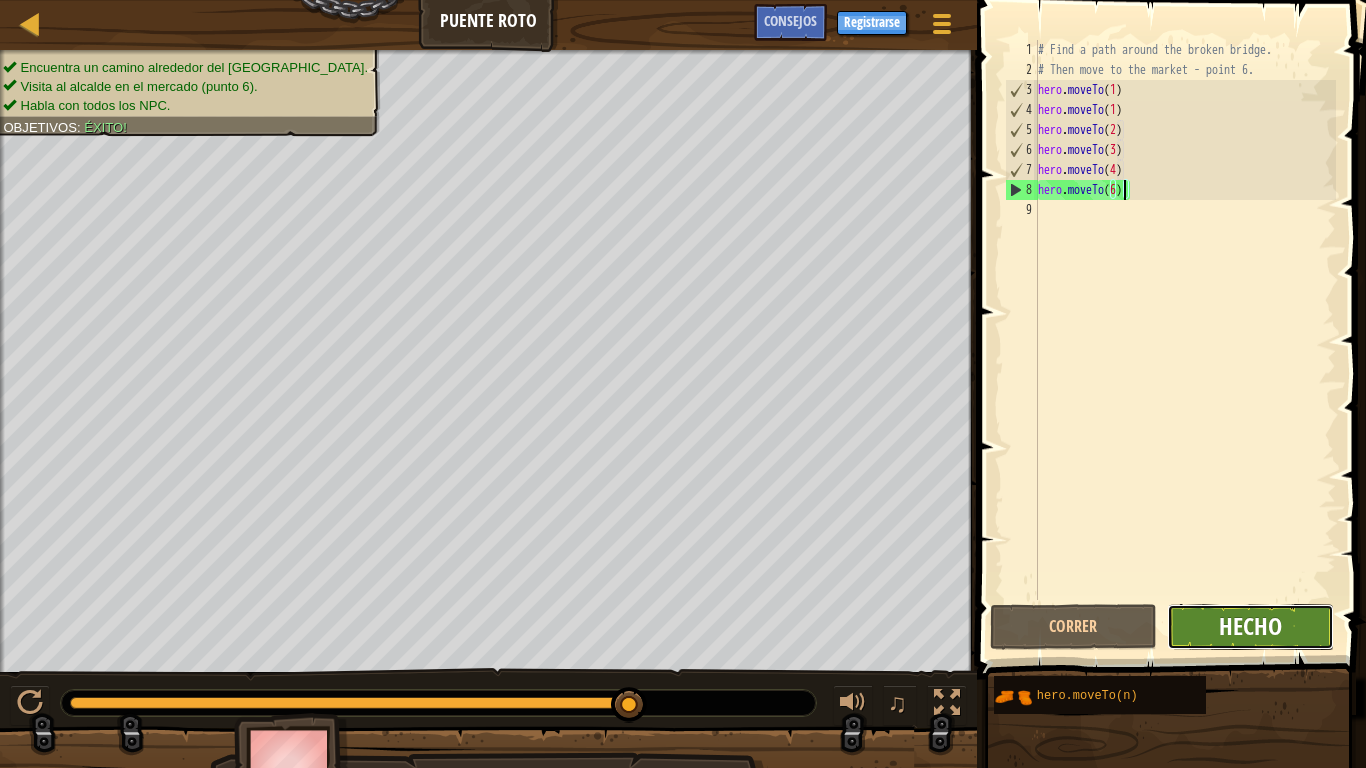 click on "Hecho" at bounding box center (1250, 626) 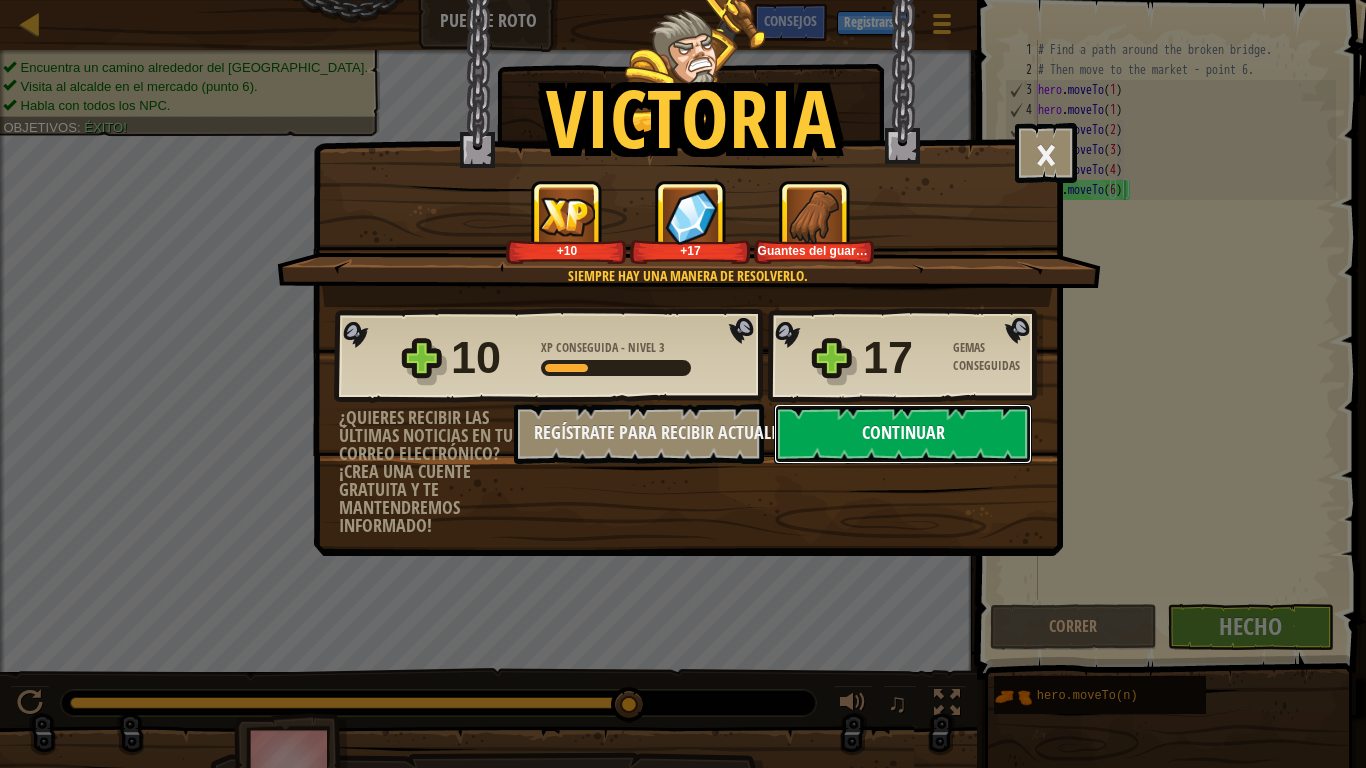 click on "Continuar" at bounding box center [903, 434] 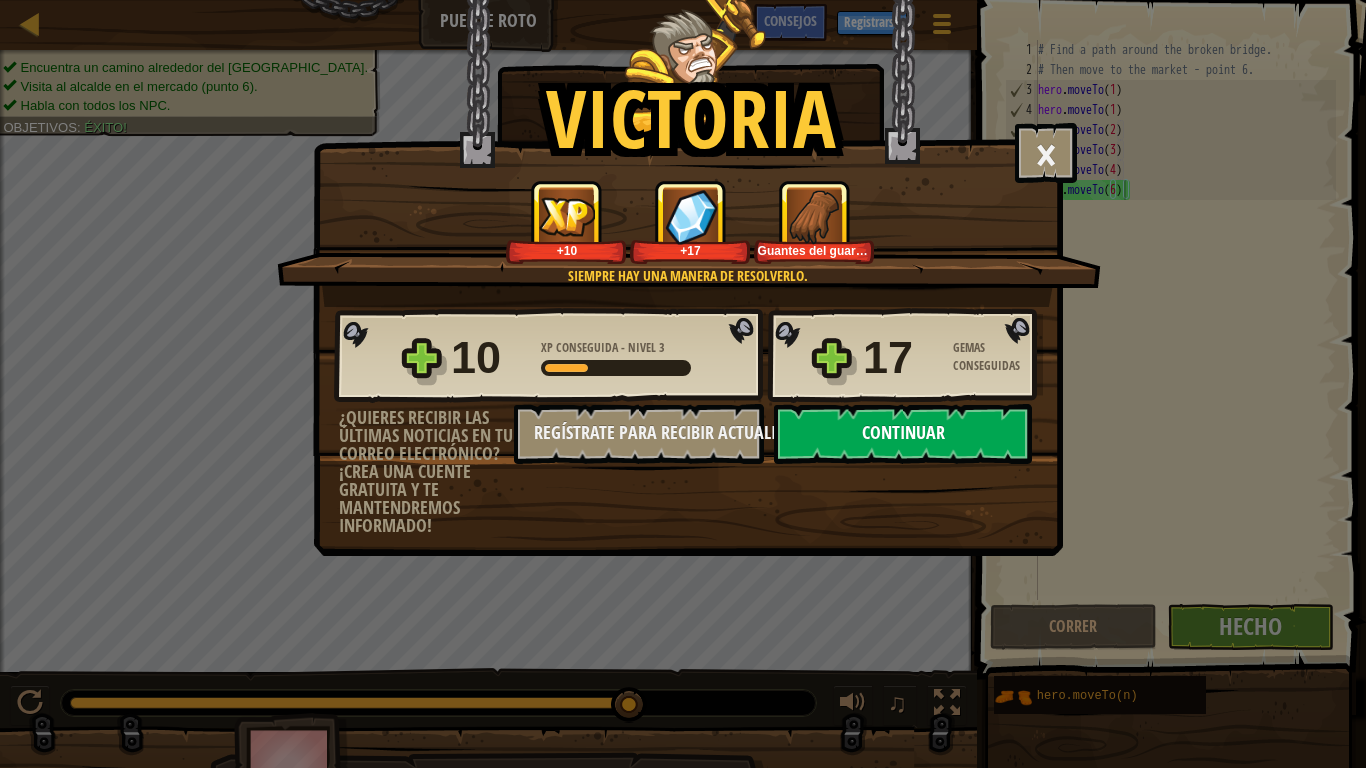 select on "es-ES" 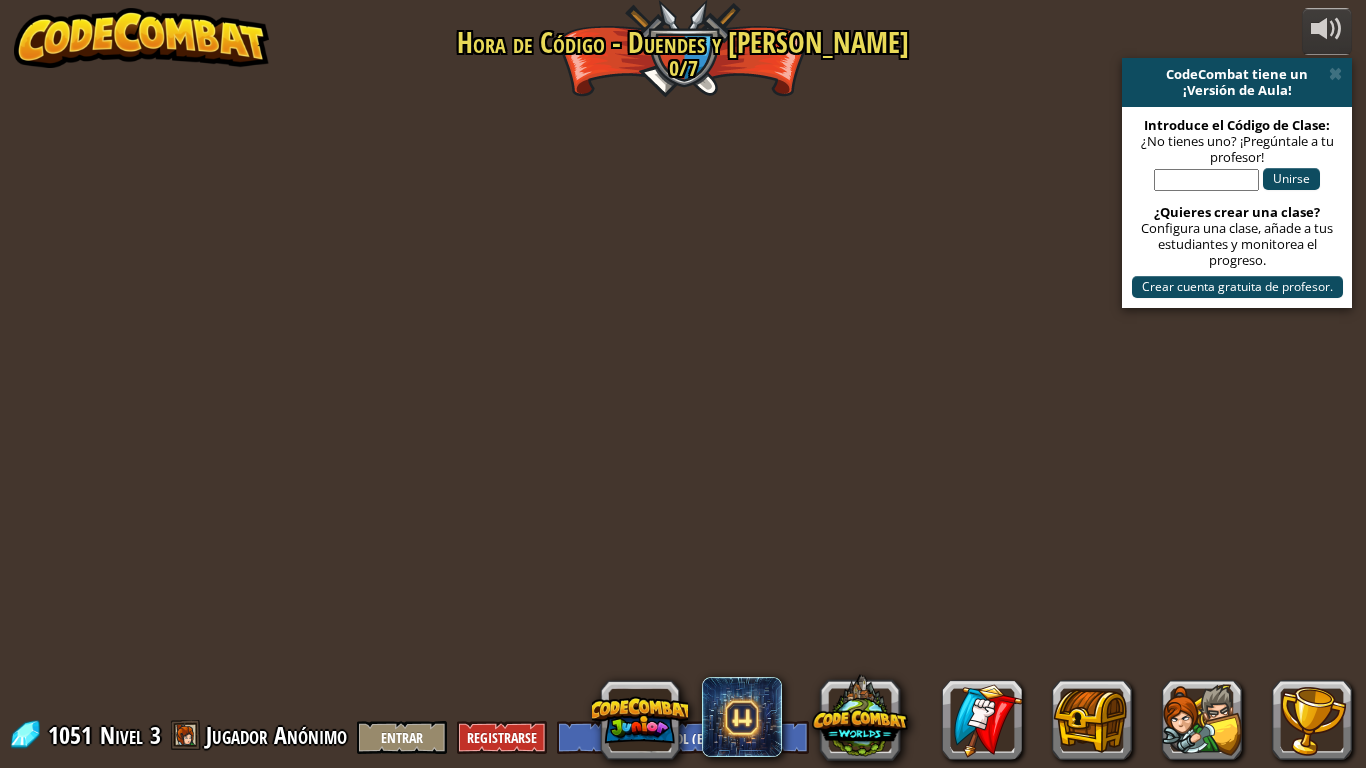 select on "es-ES" 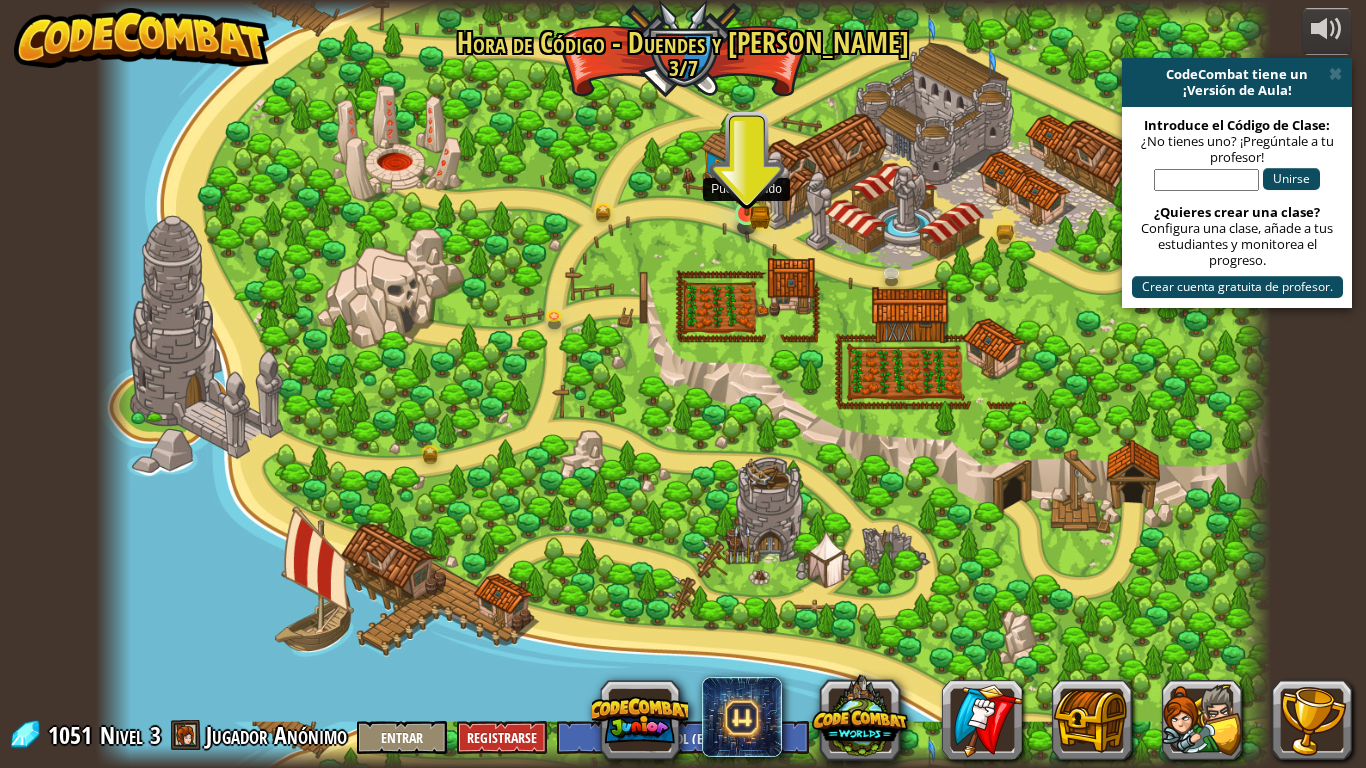 click at bounding box center [747, 182] 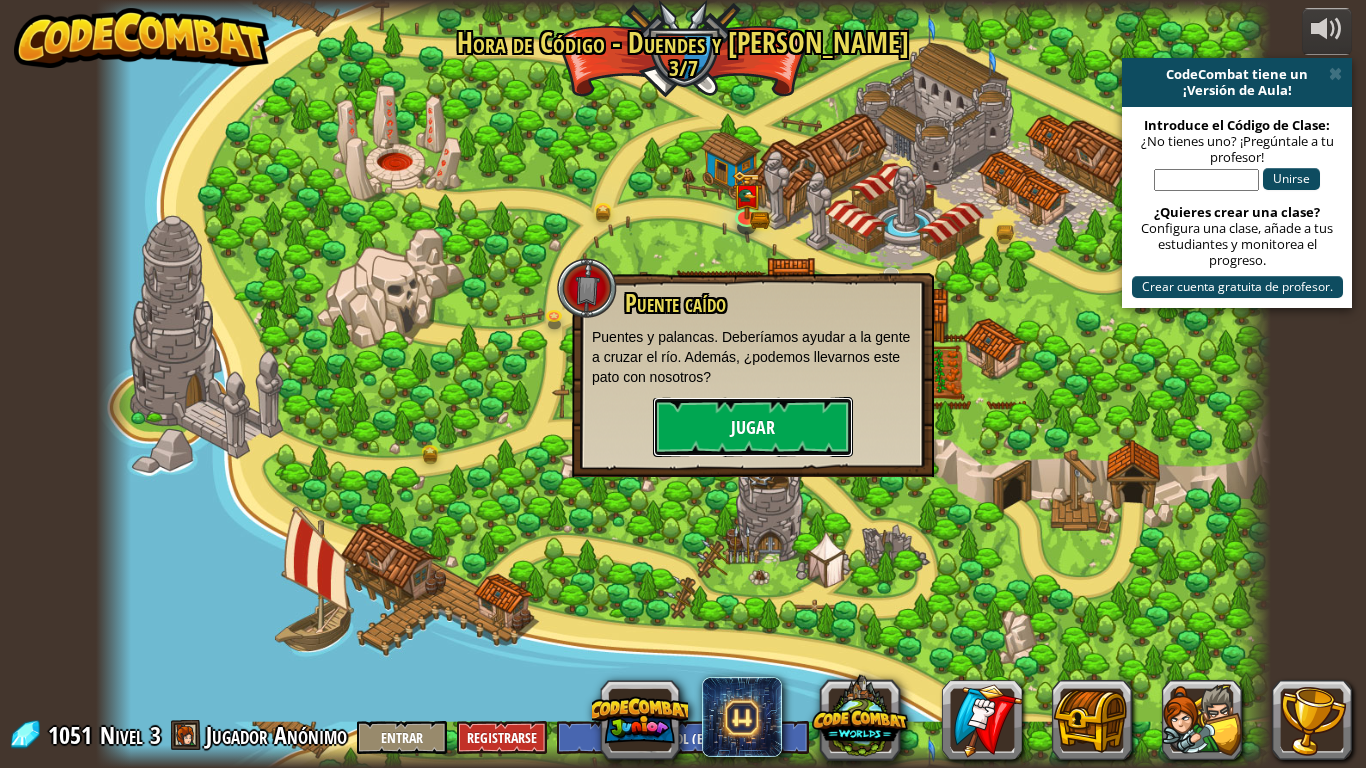 click on "Jugar" at bounding box center [753, 427] 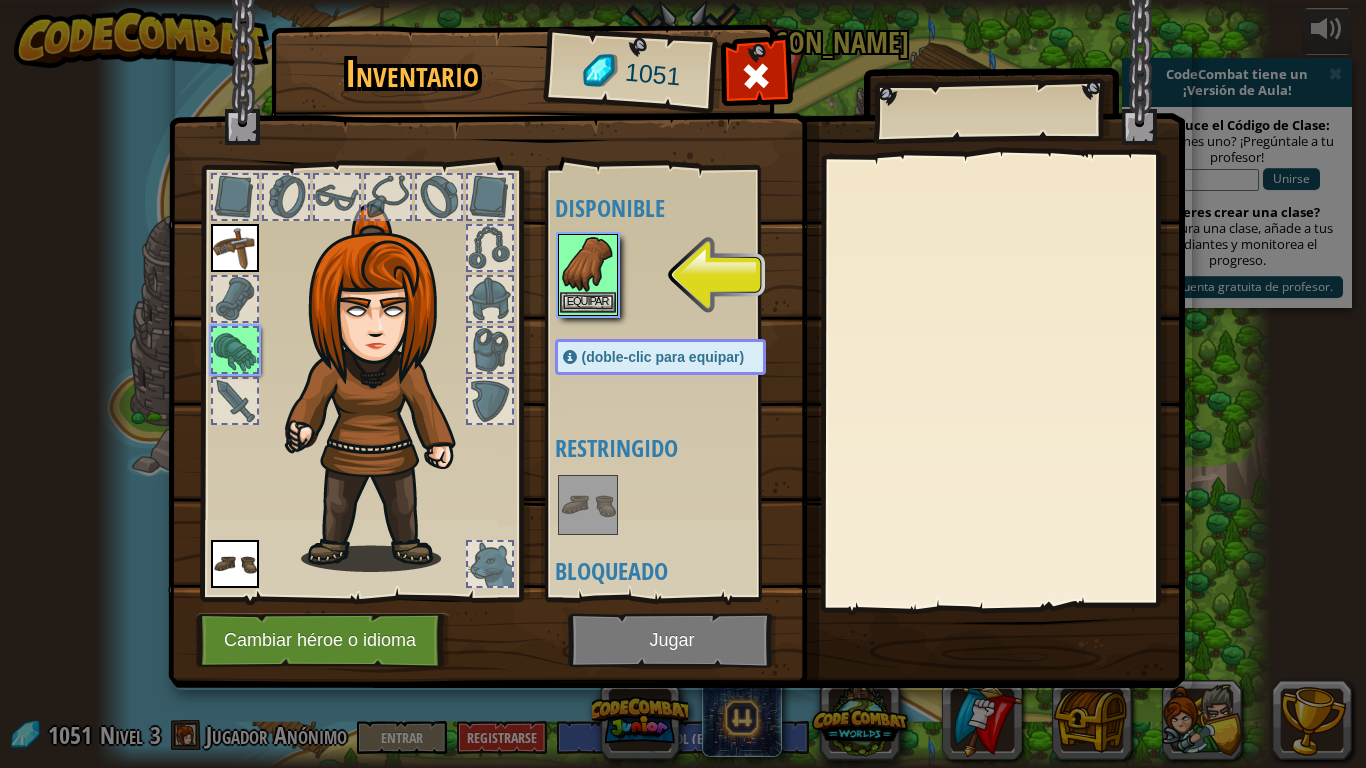click at bounding box center [588, 264] 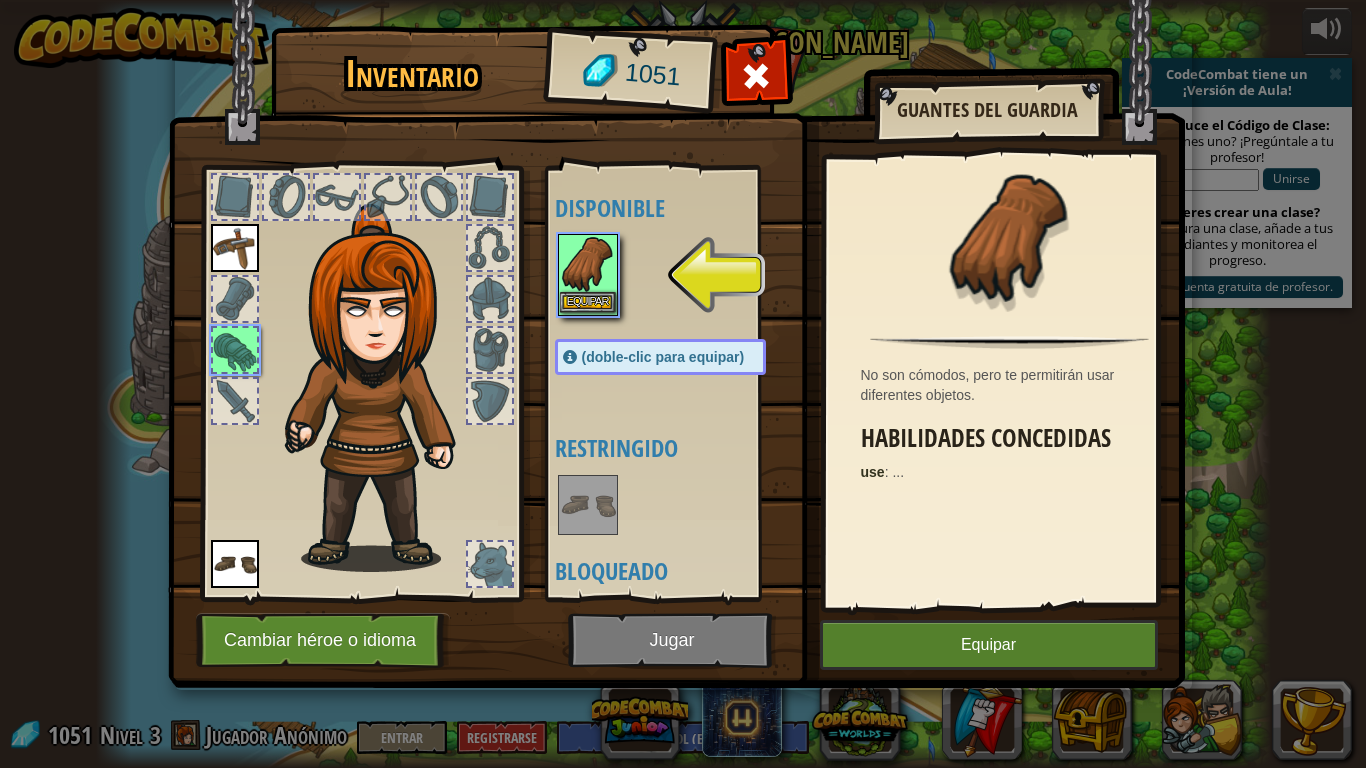 click at bounding box center (588, 264) 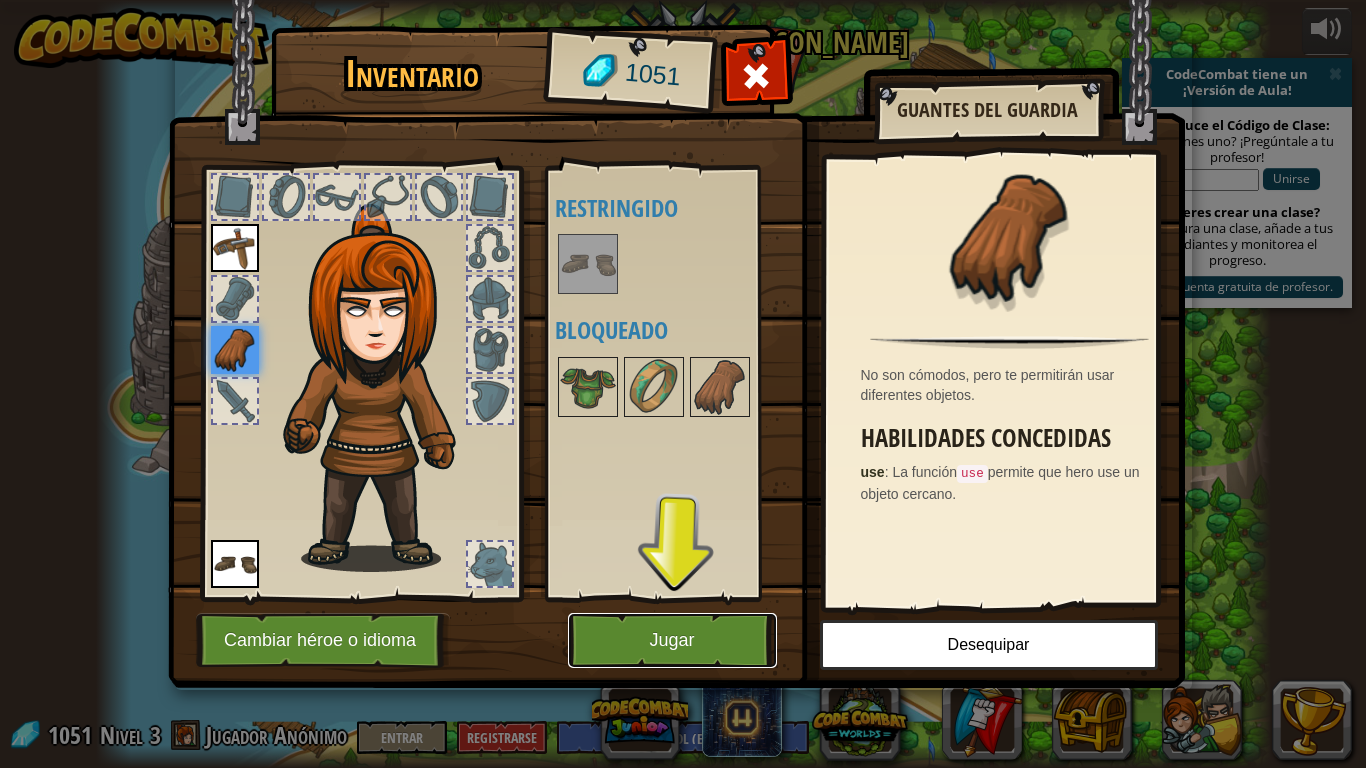 click on "Jugar" at bounding box center (672, 640) 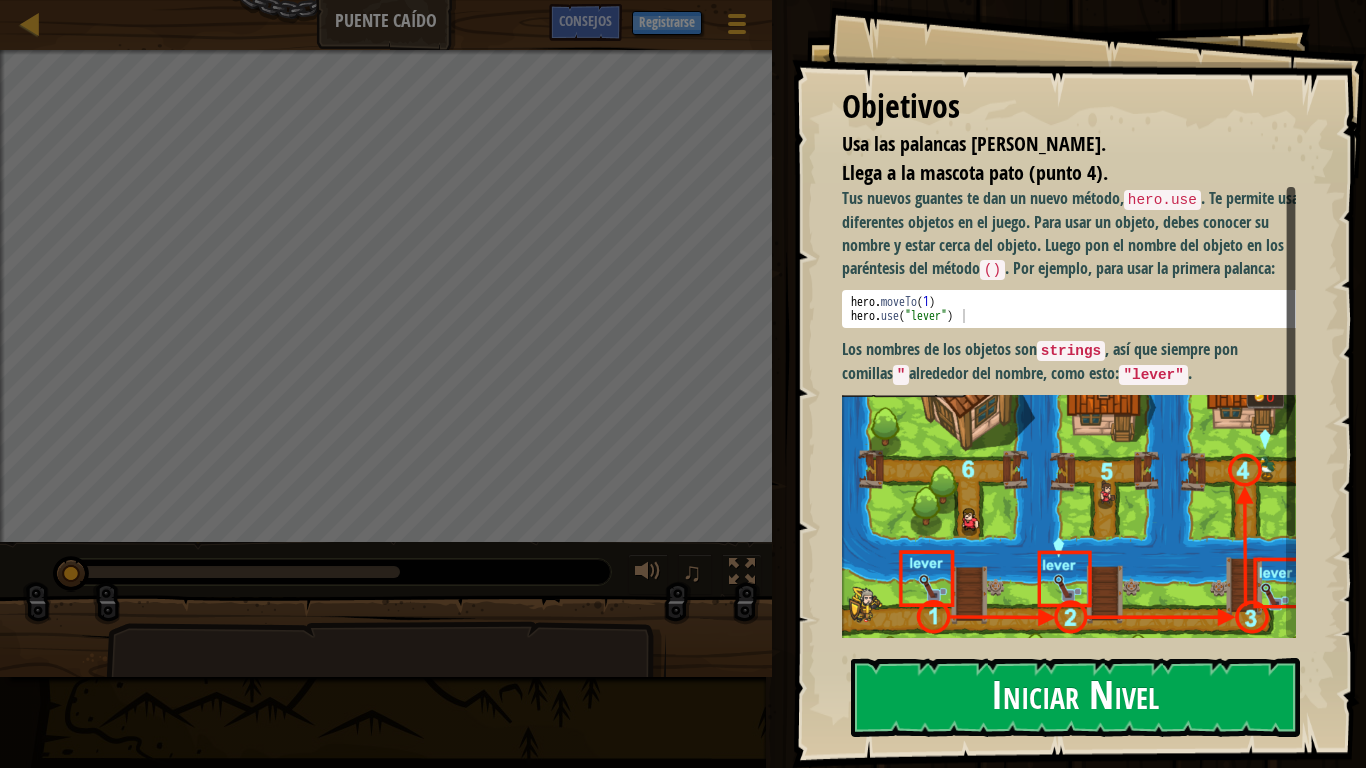 click on "Iniciar Nivel" at bounding box center (1075, 697) 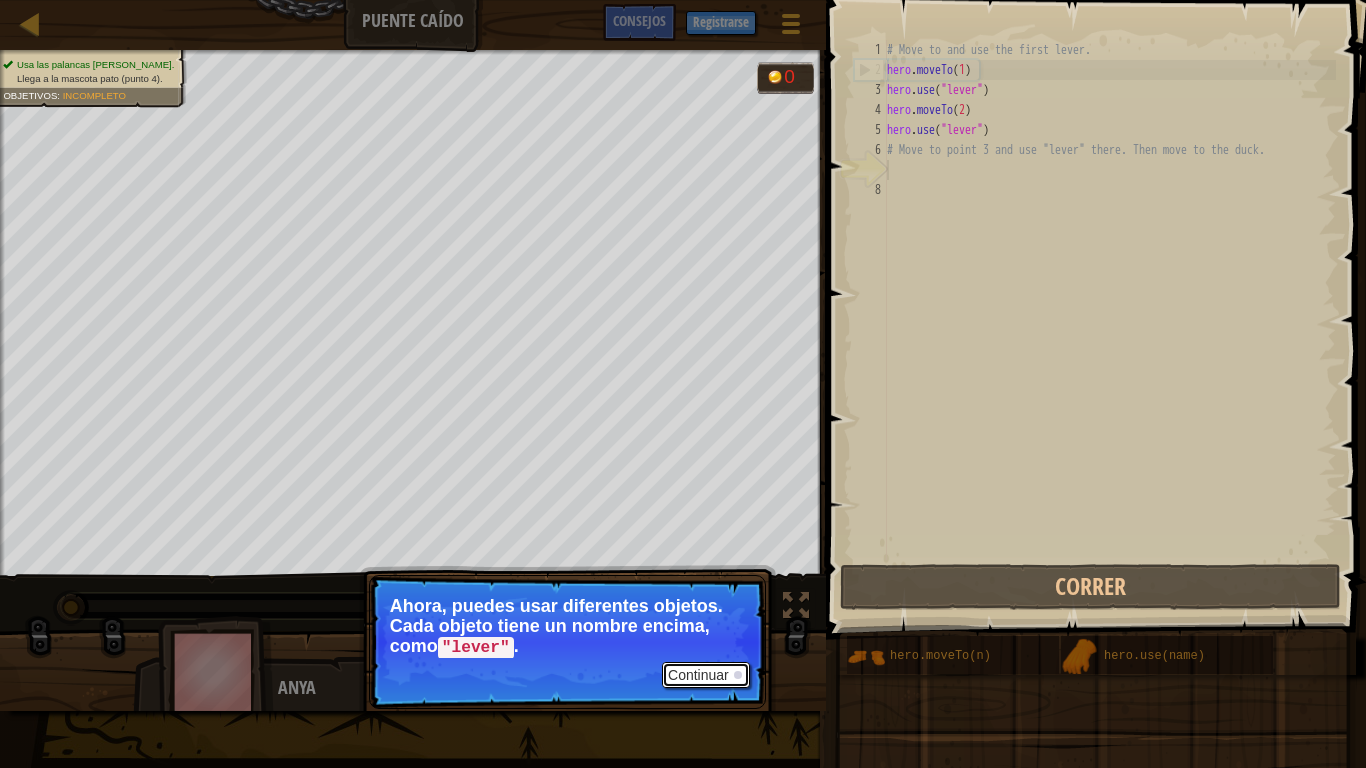 click on "Continuar" at bounding box center (706, 675) 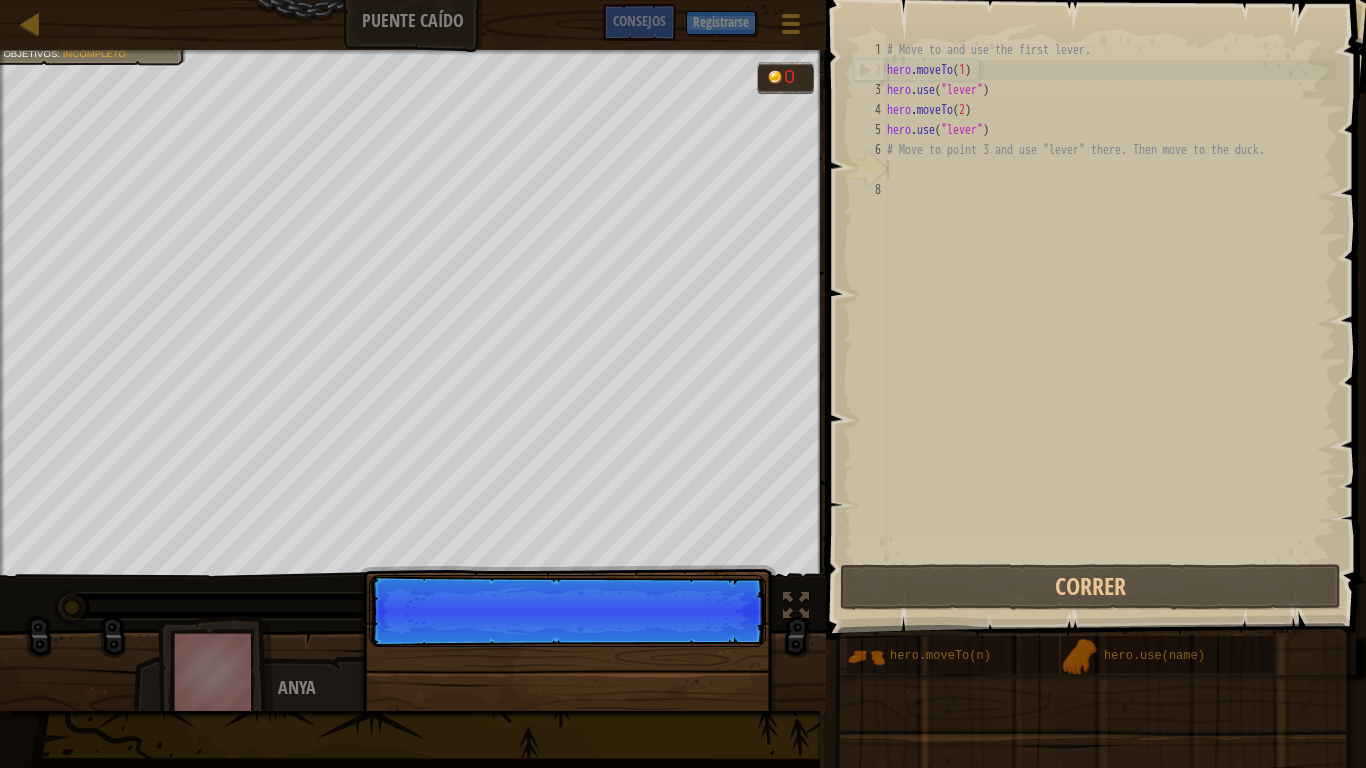 scroll, scrollTop: 9, scrollLeft: 0, axis: vertical 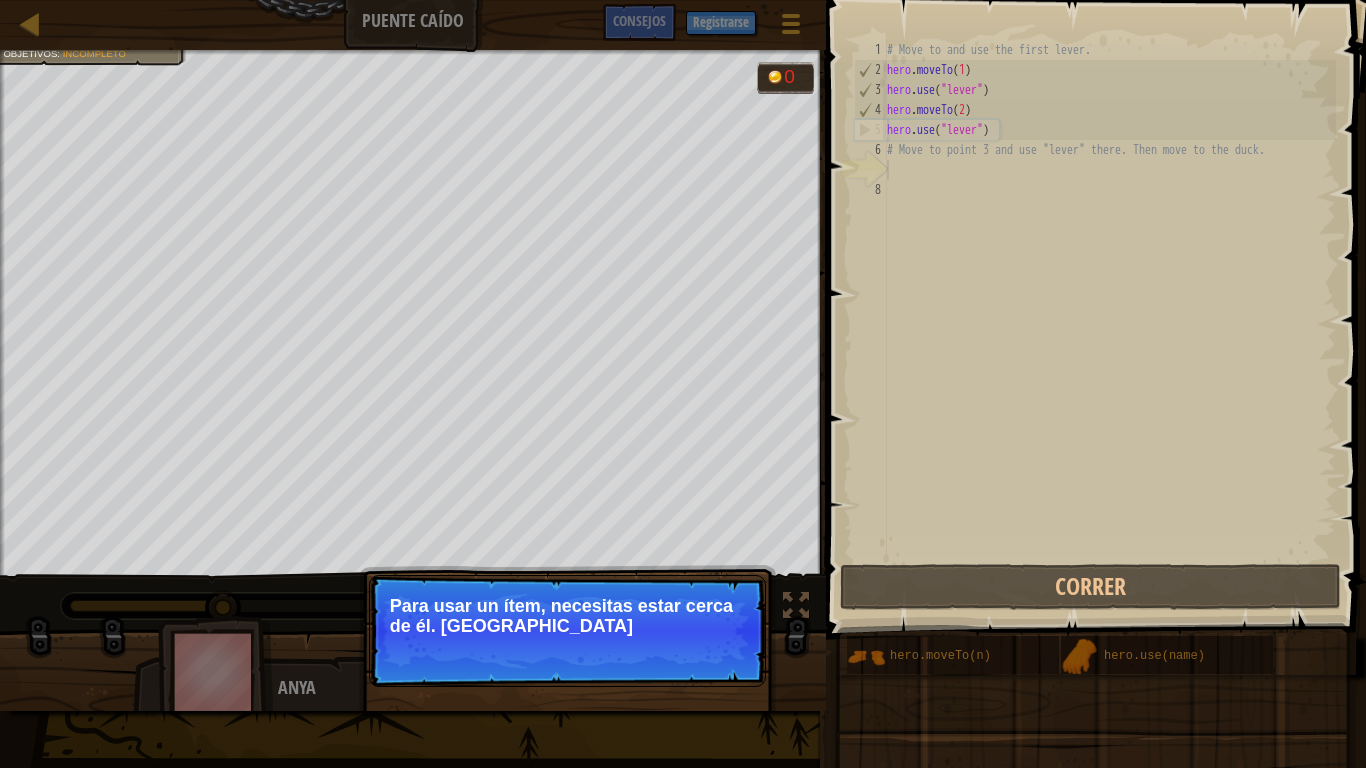 click on "Para usar un ítem, necesitas estar cerca de él. Muéve" at bounding box center [567, 616] 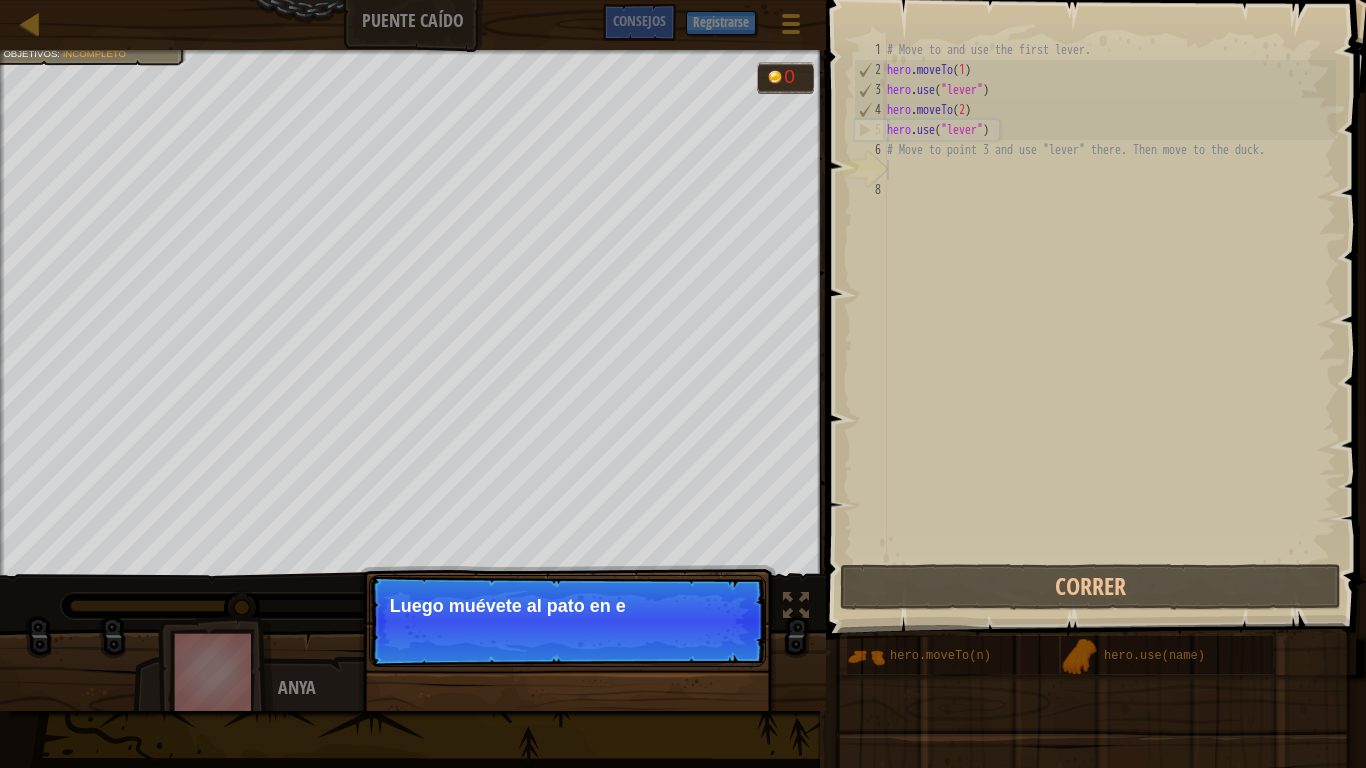 click on "Continuar  Luego muévete al pato en e" at bounding box center [567, 621] 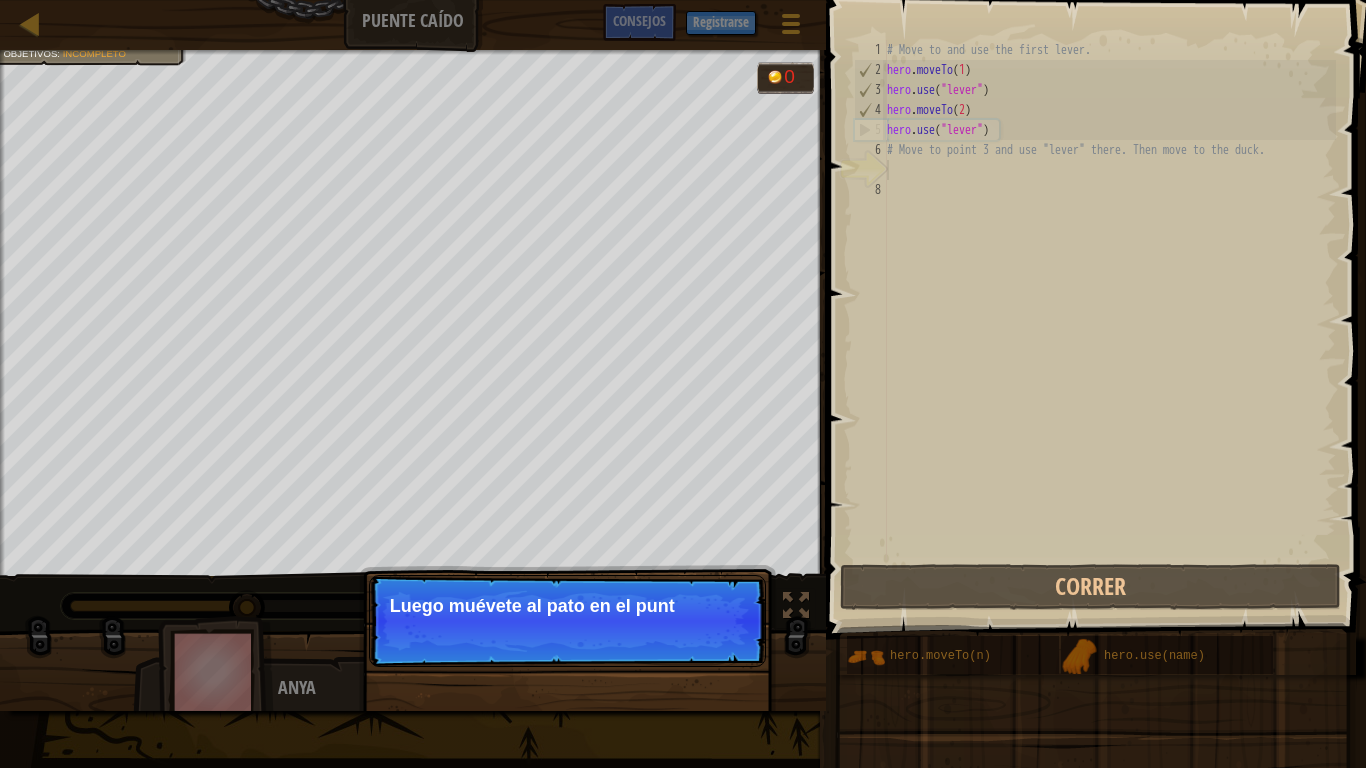 click on "Continuar  Luego muévete al pato en el punt" at bounding box center (567, 621) 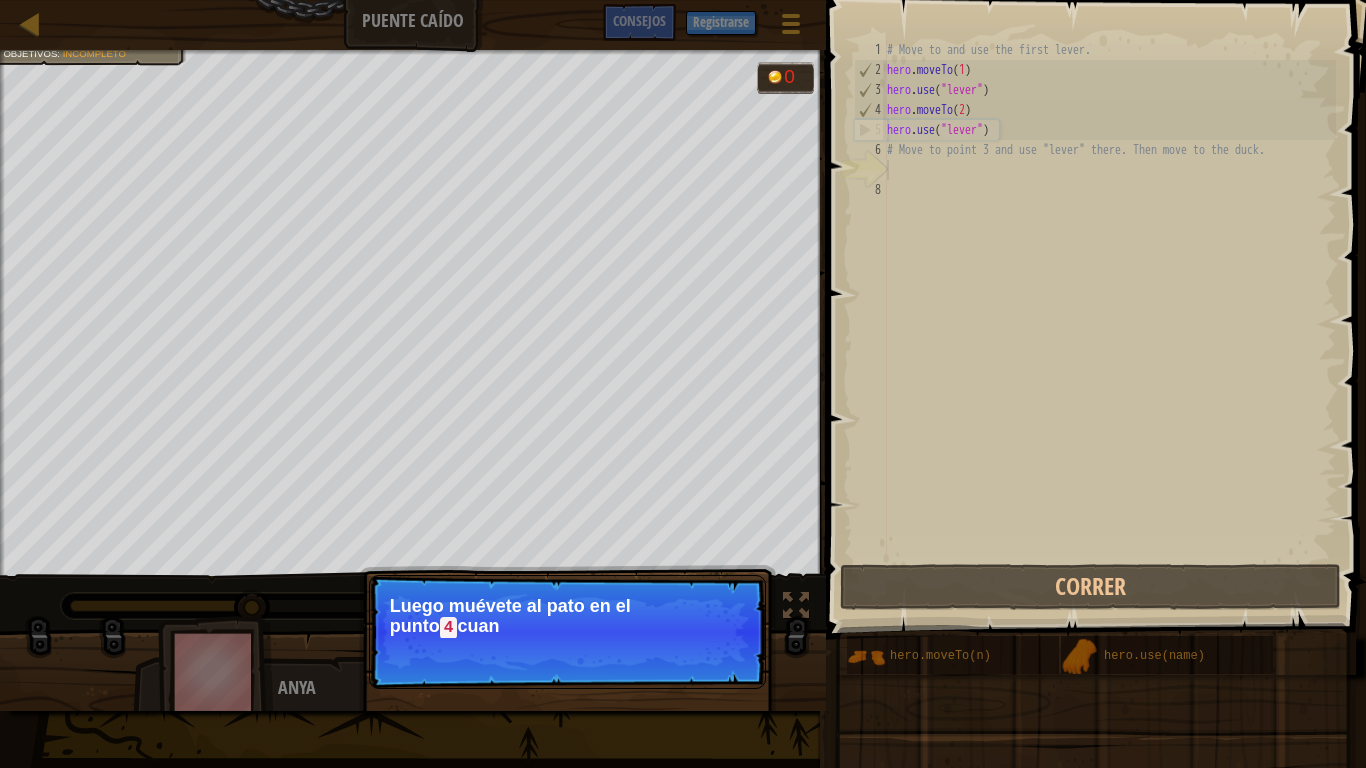 click on "Continuar  Luego muévete al pato en el punto  4  cuan" at bounding box center (567, 632) 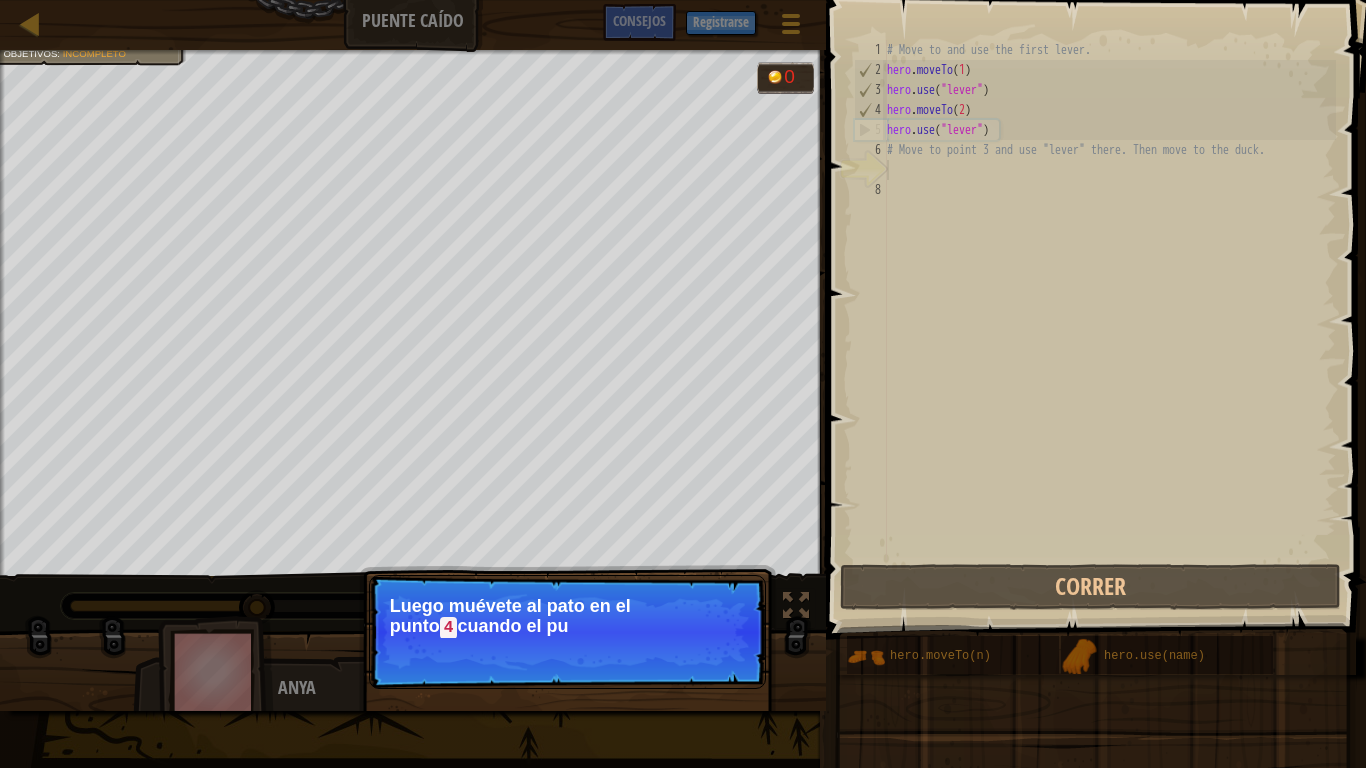 click on "Continuar  Luego muévete al pato en el punto  4  cuando el pu" at bounding box center (567, 632) 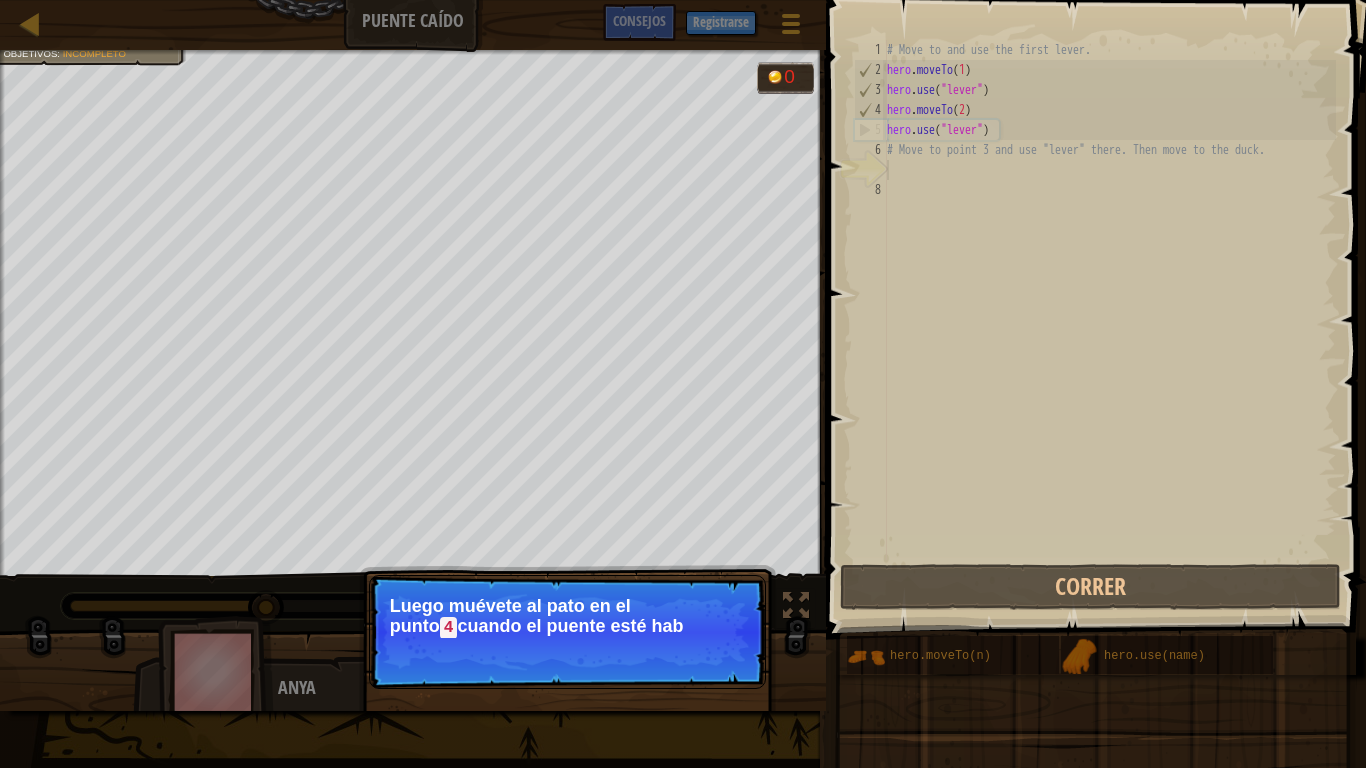 click on "Continuar  Luego muévete al pato en el punto  4  cuando el puente esté hab" at bounding box center [567, 632] 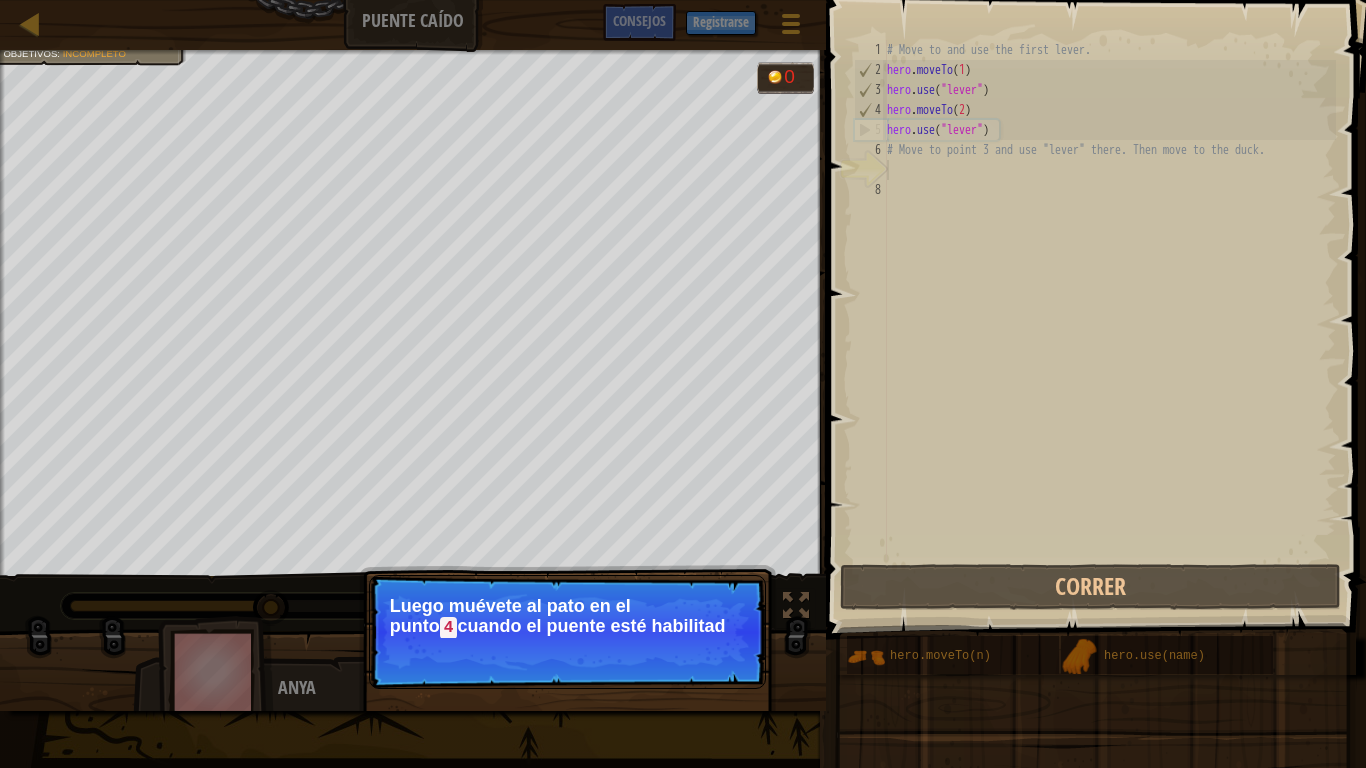 click on "Continuar  Luego muévete al pato en el punto  4  cuando el puente esté habilitad" at bounding box center (567, 632) 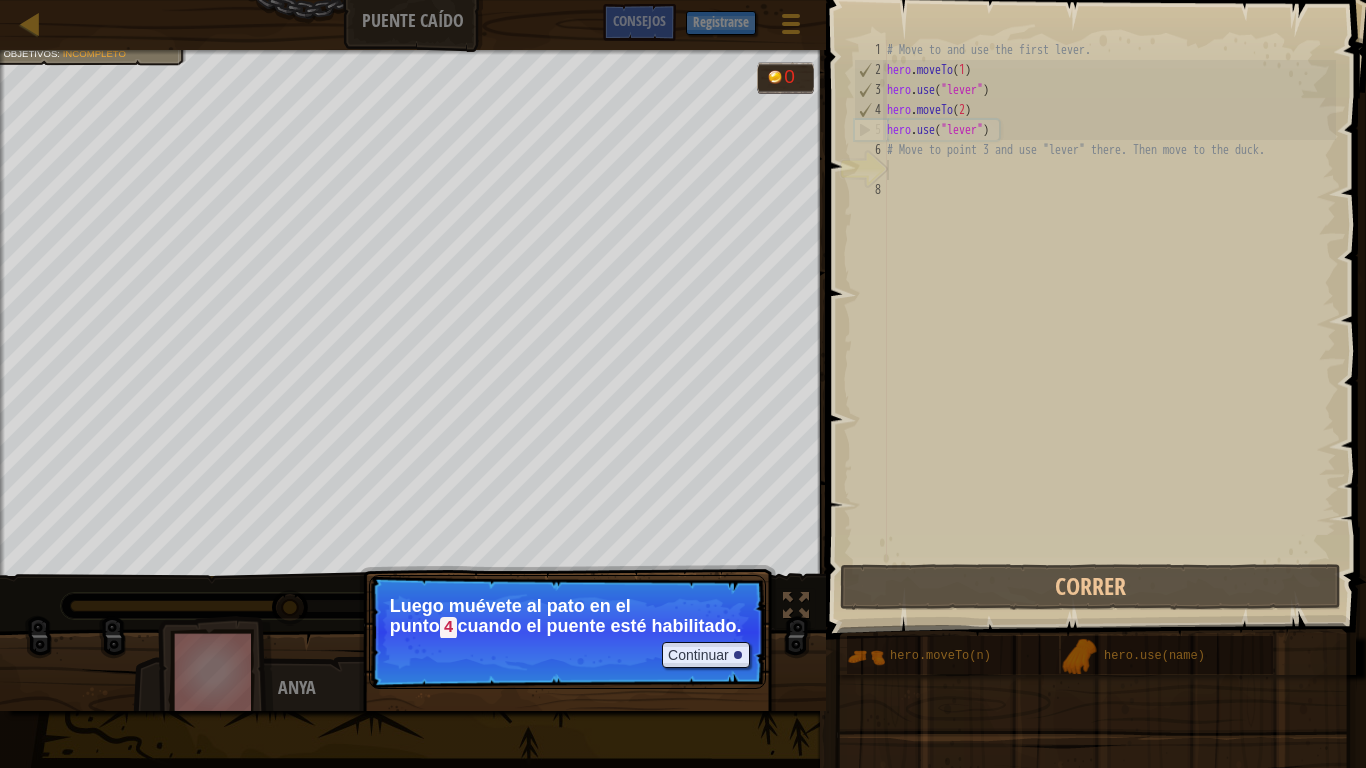 click on "Continuar  Luego muévete al pato en el punto  4  cuando el puente esté habilitado." at bounding box center [567, 632] 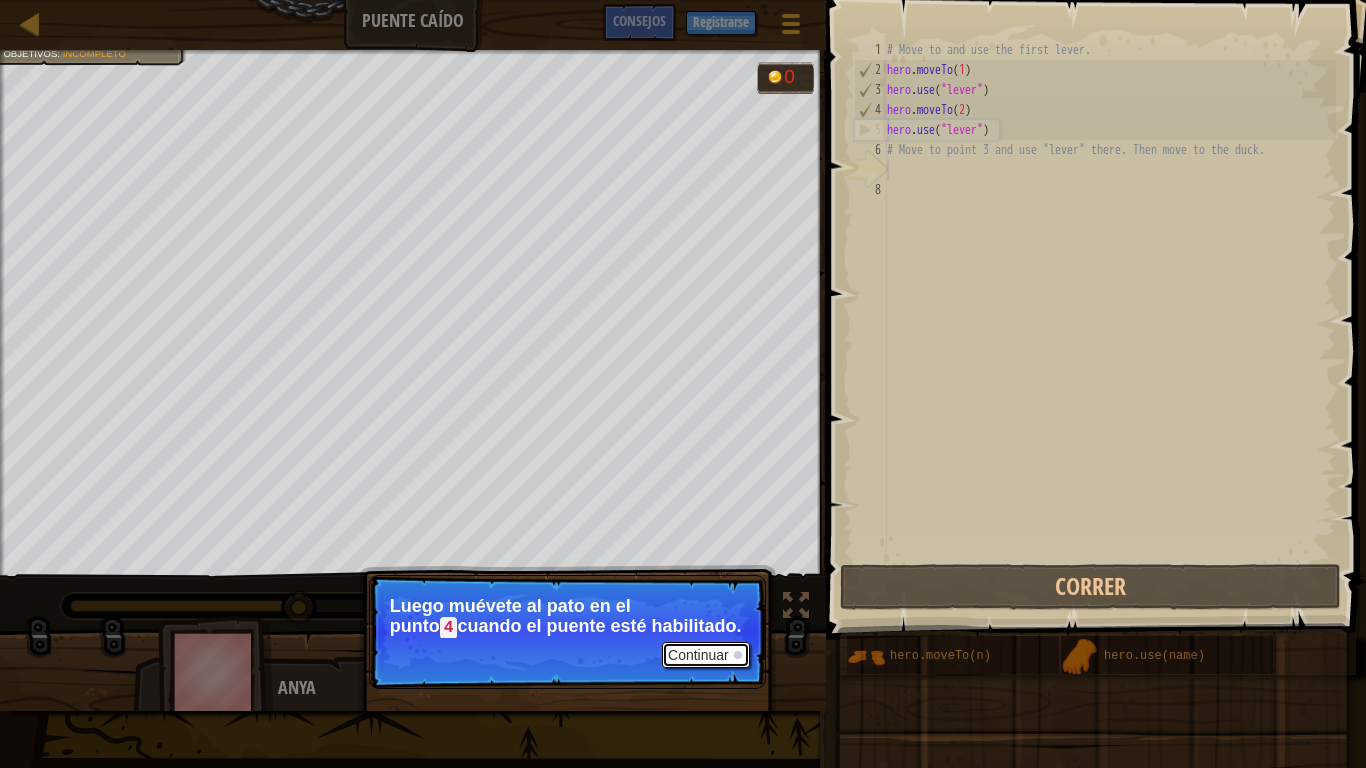 click on "Continuar" at bounding box center (706, 655) 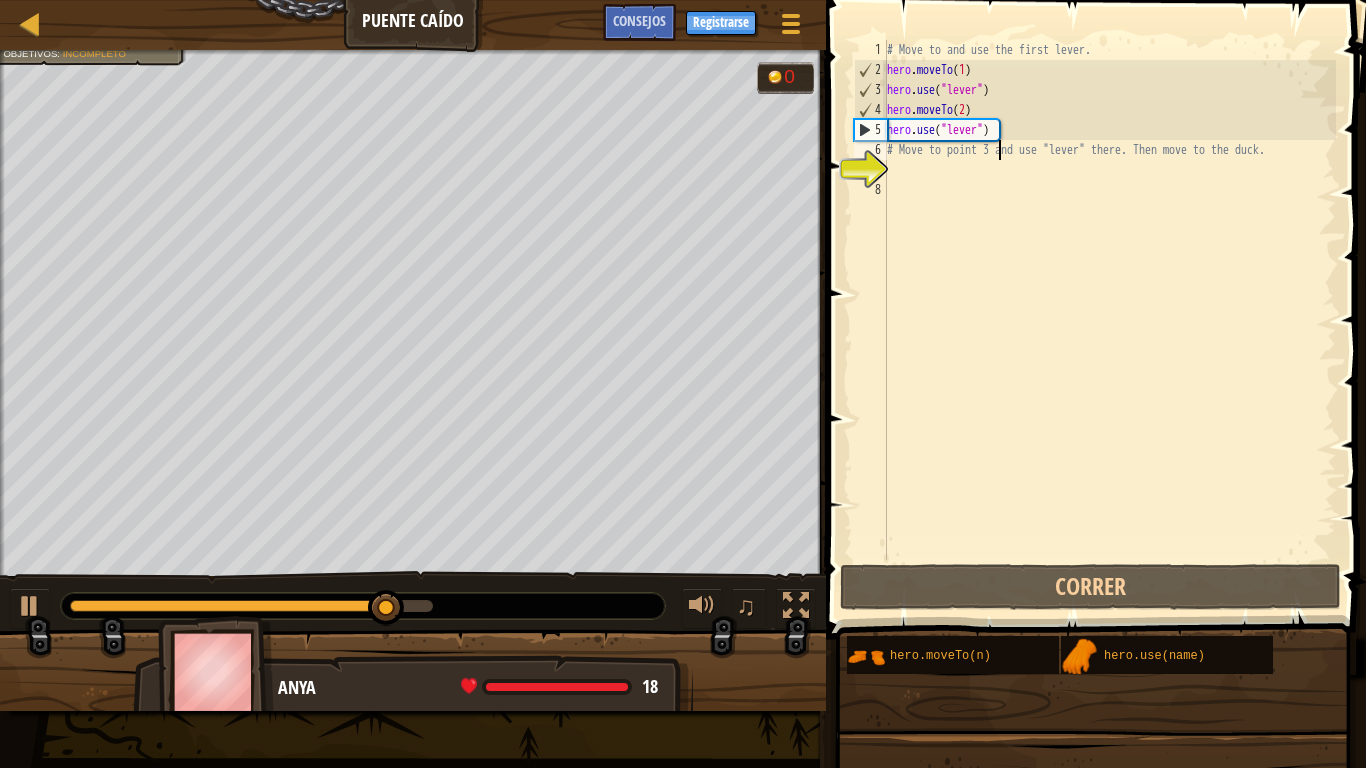 click on "# Move to and use the first lever. hero . moveTo ( 1 ) hero . use ( "lever" ) hero . moveTo ( 2 ) hero . use ( "lever" ) # Move to point 3 and use "lever" there. Then move to the duck." at bounding box center [1109, 320] 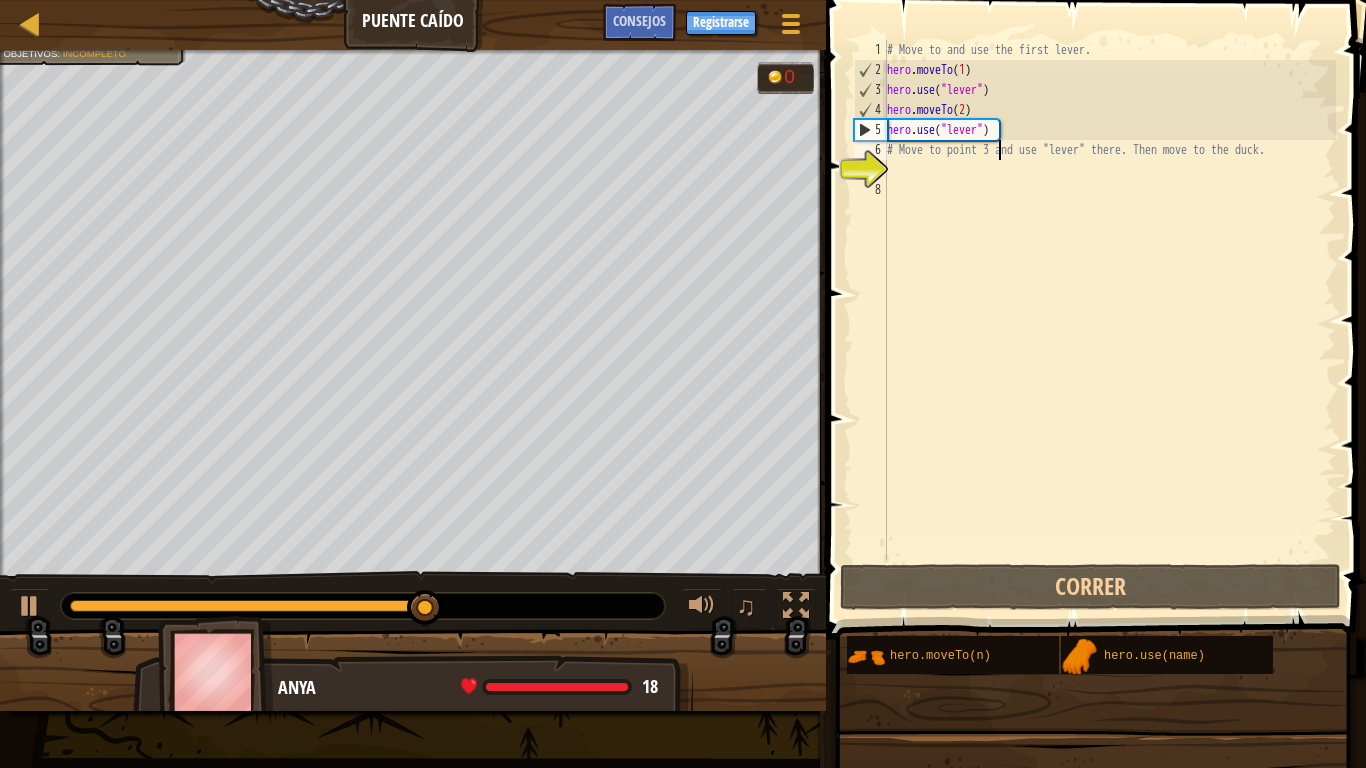 click on "# Move to and use the first lever. hero . moveTo ( 1 ) hero . use ( "lever" ) hero . moveTo ( 2 ) hero . use ( "lever" ) # Move to point 3 and use "lever" there. Then move to the duck." at bounding box center [1109, 320] 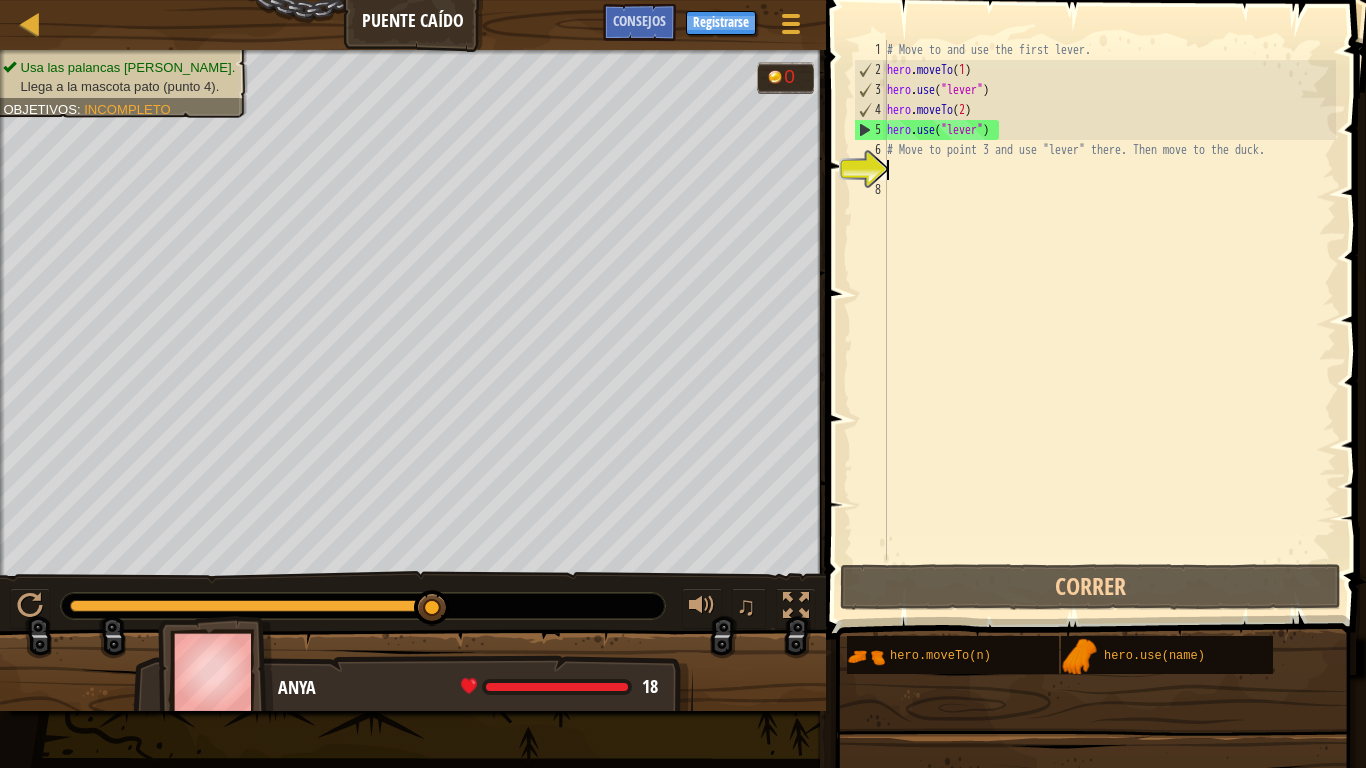 click on "# Move to and use the first lever. hero . moveTo ( 1 ) hero . use ( "lever" ) hero . moveTo ( 2 ) hero . use ( "lever" ) # Move to point 3 and use "lever" there. Then move to the duck." at bounding box center [1109, 320] 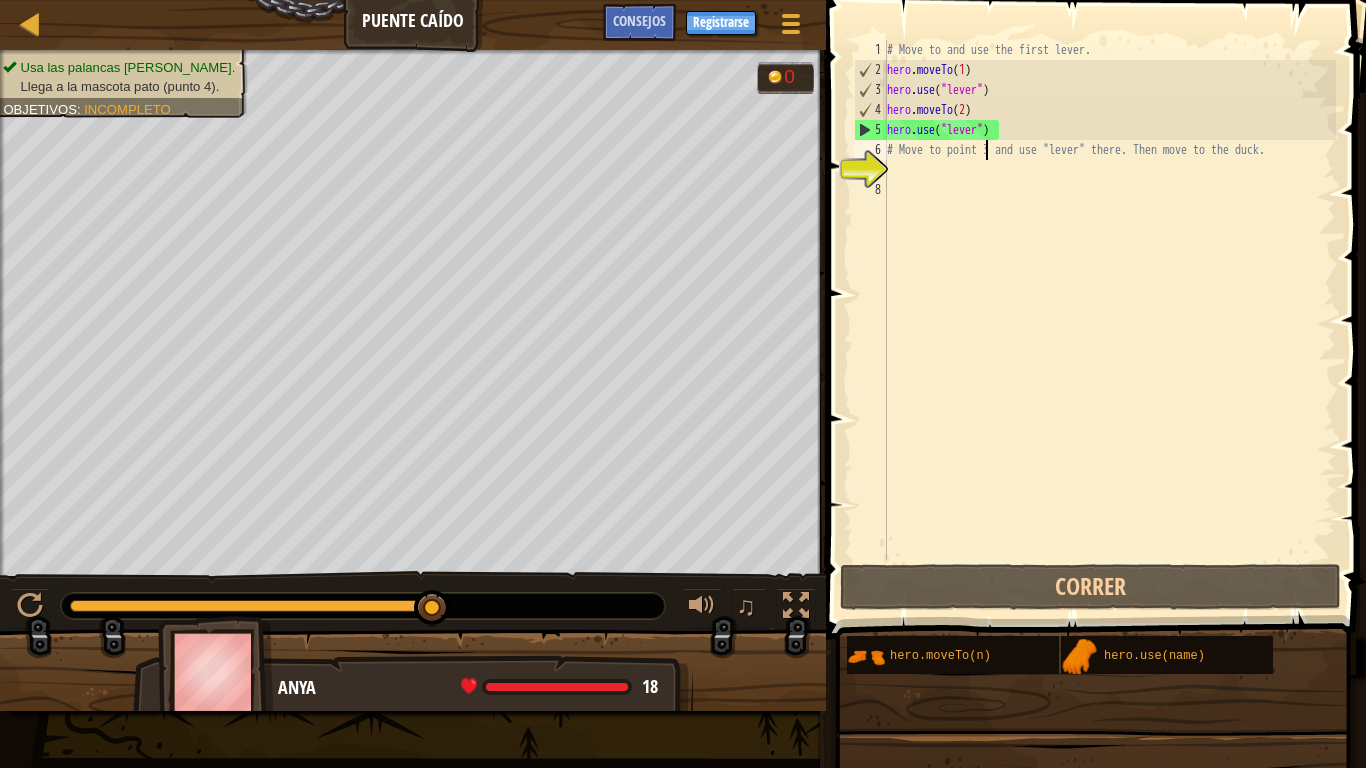 click on "# Move to and use the first lever. hero . moveTo ( 1 ) hero . use ( "lever" ) hero . moveTo ( 2 ) hero . use ( "lever" ) # Move to point 3 and use "lever" there. Then move to the duck." at bounding box center (1109, 320) 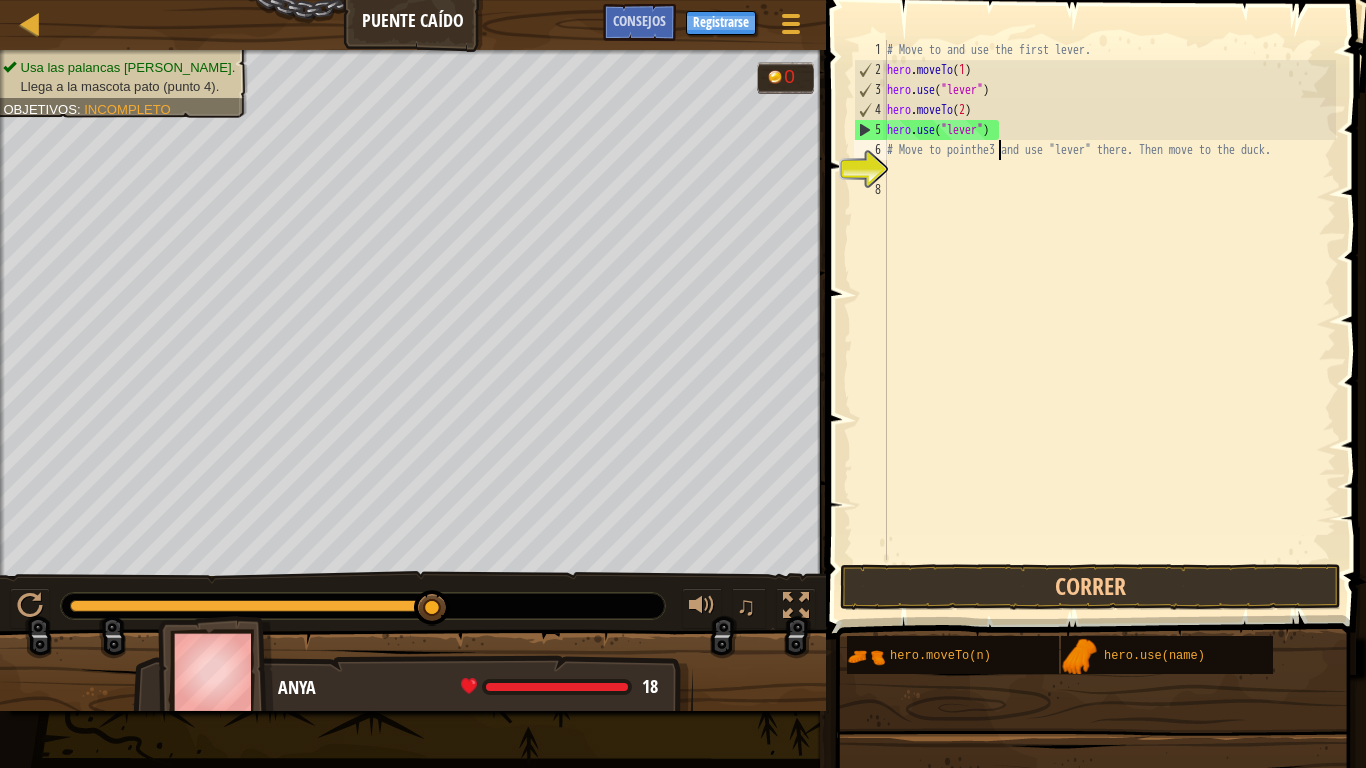 scroll, scrollTop: 9, scrollLeft: 9, axis: both 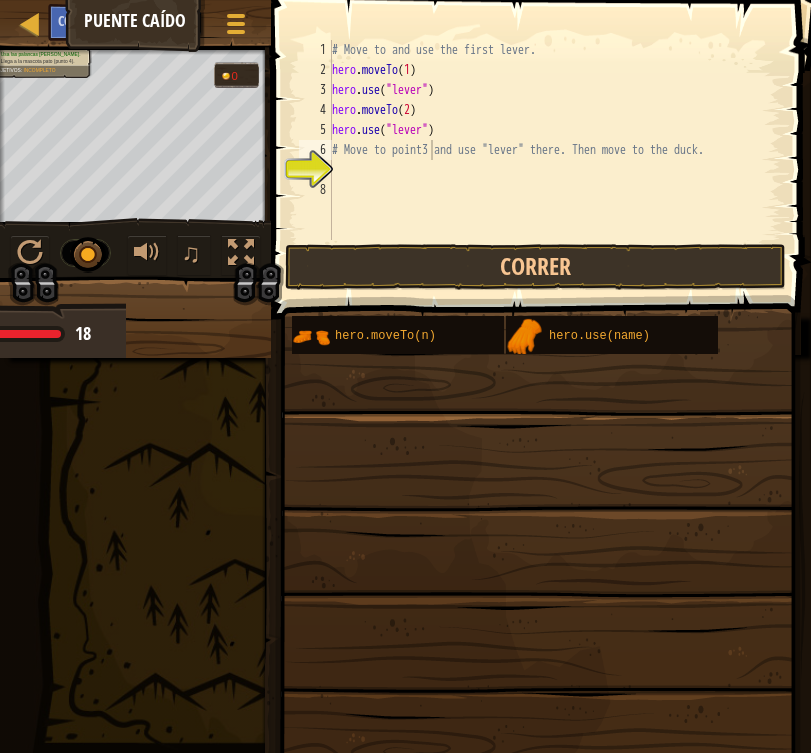 click on "Mapa Puente caído Menú del Juego Hecho Registrarse Consejos 1     הההההההההההההההההההההההההההההההההההההההההההההההההההההההההההההההההההההההההההההההההההההההההההההההההההההההההההההההההההההההההההההההההההההההההההההההההההההההההההההההההההההההההההההההההההההההההההההההההההההההההההההההההההההההההההההההההההההההההההההההההההההההההההההההה XXXXXXXXXXXXXXXXXXXXXXXXXXXXXXXXXXXXXXXXXXXXXXXXXXXXXXXXXXXXXXXXXXXXXXXXXXXXXXXXXXXXXXXXXXXXXXXXXXXXXXXXXXXXXXXXXXXXXXXXXXXXXXXXXXXXXXXXXXXXXXXXXXXXXXXXXXXXXXXXXXXXXXXXXXXXXXXXXXXXXXXXXXXXXXXXXXXXXXXXXXXXXXXXXXXXXXXXXXXXXXXXXXXXXXXXXXXXXXXXXXXXXXXXXXXXXXXX Solución × Consejos # Move to point3 and use "lever" there. Then move to the duck. 1 2 3 4 5 6 7 8 # Move to and use the first lever. hero . moveTo ( 1 ) hero . use ( "lever" ) hero" at bounding box center [405, 376] 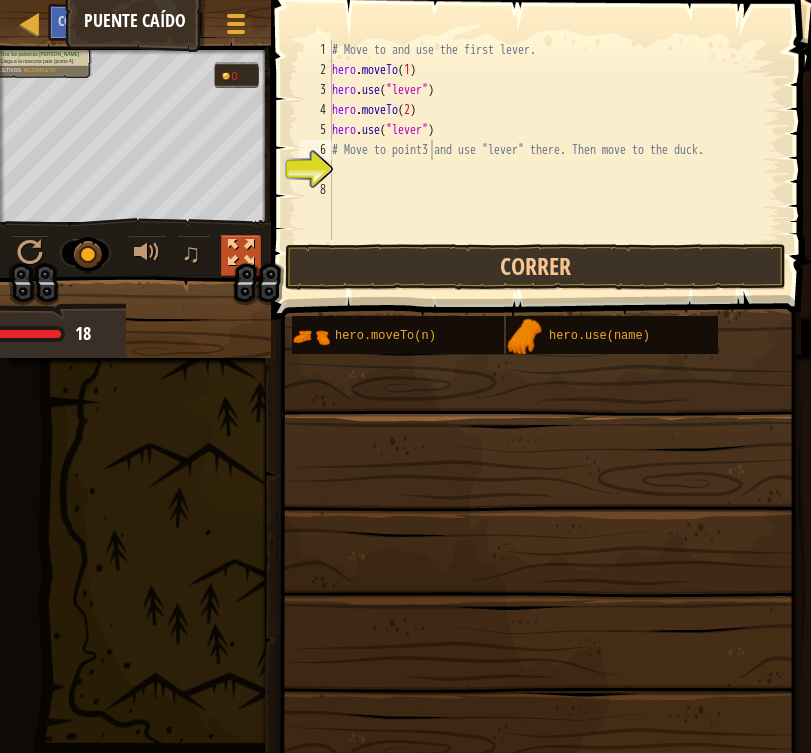 click at bounding box center [241, 253] 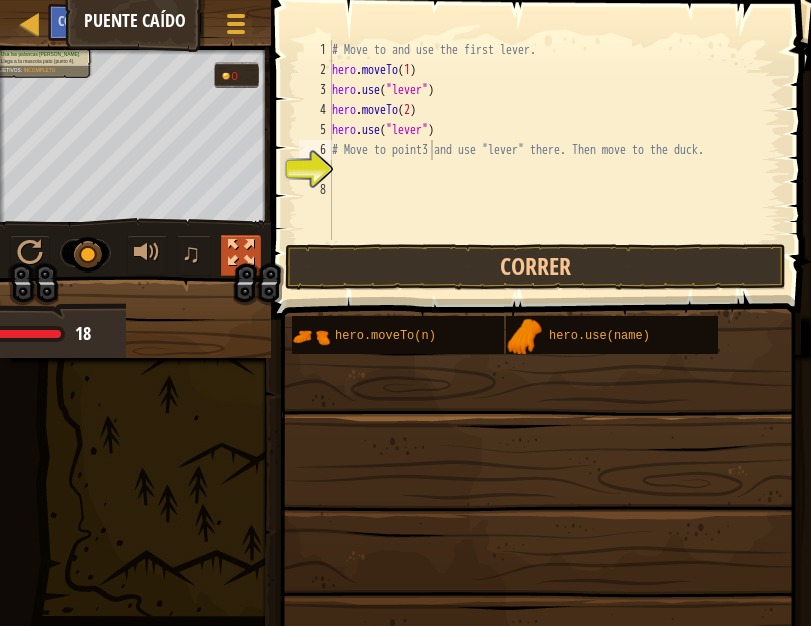 click at bounding box center [241, 253] 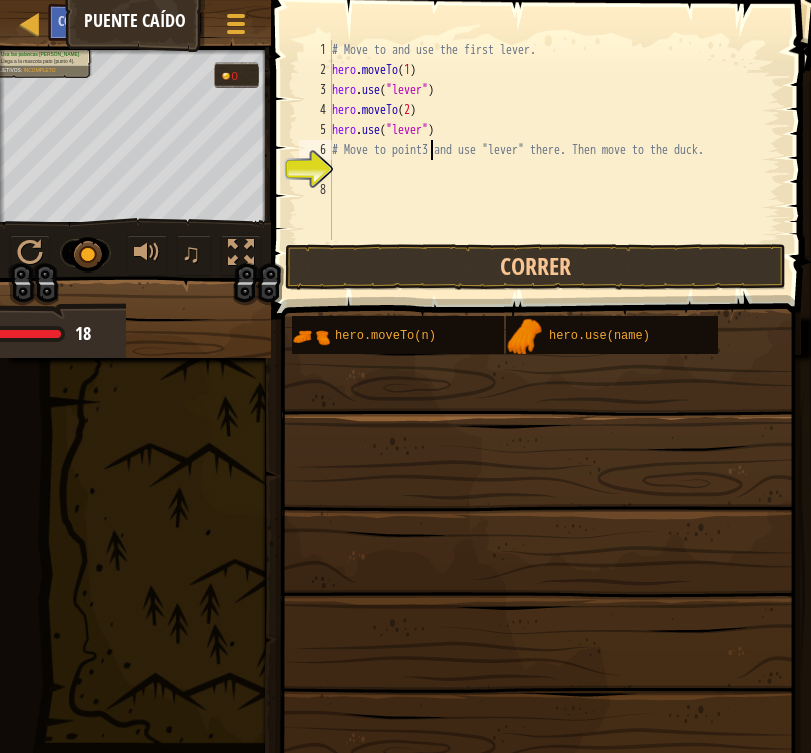 type on "# Move to point 3 and use "lever" there. Then move to the duck." 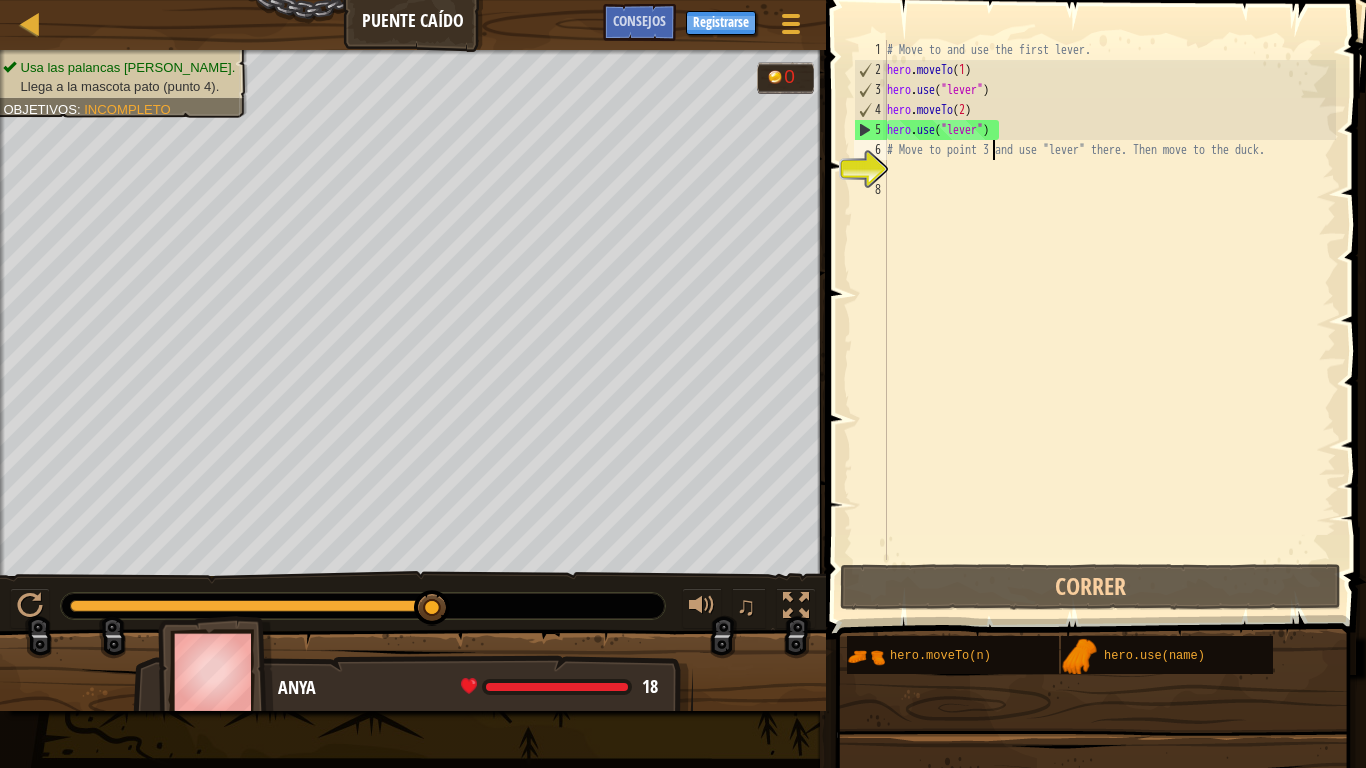 click on "# Move to and use the first lever. hero . moveTo ( 1 ) hero . use ( "lever" ) hero . moveTo ( 2 ) hero . use ( "lever" ) # Move to point 3 and use "lever" there. Then move to the duck." at bounding box center [1109, 320] 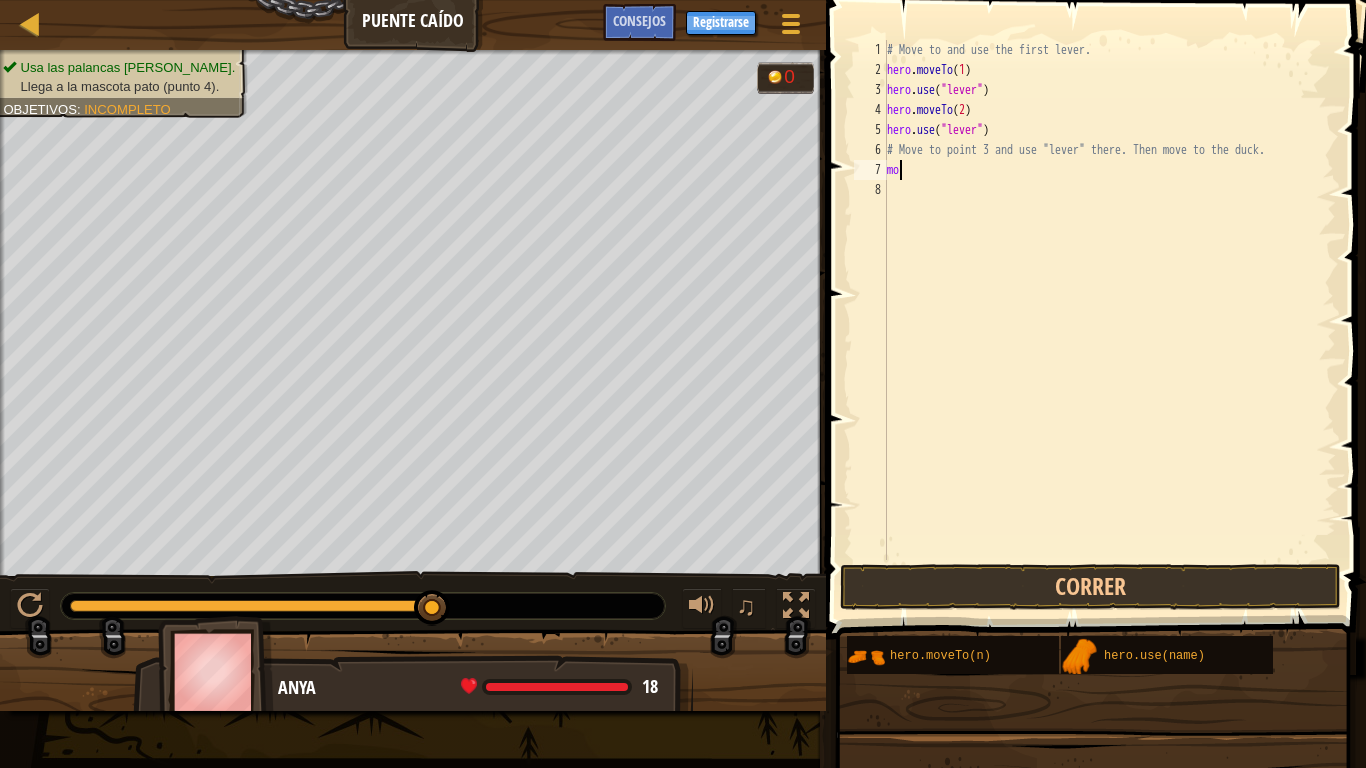 scroll, scrollTop: 9, scrollLeft: 0, axis: vertical 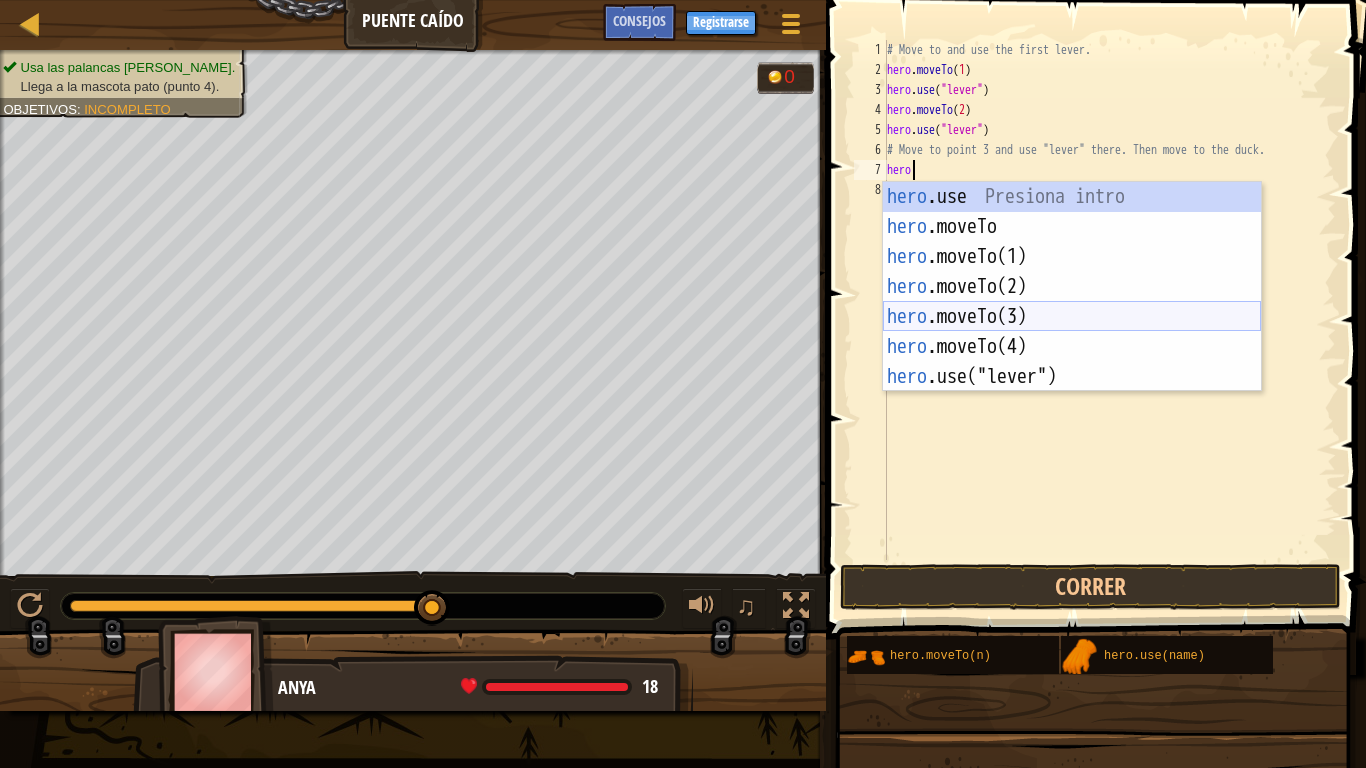 click on "hero .use Presiona intro hero .moveTo Presiona intro hero .moveTo(1) Presiona intro hero .moveTo(2) Presiona intro hero .moveTo(3) Presiona intro hero .moveTo(4) Presiona intro hero .use("lever") Presiona intro" at bounding box center (1072, 317) 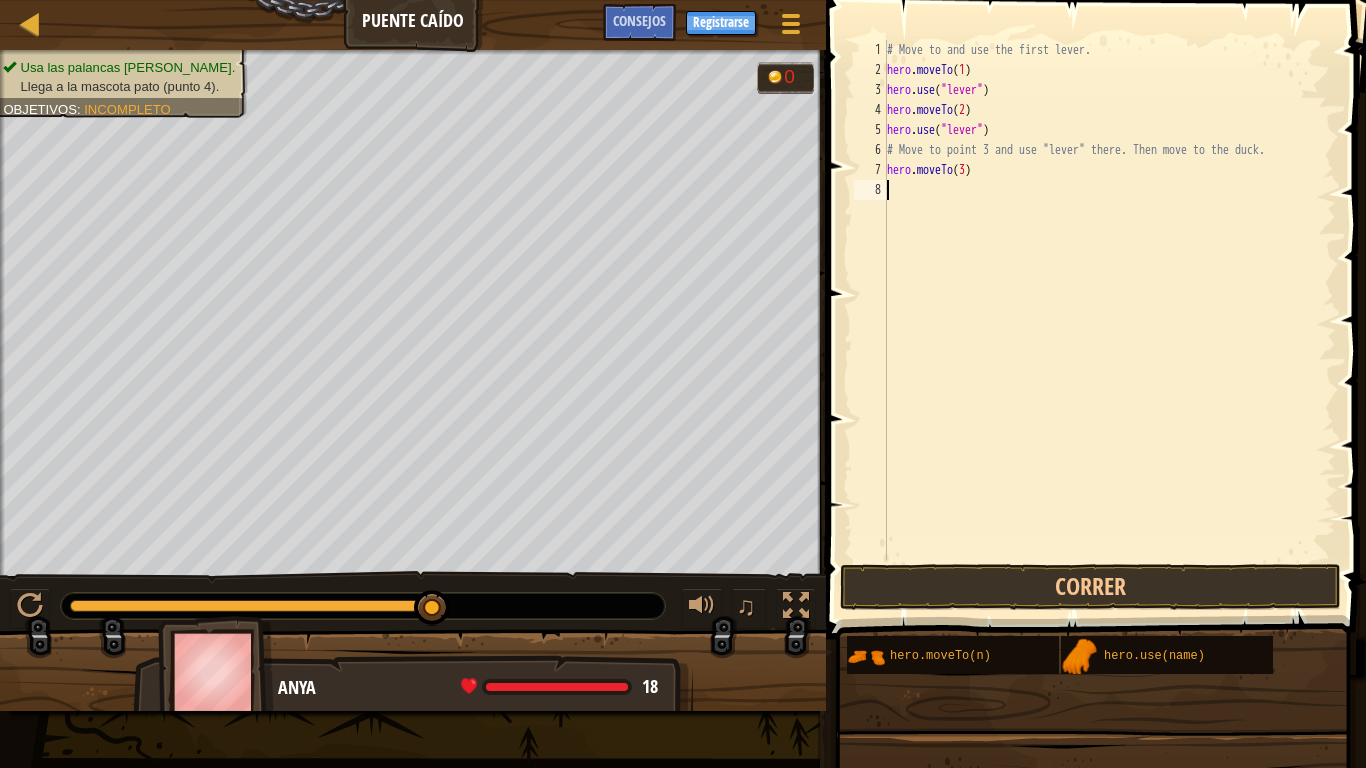 click on "# Move to and use the first lever. hero . moveTo ( 1 ) hero . use ( "lever" ) hero . moveTo ( 2 ) hero . use ( "lever" ) # Move to point 3 and use "lever" there. Then move to the duck. hero . moveTo ( 3 )" at bounding box center [1109, 320] 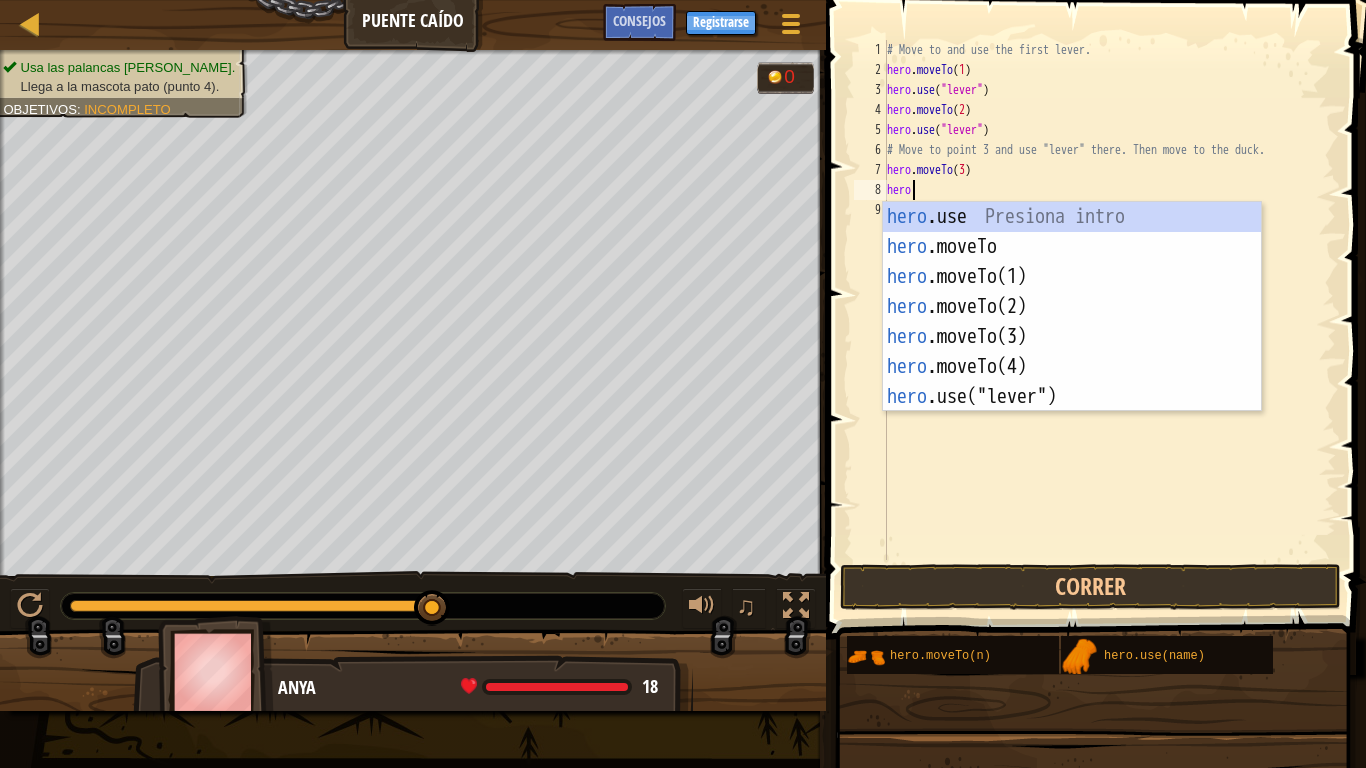 scroll, scrollTop: 9, scrollLeft: 1, axis: both 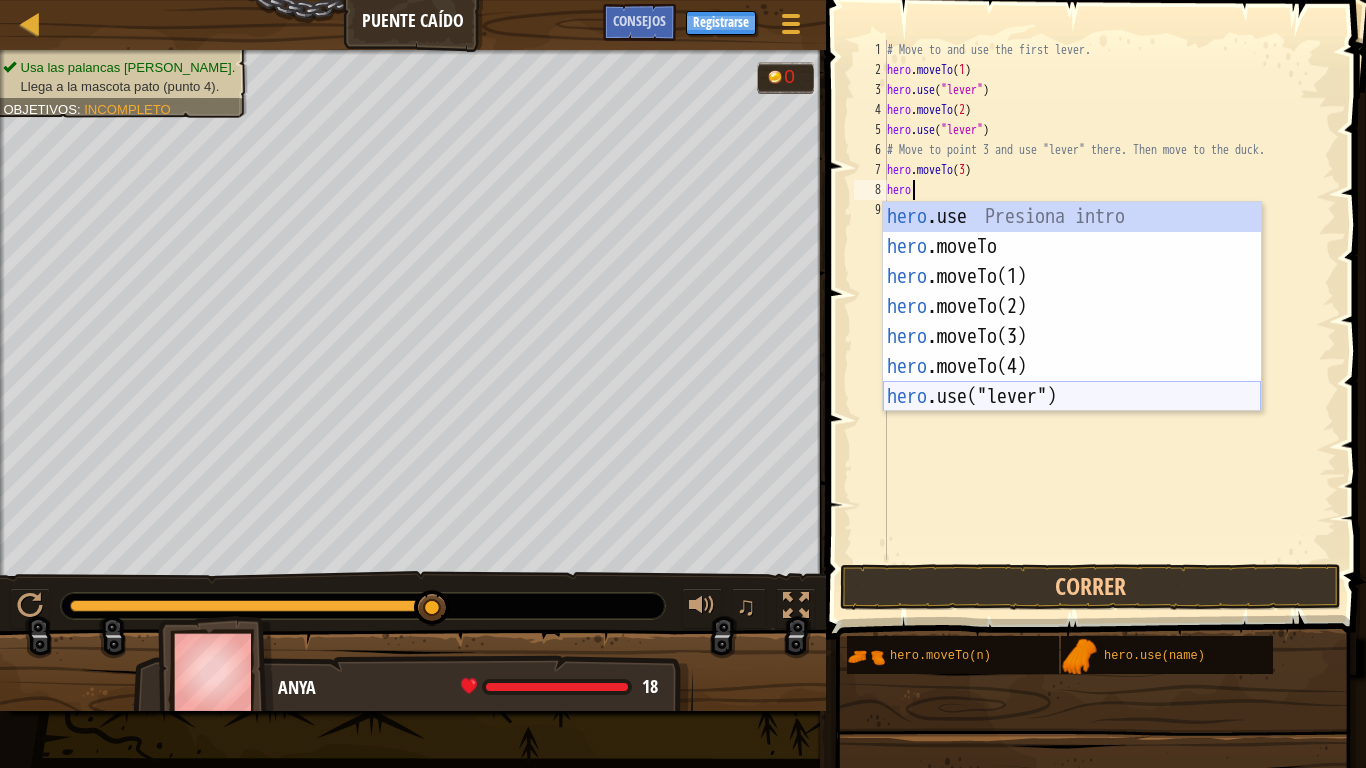 click on "hero .use Presiona intro hero .moveTo Presiona intro hero .moveTo(1) Presiona intro hero .moveTo(2) Presiona intro hero .moveTo(3) Presiona intro hero .moveTo(4) Presiona intro hero .use("lever") Presiona intro" at bounding box center (1072, 337) 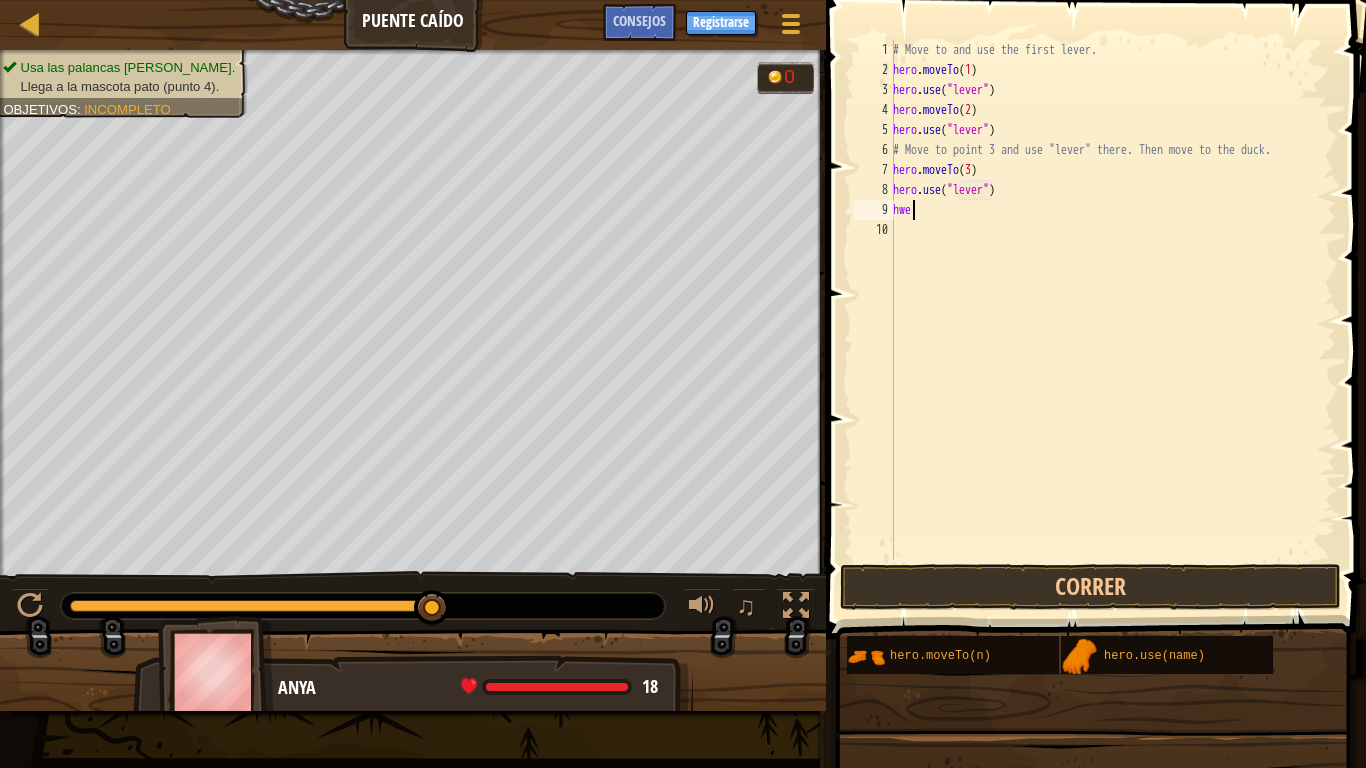 scroll, scrollTop: 9, scrollLeft: 0, axis: vertical 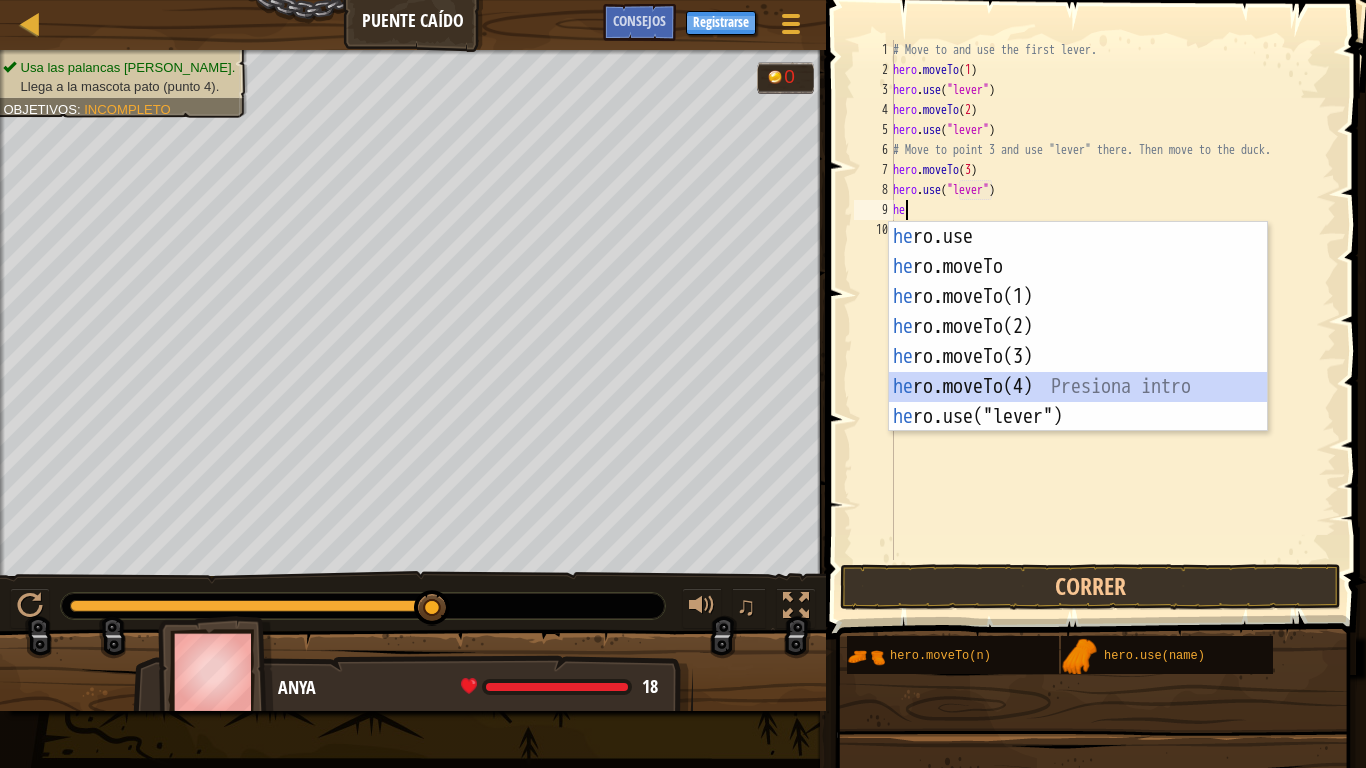 click on "he ro.use Presiona intro he ro.moveTo Presiona intro he ro.moveTo(1) Presiona intro he ro.moveTo(2) Presiona intro he ro.moveTo(3) Presiona intro he ro.moveTo(4) Presiona intro he ro.use("lever") Presiona intro" at bounding box center [1078, 357] 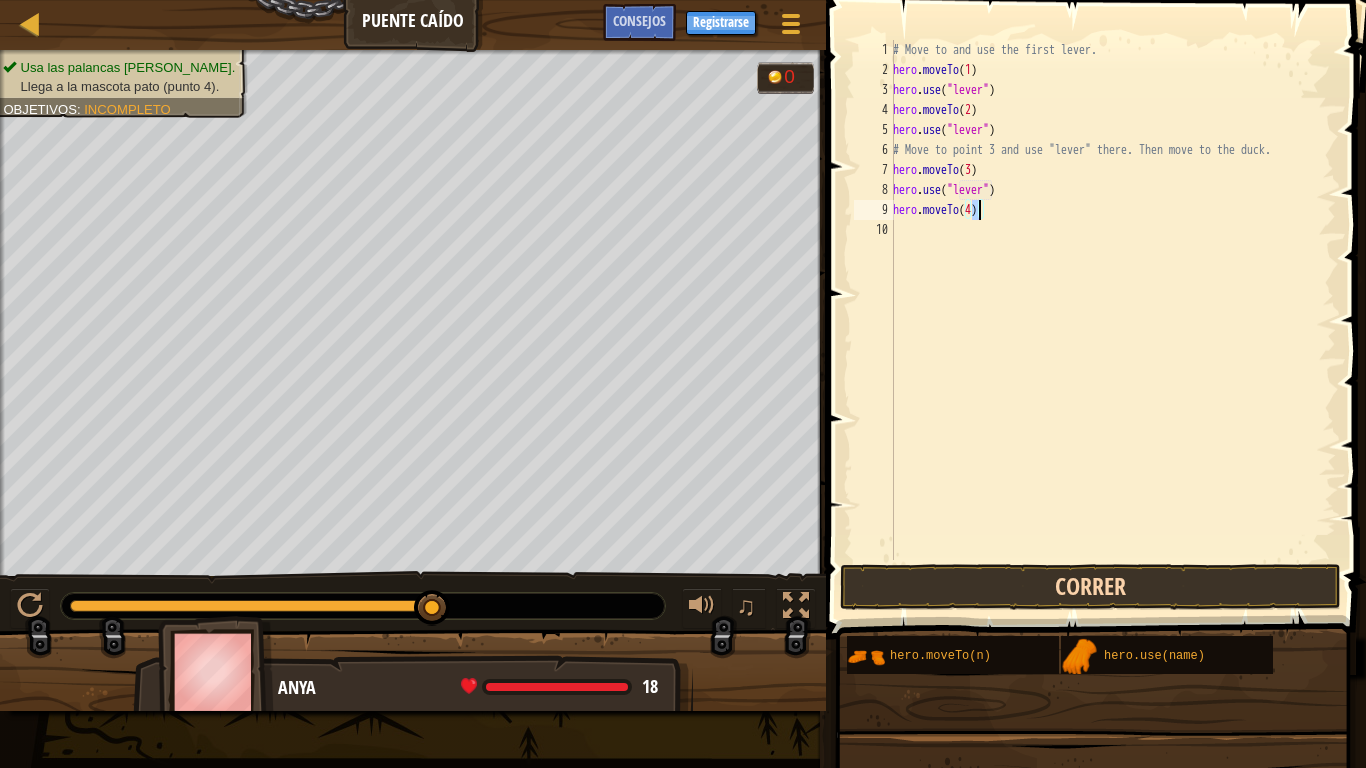 type on "hero.moveTo(4)" 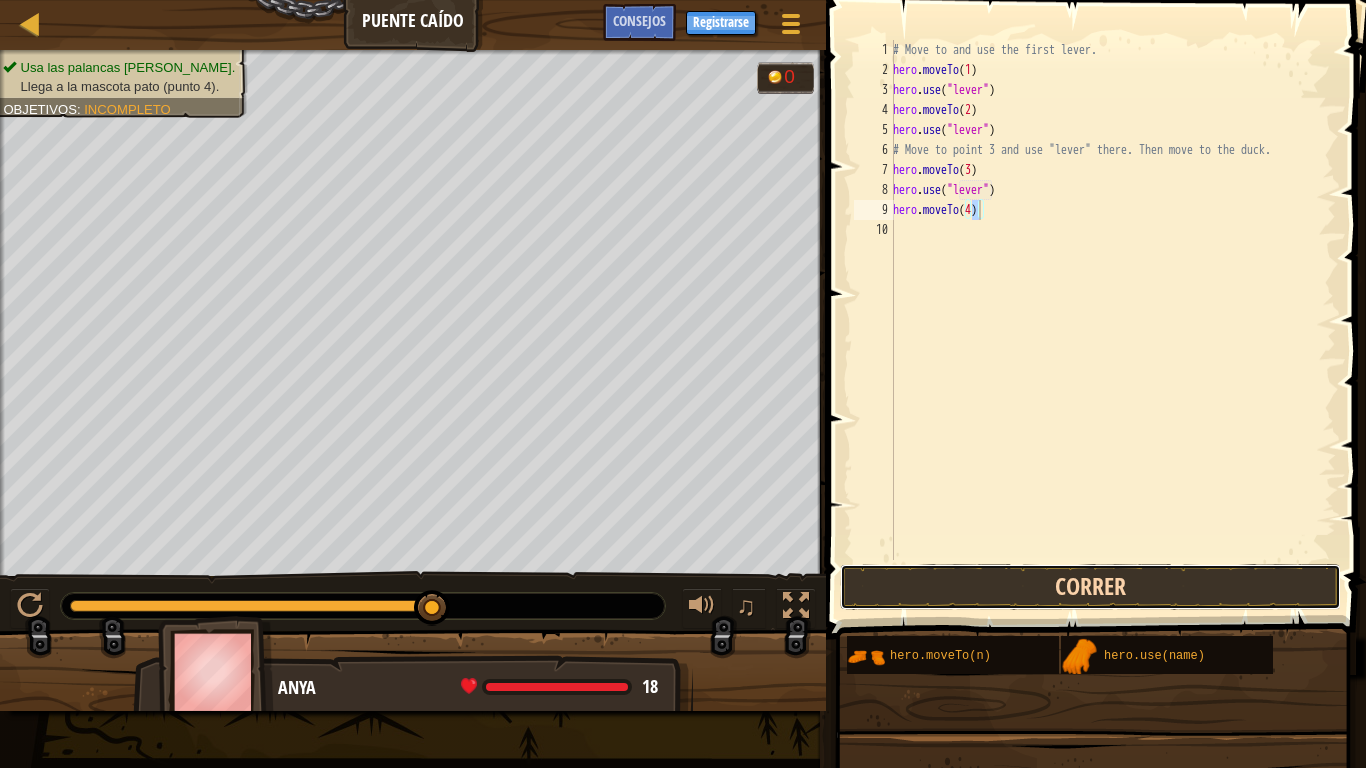click on "Correr" at bounding box center (1090, 587) 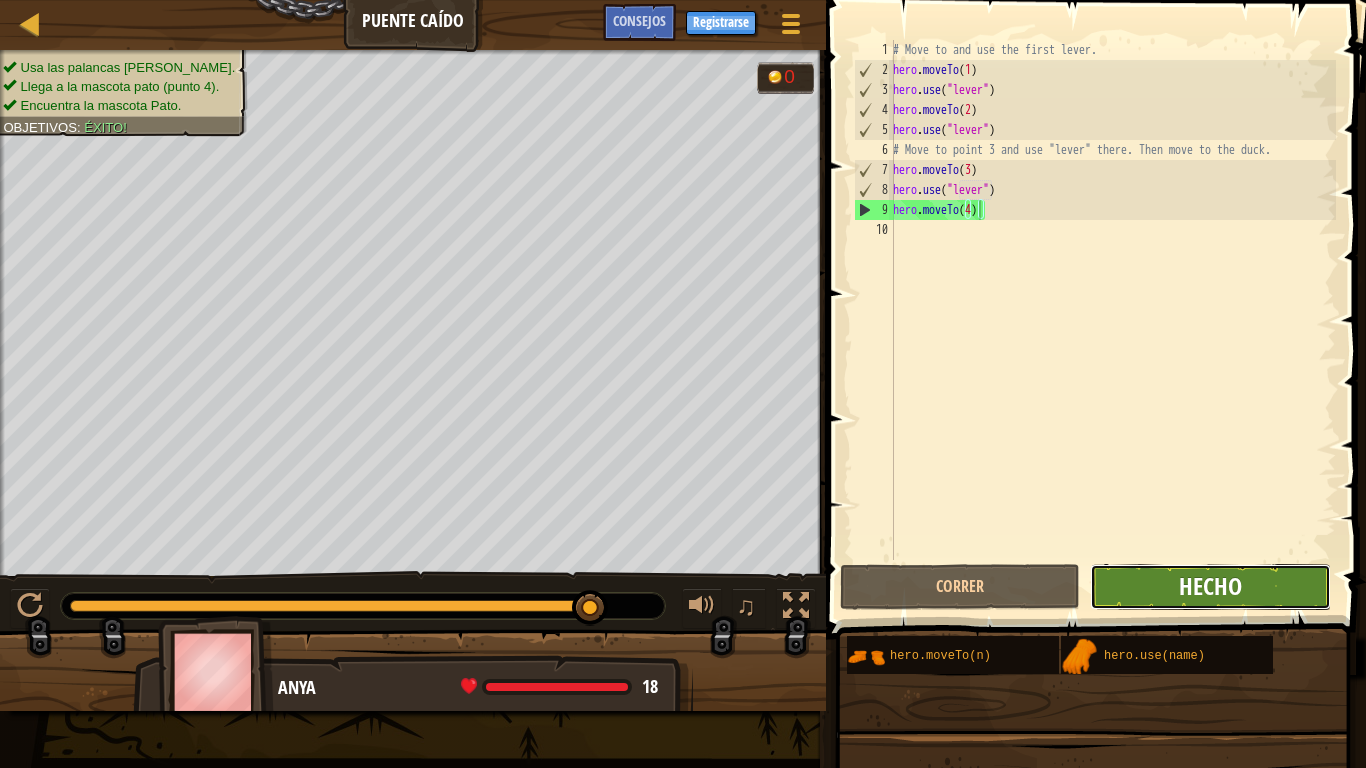 click on "Hecho" at bounding box center (1210, 586) 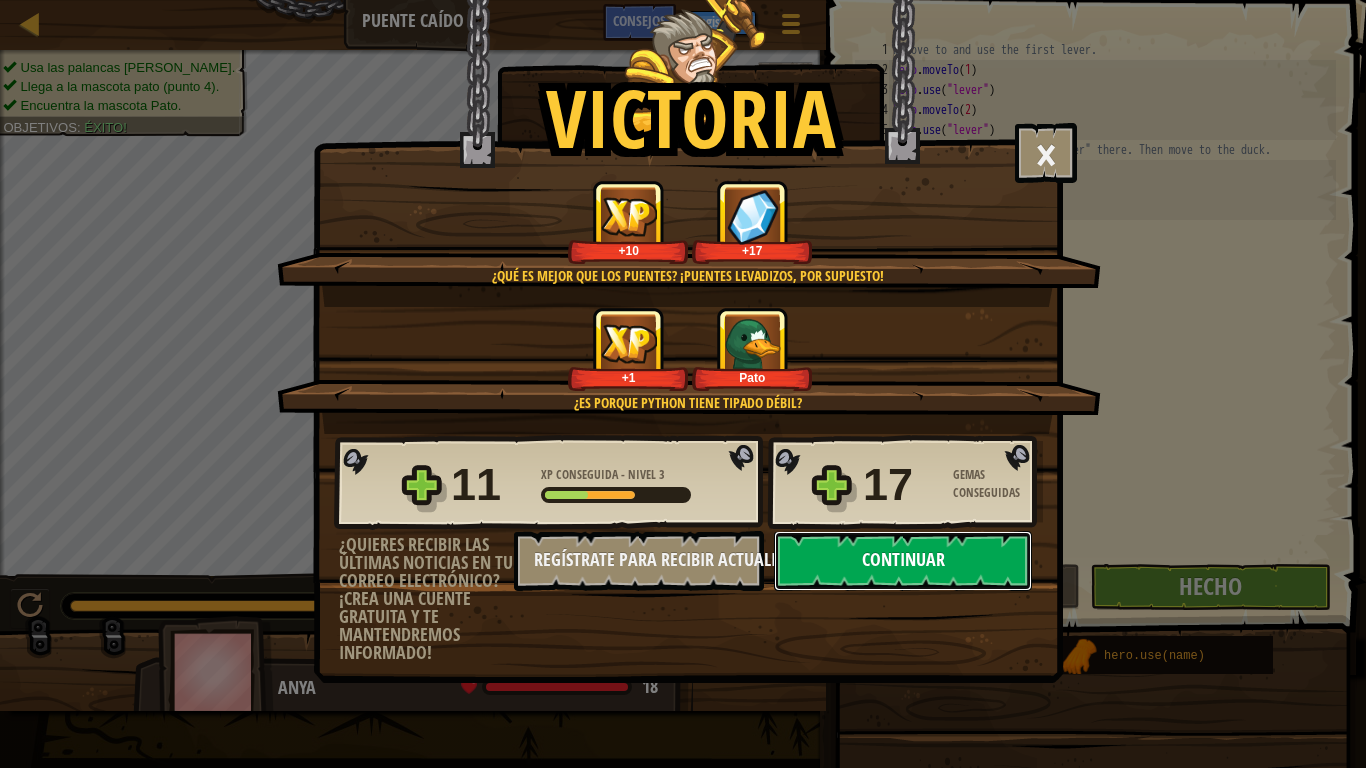 click on "Continuar" at bounding box center (903, 561) 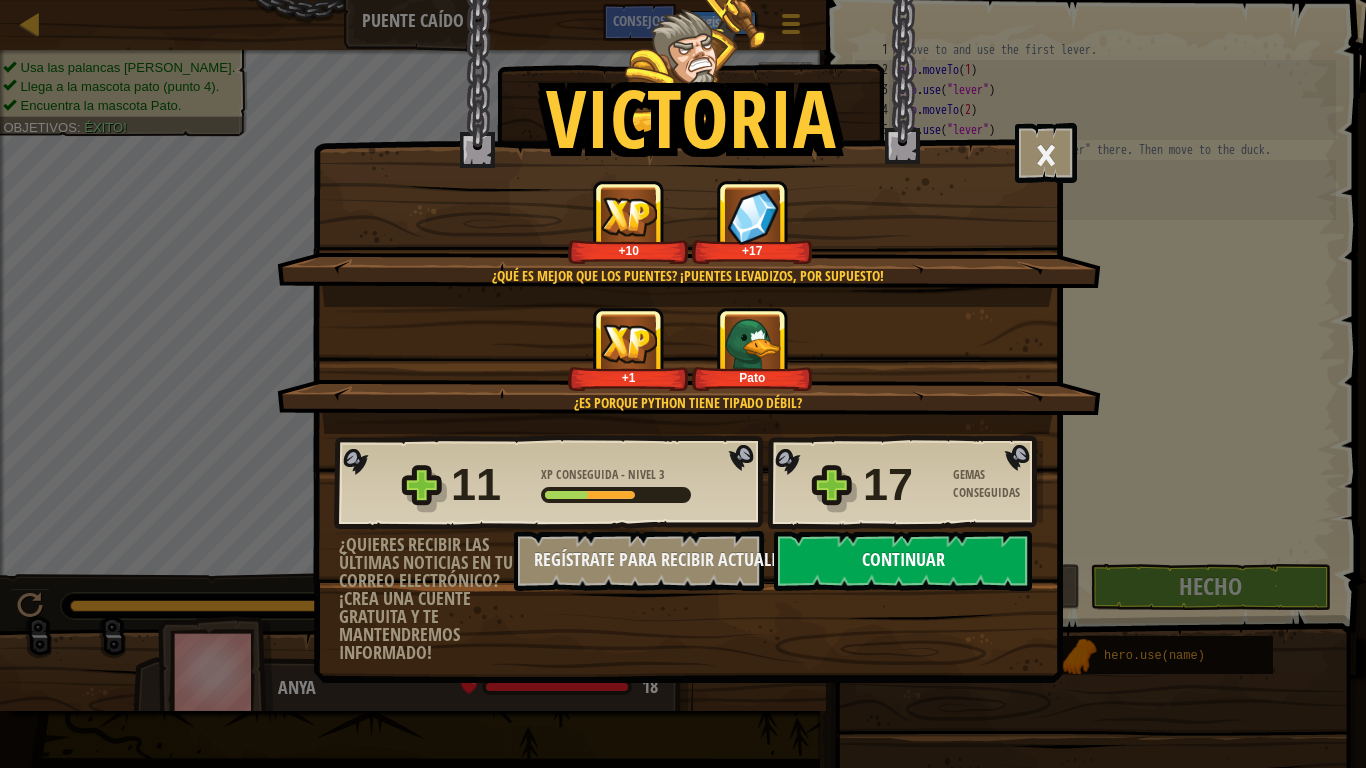 select on "es-ES" 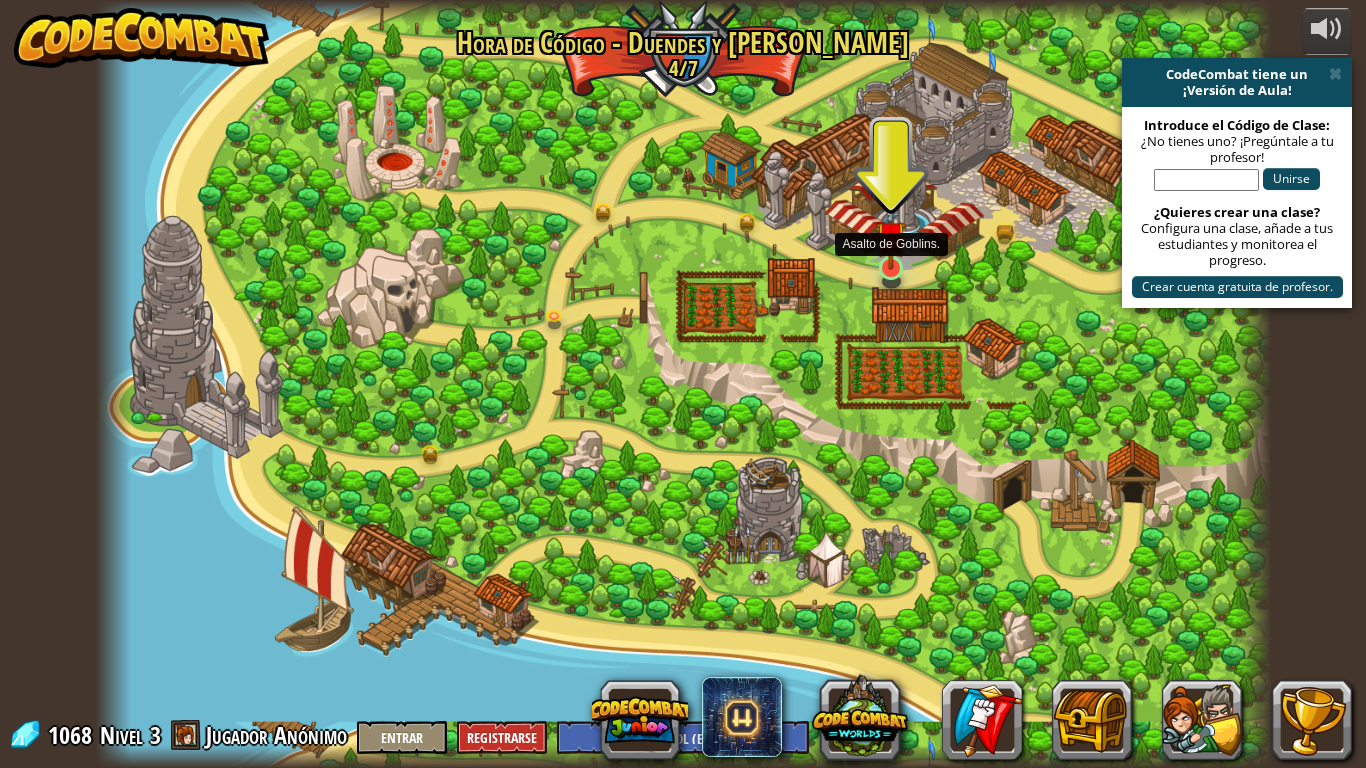 click at bounding box center (891, 236) 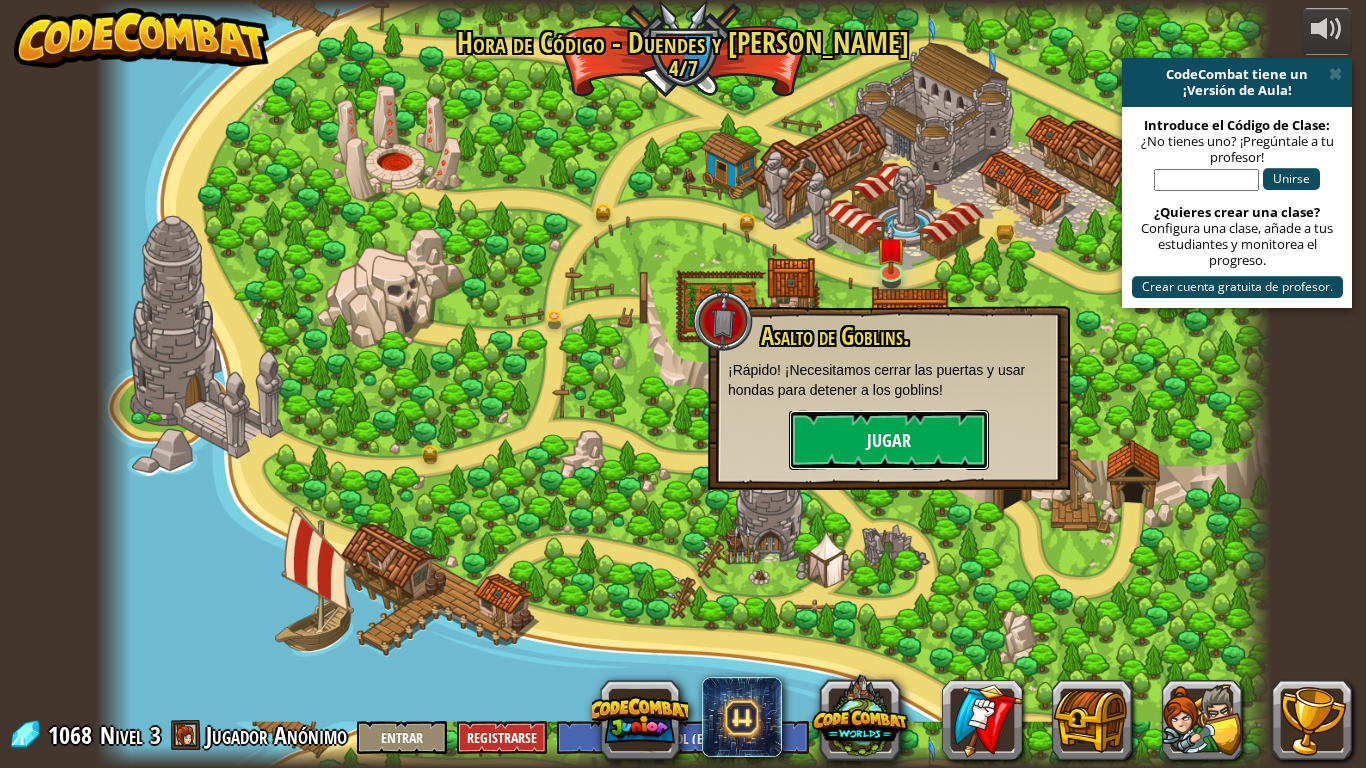 click on "Jugar" at bounding box center [889, 440] 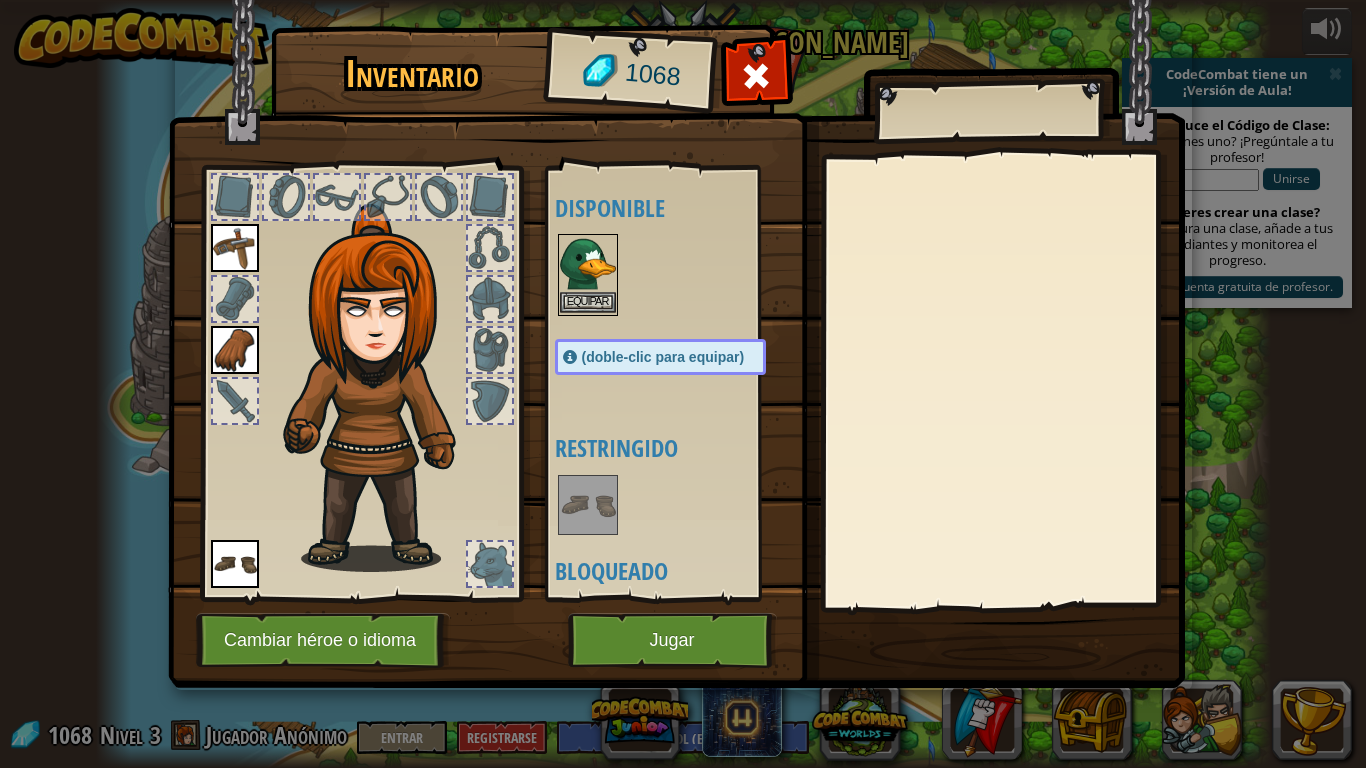 click at bounding box center (588, 264) 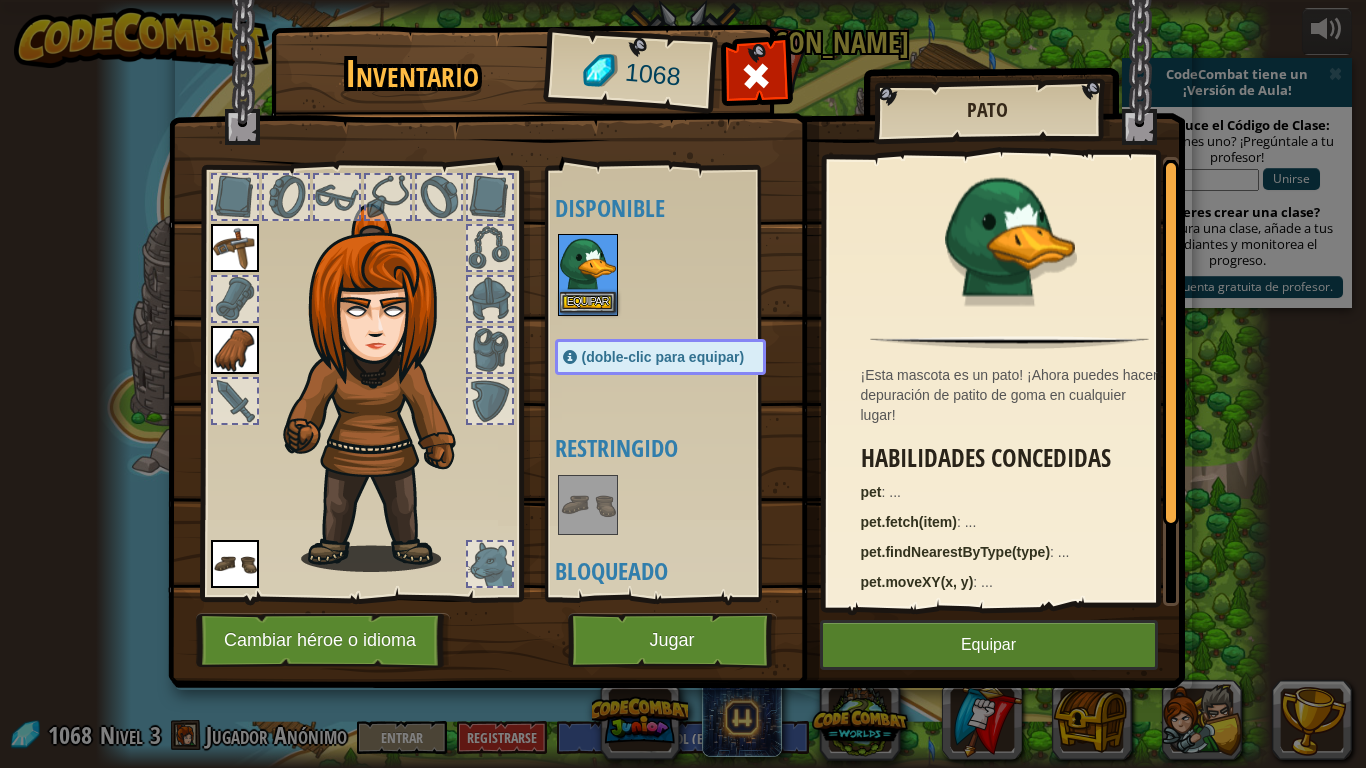 click at bounding box center [588, 264] 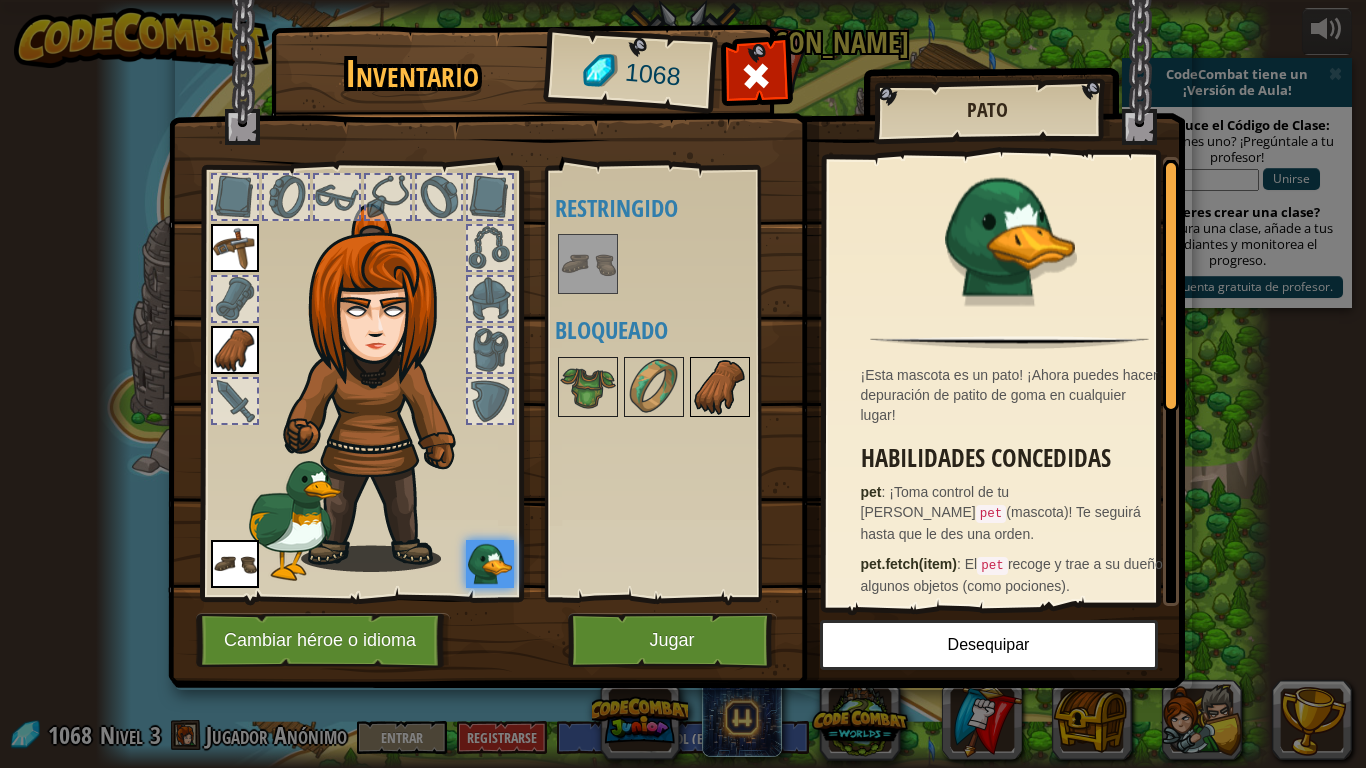 click at bounding box center [720, 387] 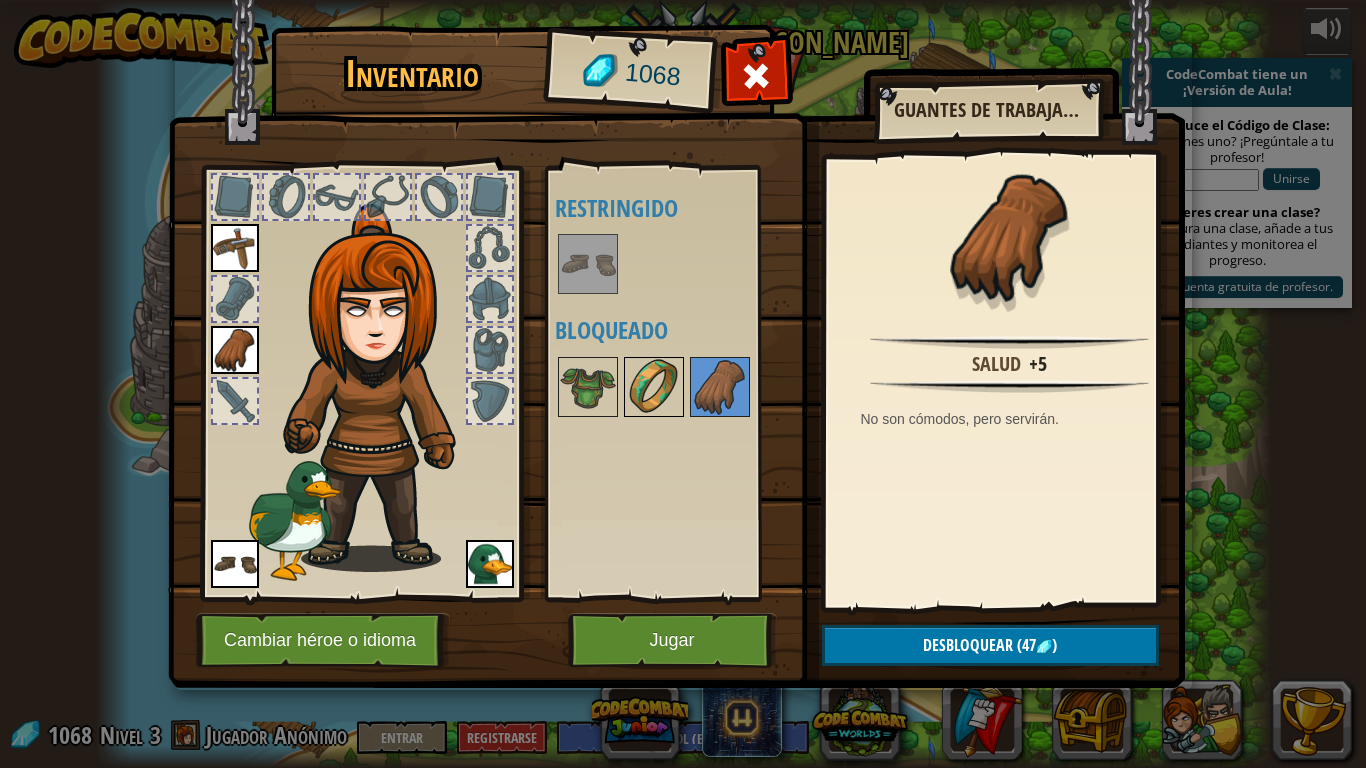 click at bounding box center [654, 387] 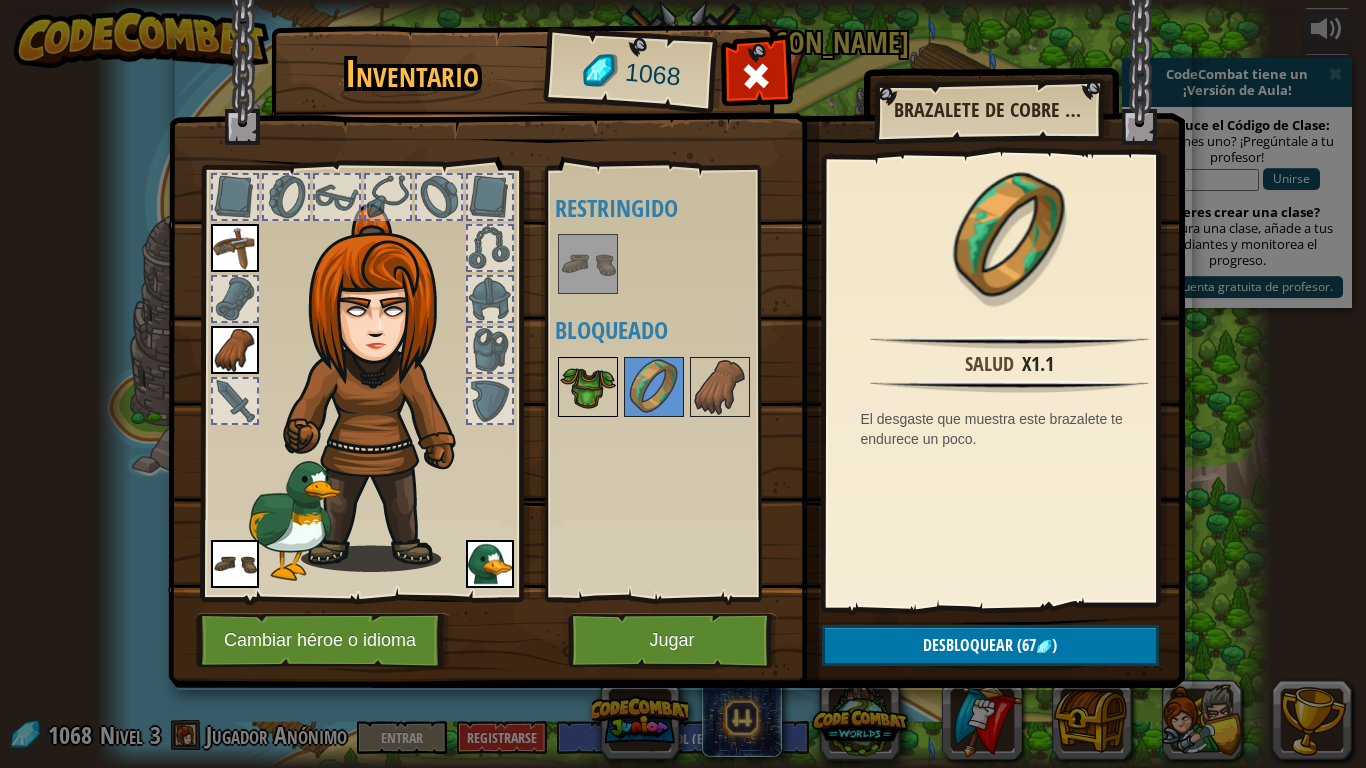 click at bounding box center (588, 387) 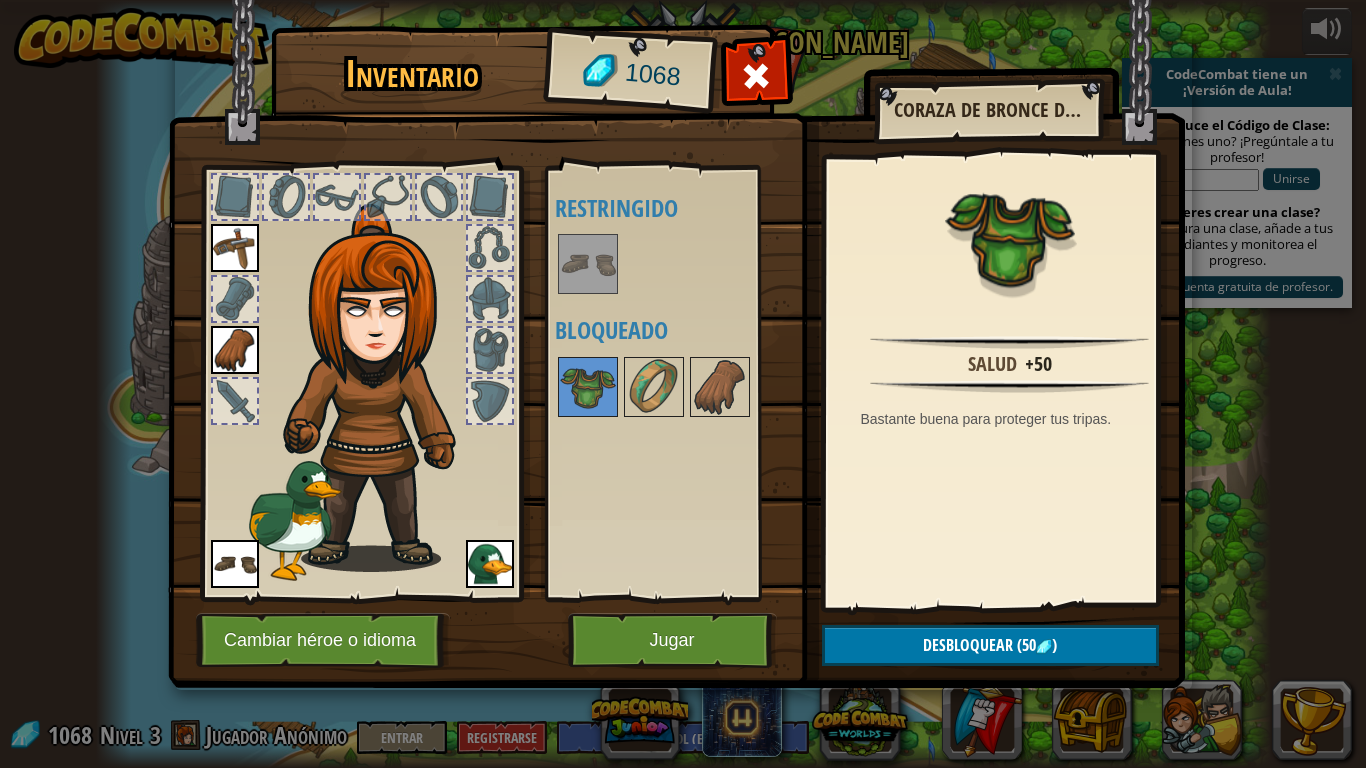 click at bounding box center [235, 350] 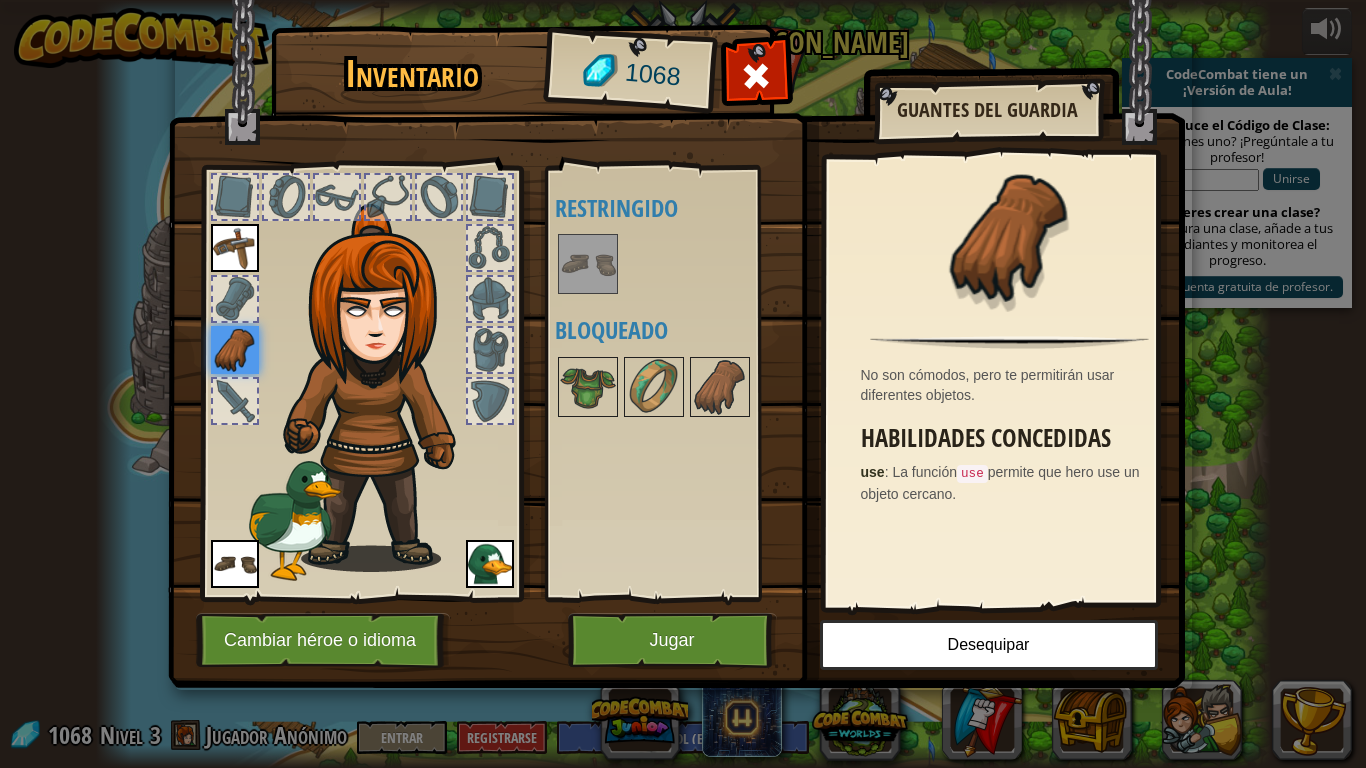 click at bounding box center [235, 248] 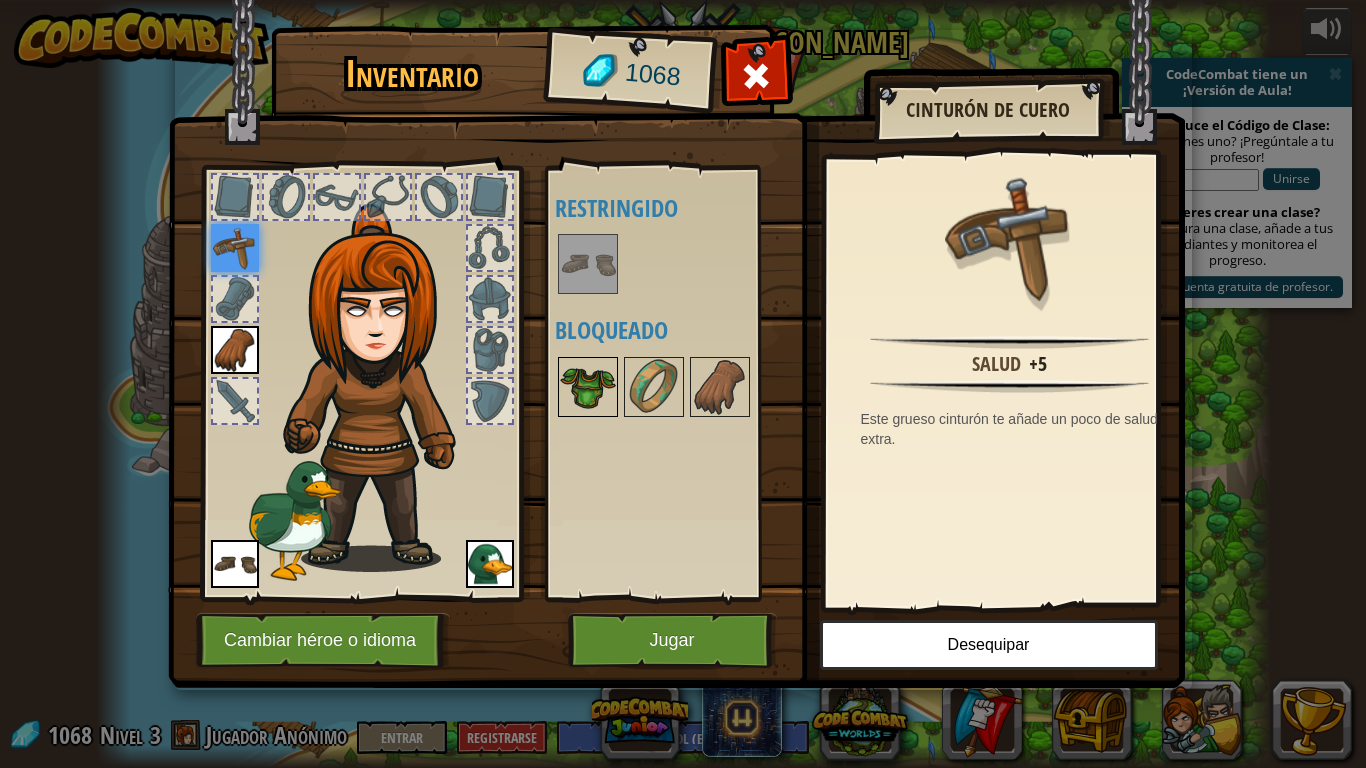 click at bounding box center [588, 387] 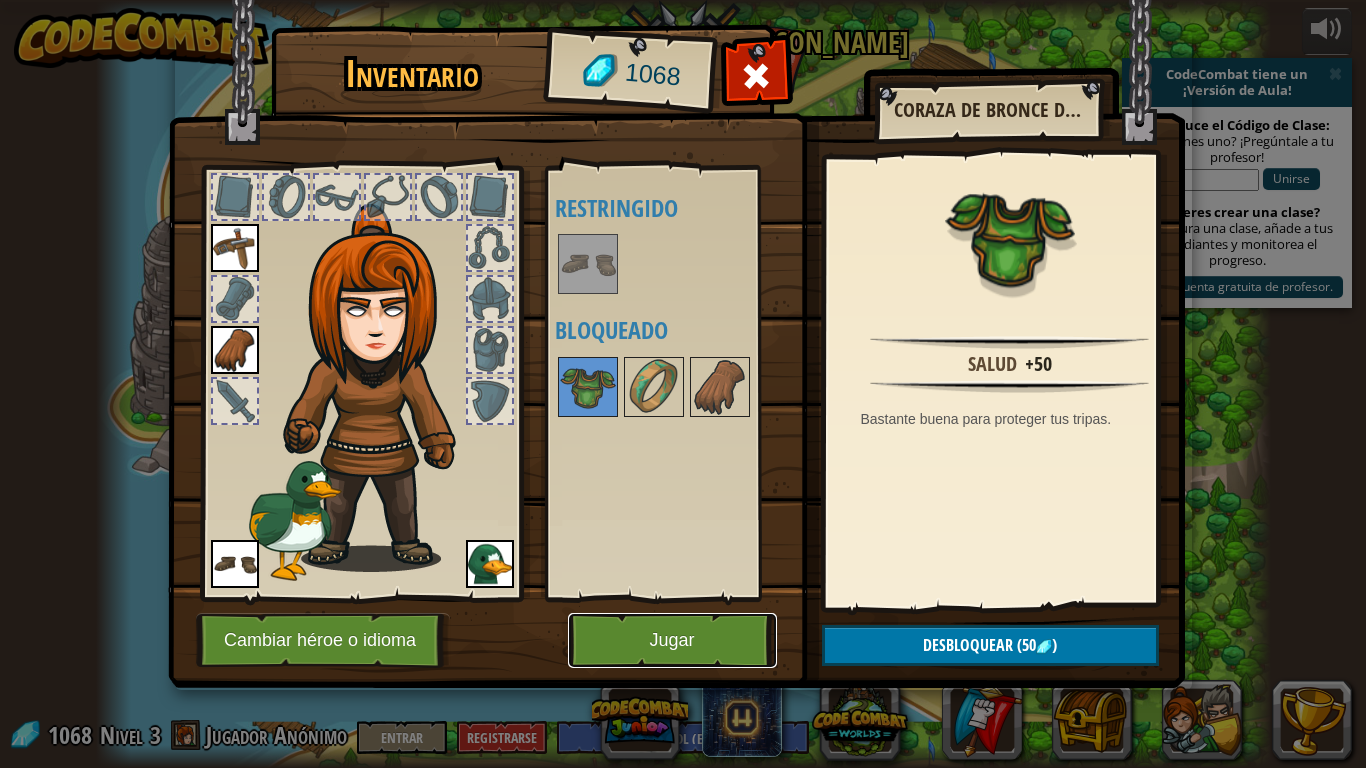 click on "Jugar" at bounding box center (672, 640) 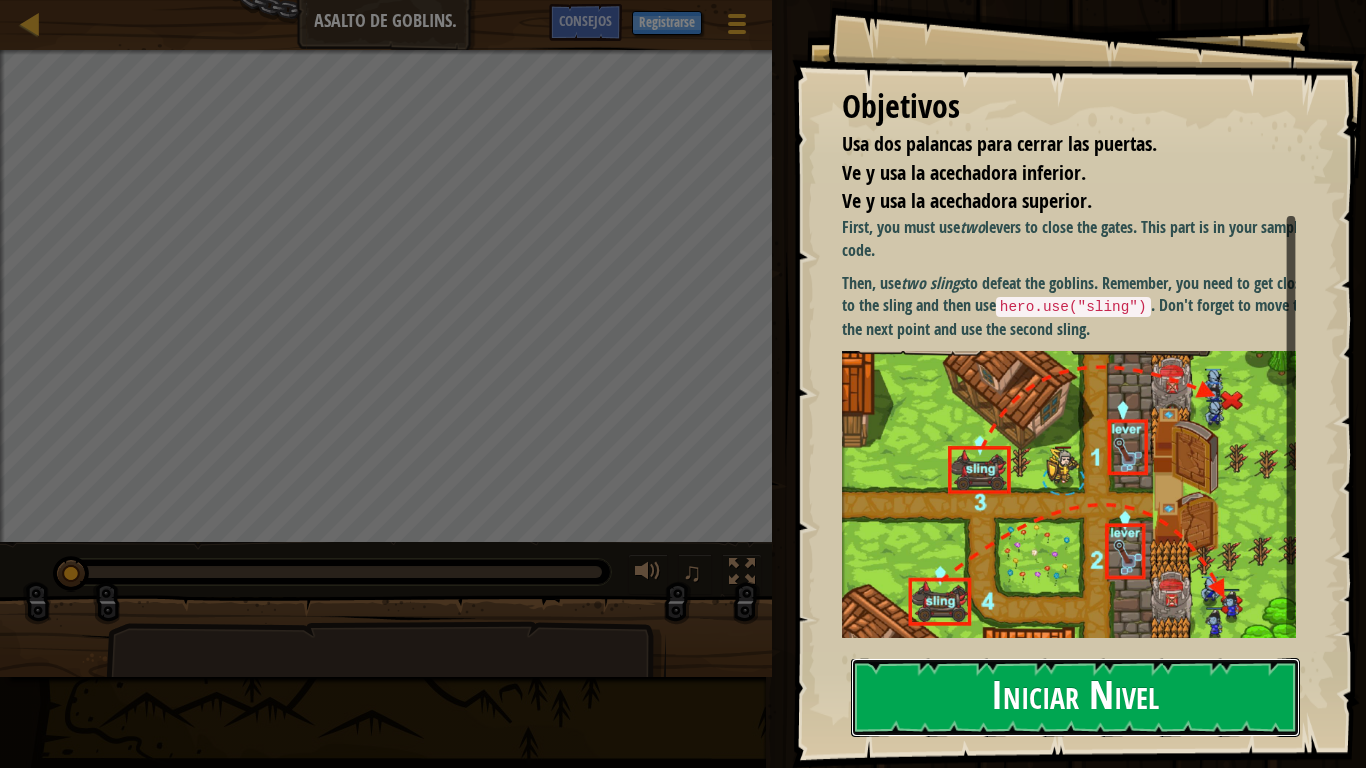 click on "Iniciar Nivel" at bounding box center (1075, 697) 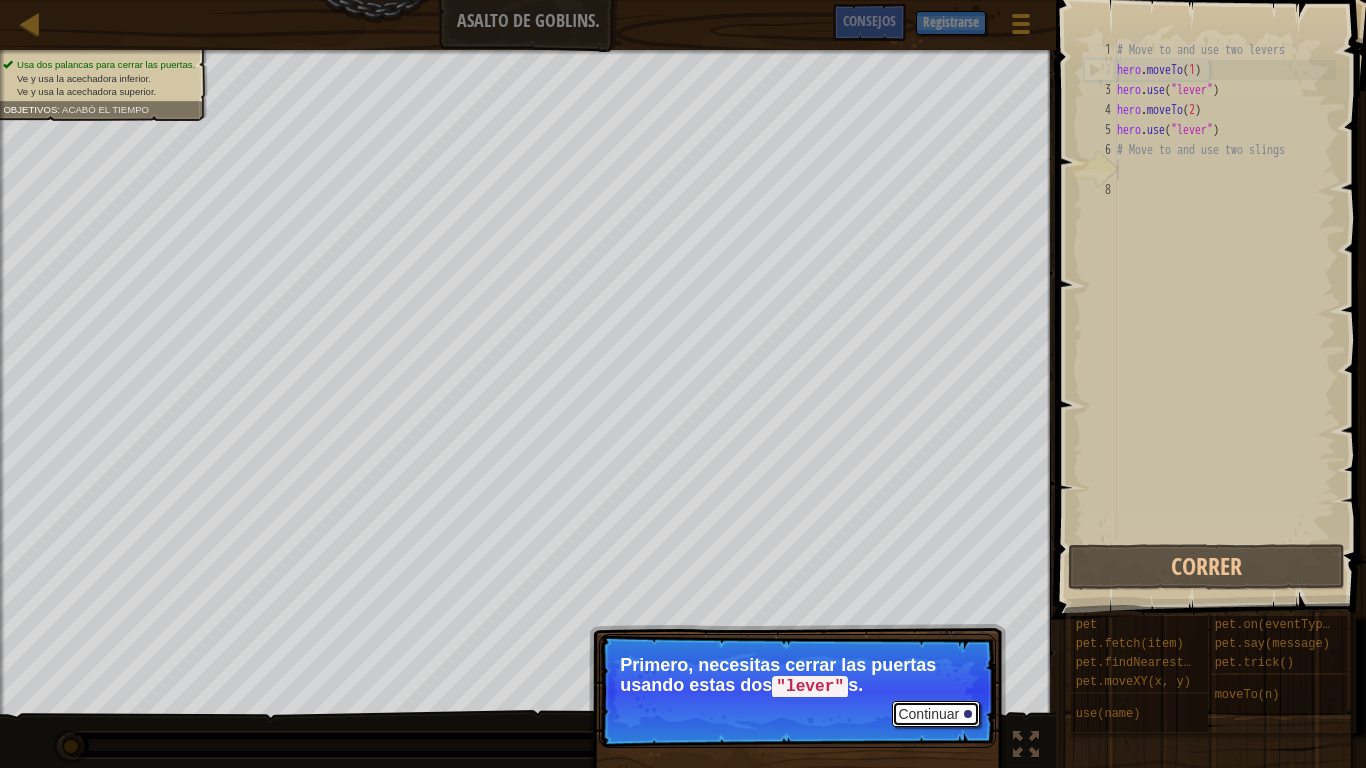 click on "Continuar" at bounding box center [936, 714] 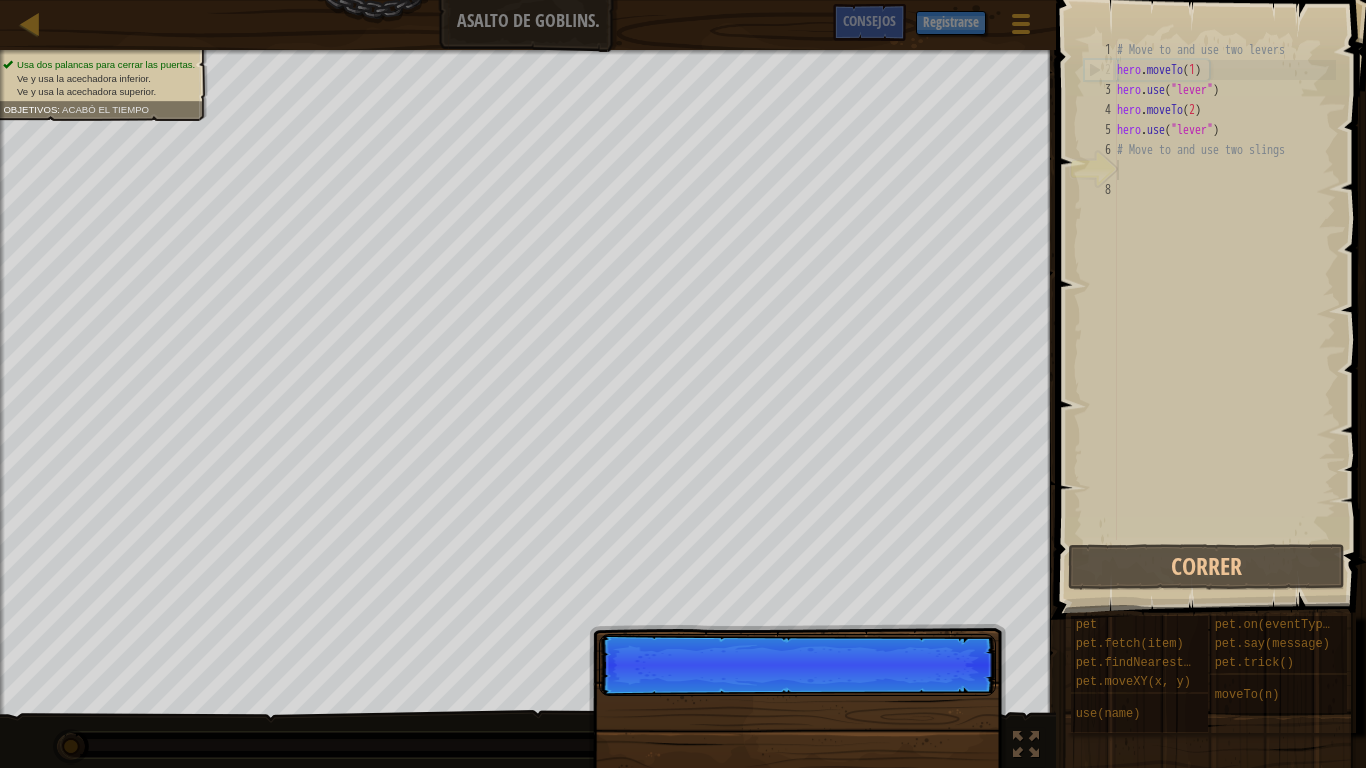 scroll, scrollTop: 9, scrollLeft: 0, axis: vertical 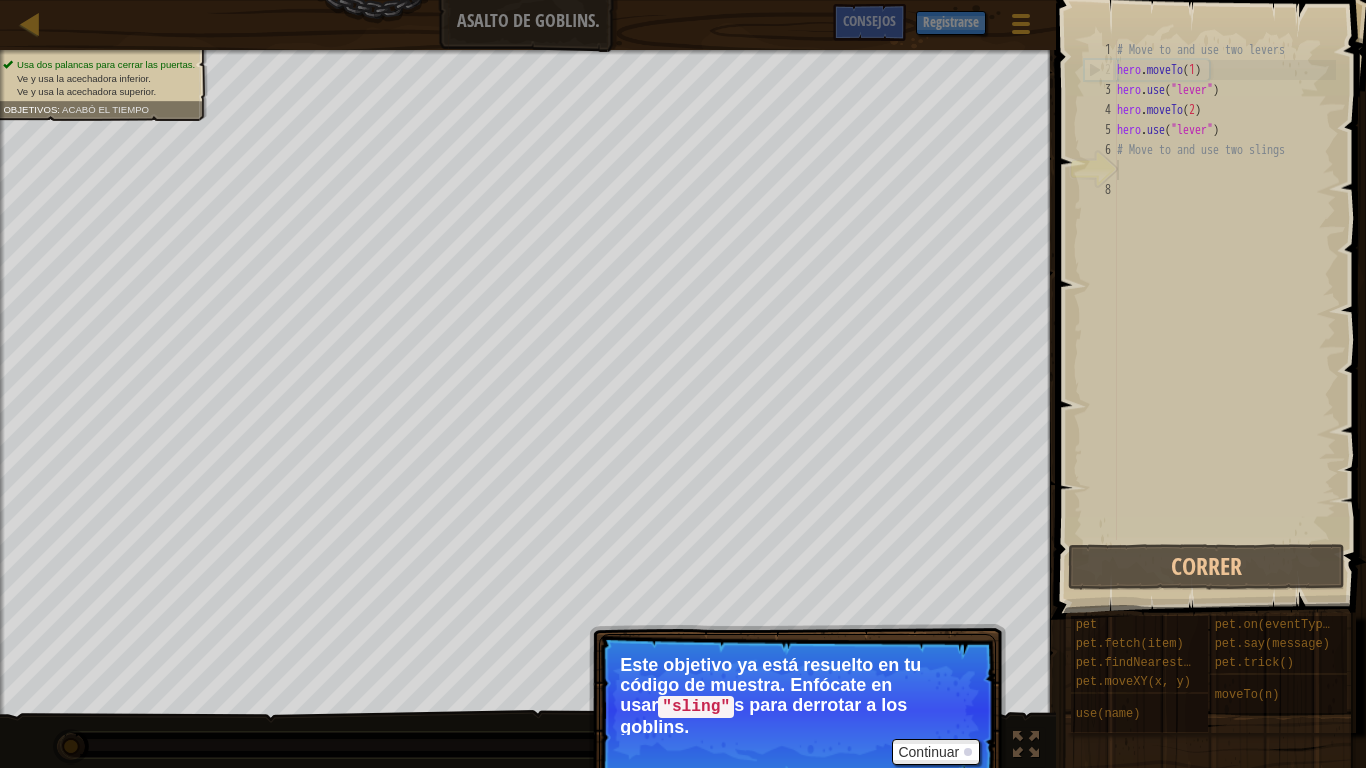 click on "Este objetivo ya está resuelto en tu código de muestra. Enfócate en usar  "sling" s para derrotar a los goblins." at bounding box center (797, 695) 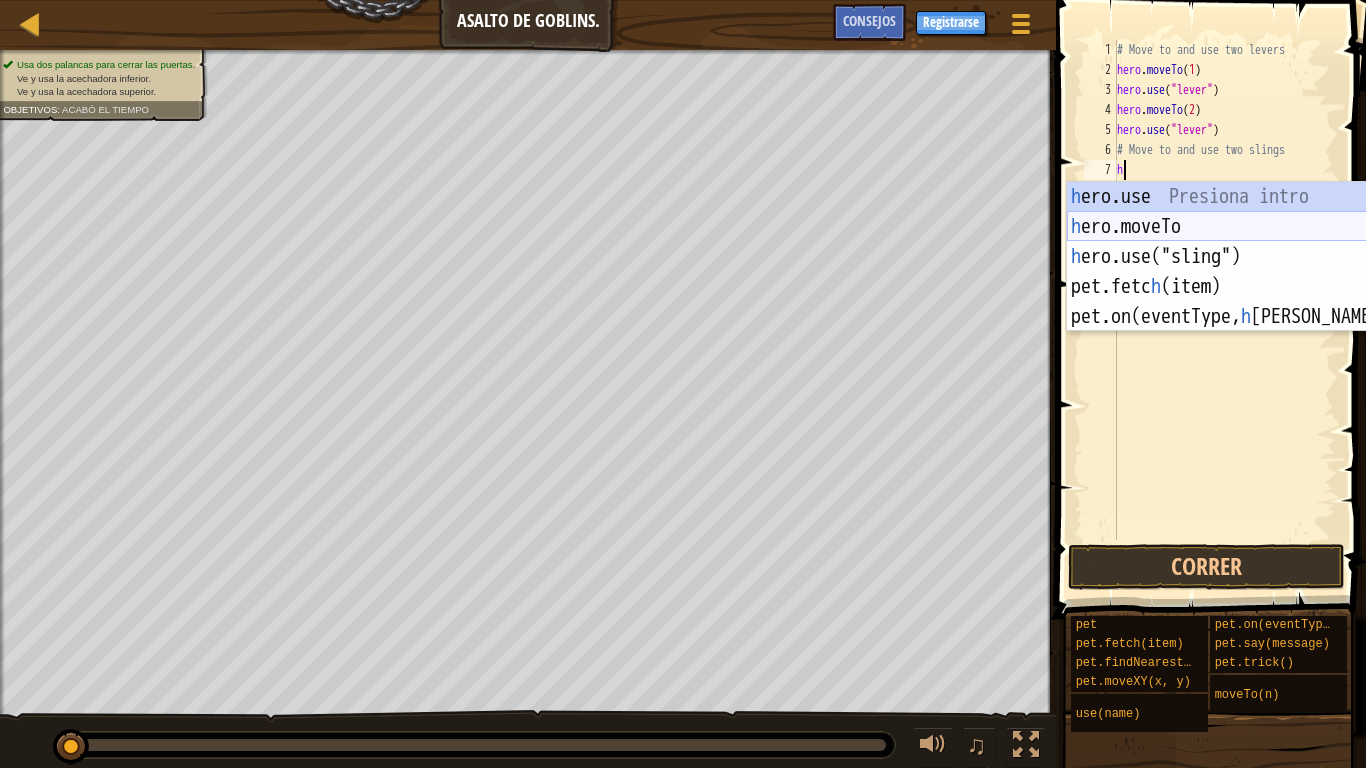 click on "h ero.use Presiona intro h ero.moveTo Presiona intro h ero.use("sling") Presiona intro pet.fetc h (item) Presiona intro pet.on(eventType,  h andler) Presiona intro" at bounding box center (1256, 287) 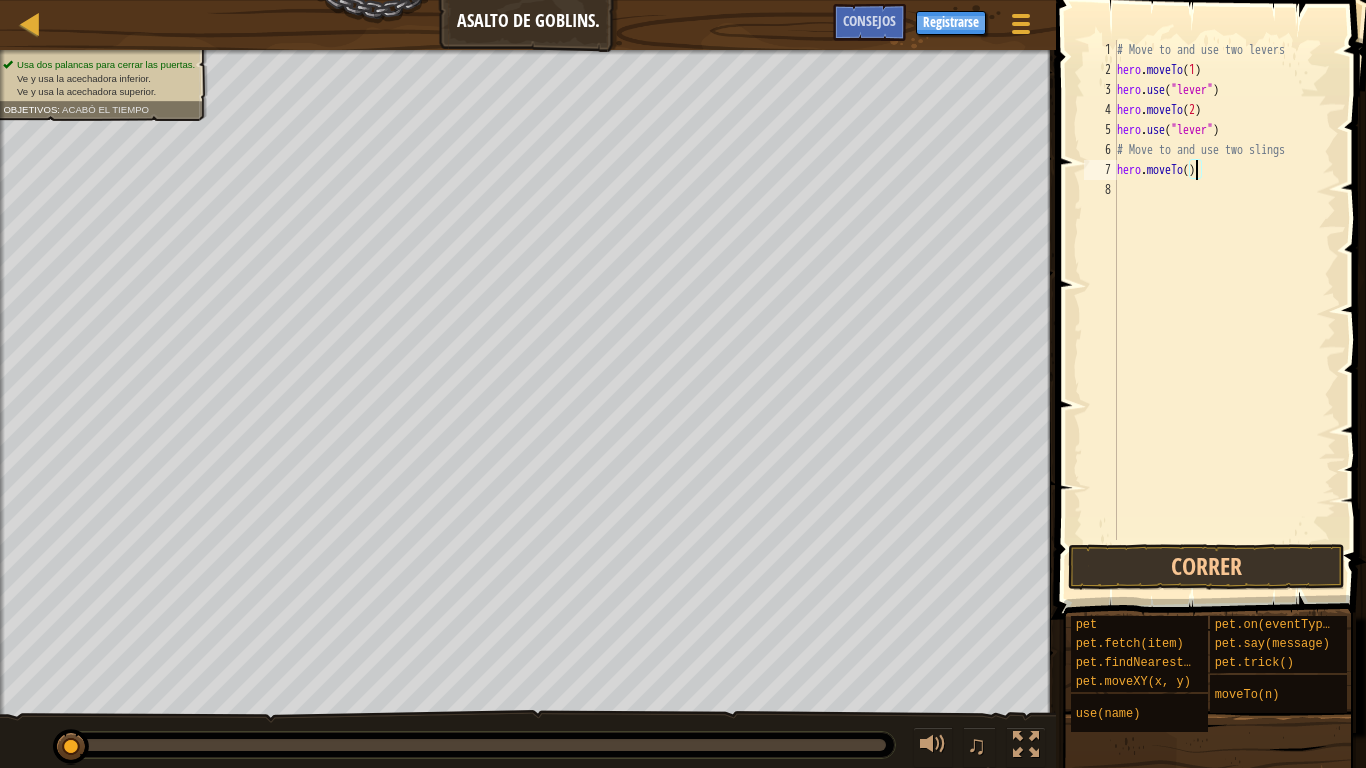 type on "hero.moveTo(3)" 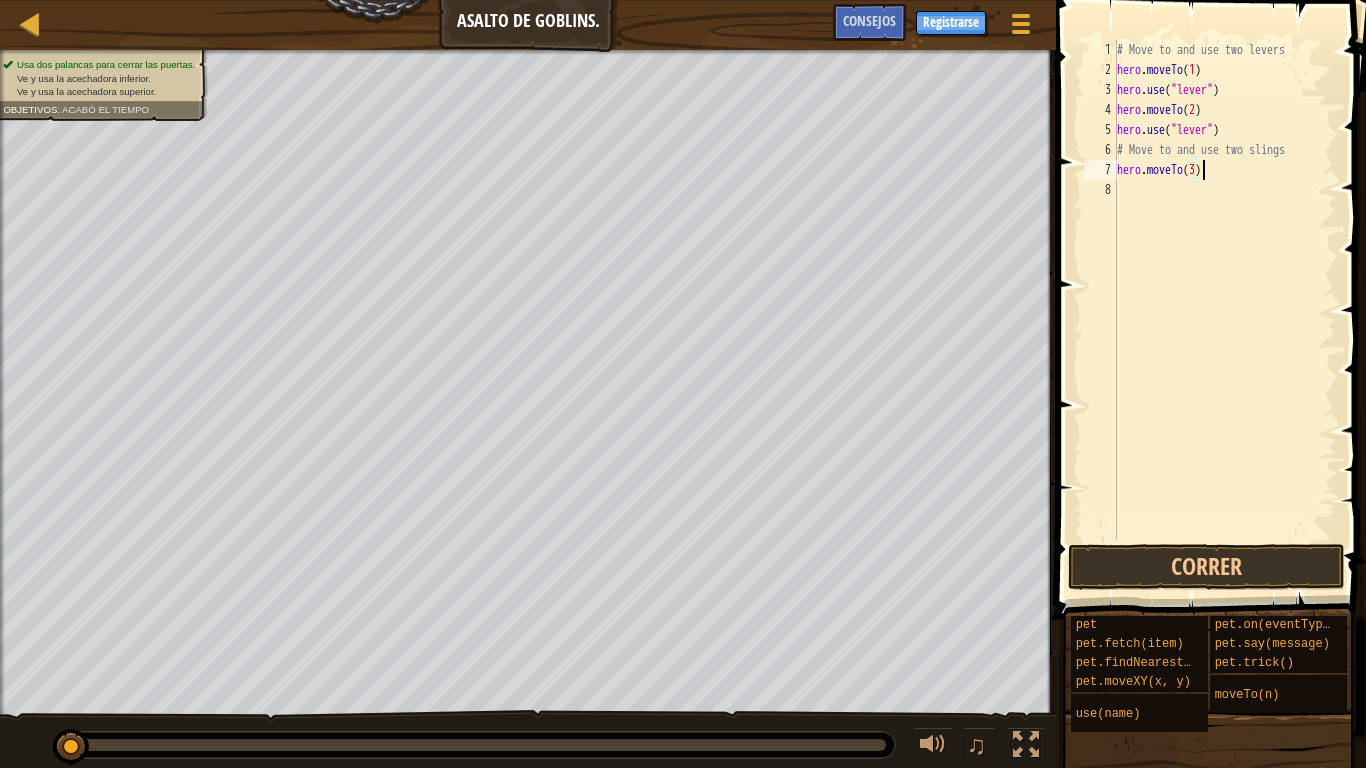 scroll, scrollTop: 9, scrollLeft: 7, axis: both 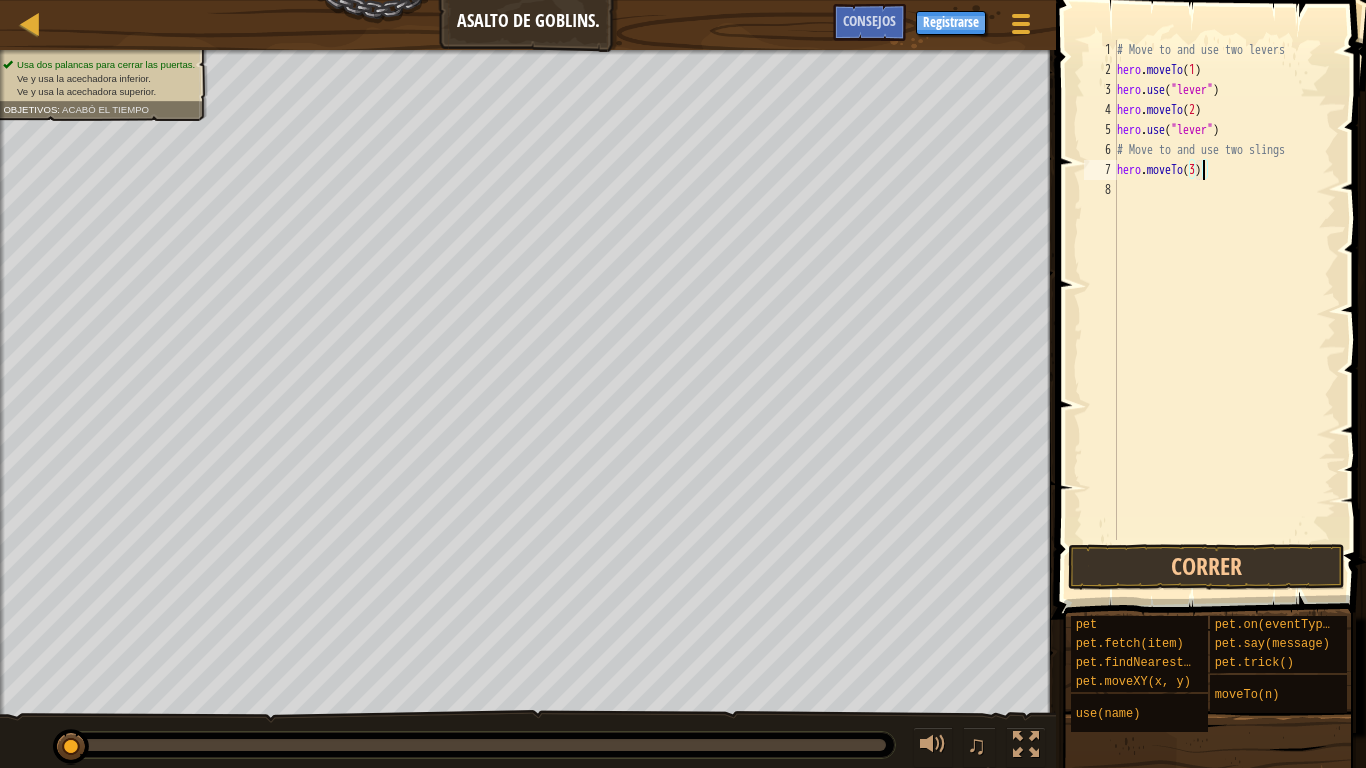click on "# Move to and use two levers hero . moveTo ( 1 ) hero . use ( "lever" ) hero . moveTo ( 2 ) hero . use ( "lever" ) # Move to and use two slings hero . moveTo ( 3 )" at bounding box center (1224, 310) 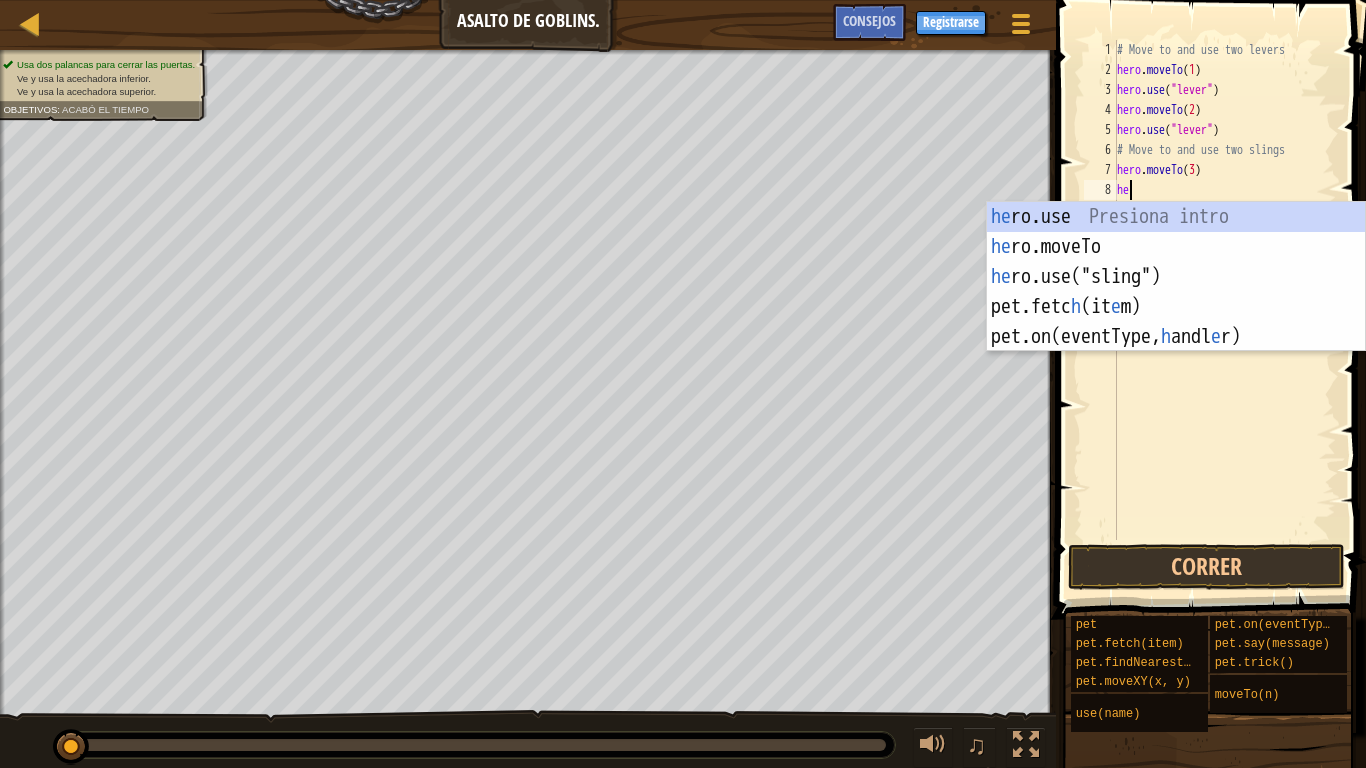 scroll, scrollTop: 9, scrollLeft: 1, axis: both 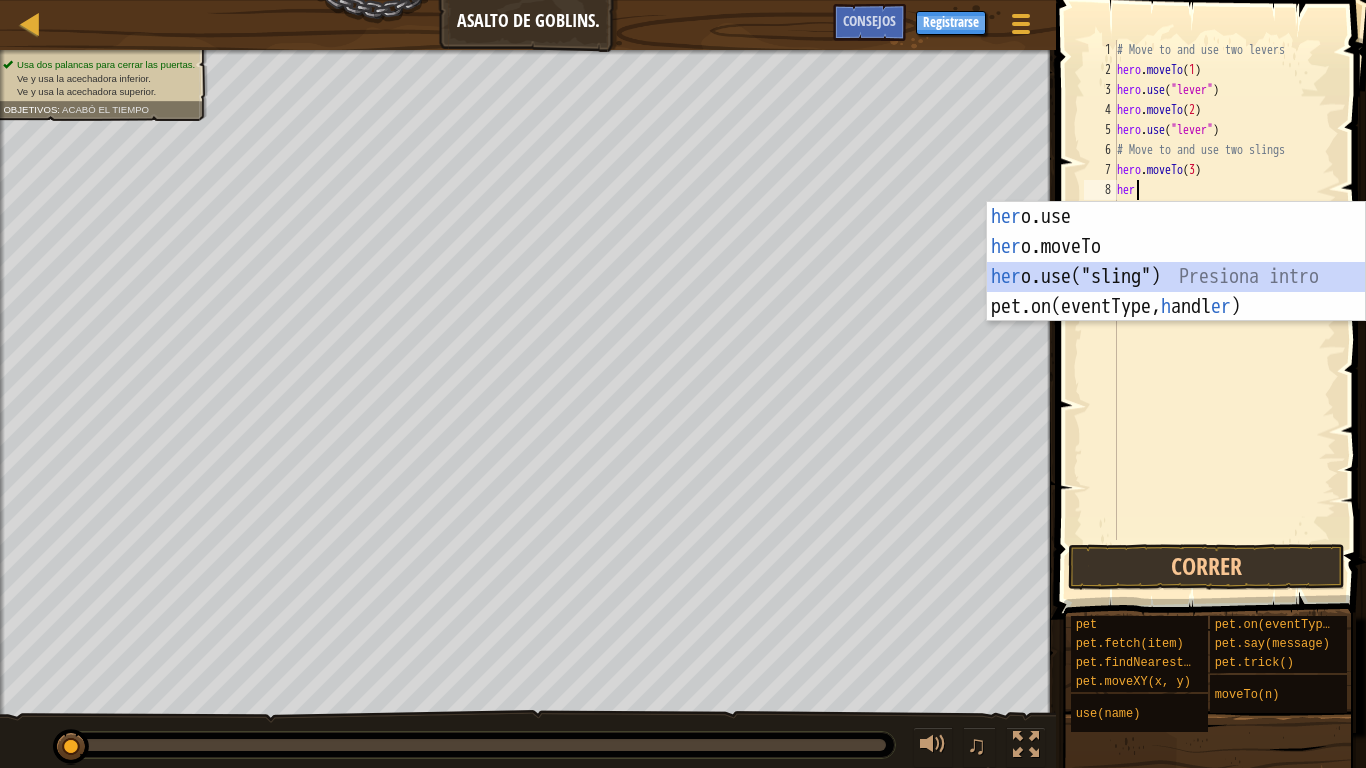 click on "her o.use Presiona intro her o.moveTo Presiona intro her o.use("sling") Presiona intro pet.on(eventType,  h andl er ) Presiona intro" at bounding box center [1176, 292] 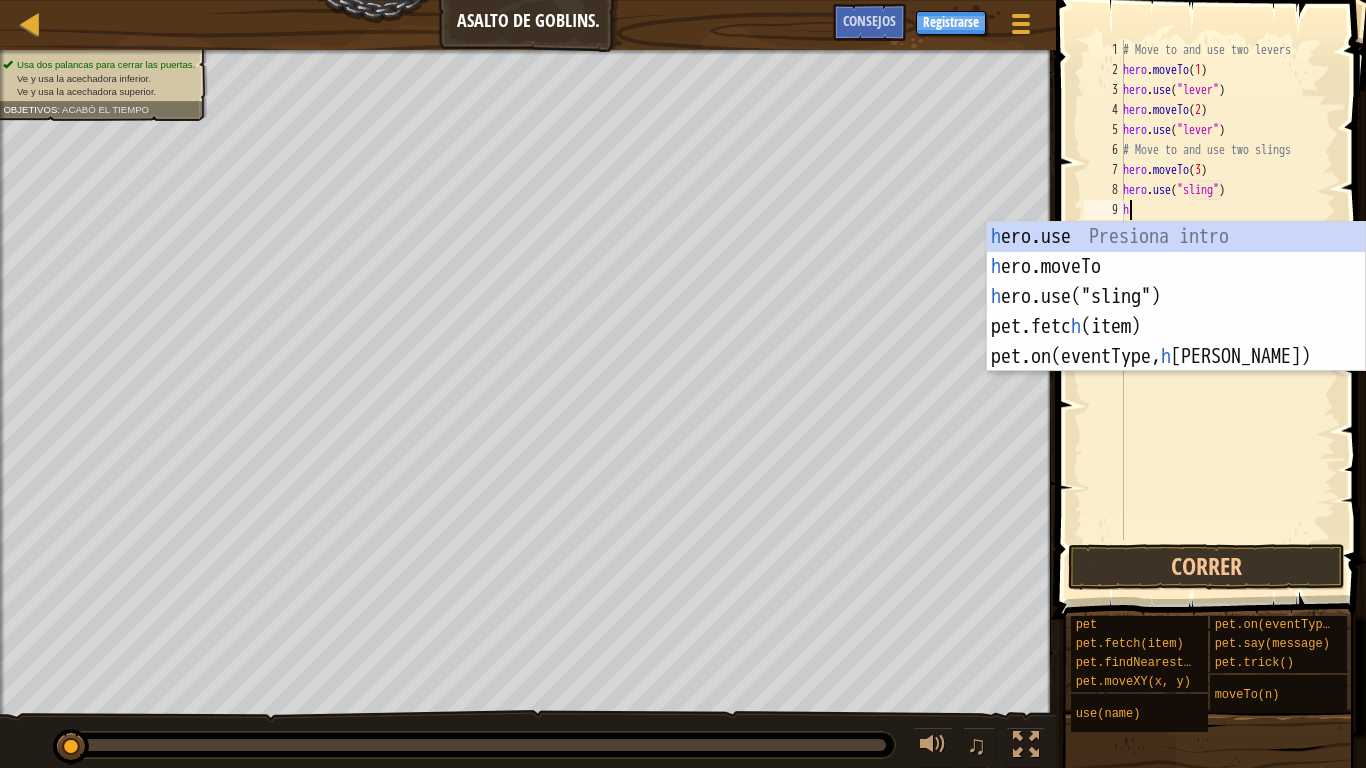 scroll, scrollTop: 9, scrollLeft: 9, axis: both 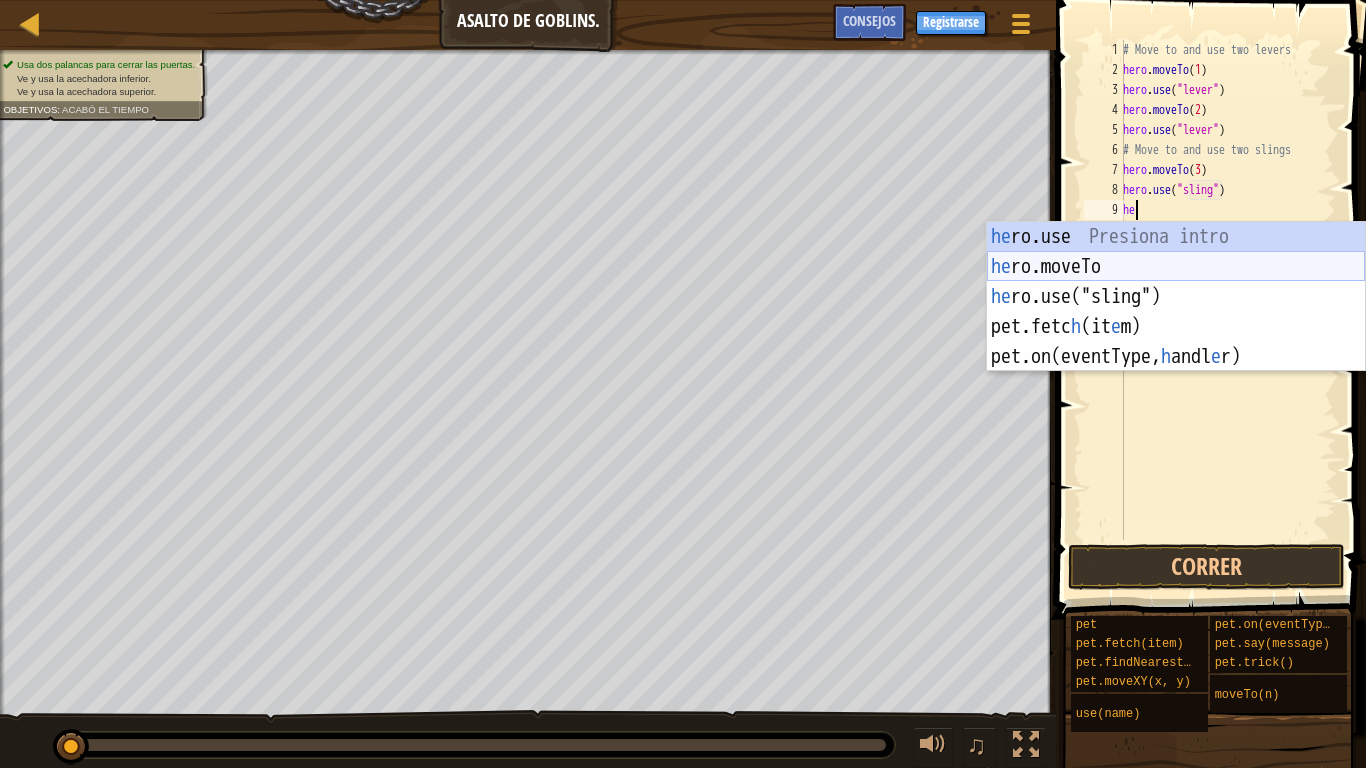 click on "he ro.use Presiona intro he ro.moveTo Presiona intro he ro.use("sling") Presiona intro pet.fetc h (it e m) Presiona intro pet.on(eventType,  h andl e r) Presiona intro" at bounding box center (1176, 327) 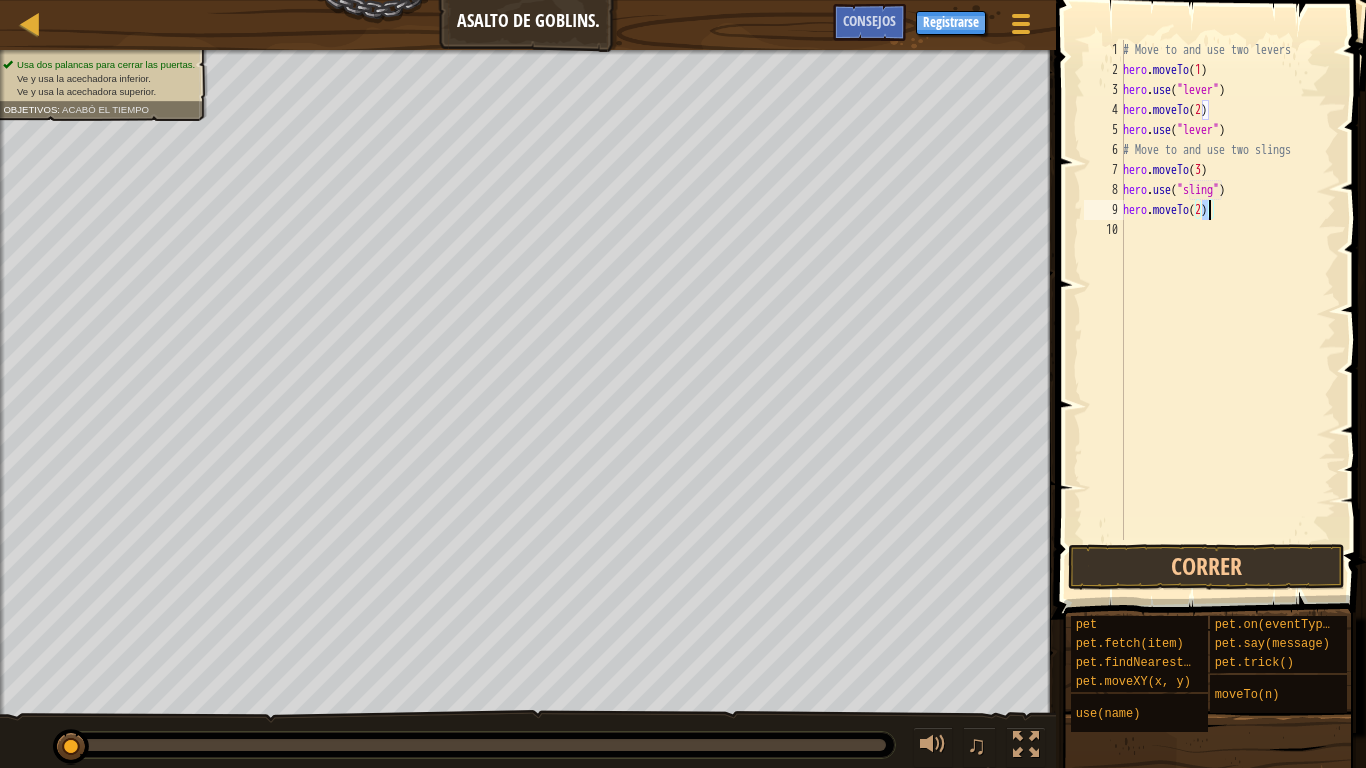 scroll, scrollTop: 9, scrollLeft: 6, axis: both 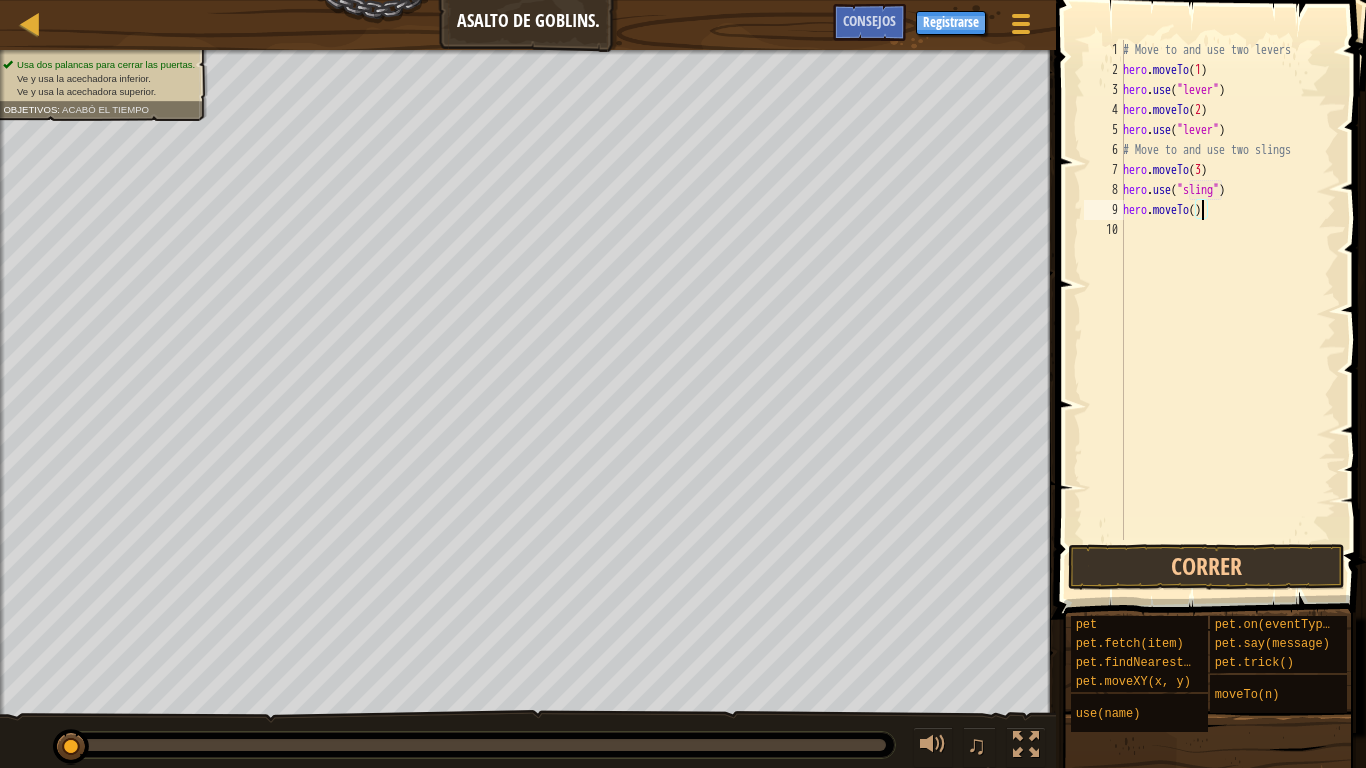 type on "hero.moveTo(4)" 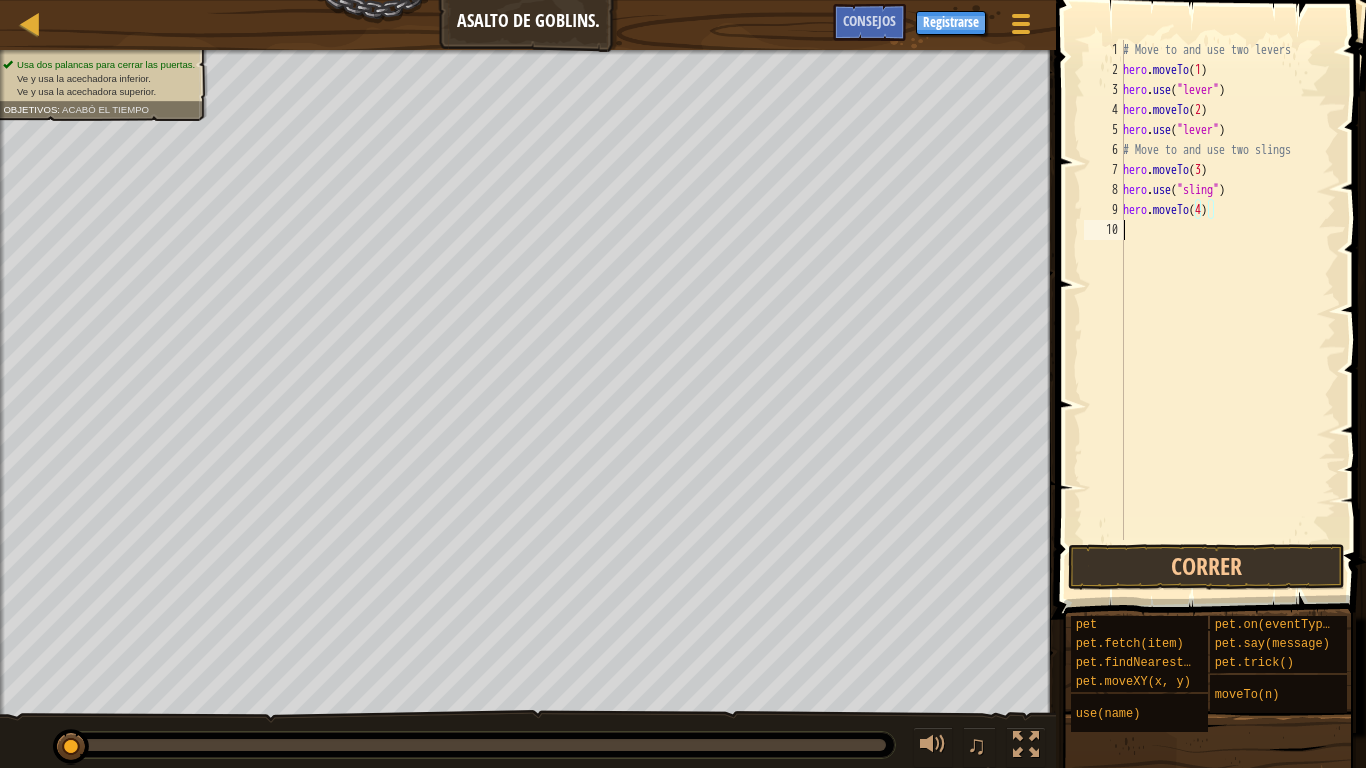 click on "# Move to and use two levers hero . moveTo ( 1 ) hero . use ( "lever" ) hero . moveTo ( 2 ) hero . use ( "lever" ) # Move to and use two slings hero . moveTo ( 3 ) hero . use ( "sling" ) hero . moveTo ( 4 )" at bounding box center (1227, 310) 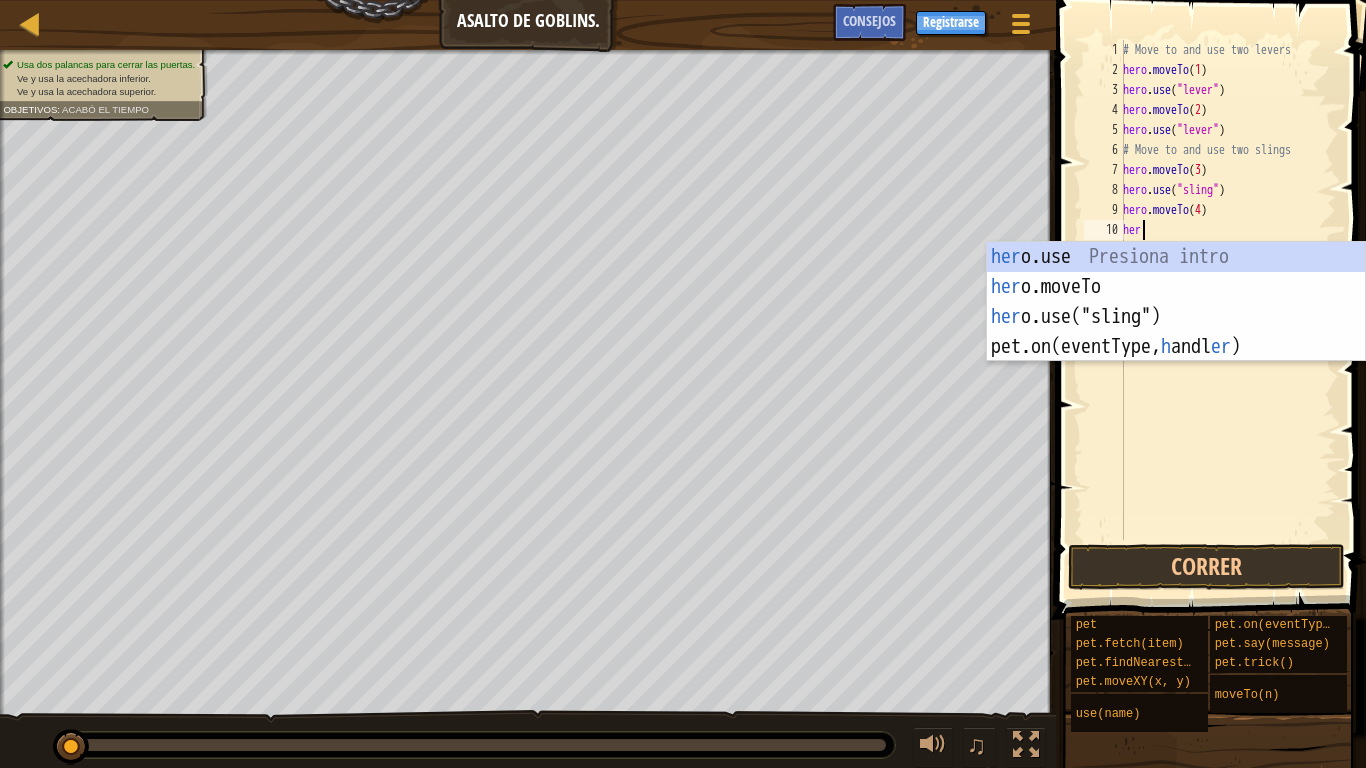scroll, scrollTop: 9, scrollLeft: 1, axis: both 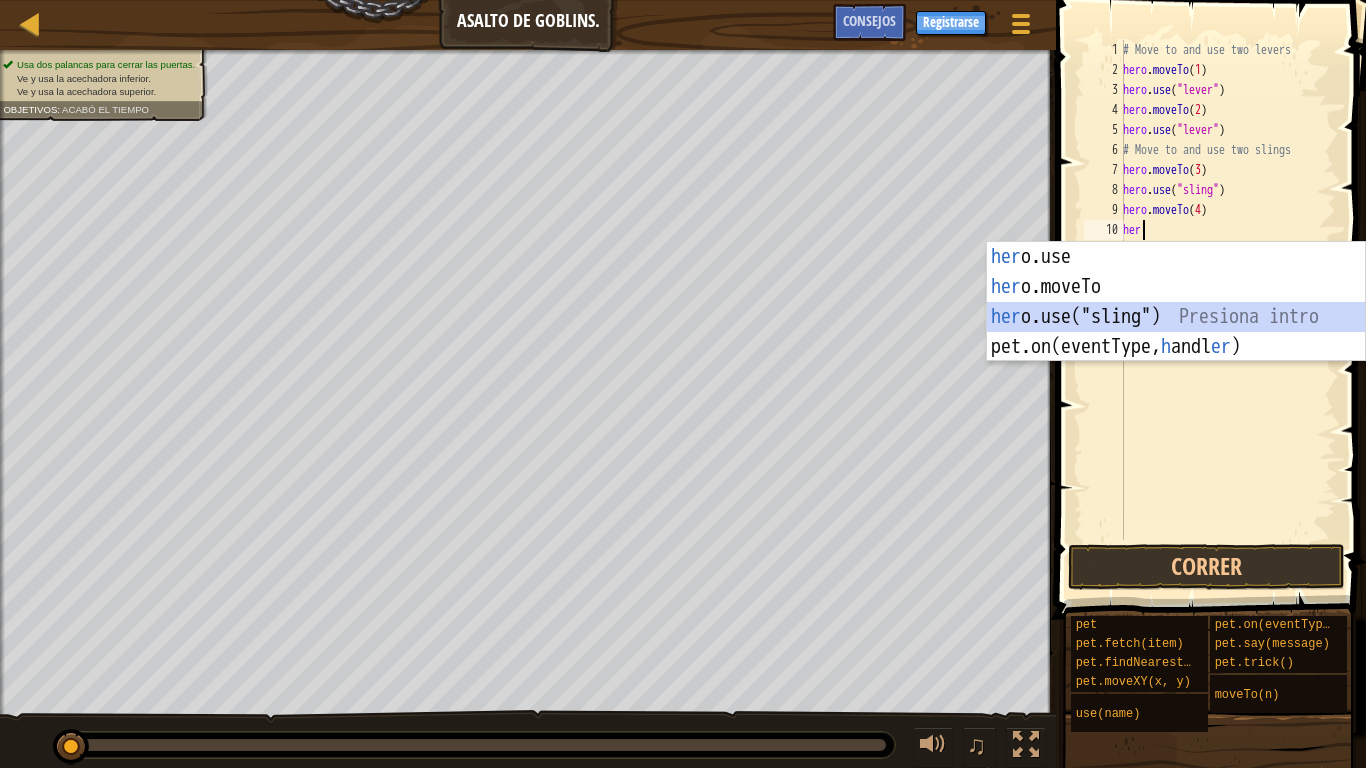 click on "her o.use Presiona intro her o.moveTo Presiona intro her o.use("sling") Presiona intro pet.on(eventType,  h andl er ) Presiona intro" at bounding box center [1176, 332] 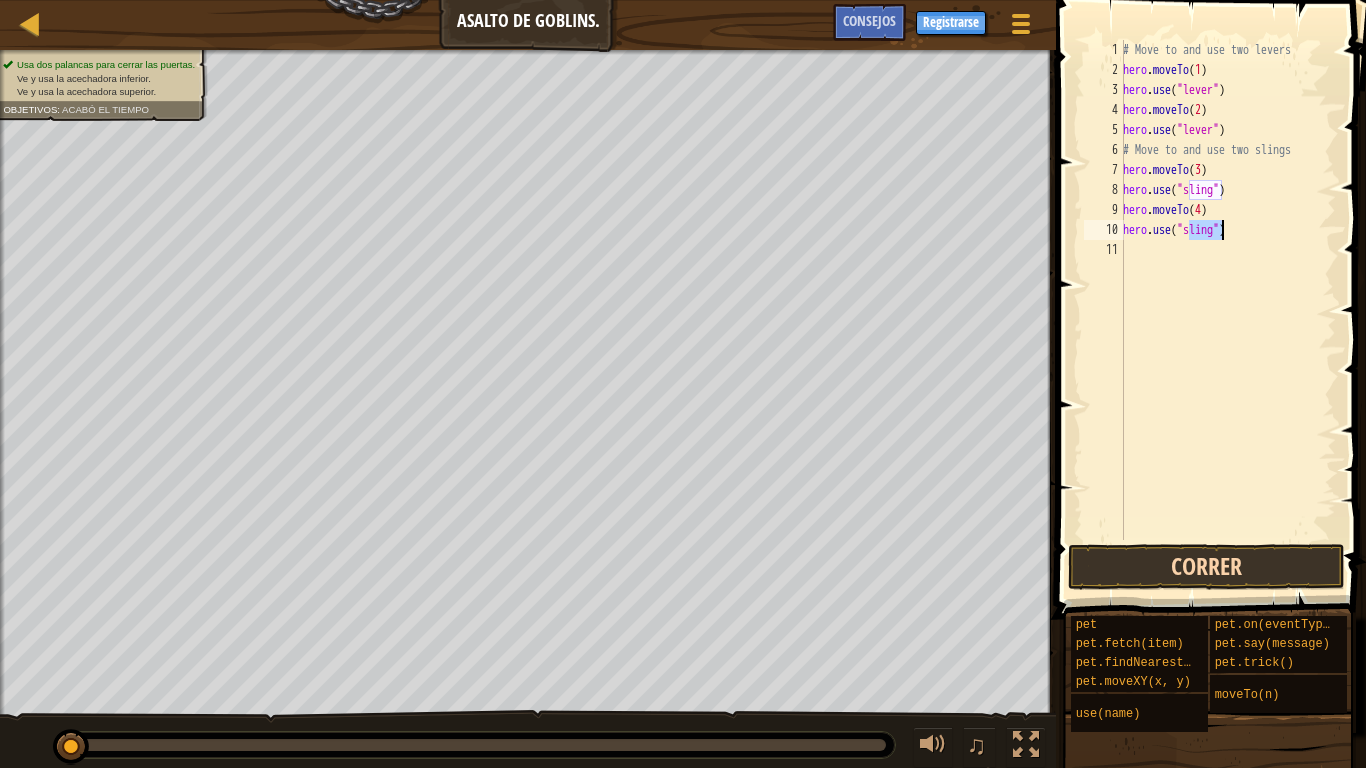 type on "hero.use("sling")" 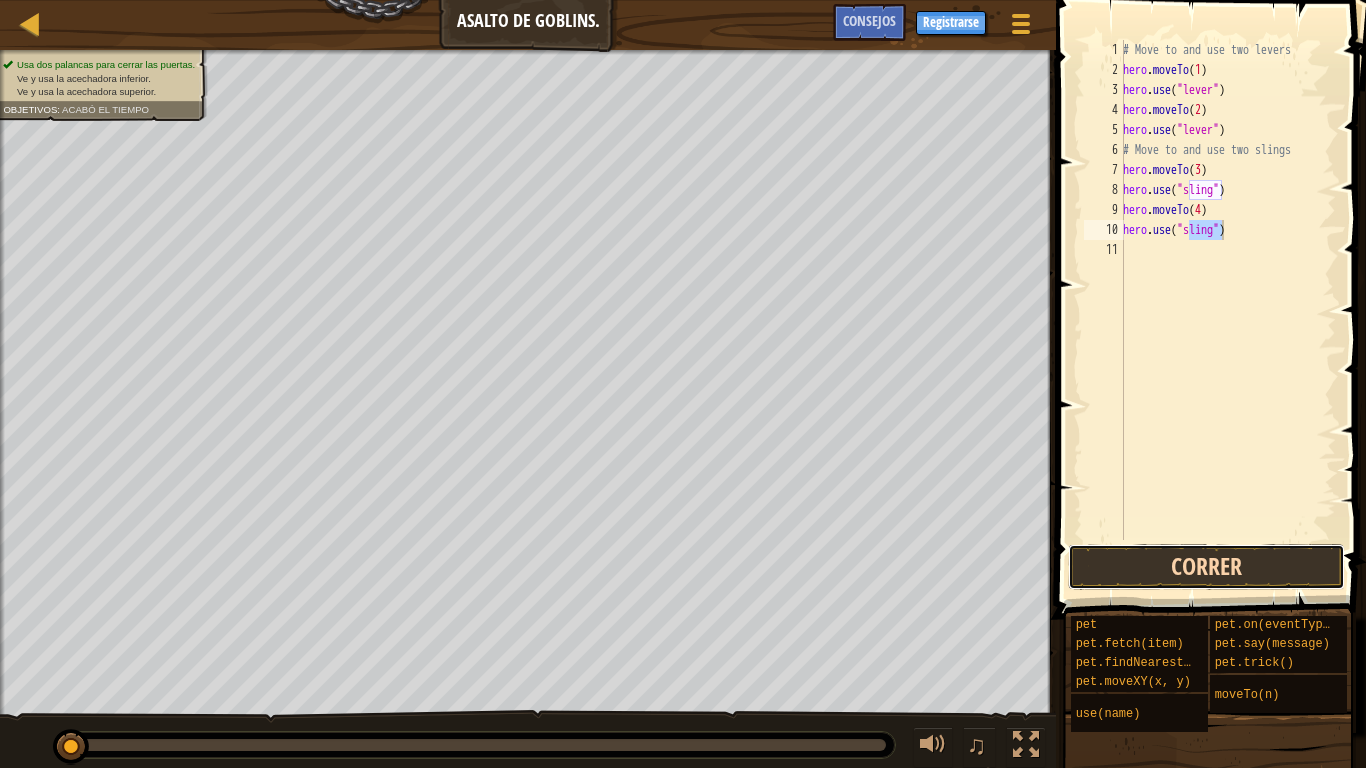 click on "Correr" at bounding box center (1206, 567) 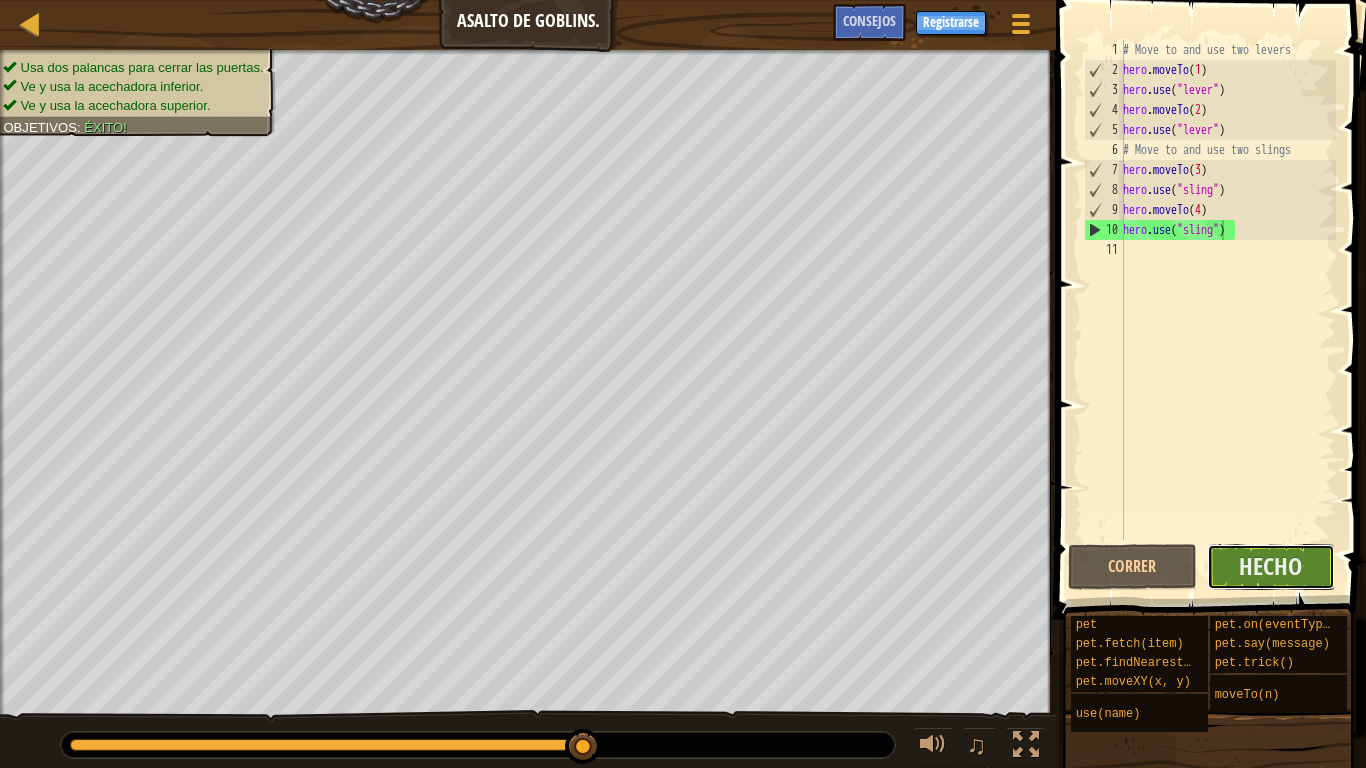 click on "Hecho" at bounding box center [1271, 567] 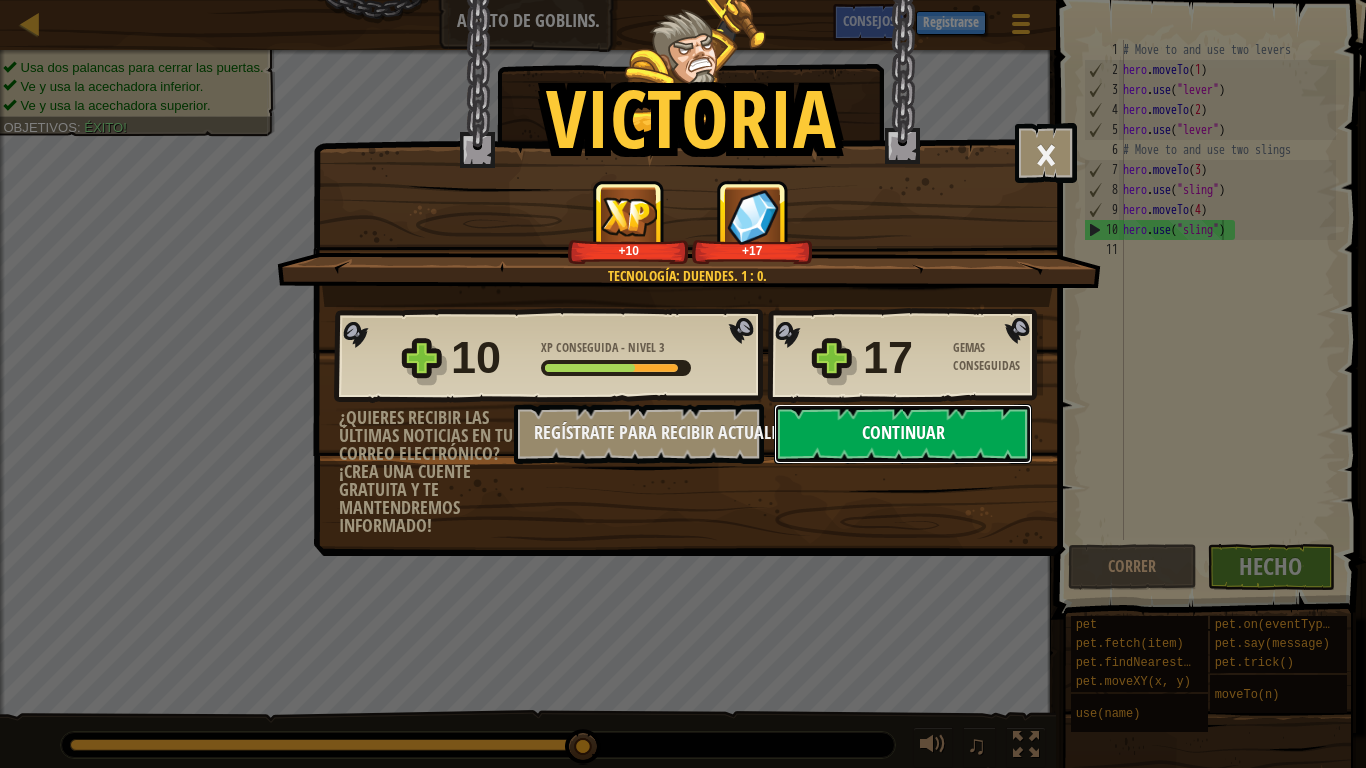click on "Continuar" at bounding box center (903, 434) 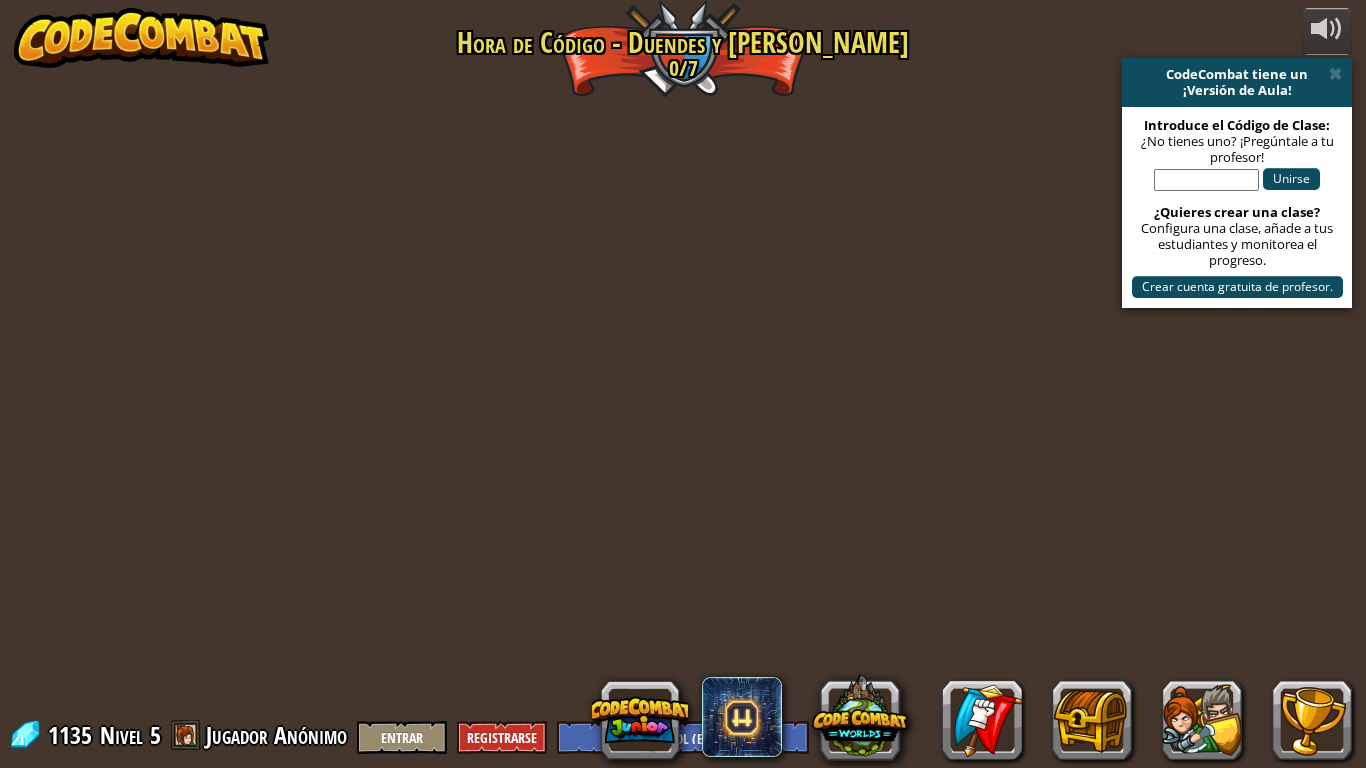 select on "es-ES" 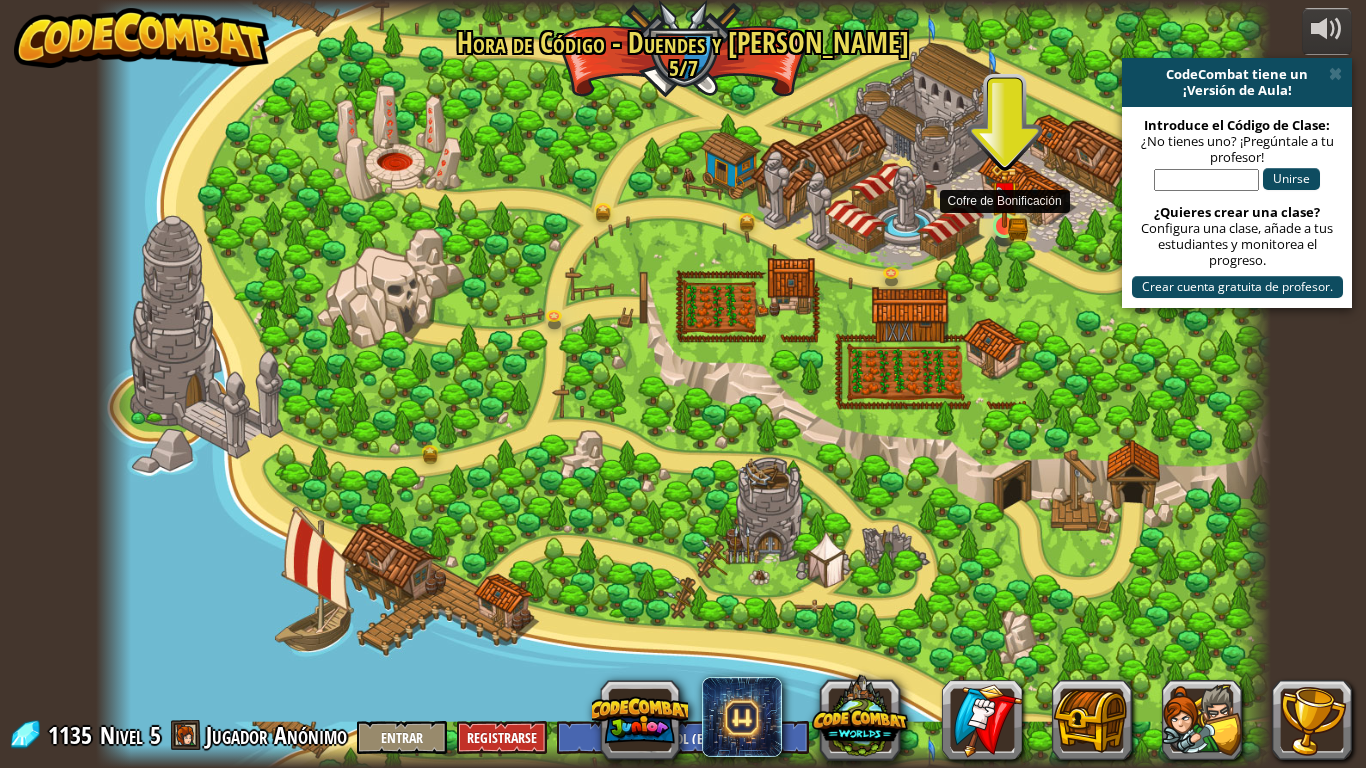 click at bounding box center [1005, 196] 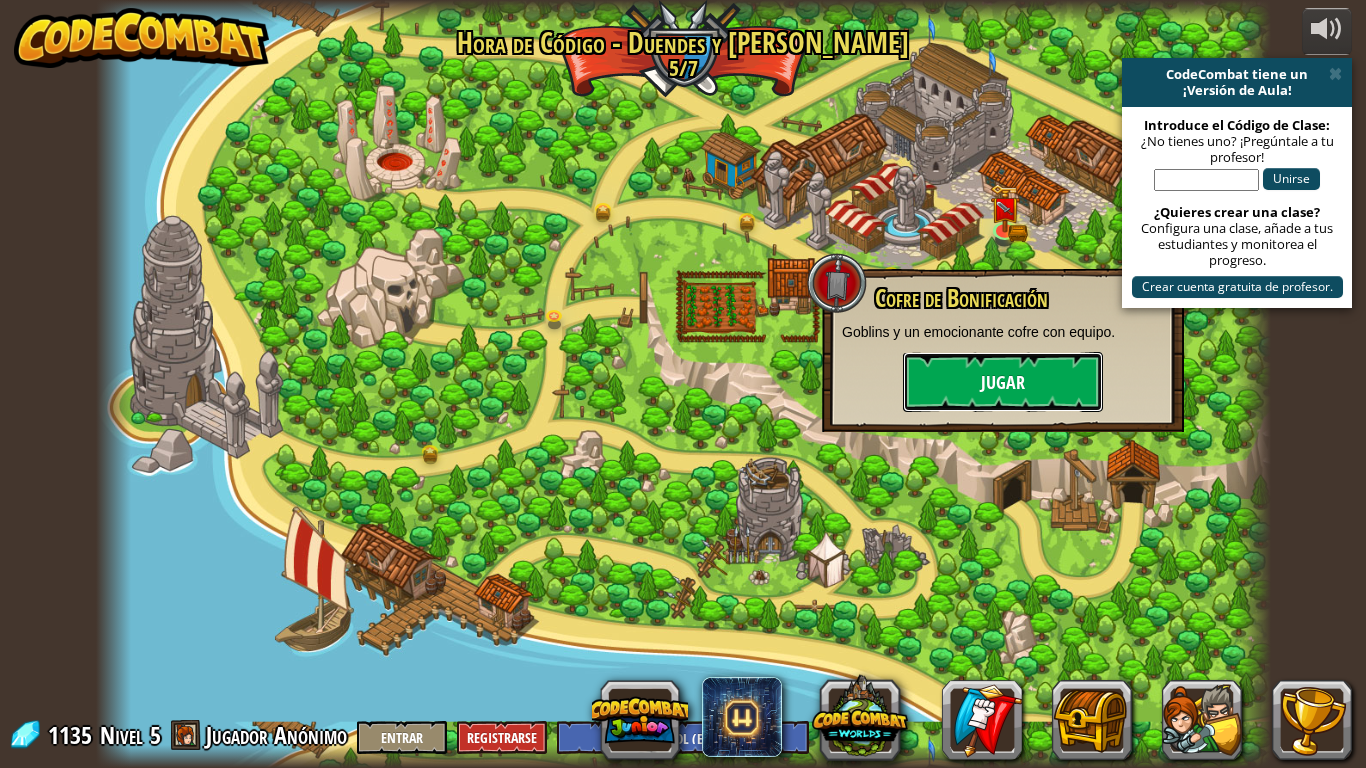 click on "Jugar" at bounding box center [1003, 382] 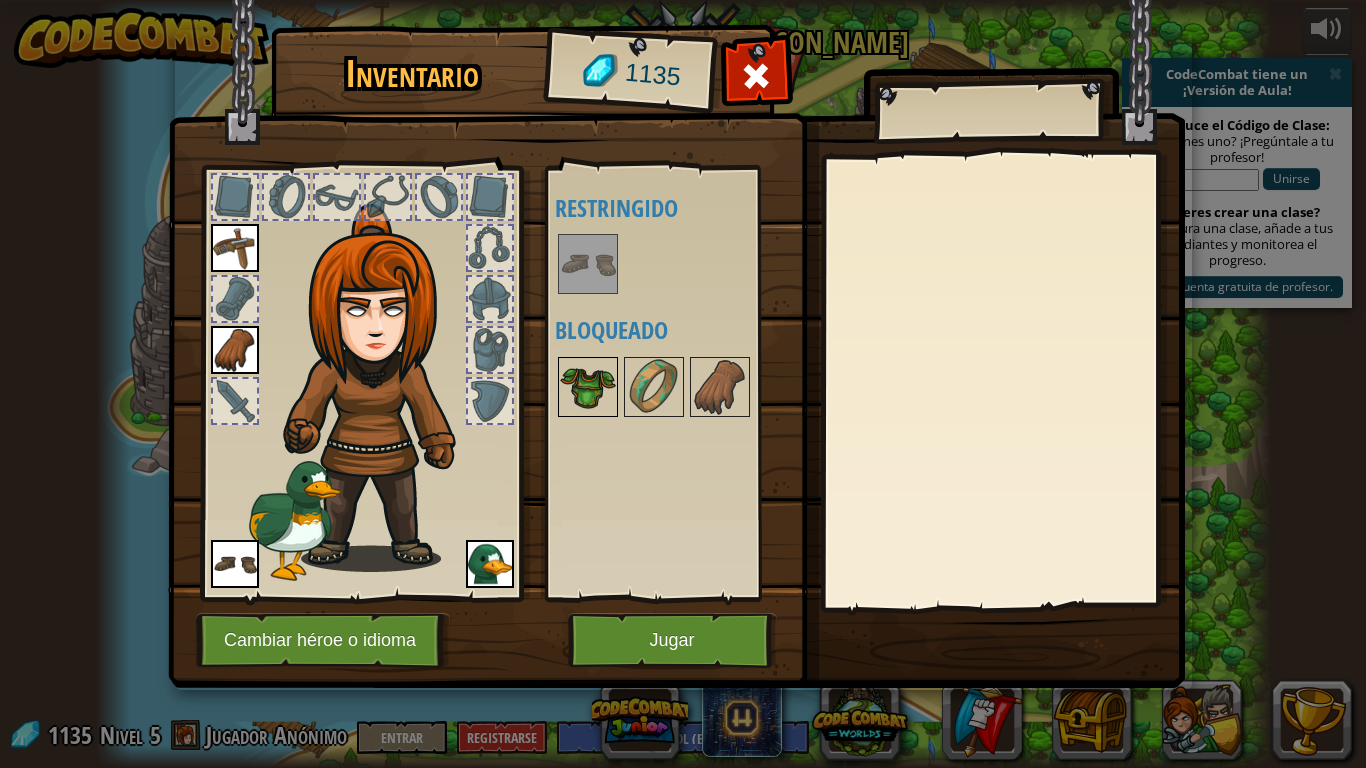 click at bounding box center (588, 387) 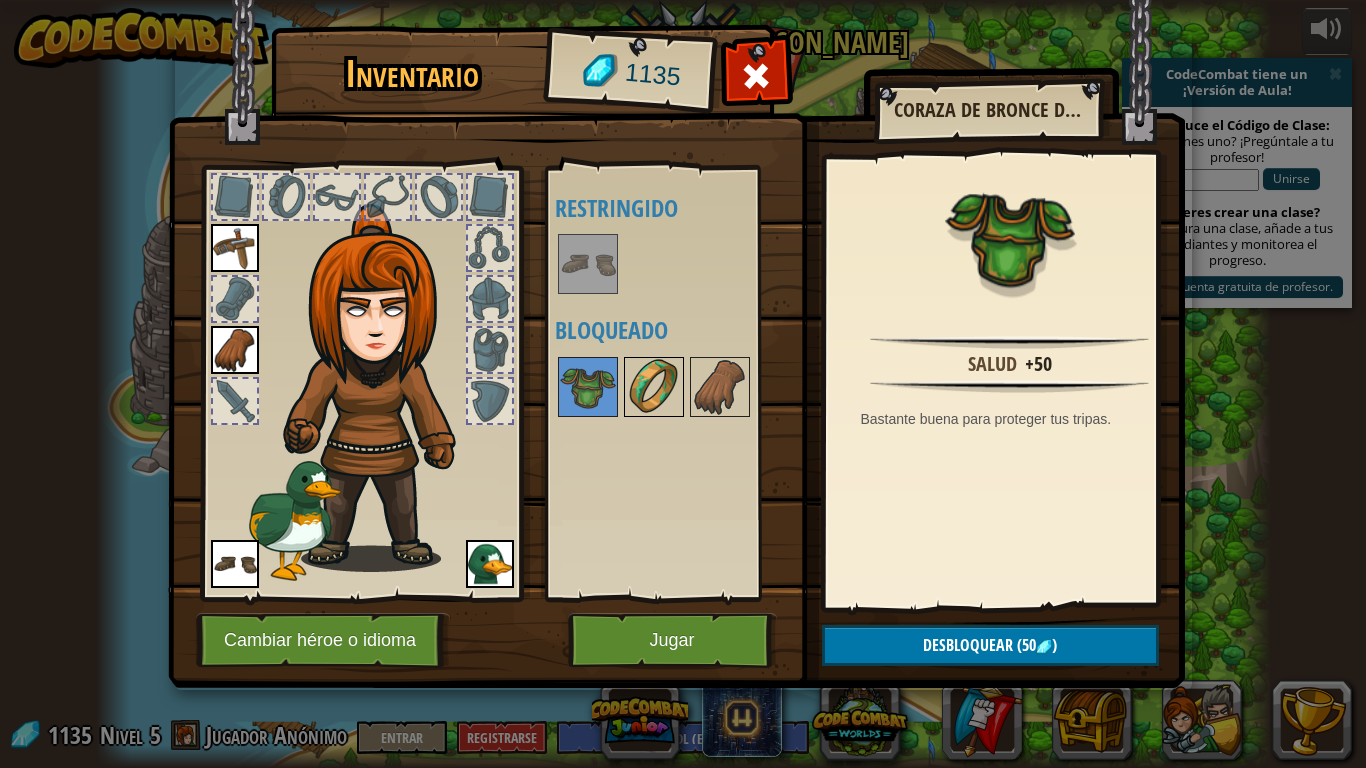 click at bounding box center (654, 387) 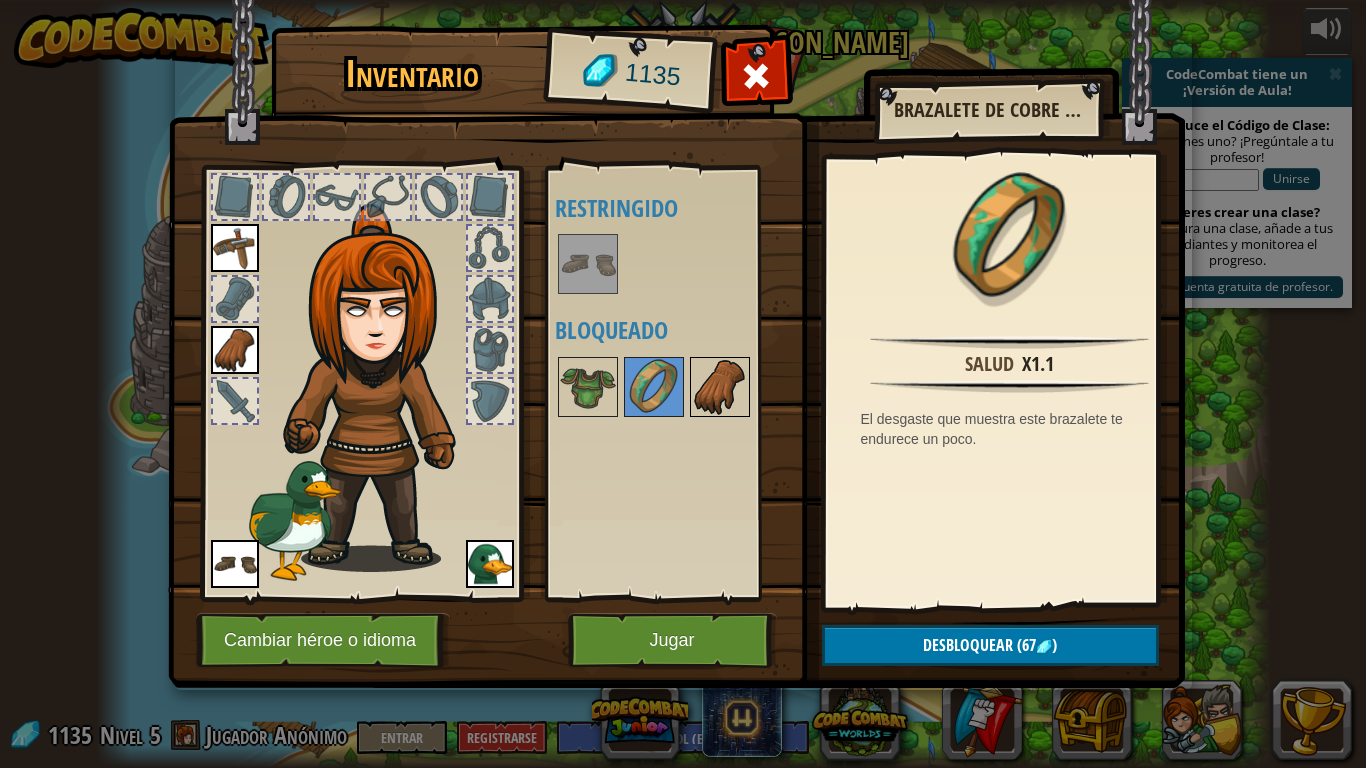click at bounding box center [720, 387] 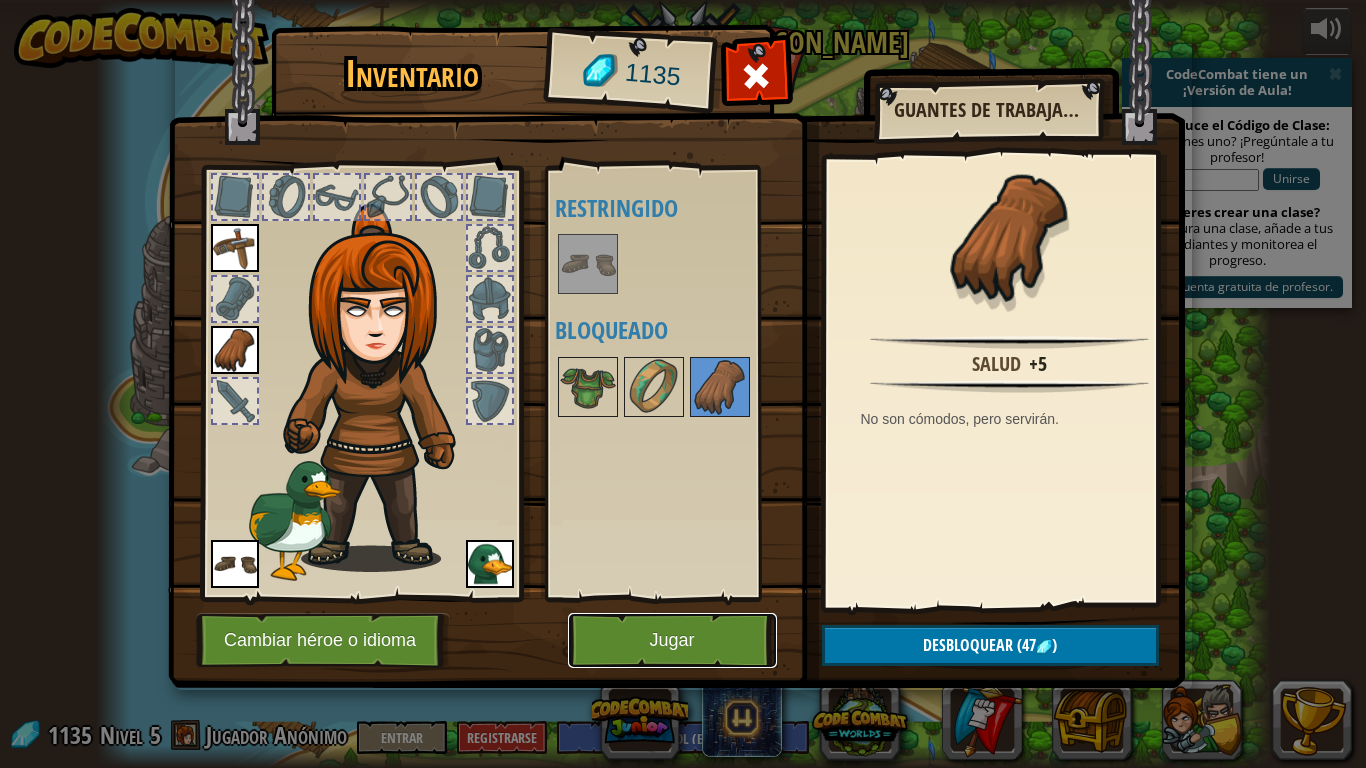 click on "Jugar" at bounding box center (672, 640) 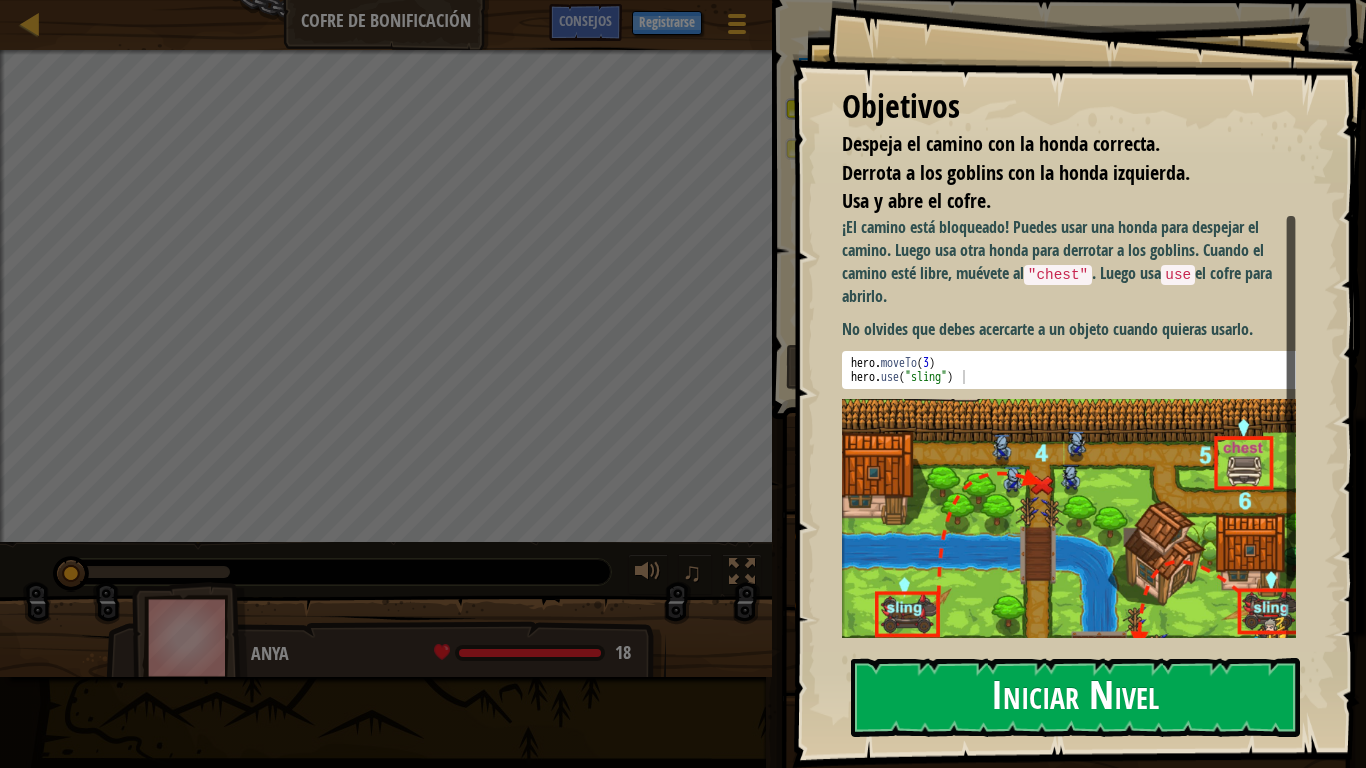 click on "Iniciar Nivel" at bounding box center (1075, 697) 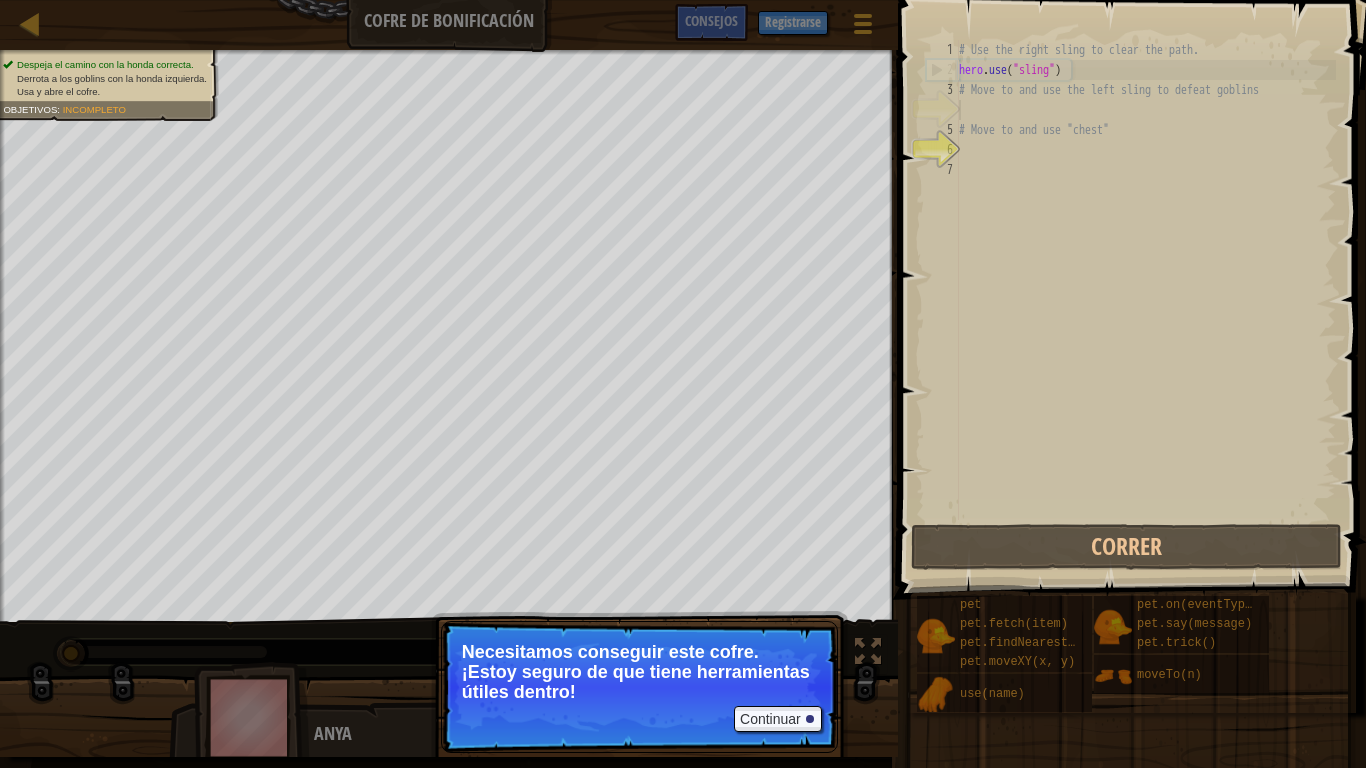 click on "Necesitamos conseguir este cofre. ¡Estoy seguro de que tiene herramientas útiles dentro!" at bounding box center (639, 672) 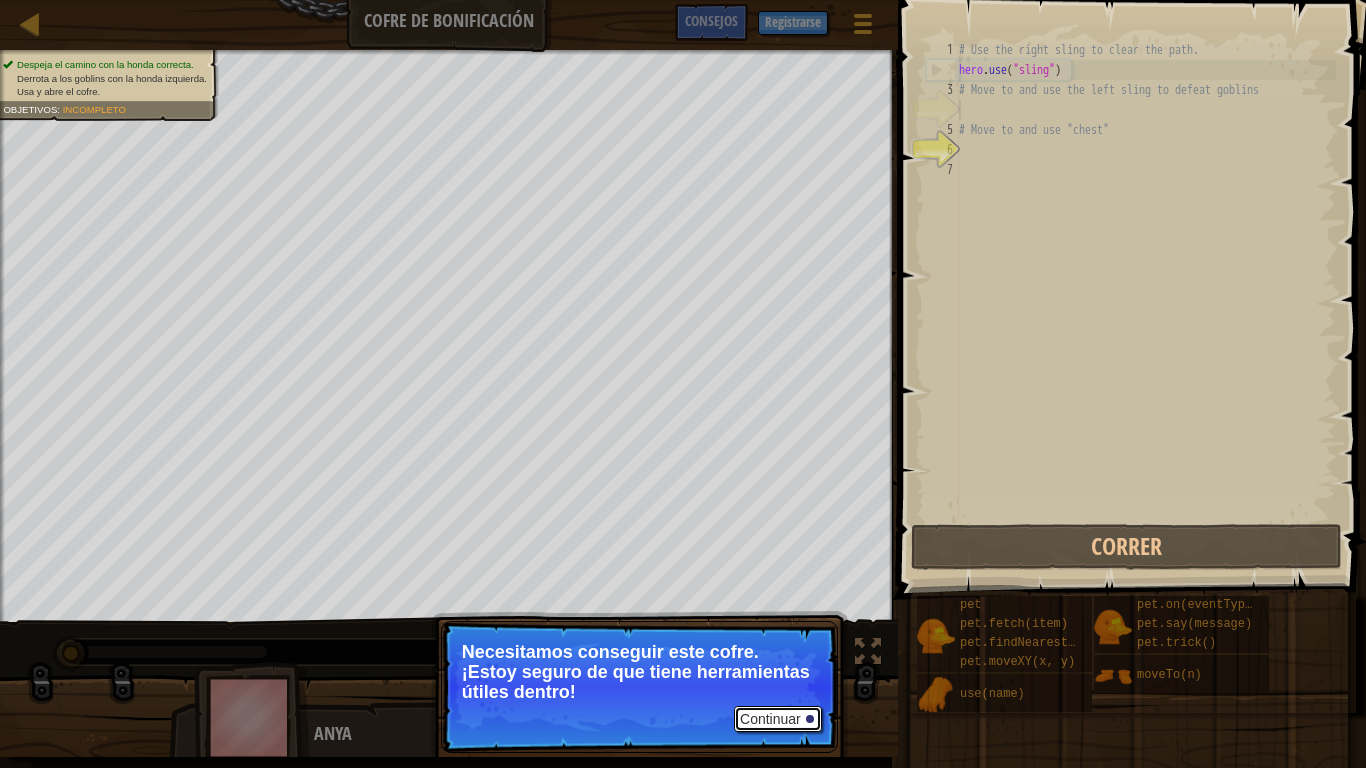 click on "Continuar" at bounding box center (778, 719) 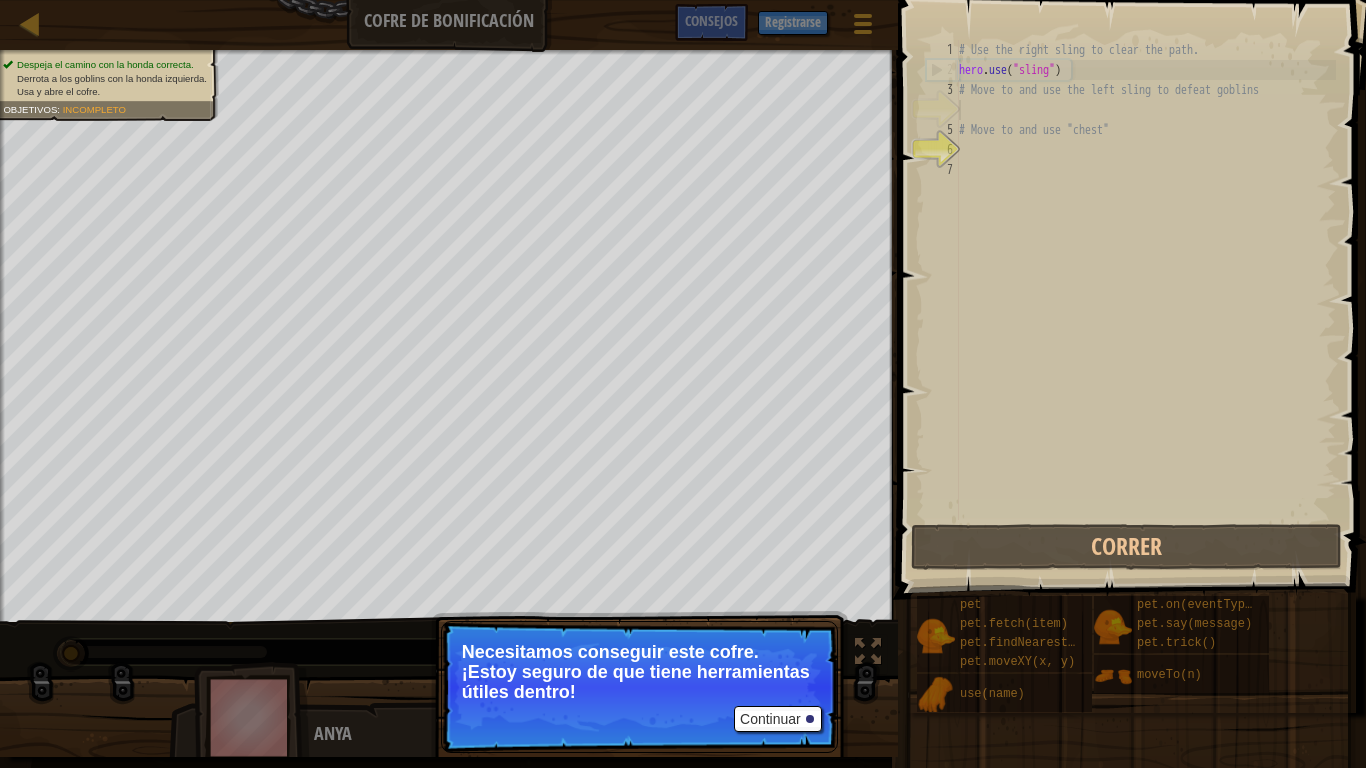 scroll, scrollTop: 9, scrollLeft: 0, axis: vertical 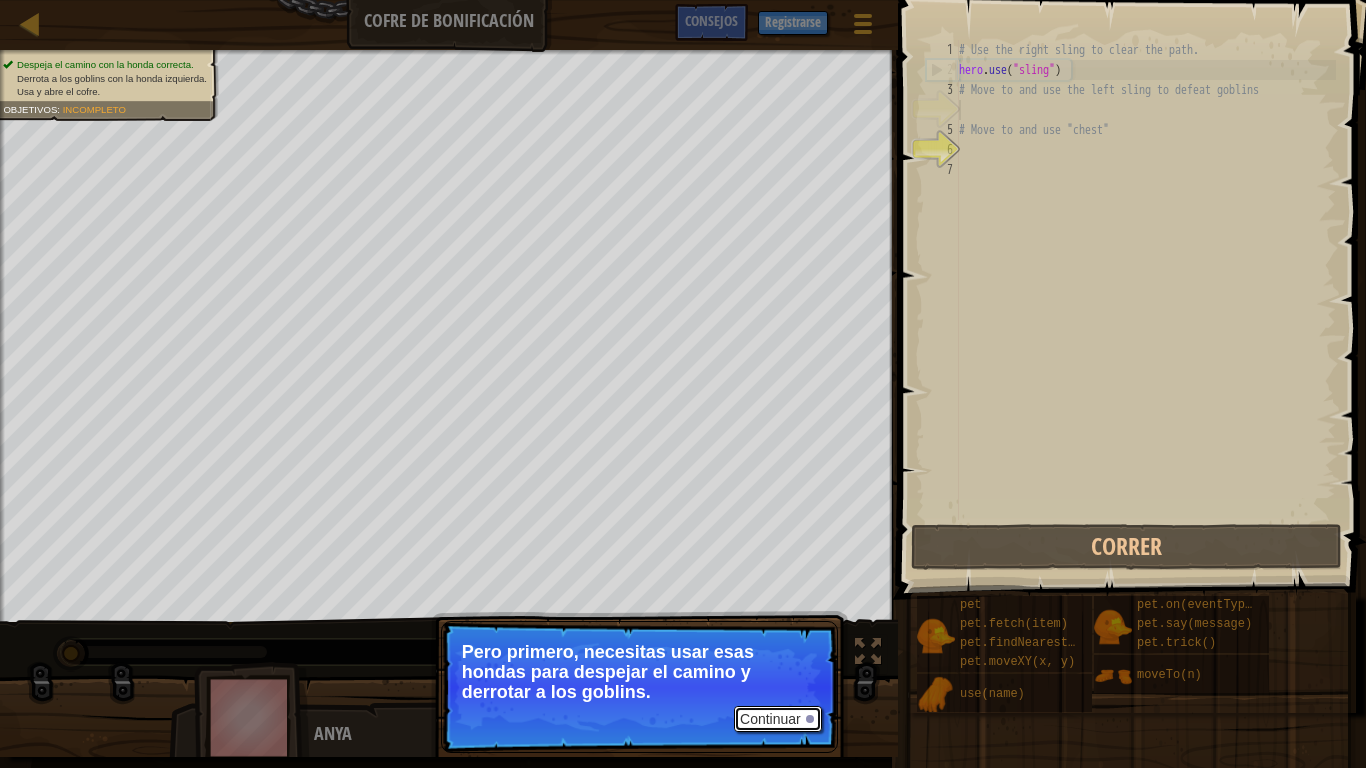 click on "Continuar" at bounding box center [778, 719] 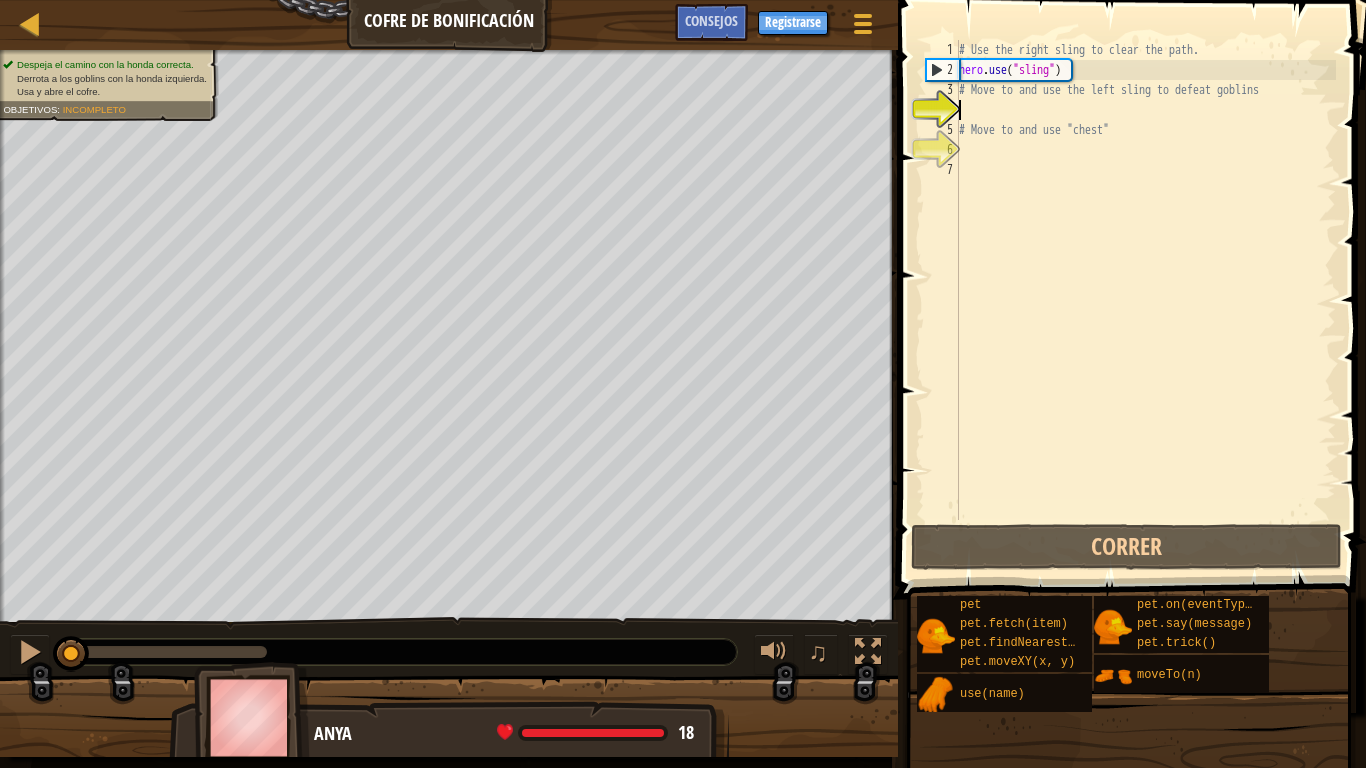 click on "# Use the right sling to clear the path. hero . use ( "sling" ) # Move to and use the left sling to defeat goblins # Move to and use "chest"" at bounding box center (1145, 300) 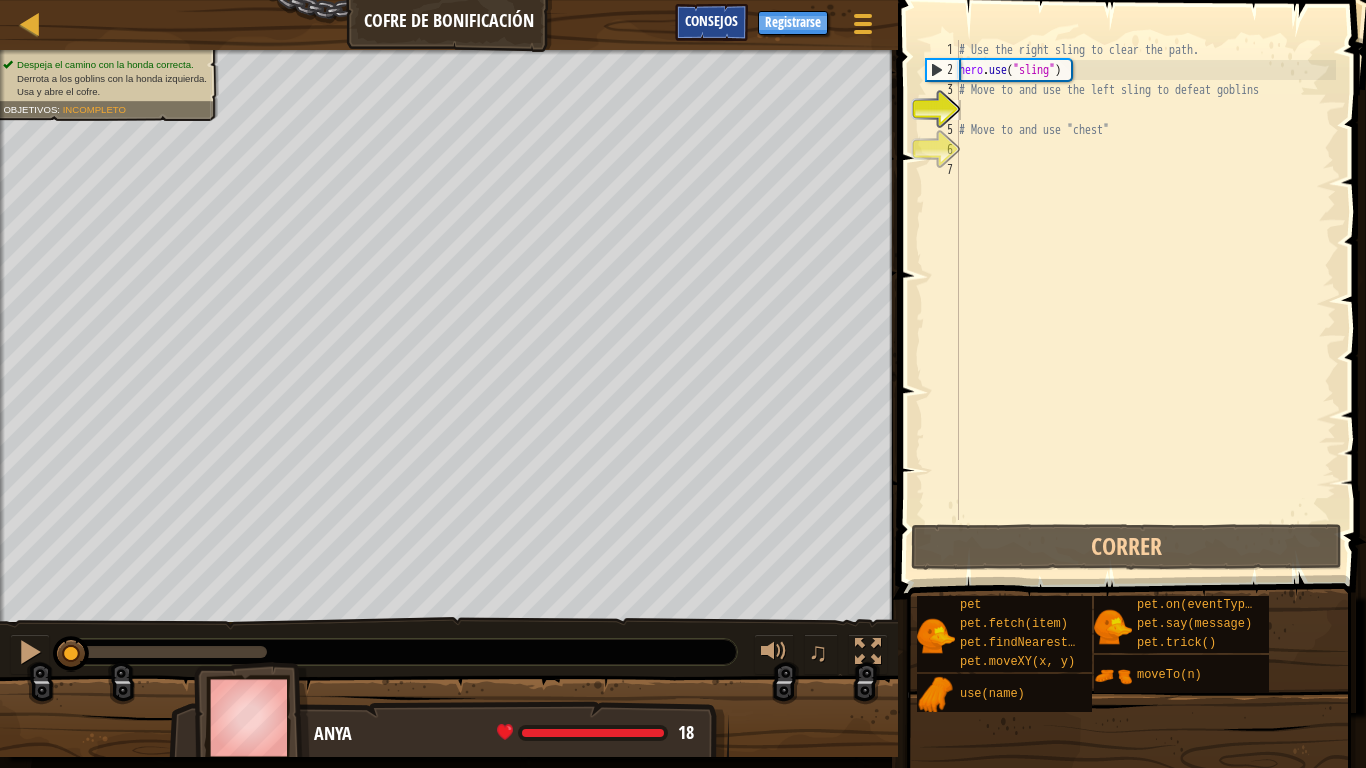 click on "Consejos" at bounding box center (711, 20) 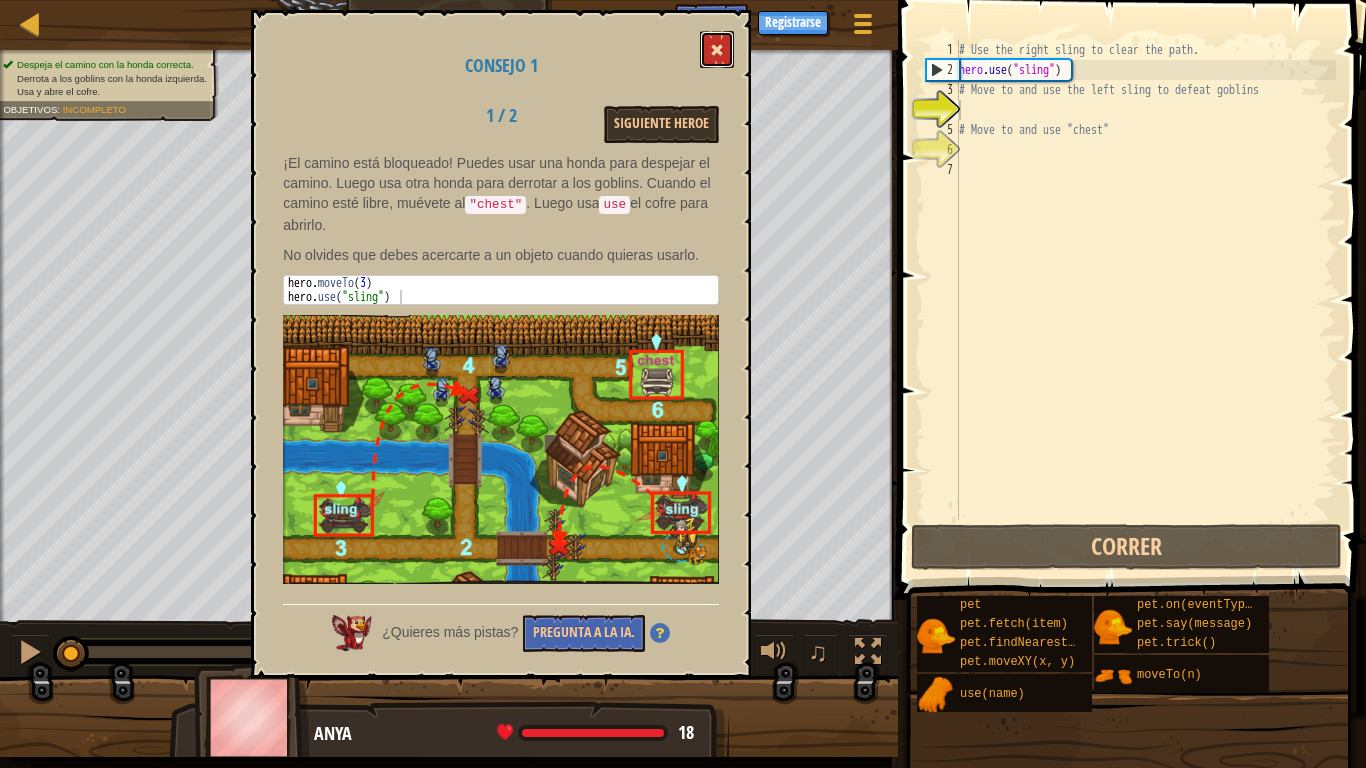 click at bounding box center (717, 50) 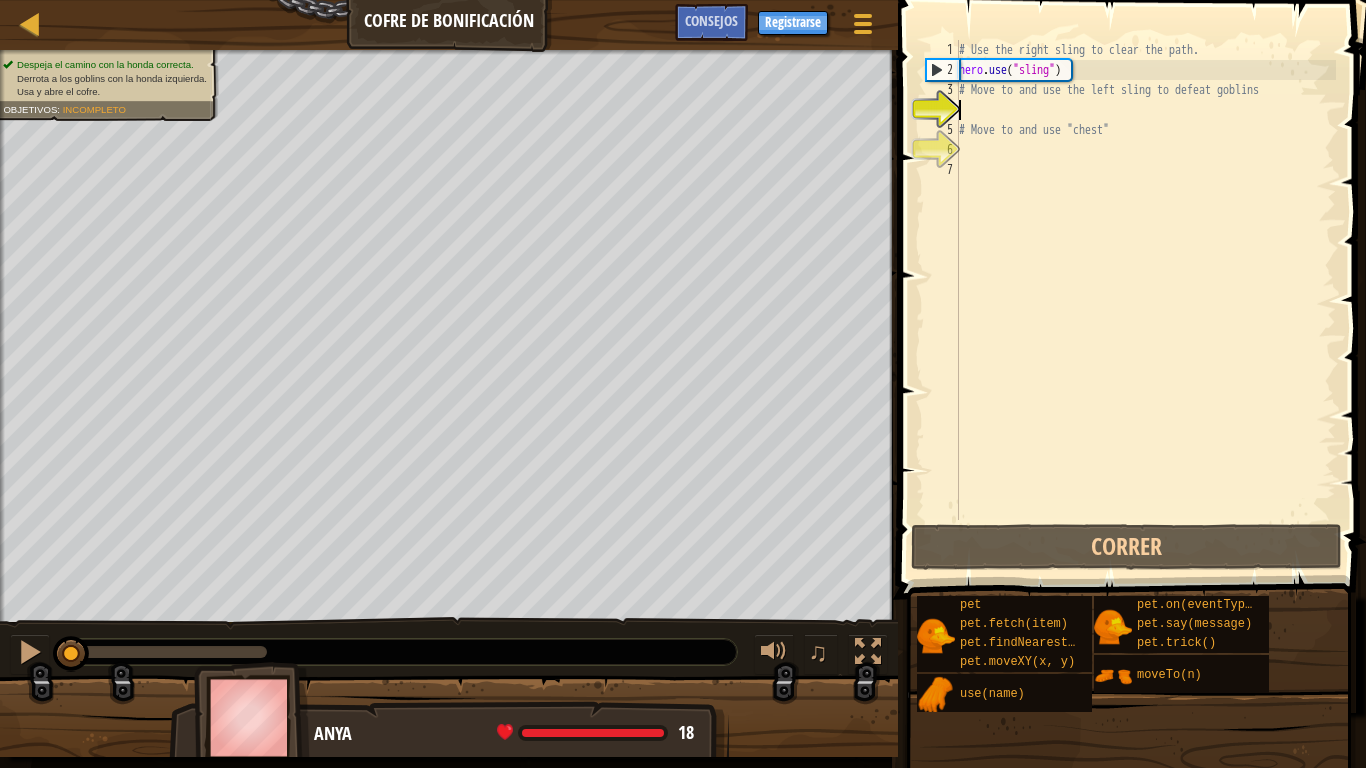 click on "# Use the right sling to clear the path. hero . use ( "sling" ) # Move to and use the left sling to defeat goblins # Move to and use "chest"" at bounding box center [1145, 300] 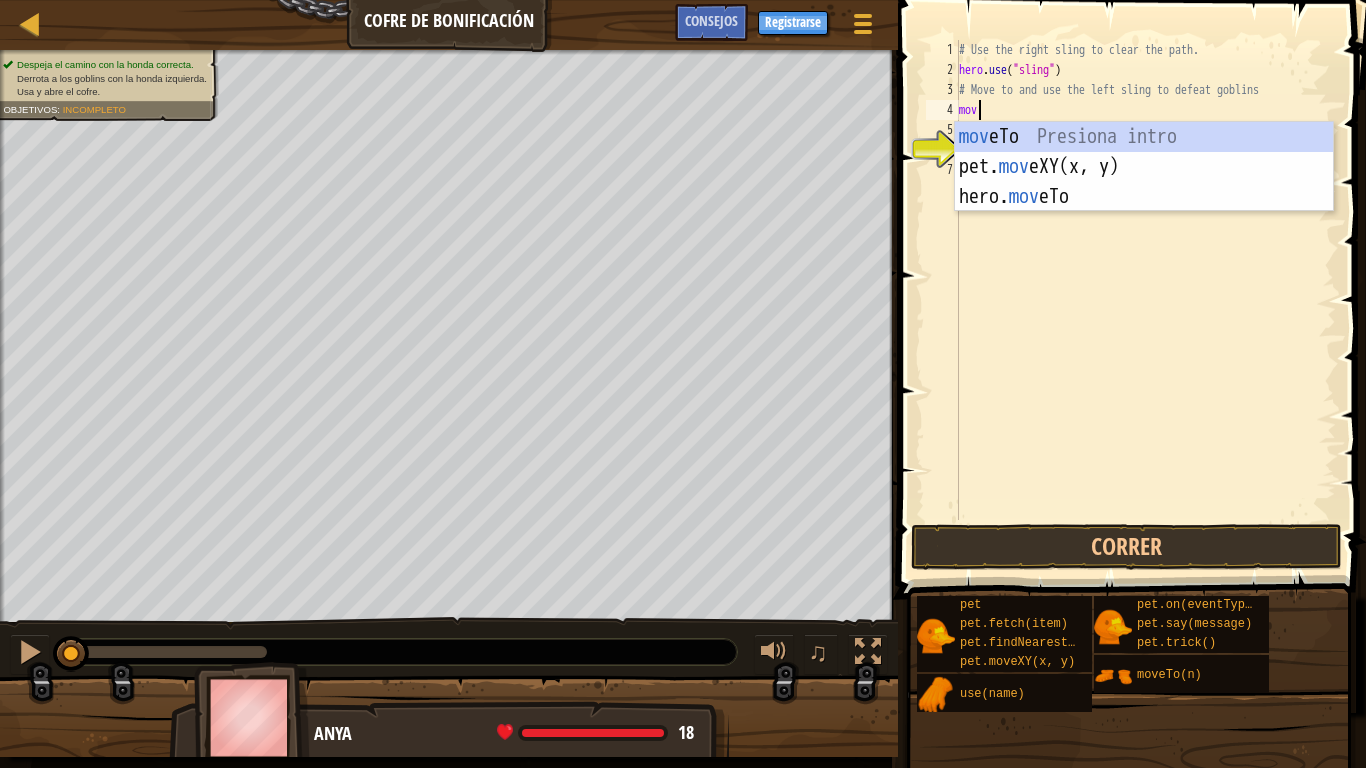 scroll, scrollTop: 9, scrollLeft: 1, axis: both 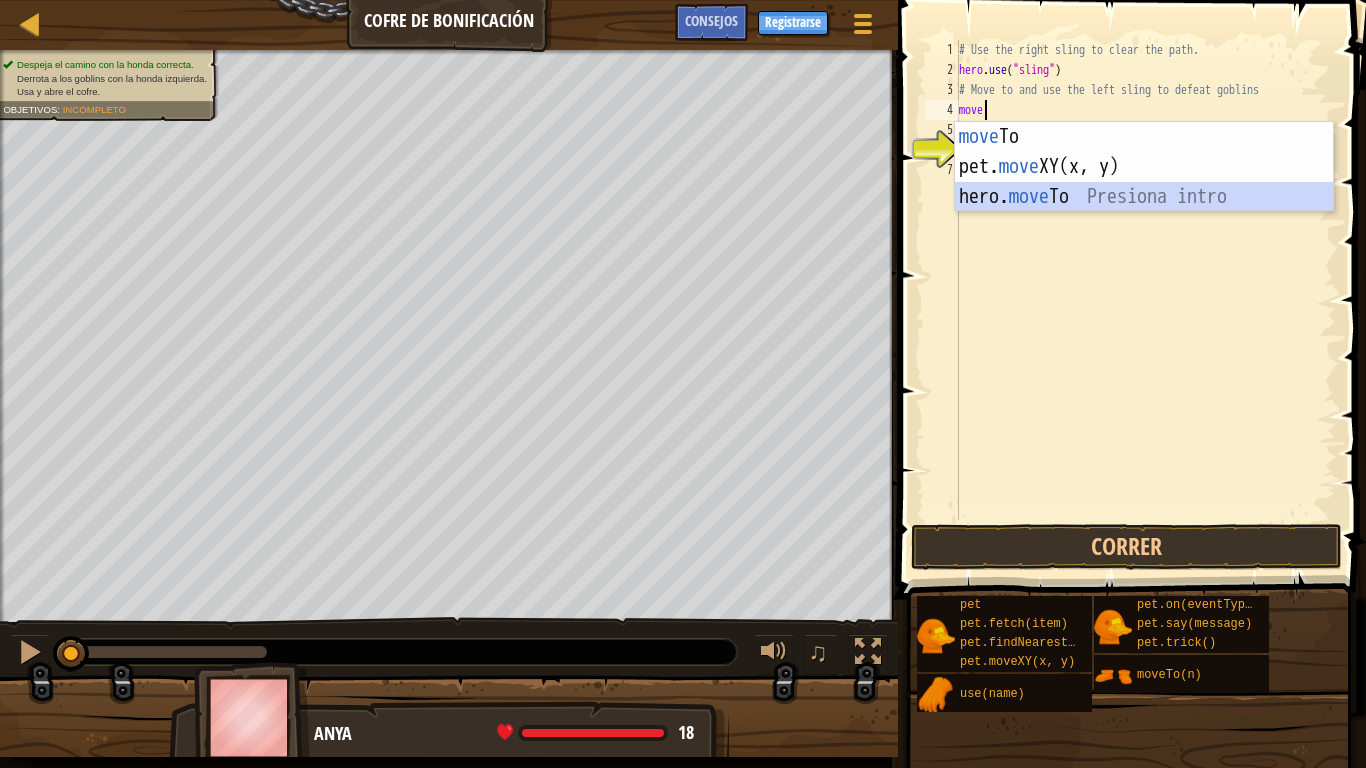 click on "move To Presiona intro pet. move XY(x, y) Presiona intro hero. move To Presiona intro" at bounding box center (1144, 197) 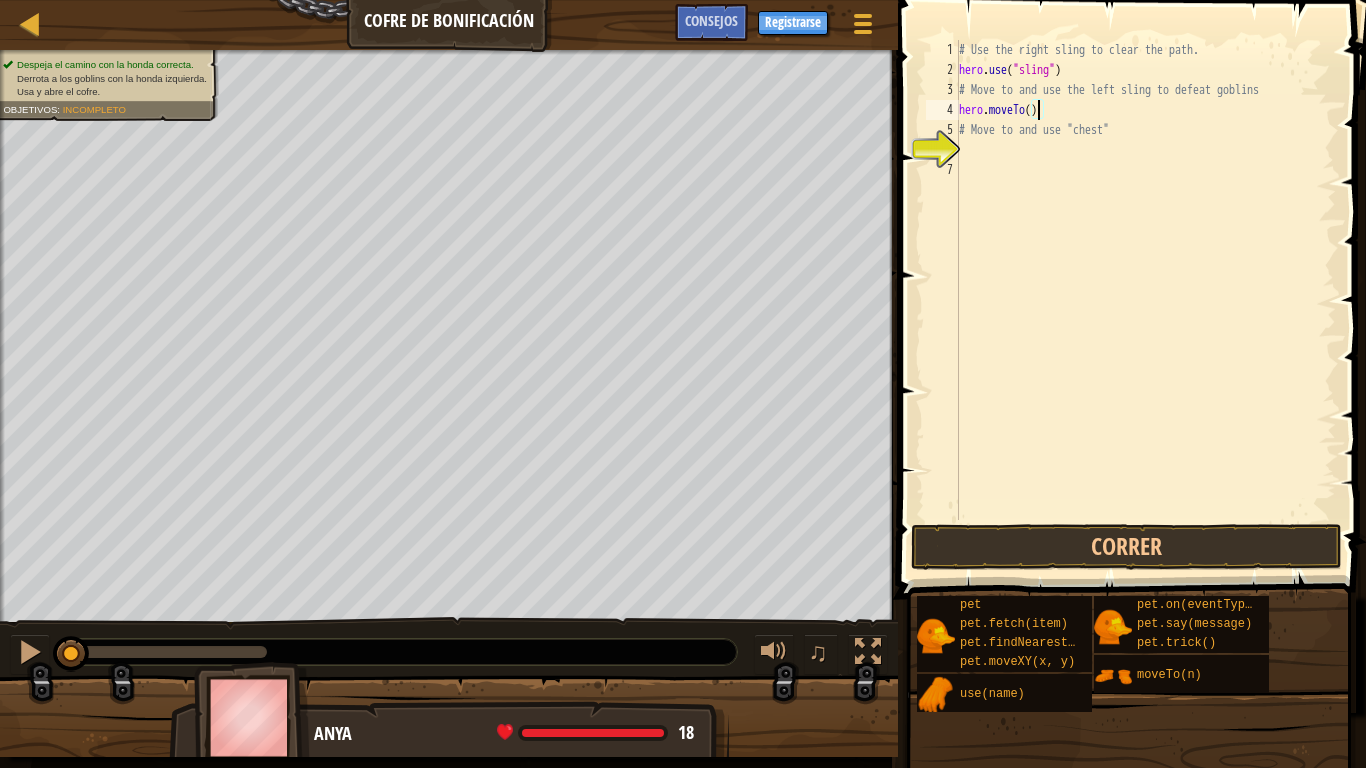 type on "hero.moveTo(3)" 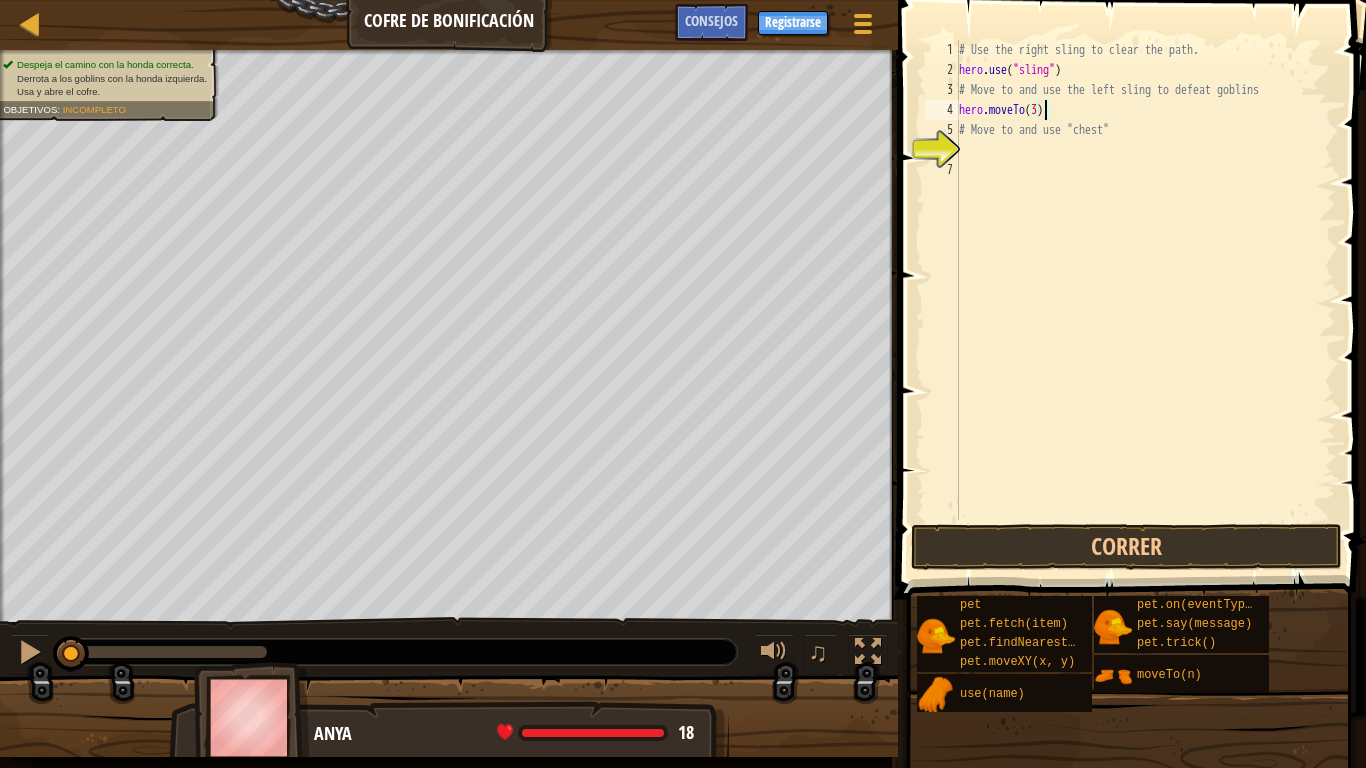 scroll, scrollTop: 9, scrollLeft: 6, axis: both 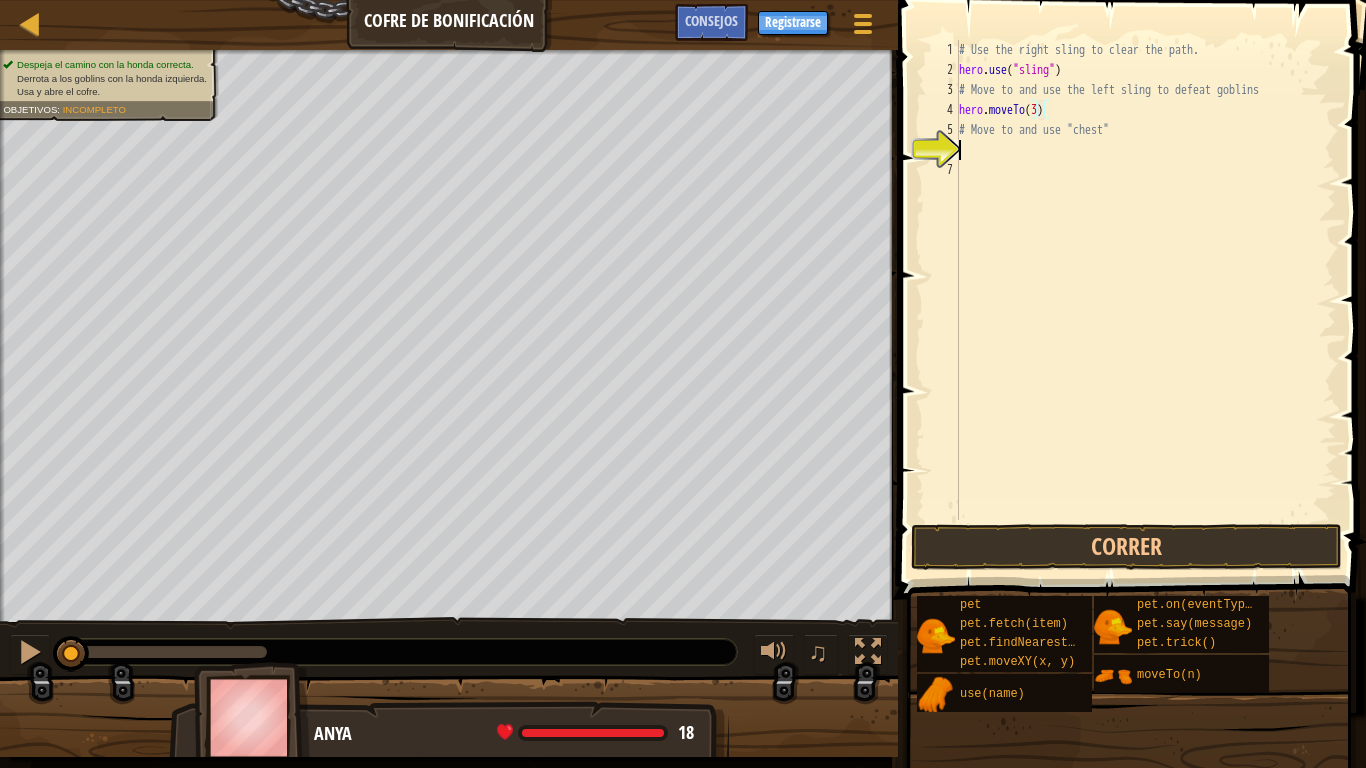 click on "# Use the right sling to clear the path. hero . use ( "sling" ) # Move to and use the left sling to defeat goblins hero . moveTo ( 3 ) # Move to and use "chest"" at bounding box center [1145, 300] 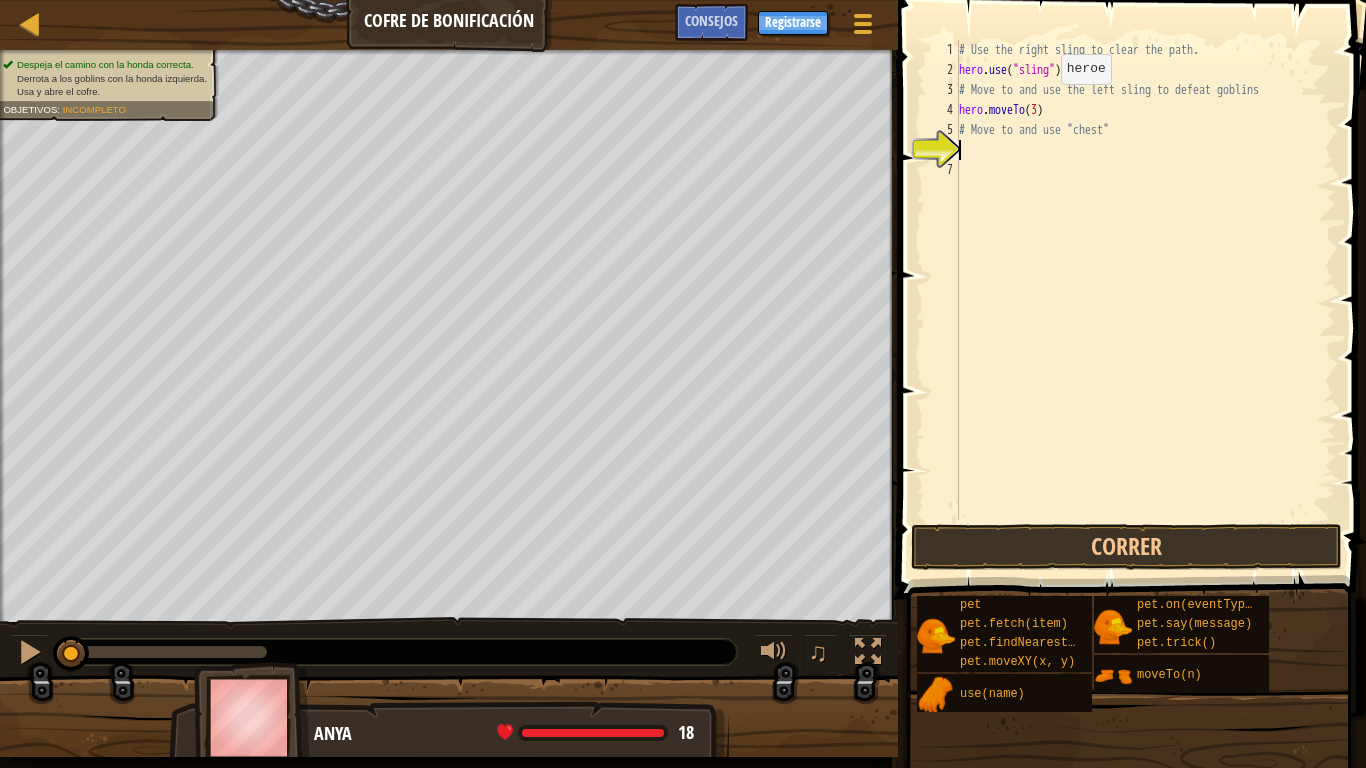 click on "# Use the right sling to clear the path. hero . use ( "sling" ) # Move to and use the left sling to defeat goblins hero . moveTo ( 3 ) # Move to and use "chest"" at bounding box center (1145, 300) 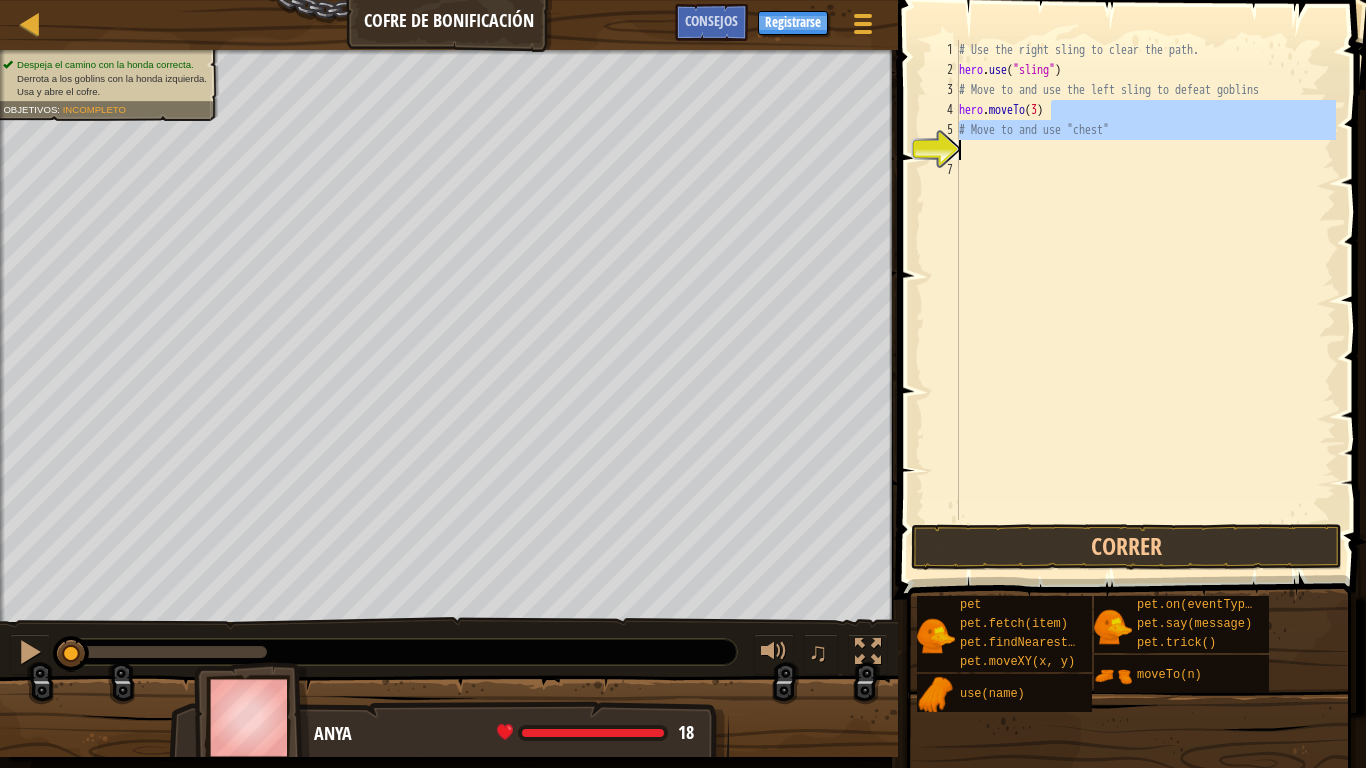 drag, startPoint x: 1032, startPoint y: 105, endPoint x: 1172, endPoint y: 148, distance: 146.45477 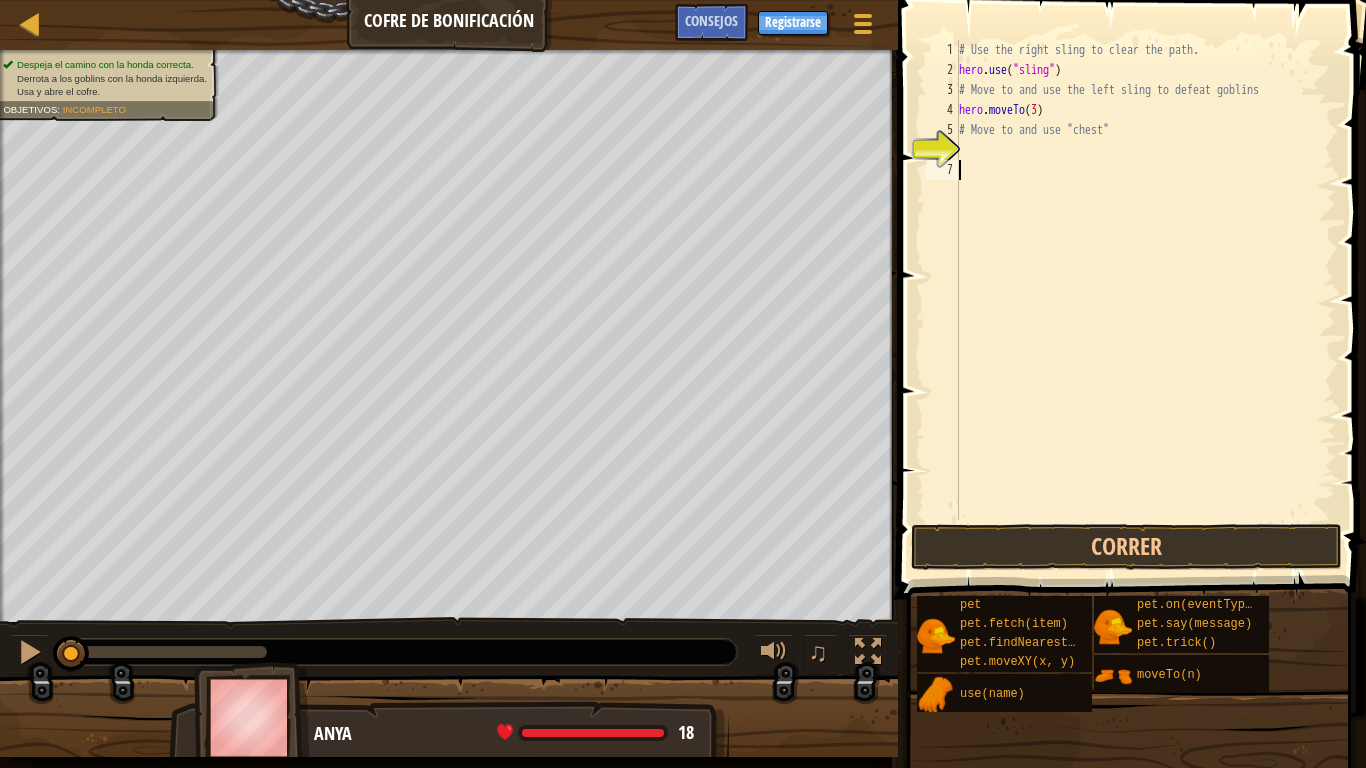 click on "# Use the right sling to clear the path. hero . use ( "sling" ) # Move to and use the left sling to defeat goblins hero . moveTo ( 3 ) # Move to and use "chest"" at bounding box center [1145, 300] 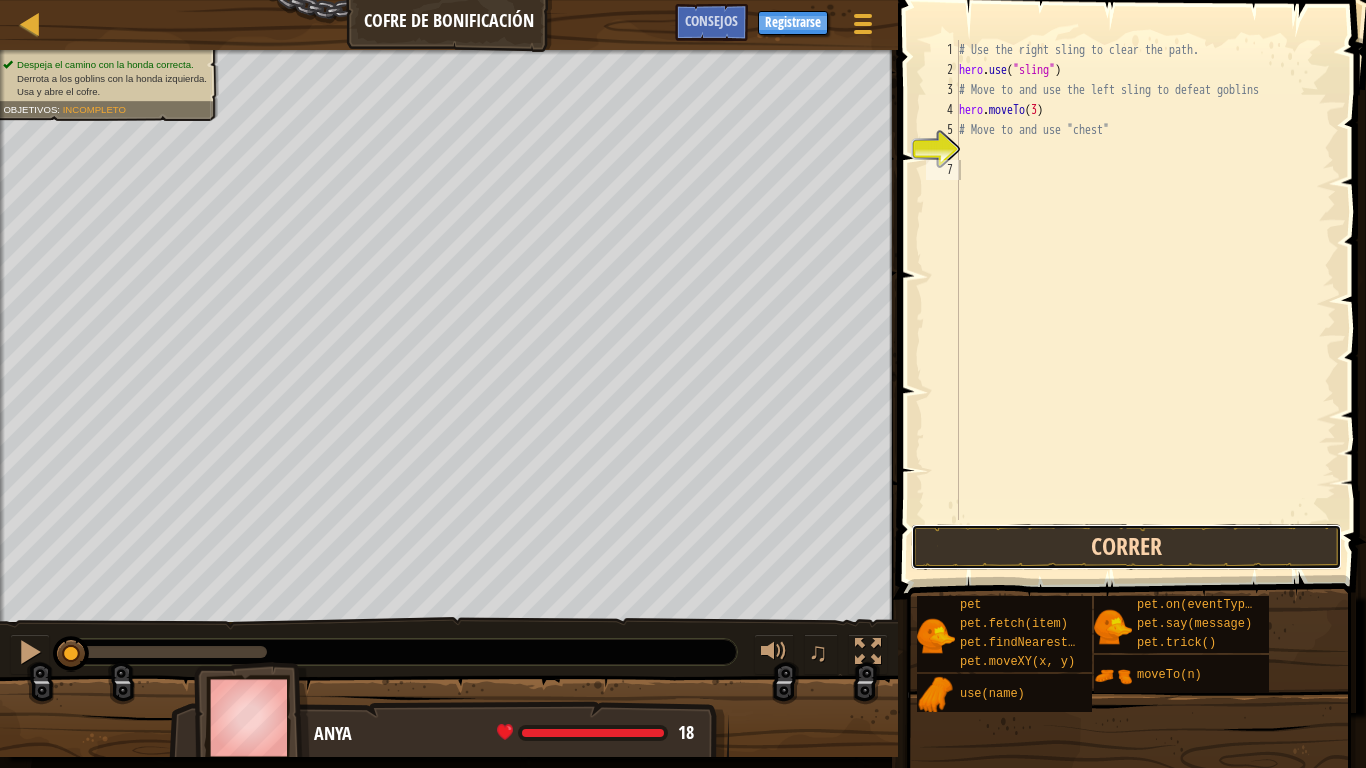 click on "Correr" at bounding box center (1126, 547) 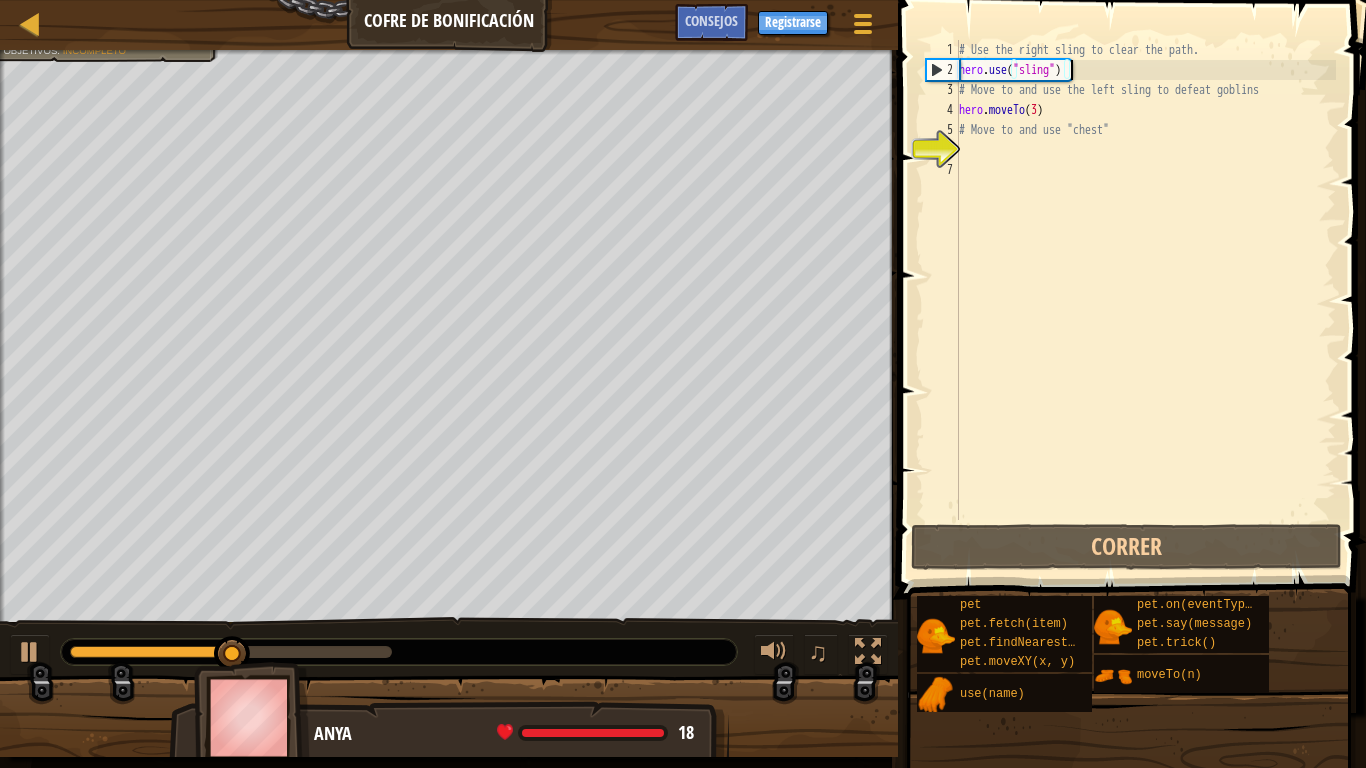 click on "# Use the right sling to clear the path. hero . use ( "sling" ) # Move to and use the left sling to defeat goblins hero . moveTo ( 3 ) # Move to and use "chest"" at bounding box center [1145, 300] 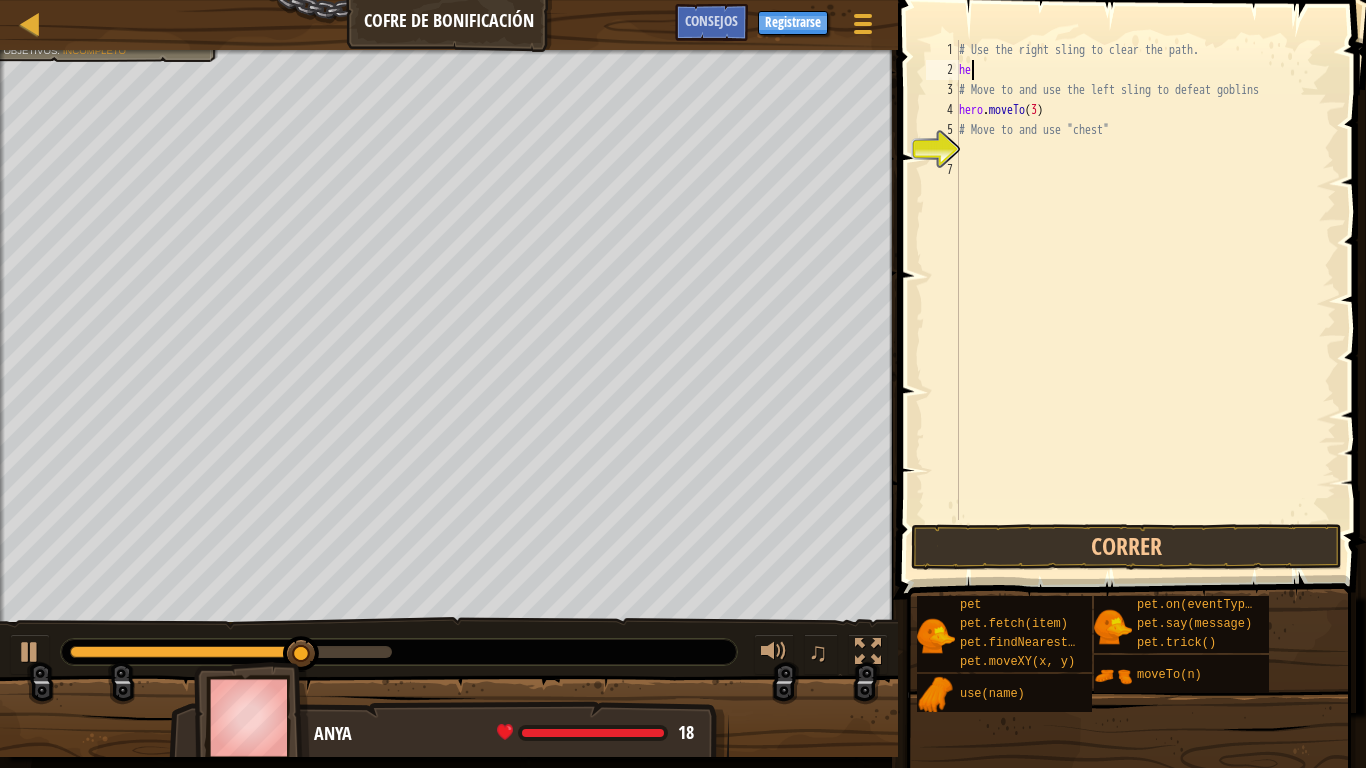 type on "h" 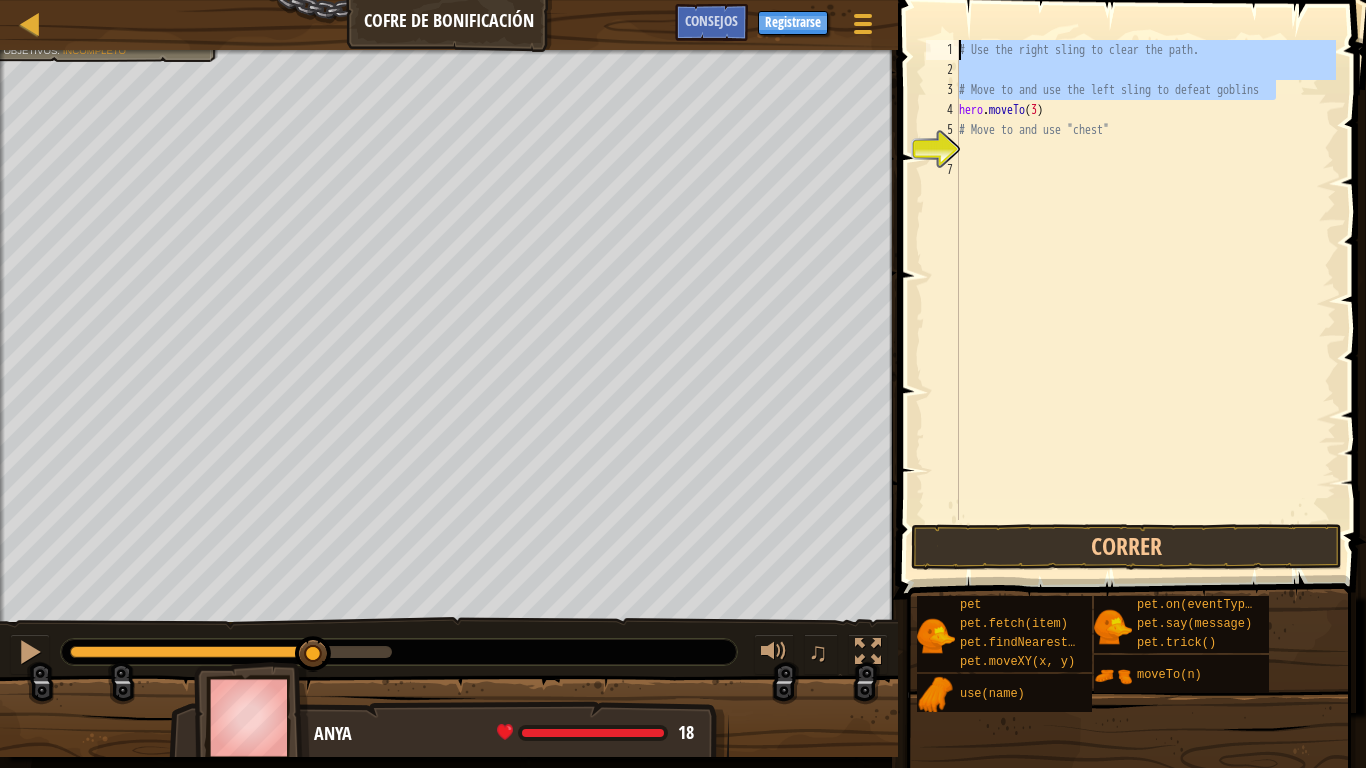 drag, startPoint x: 1274, startPoint y: 85, endPoint x: 967, endPoint y: 30, distance: 311.8878 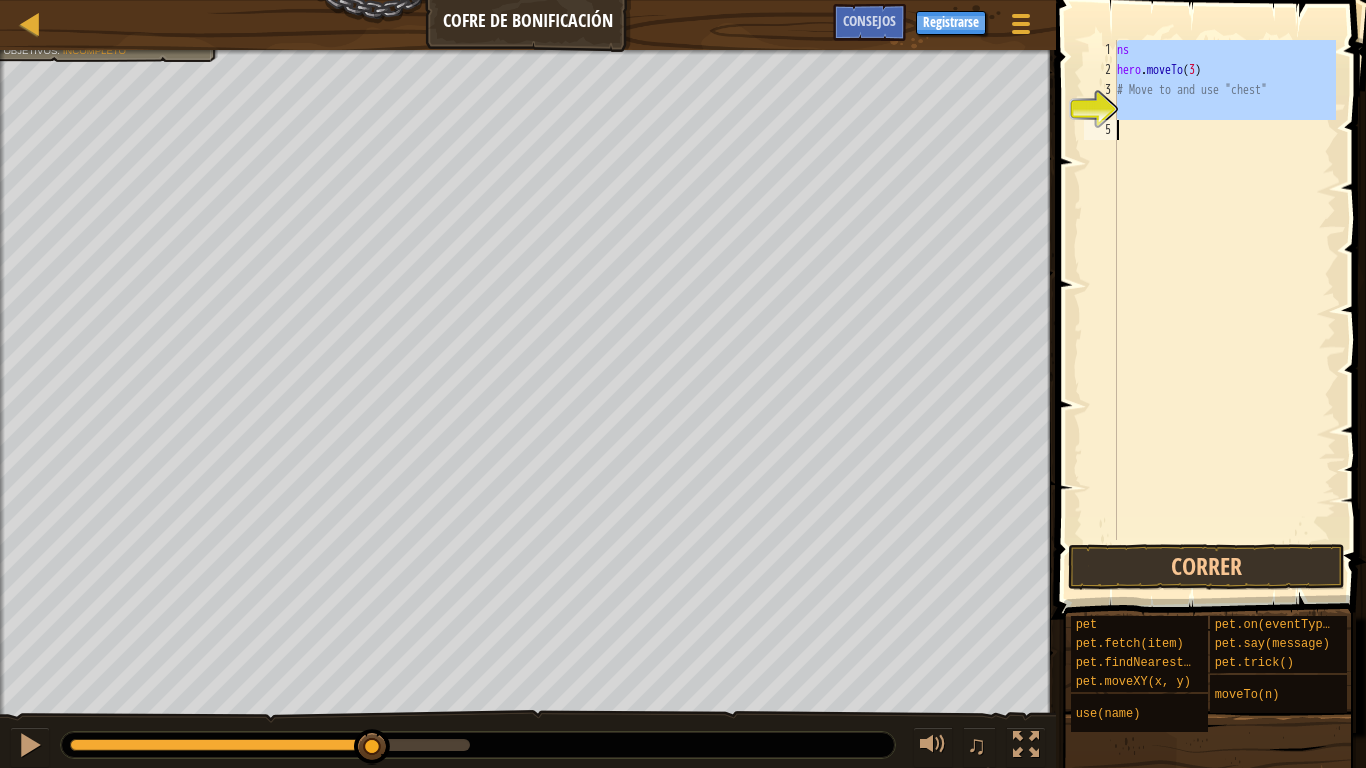 drag, startPoint x: 1114, startPoint y: 41, endPoint x: 1176, endPoint y: 186, distance: 157.69908 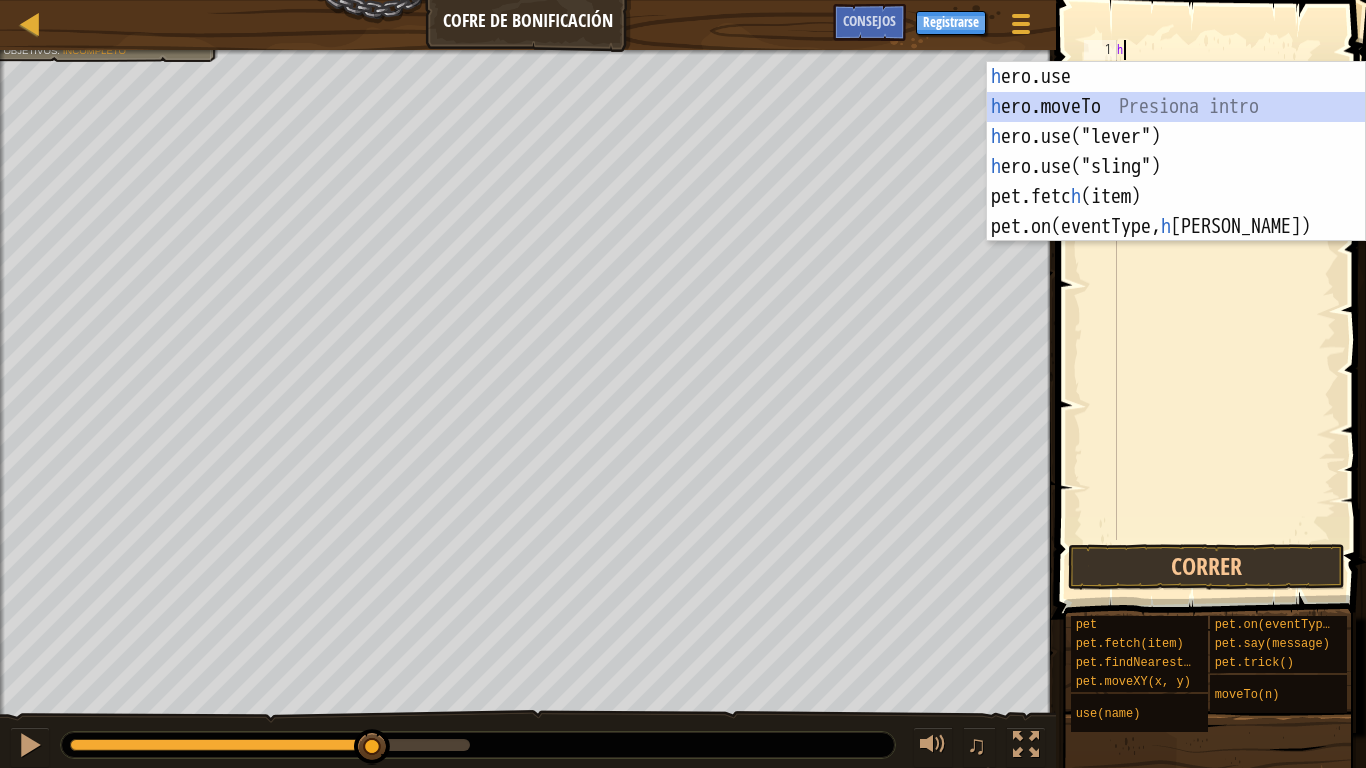 click on "h ero.use Presiona intro h ero.moveTo Presiona intro h ero.use("lever") Presiona intro h ero.use("sling") Presiona intro pet.fetc h (item) Presiona intro pet.on(eventType,  h andler) Presiona intro" at bounding box center (1176, 182) 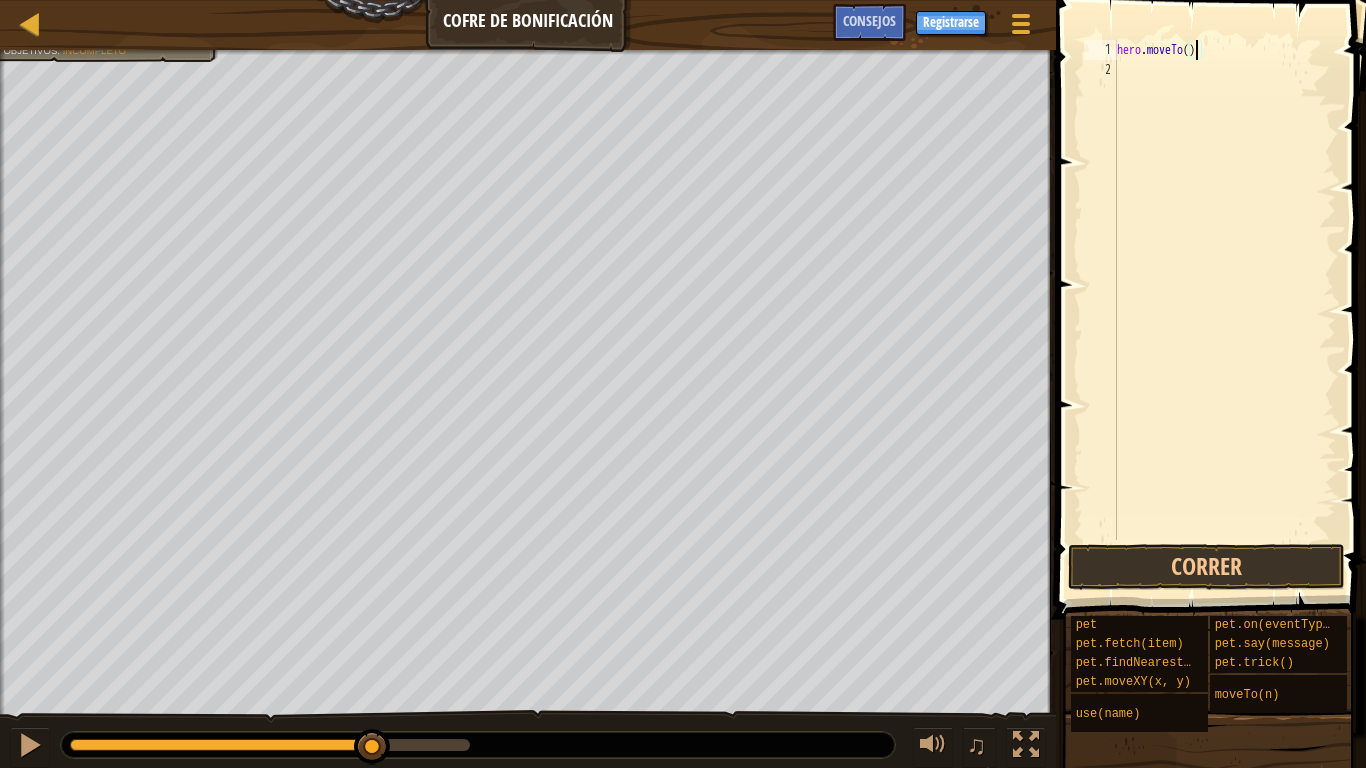 type on "hero.moveTo(3)" 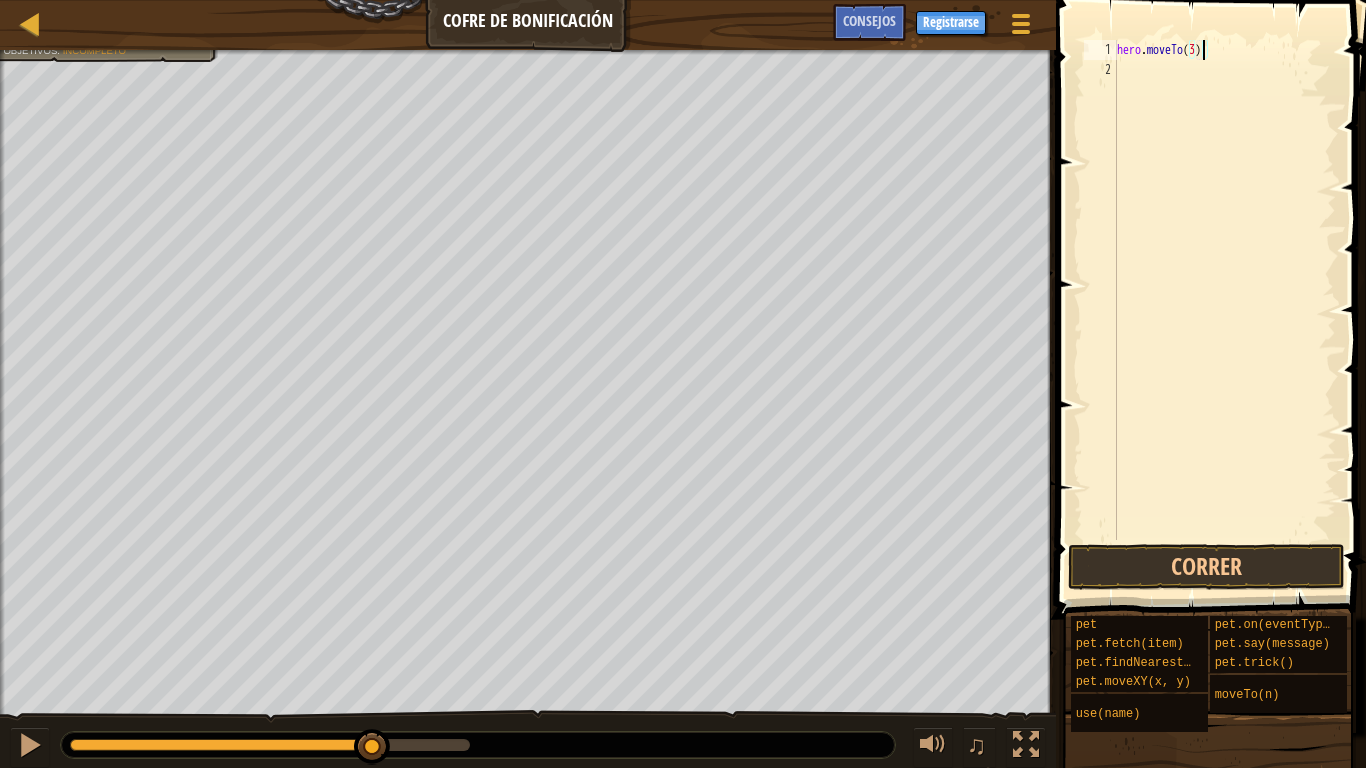 scroll, scrollTop: 9, scrollLeft: 7, axis: both 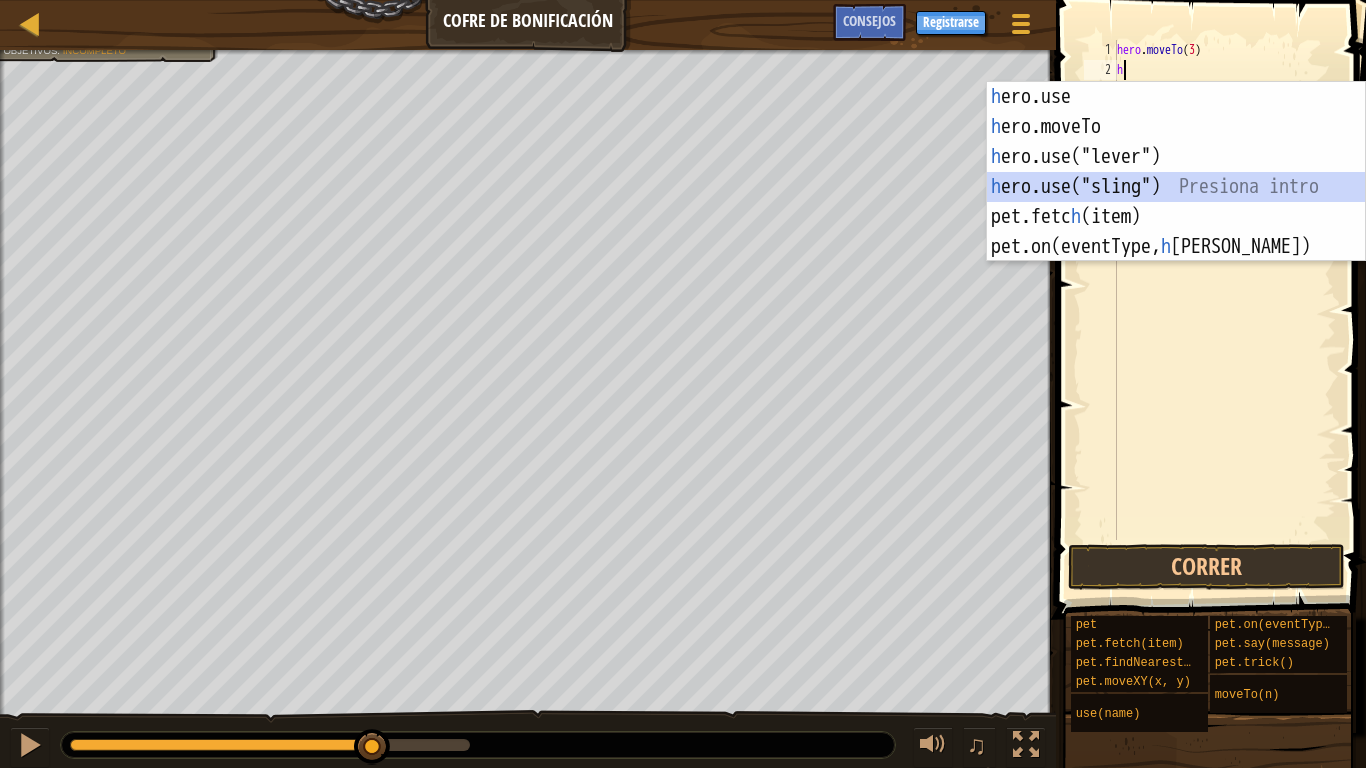 click on "h ero.use Presiona intro h ero.moveTo Presiona intro h ero.use("lever") Presiona intro h ero.use("sling") Presiona intro pet.fetc h (item) Presiona intro pet.on(eventType,  h andler) Presiona intro" at bounding box center (1176, 202) 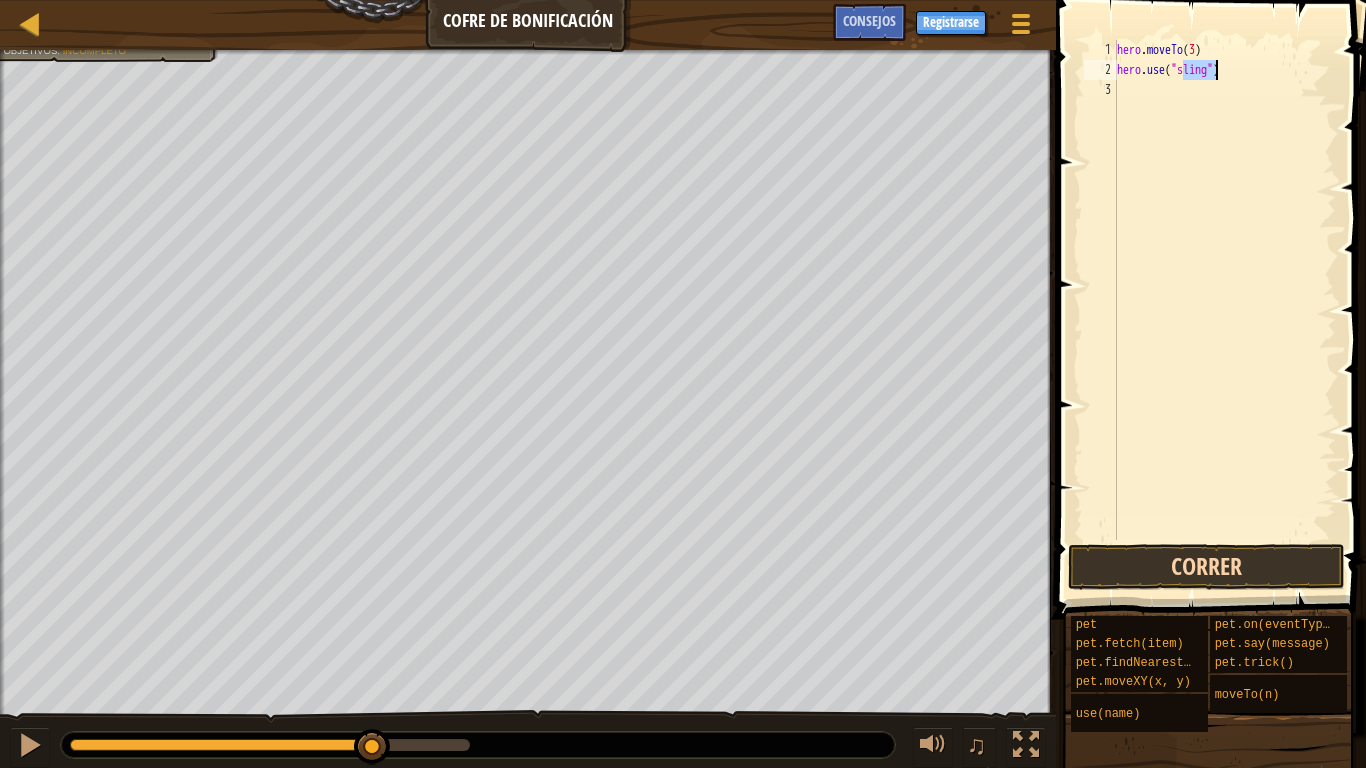 type on "hero.use("sling")" 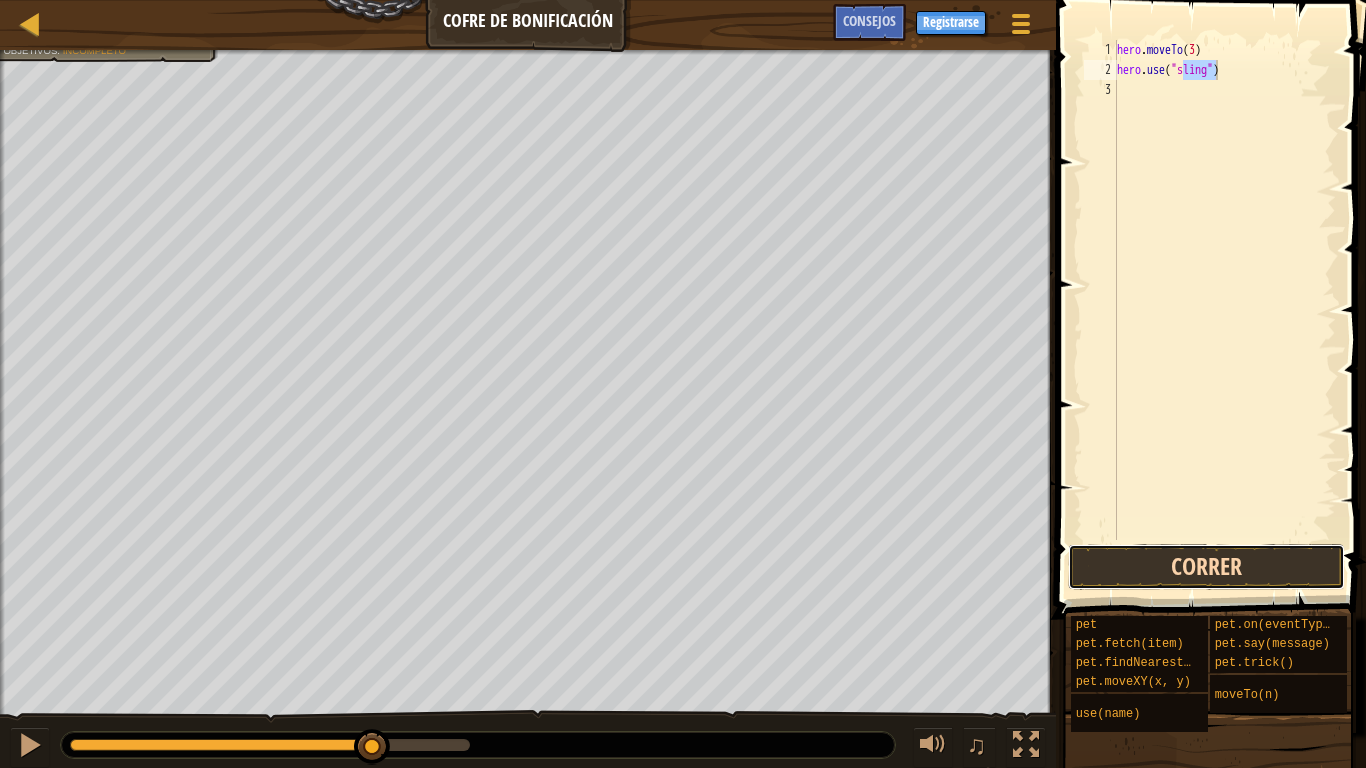 click on "Correr" at bounding box center (1206, 567) 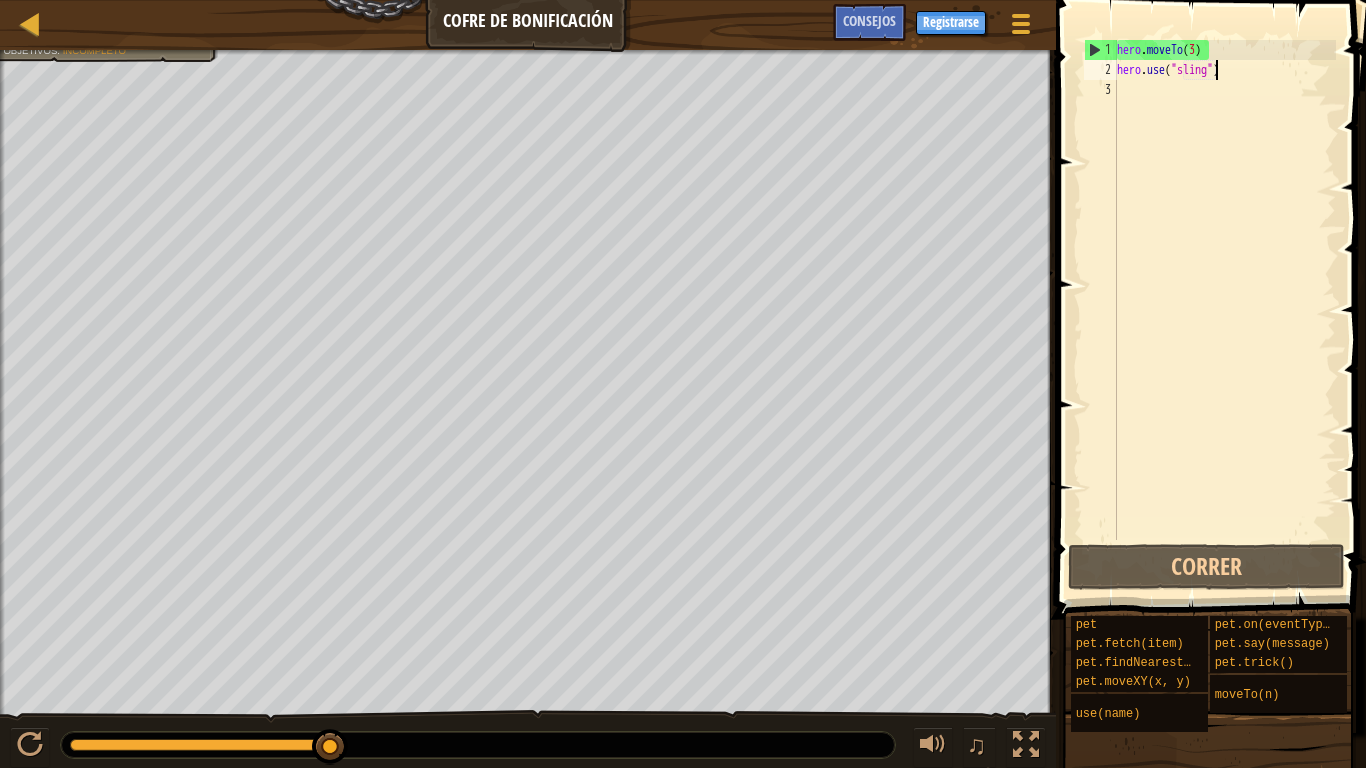 click on "hero . moveTo ( 3 ) hero . use ( "sling" )" at bounding box center (1224, 310) 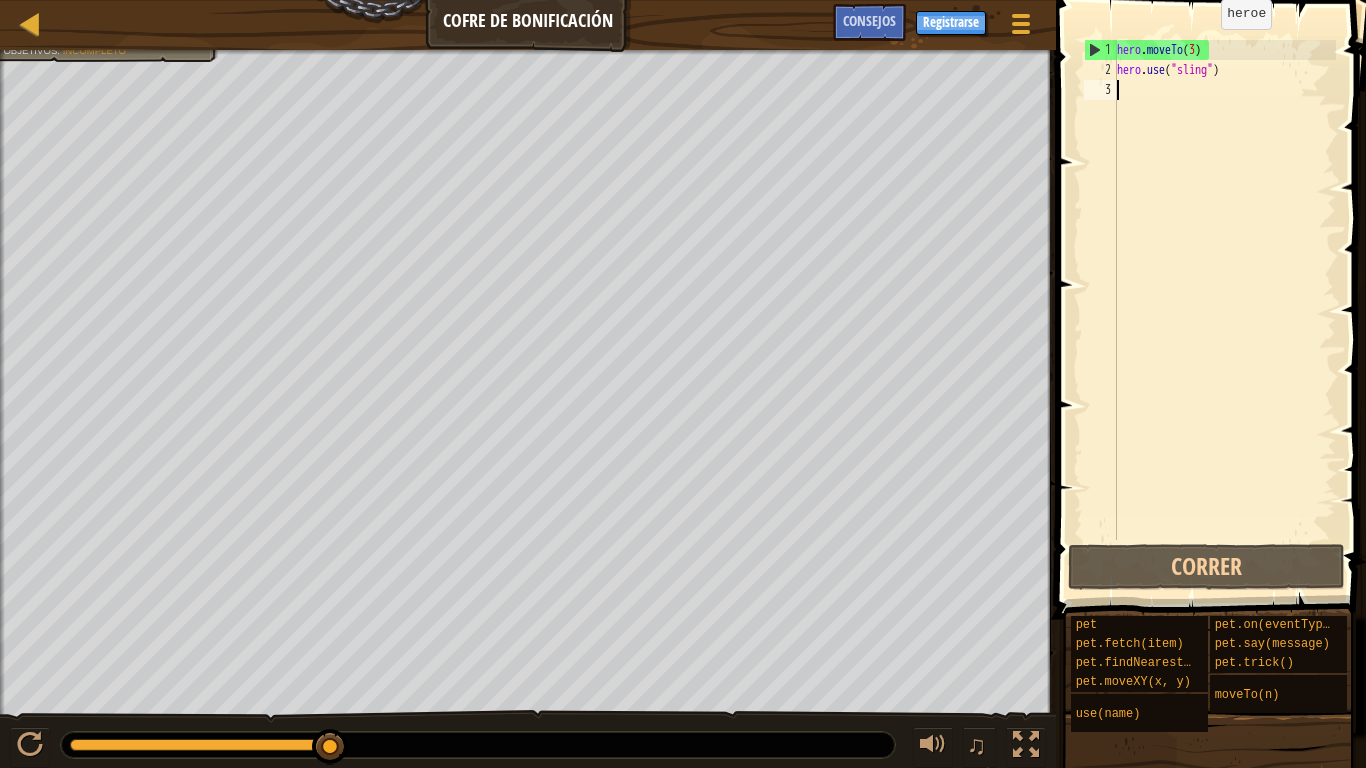 click on "hero . moveTo ( 3 ) hero . use ( "sling" )" at bounding box center [1224, 310] 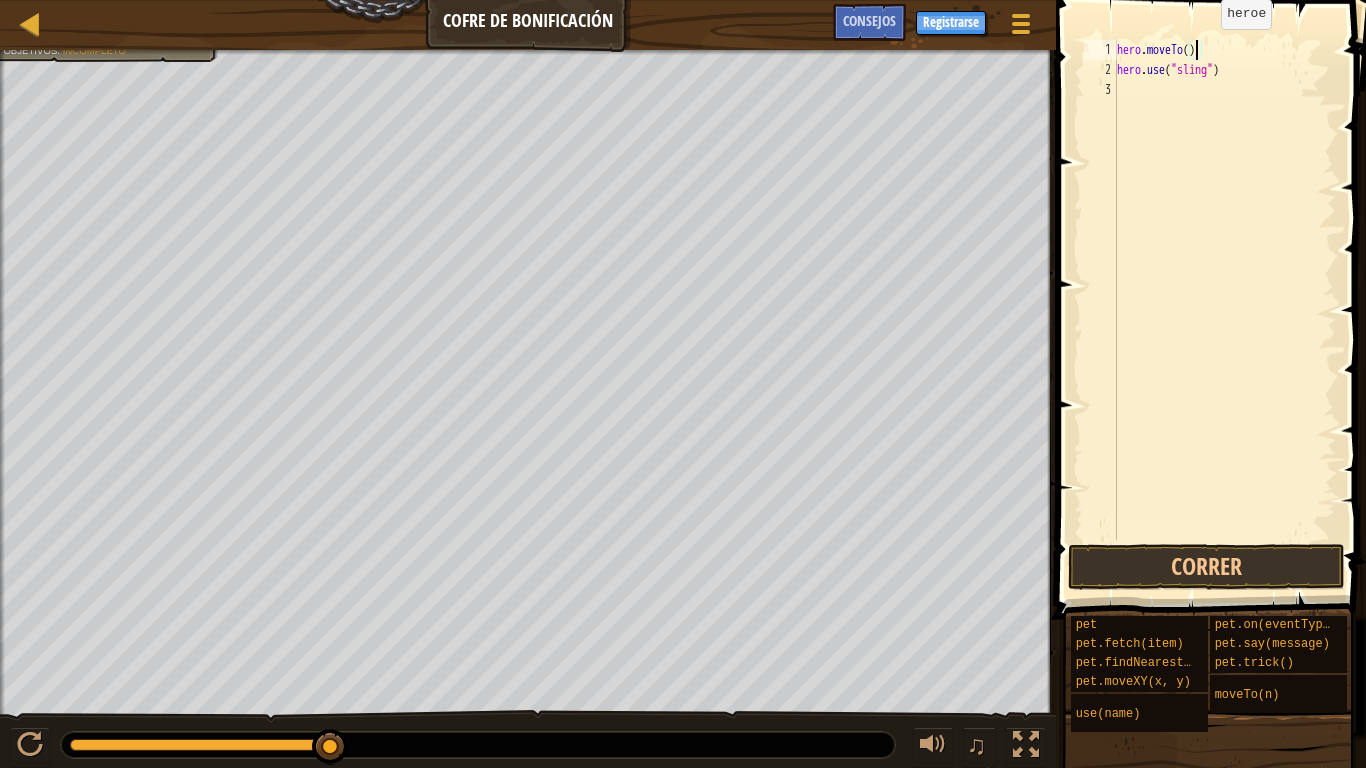type on "hero.moveTo(2)" 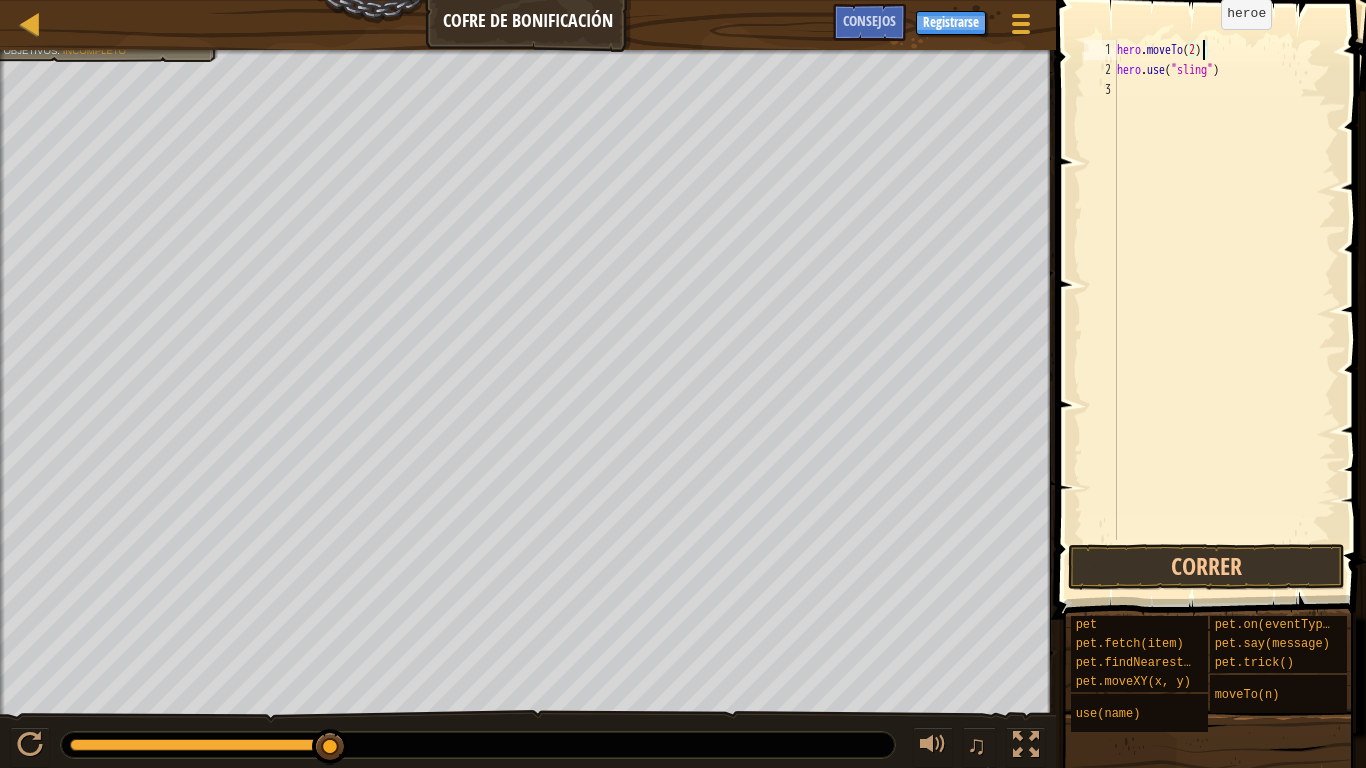 scroll, scrollTop: 9, scrollLeft: 7, axis: both 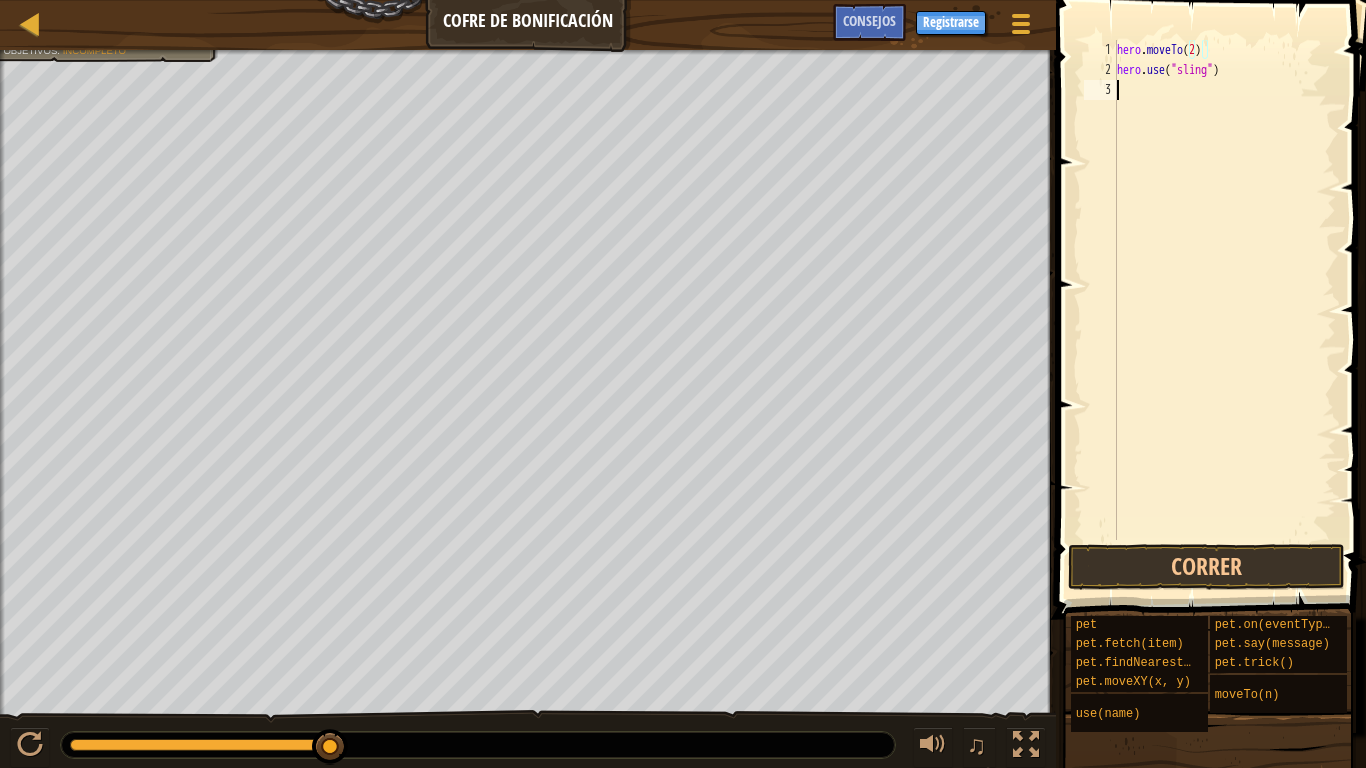 click on "hero . moveTo ( 2 ) hero . use ( "sling" )" at bounding box center [1224, 310] 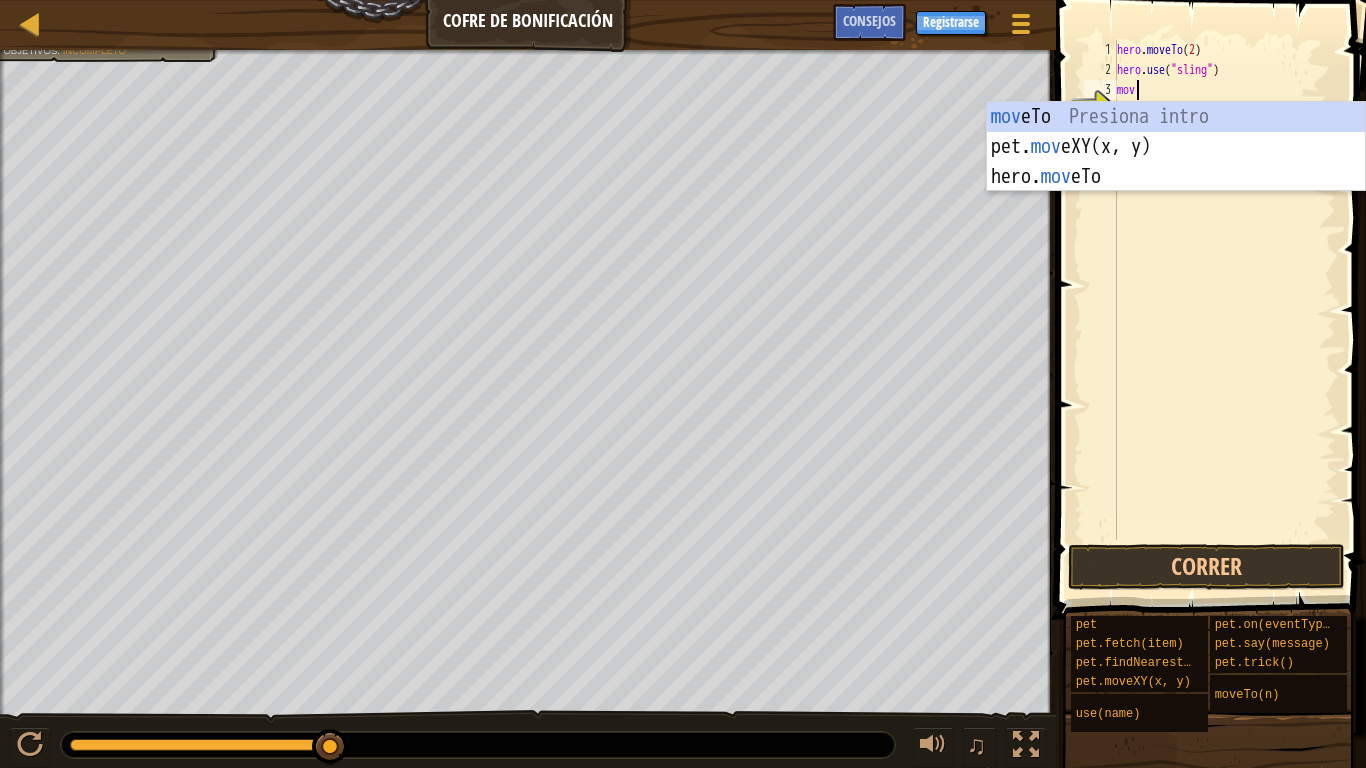 scroll, scrollTop: 9, scrollLeft: 1, axis: both 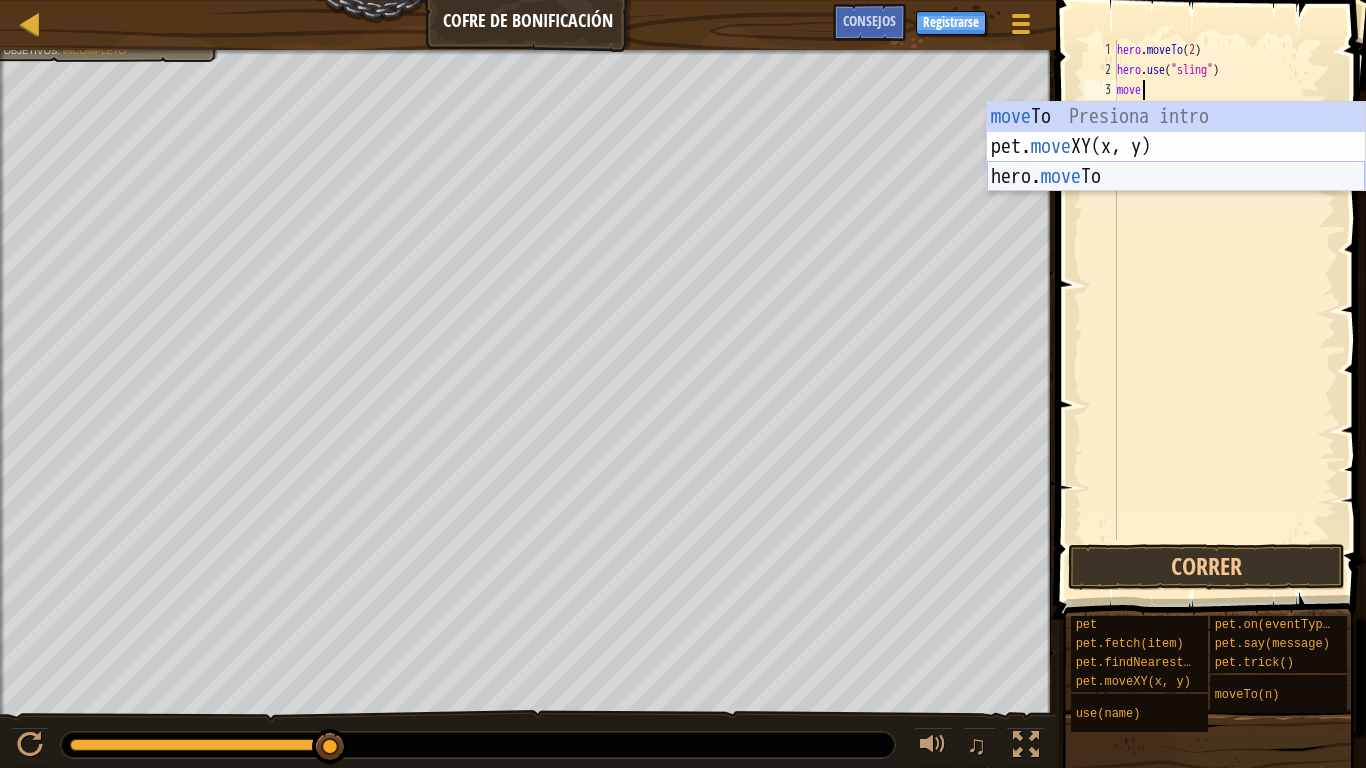 click on "move To Presiona intro pet. move XY(x, y) Presiona intro hero. move To Presiona intro" at bounding box center [1176, 177] 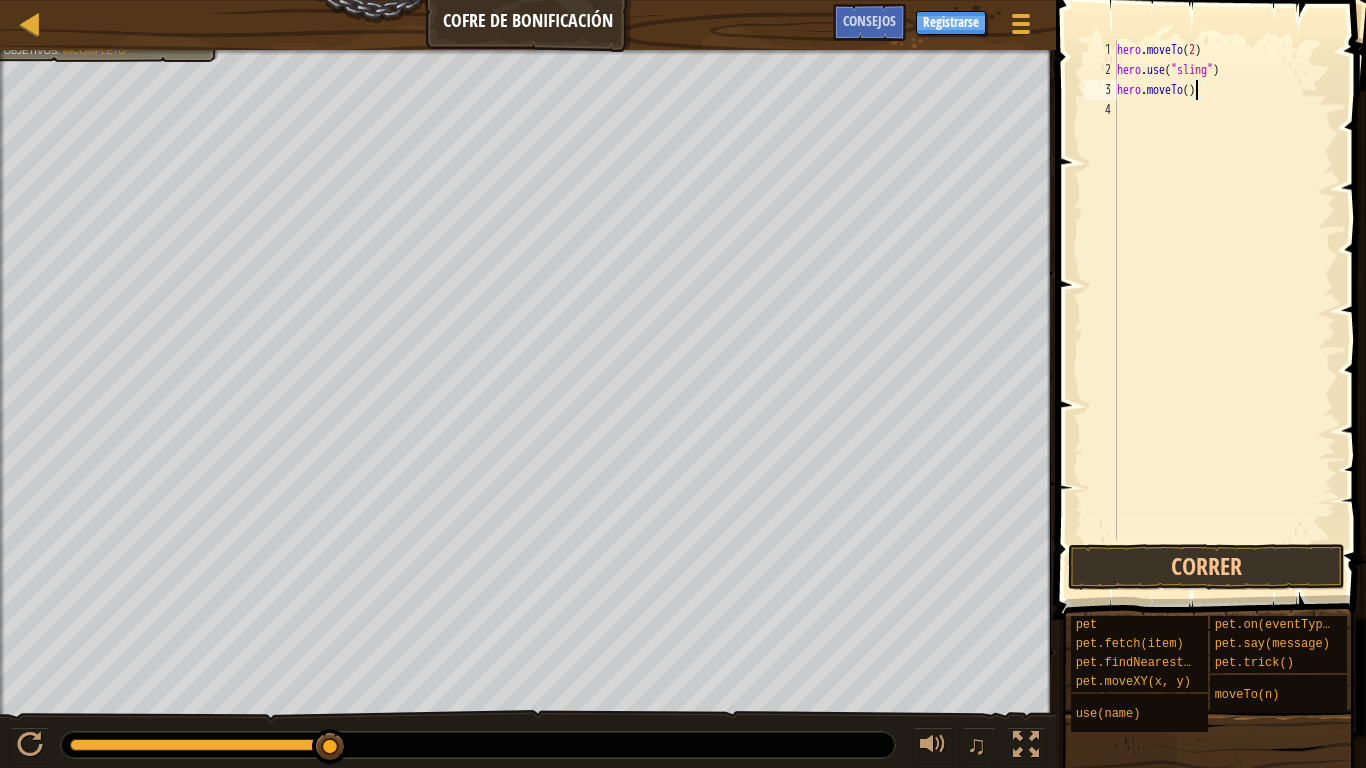 type on "hero.moveTo(3)" 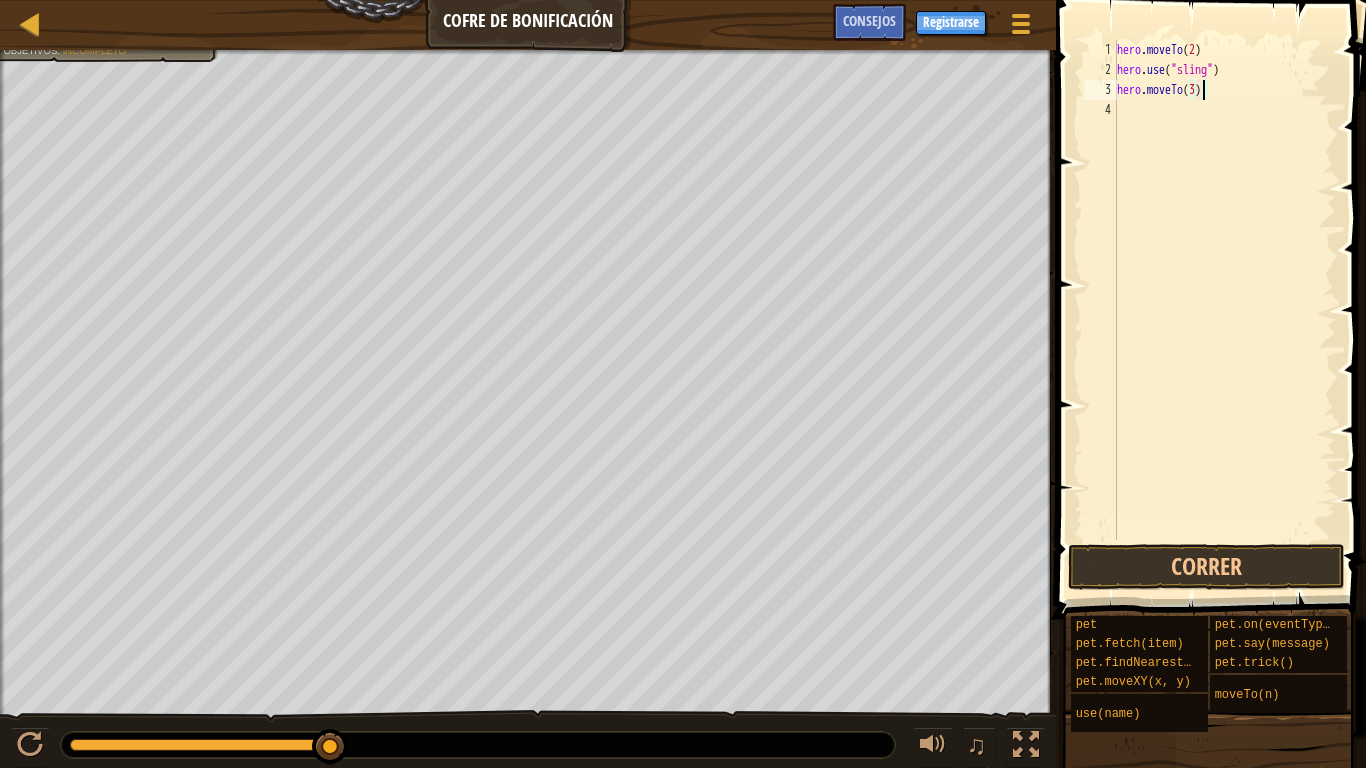 click on "hero . moveTo ( 2 ) hero . use ( "sling" ) hero . moveTo ( 3 )" at bounding box center (1224, 310) 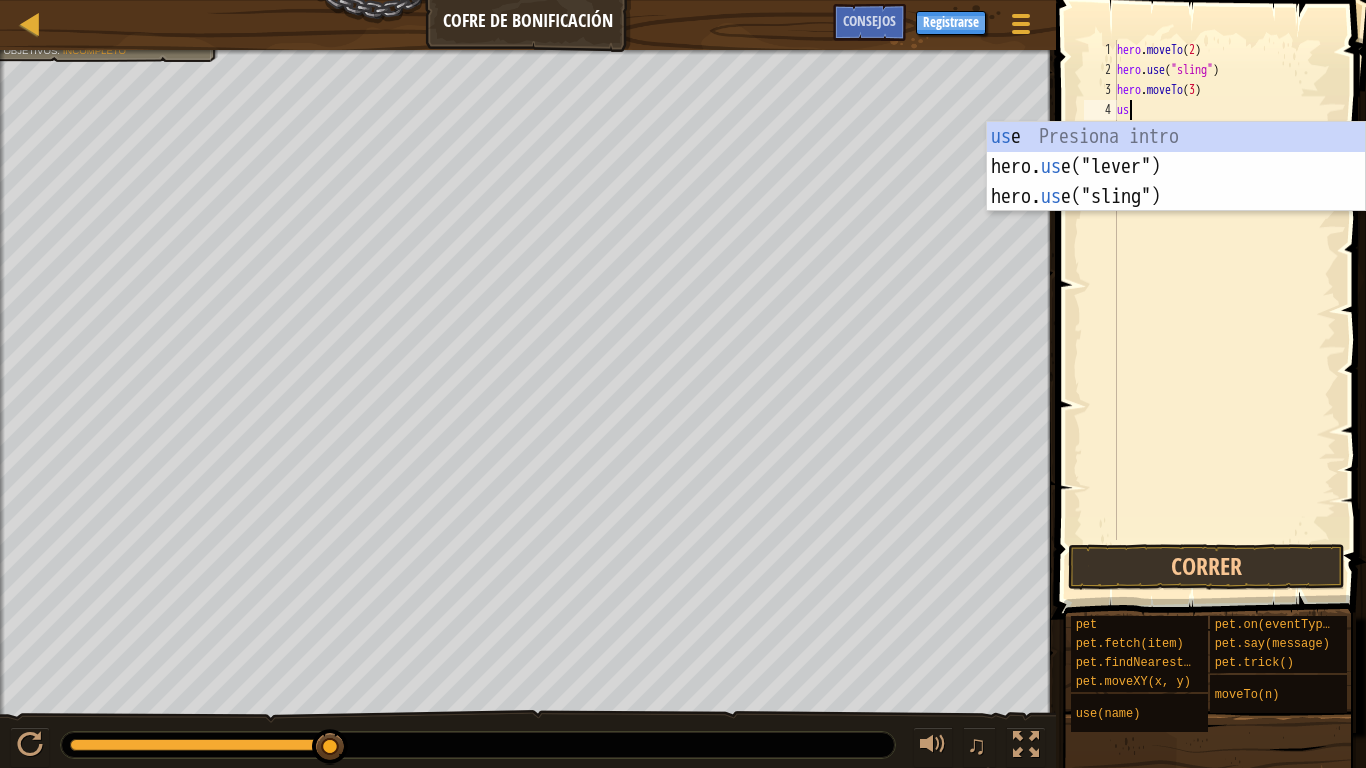 scroll, scrollTop: 9, scrollLeft: 1, axis: both 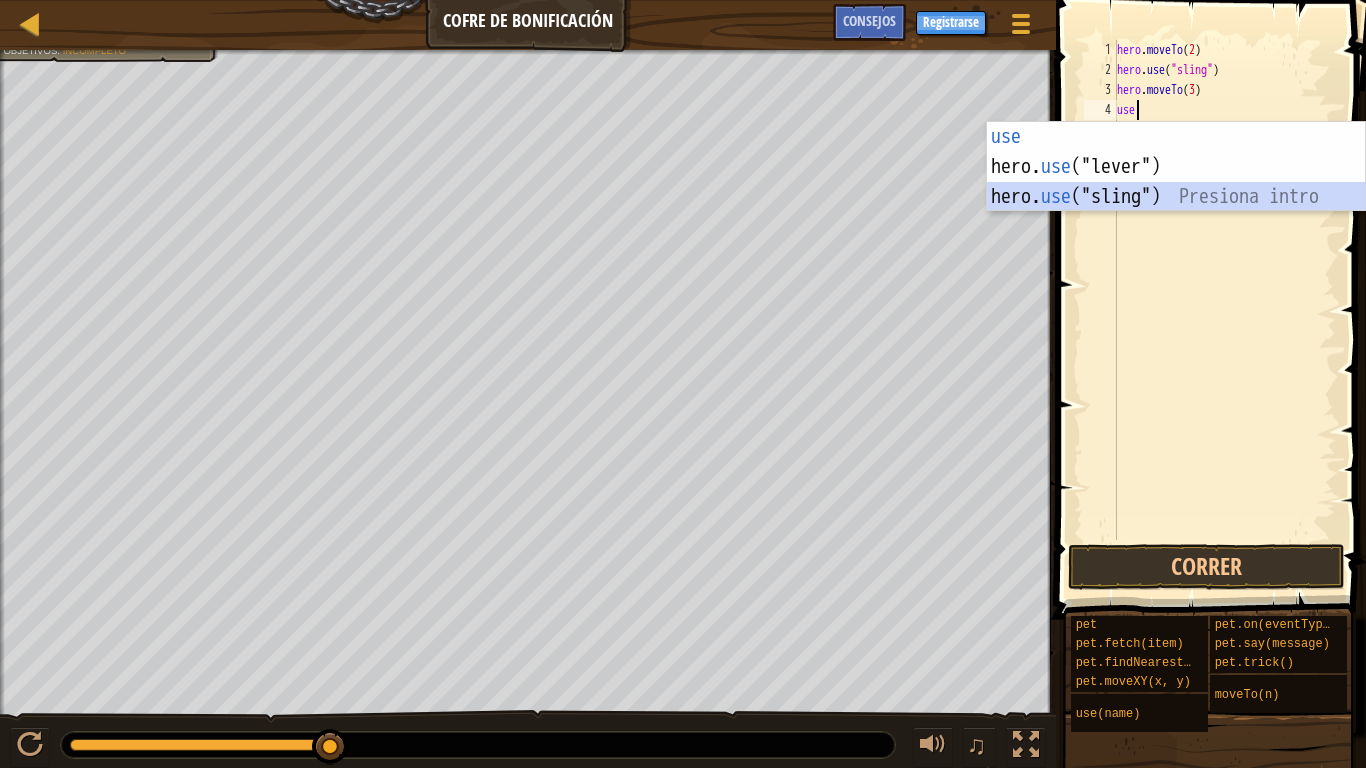 click on "use Presiona intro hero. use ("lever") Presiona intro hero. use ("sling") Presiona intro" at bounding box center [1176, 197] 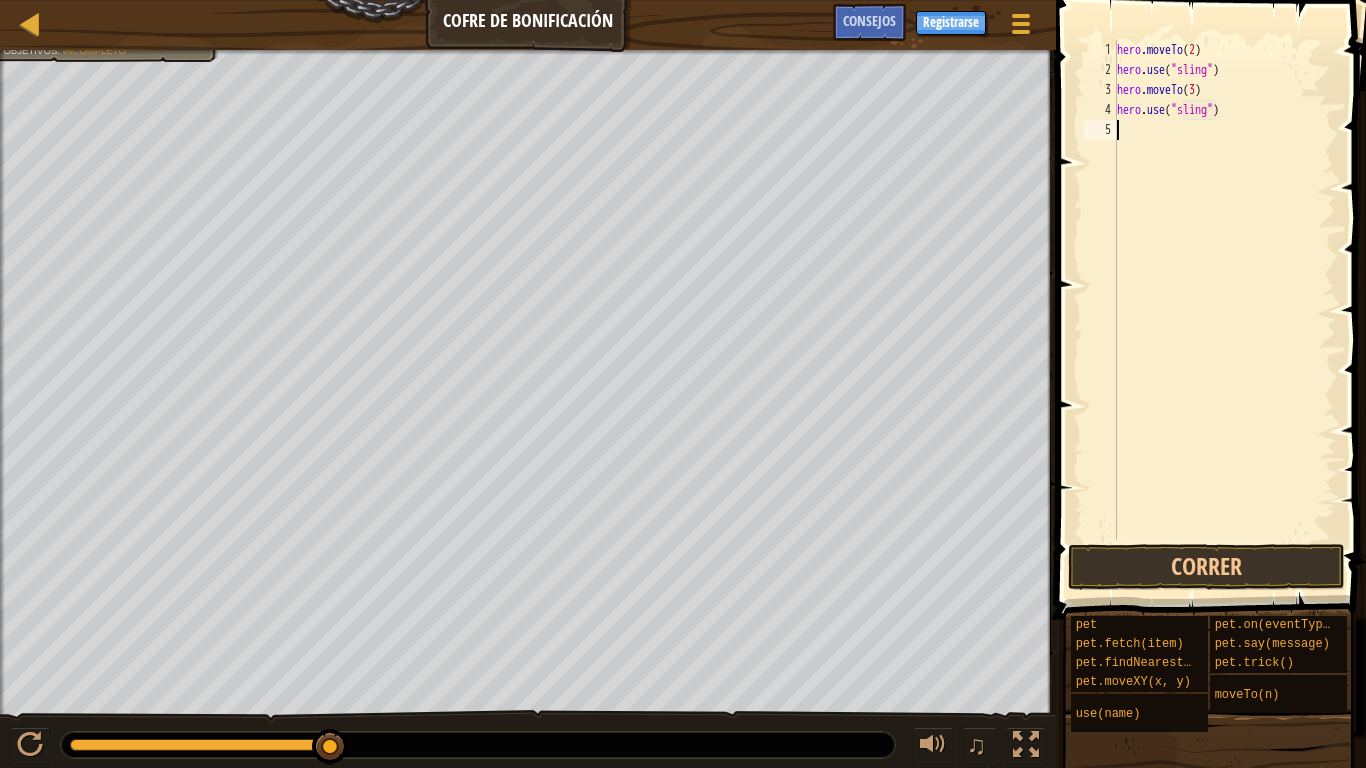 click on "hero . moveTo ( 2 ) hero . use ( "sling" ) hero . moveTo ( 3 ) hero . use ( "sling" )" at bounding box center [1224, 310] 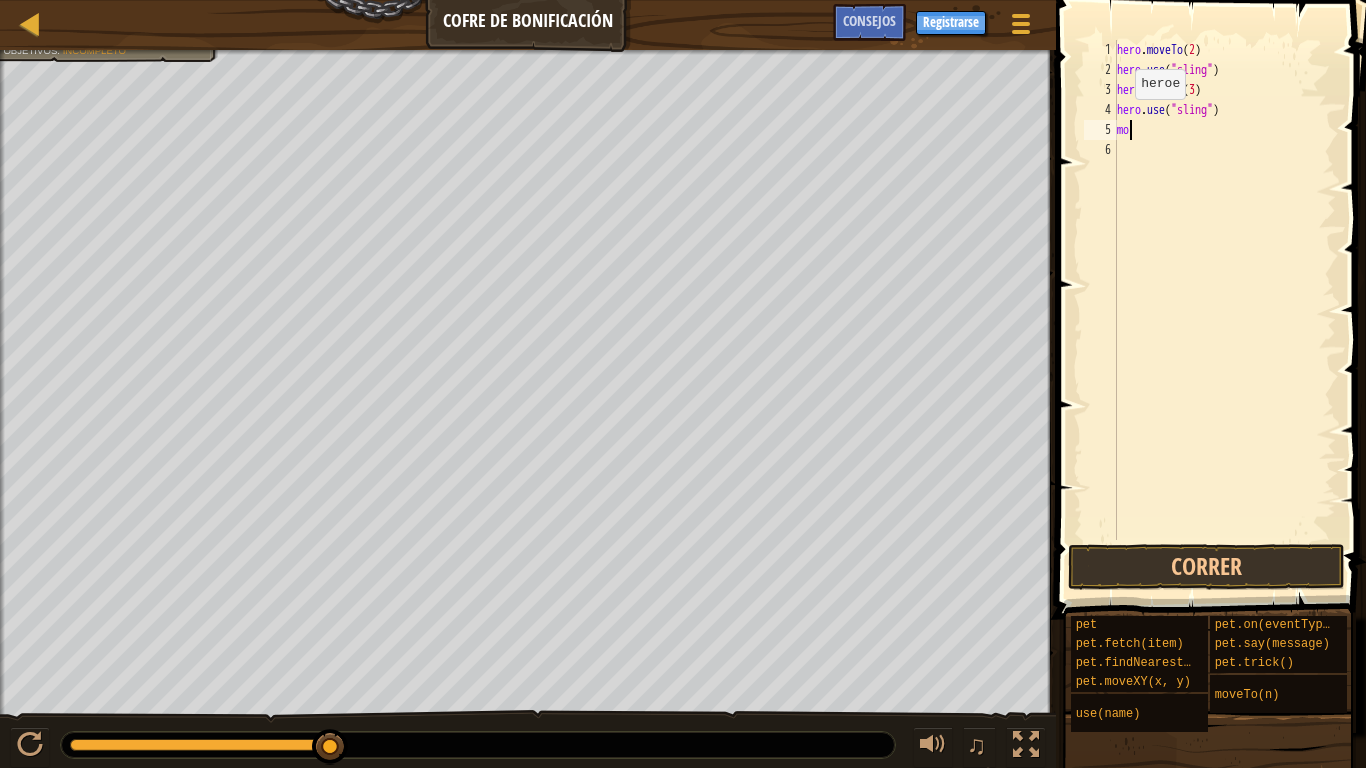 scroll, scrollTop: 9, scrollLeft: 0, axis: vertical 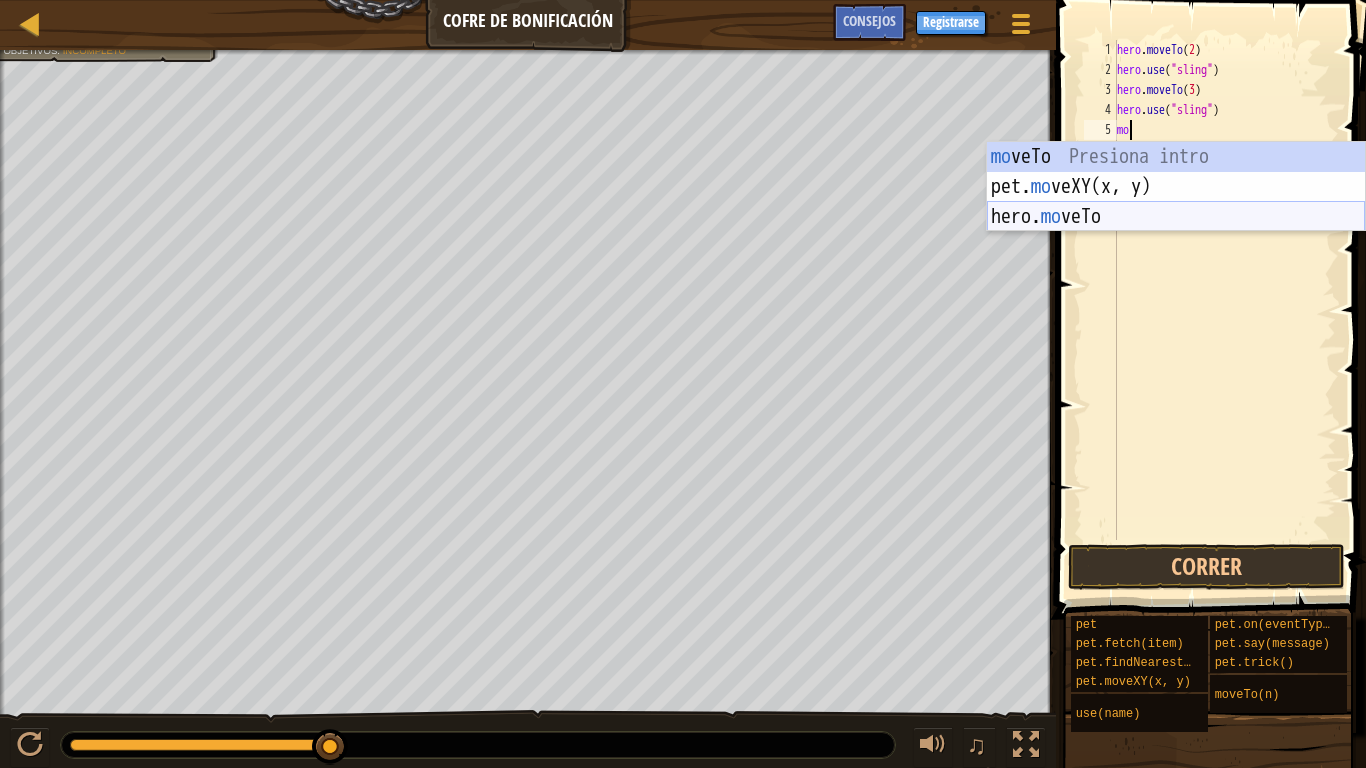 click on "mo veTo Presiona intro pet. mo veXY(x, y) Presiona intro hero. mo veTo Presiona intro" at bounding box center (1176, 217) 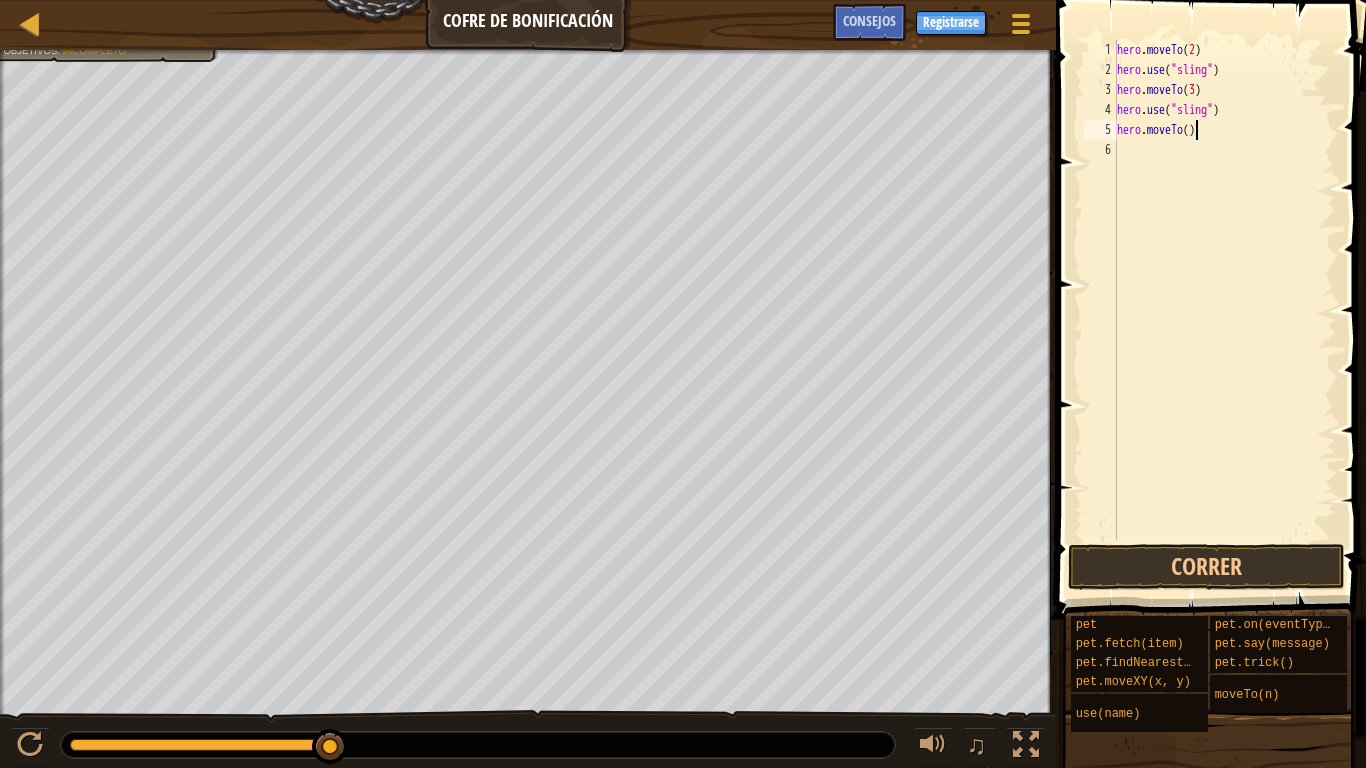 type on "hero.moveTo(4)" 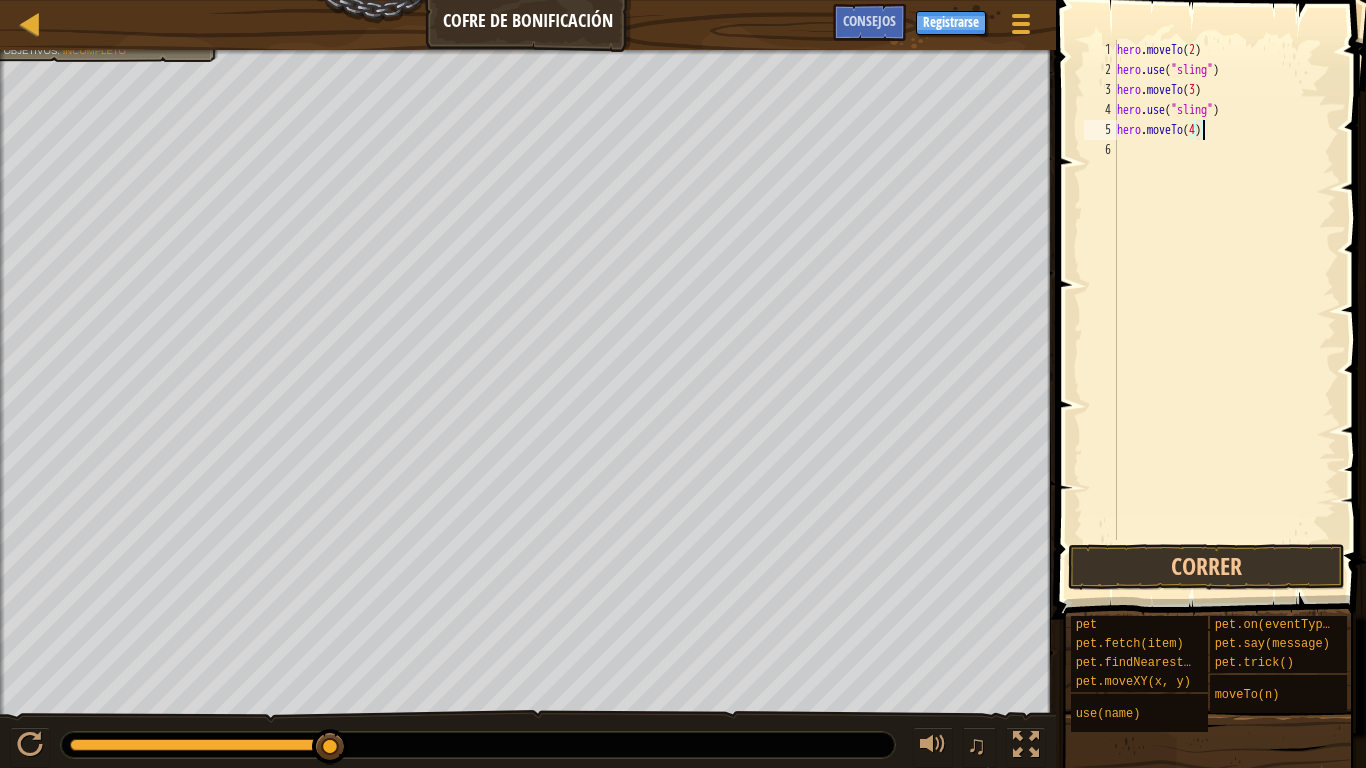 scroll, scrollTop: 9, scrollLeft: 0, axis: vertical 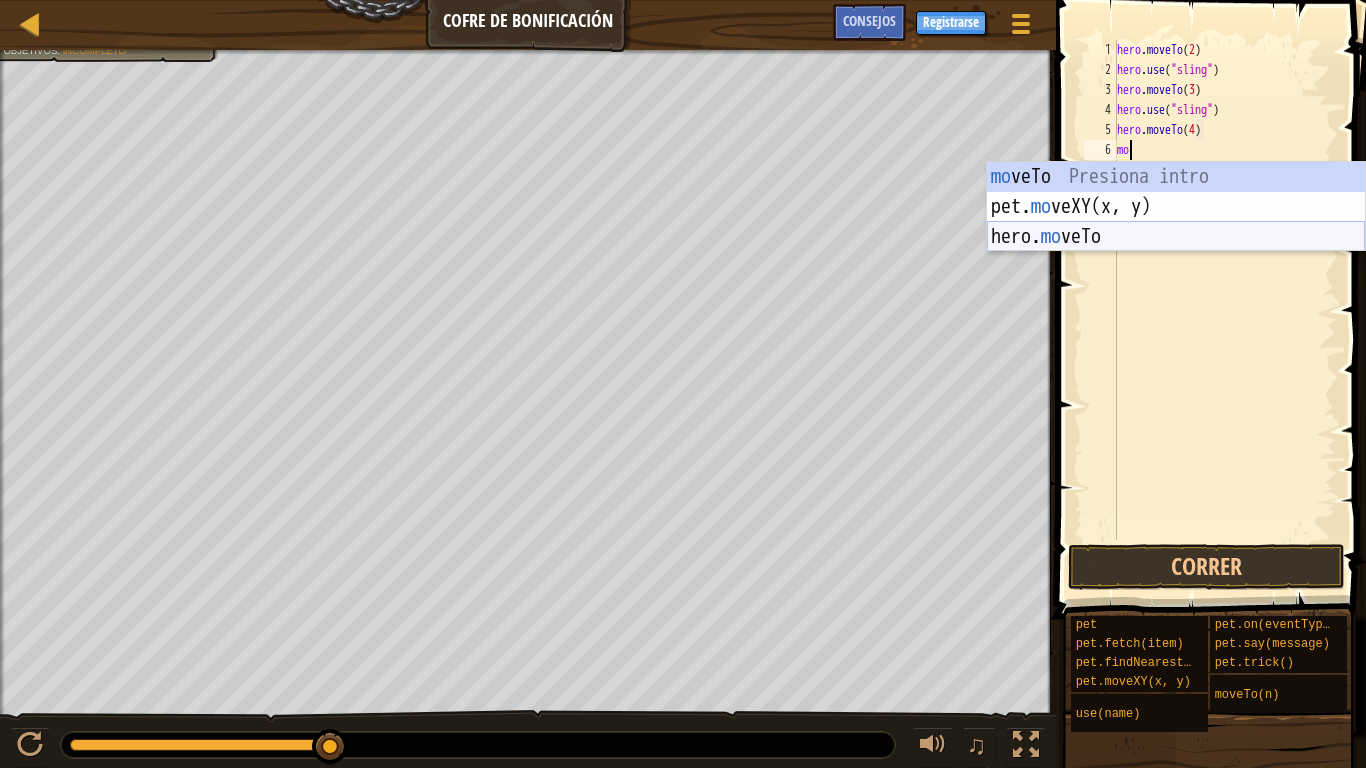 click on "mo veTo Presiona intro pet. mo veXY(x, y) Presiona intro hero. mo veTo Presiona intro" at bounding box center [1176, 237] 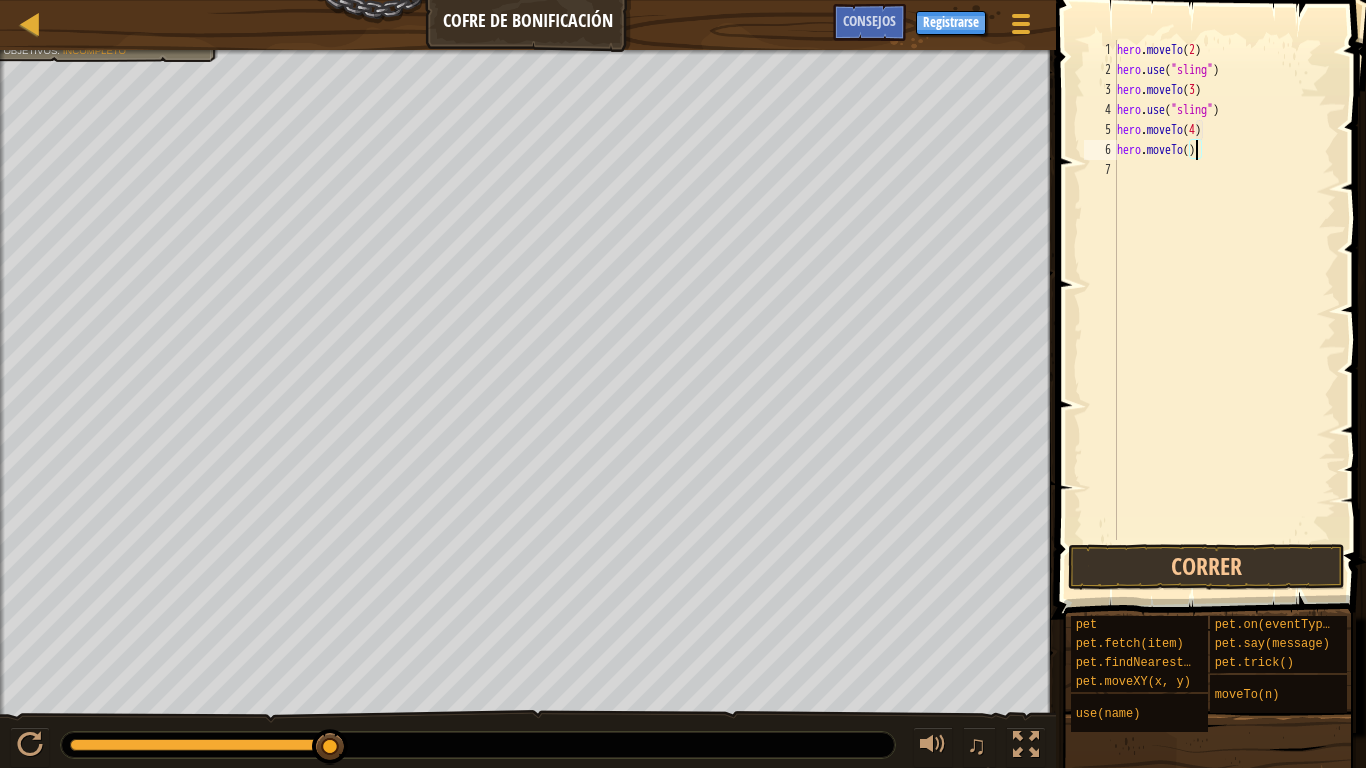 type on "hero.moveTo(5)" 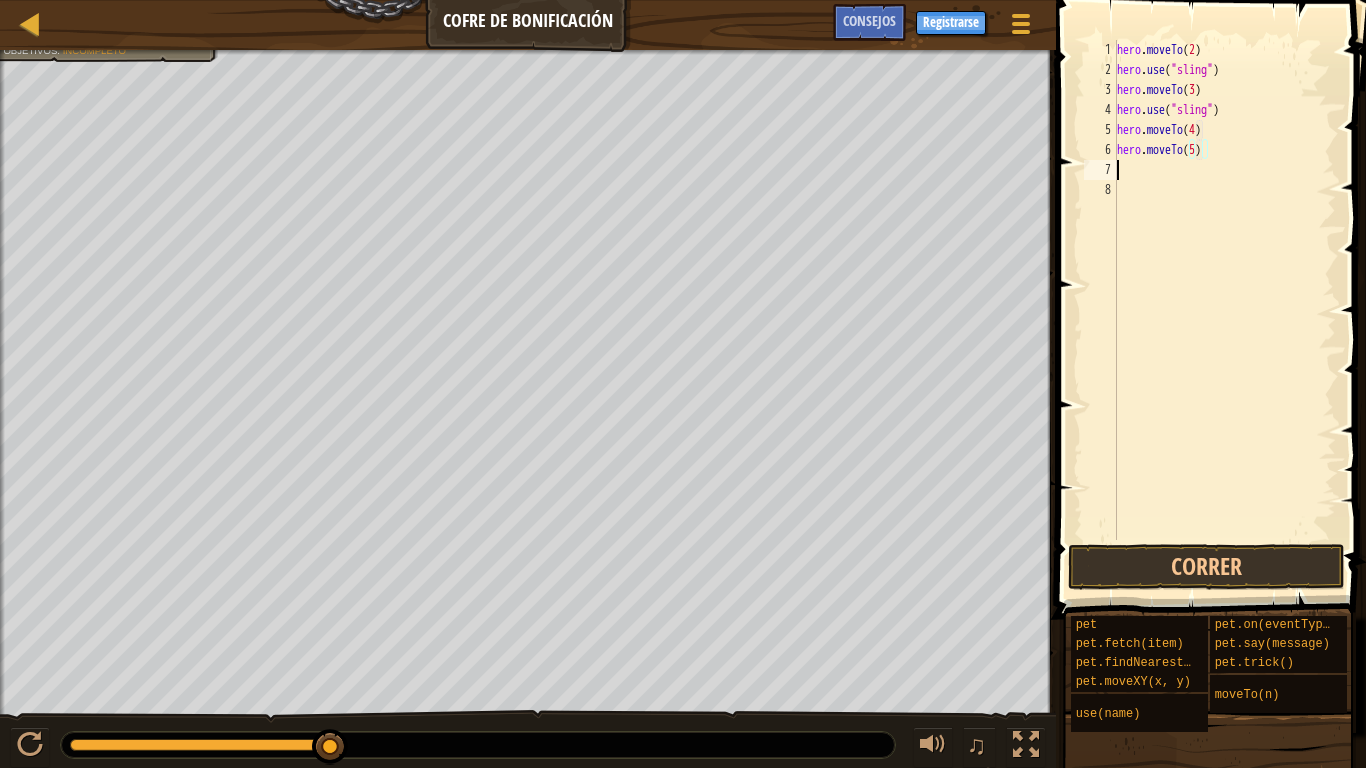 scroll, scrollTop: 9, scrollLeft: 0, axis: vertical 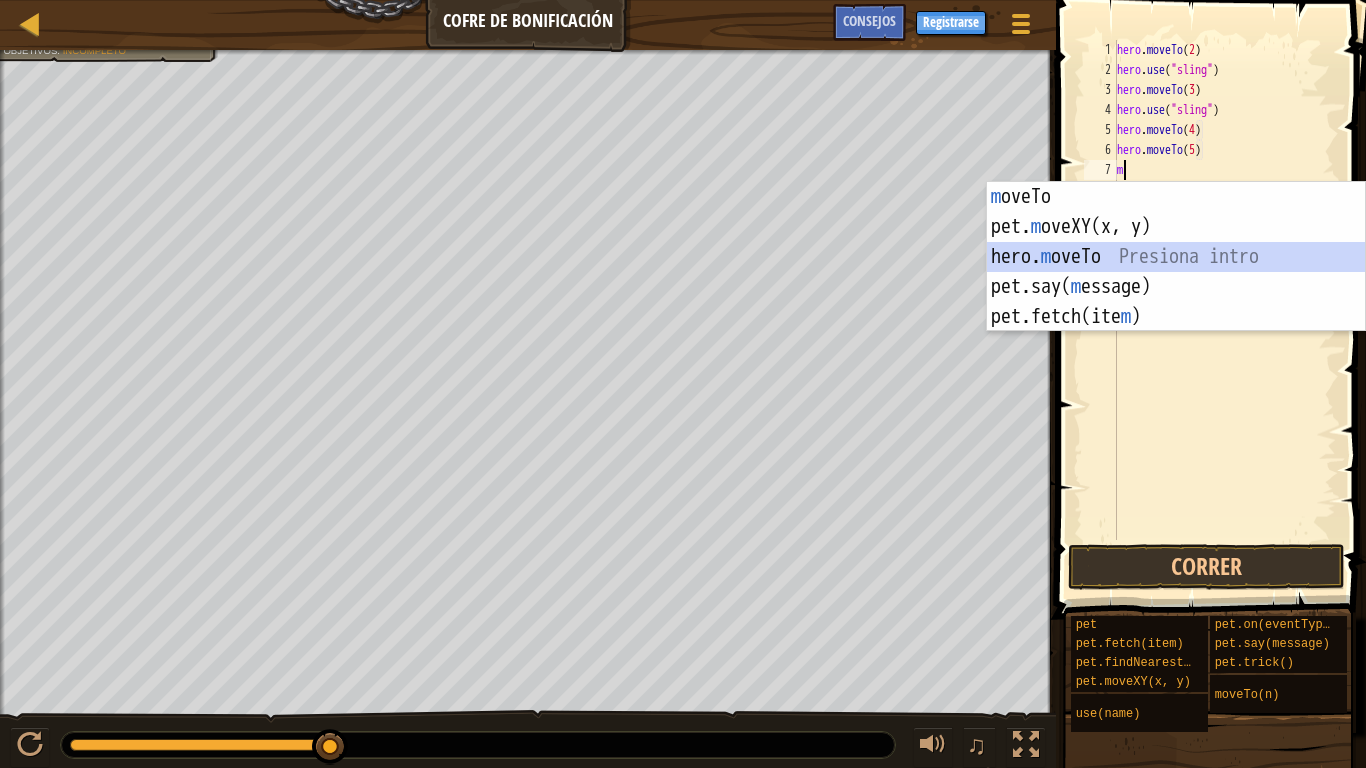 click on "m oveTo Presiona intro pet. m oveXY(x, y) Presiona intro hero. m oveTo Presiona intro pet.say( m essage) Presiona intro pet.fetch(ite m ) Presiona intro" at bounding box center [1176, 287] 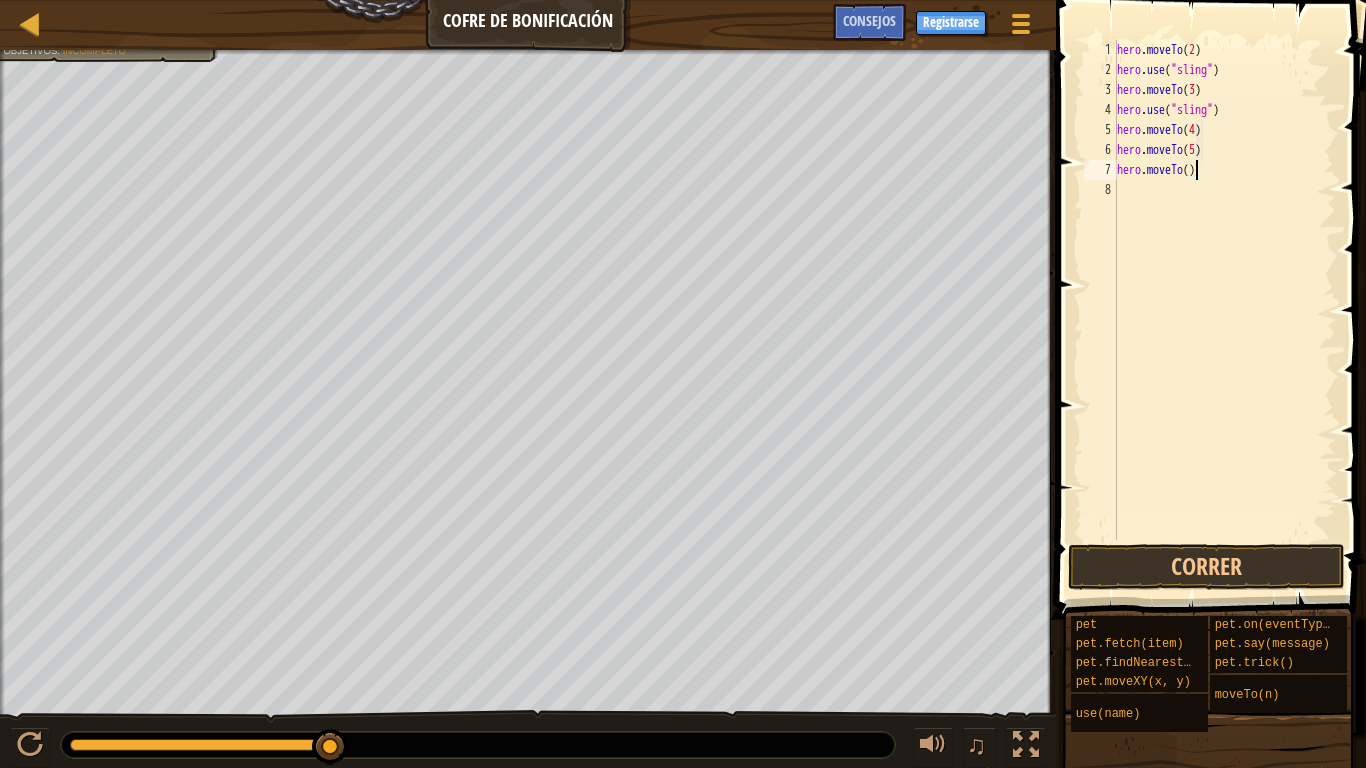 type on "hero.moveTo(6)" 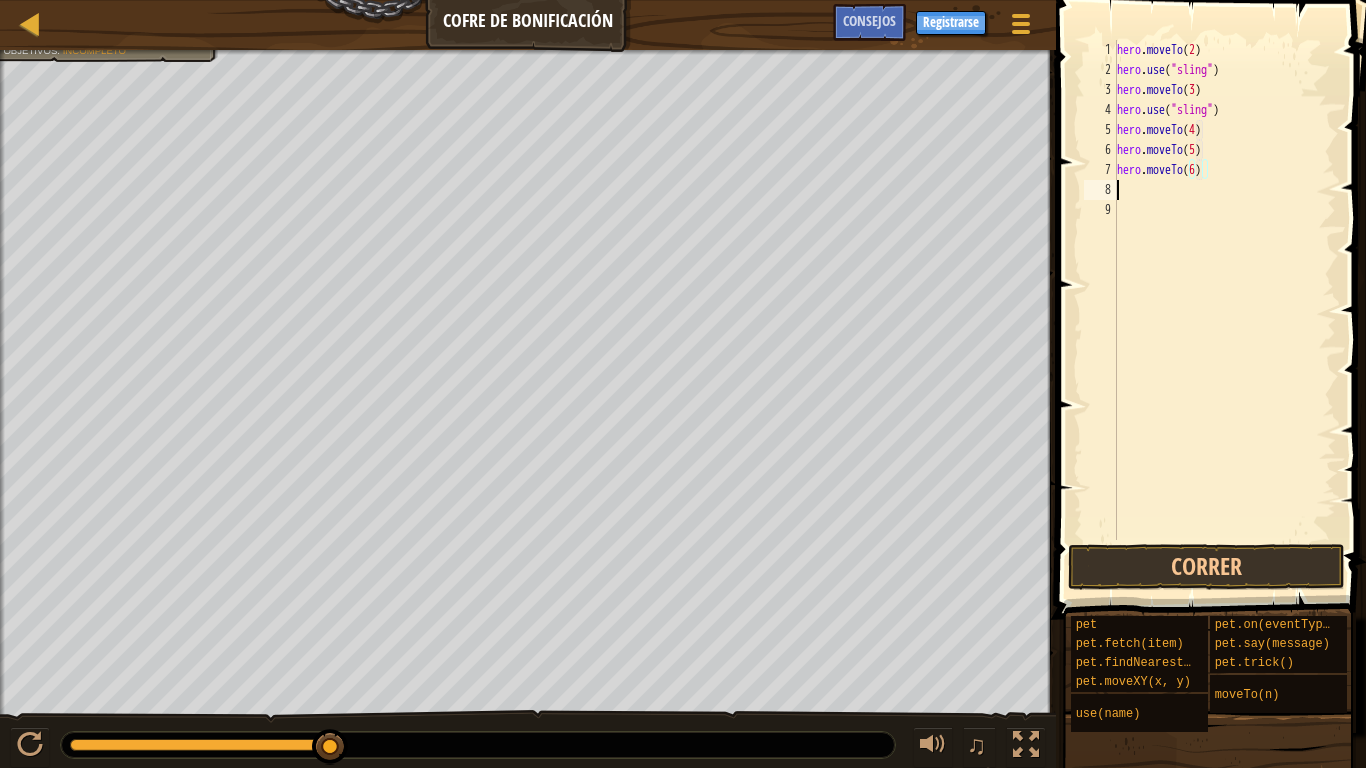 scroll, scrollTop: 9, scrollLeft: 0, axis: vertical 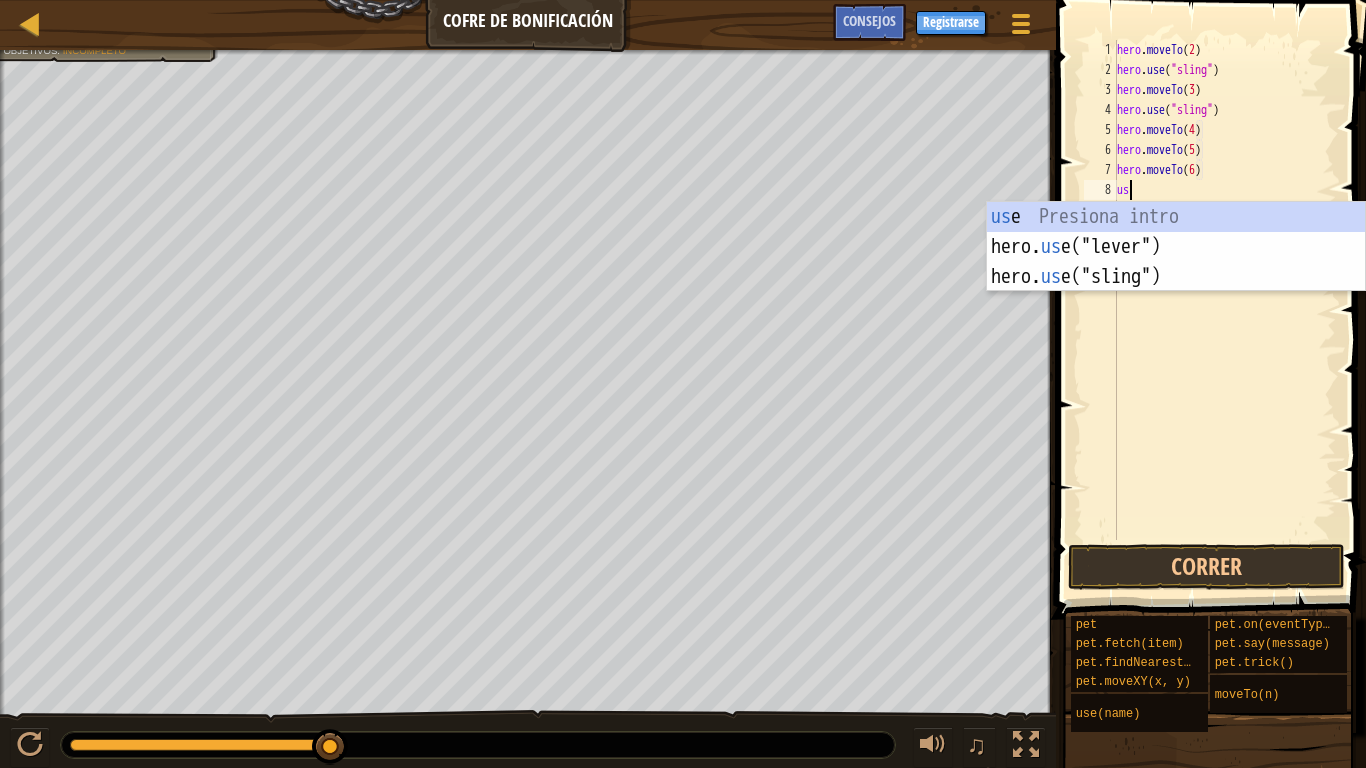 type on "u" 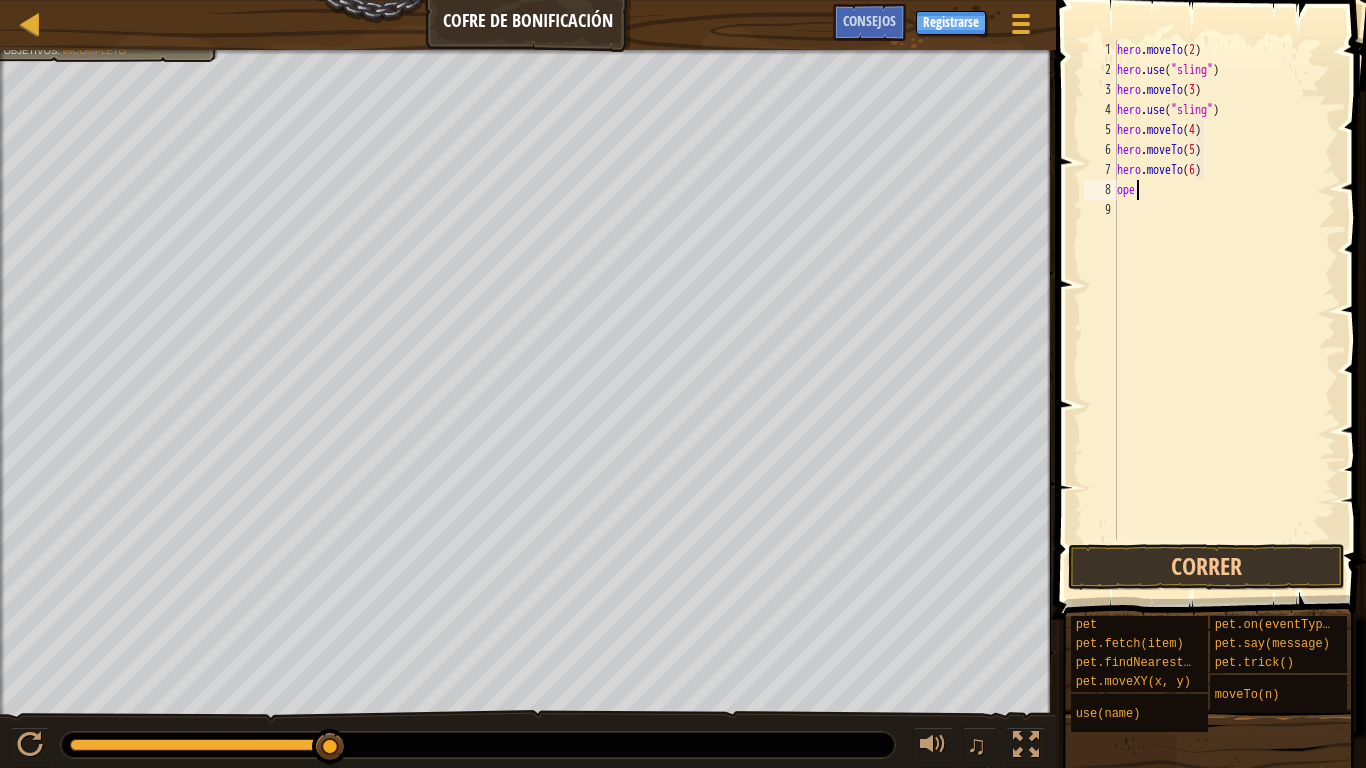 scroll, scrollTop: 9, scrollLeft: 0, axis: vertical 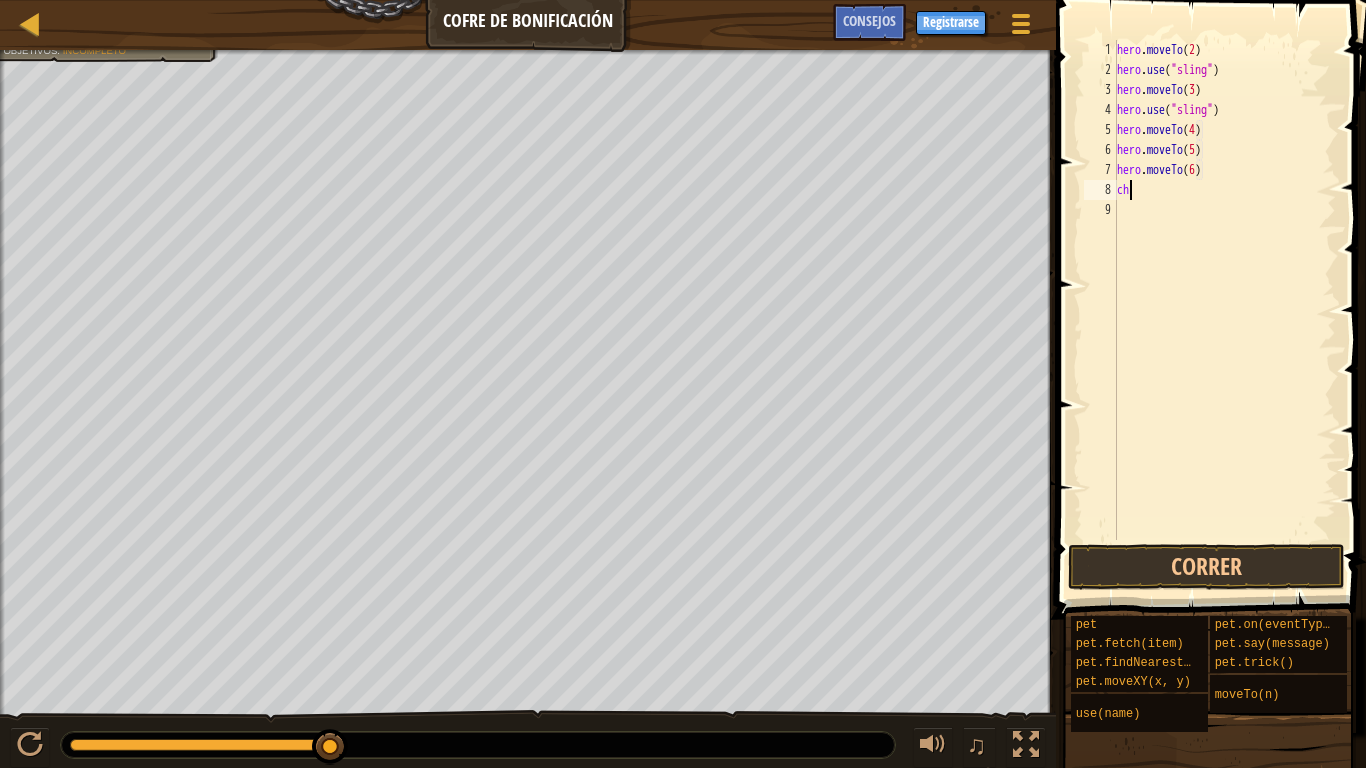 type on "c" 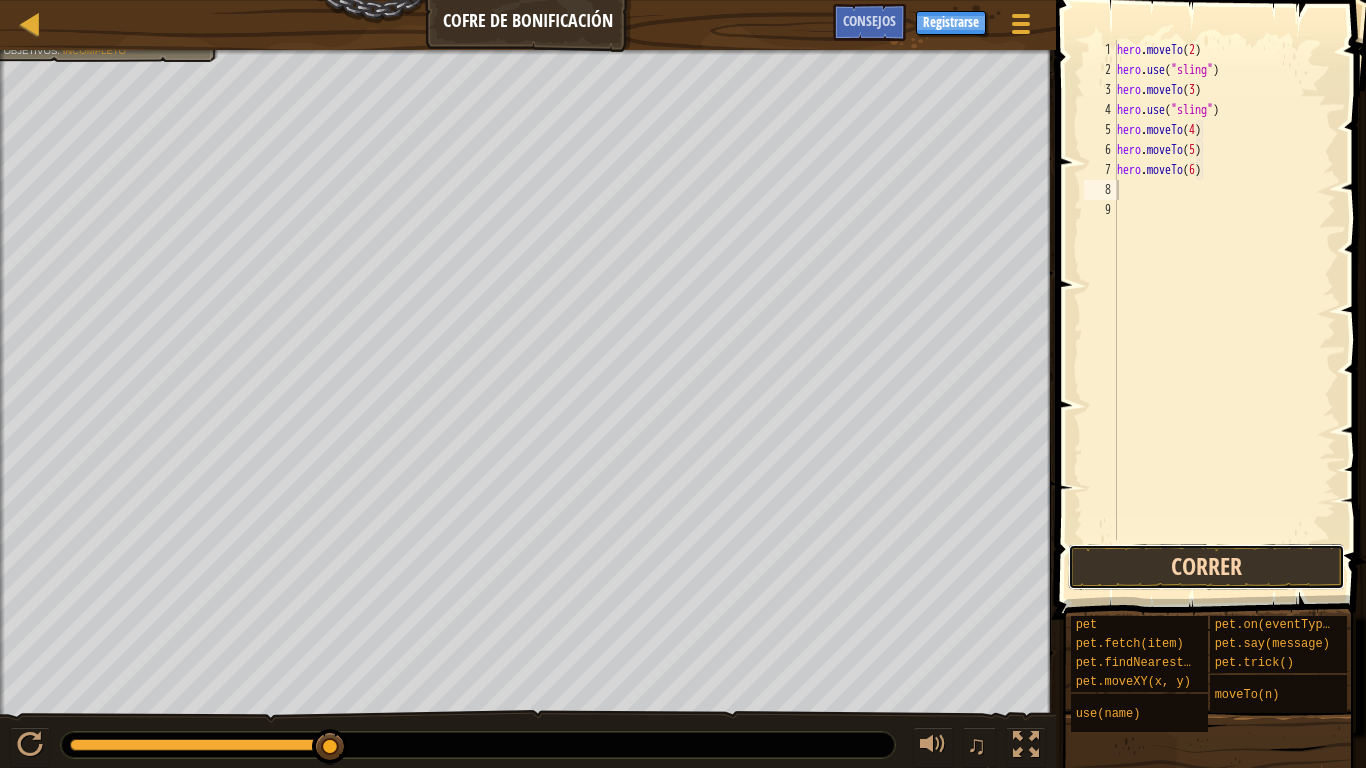 click on "Correr" at bounding box center (1206, 567) 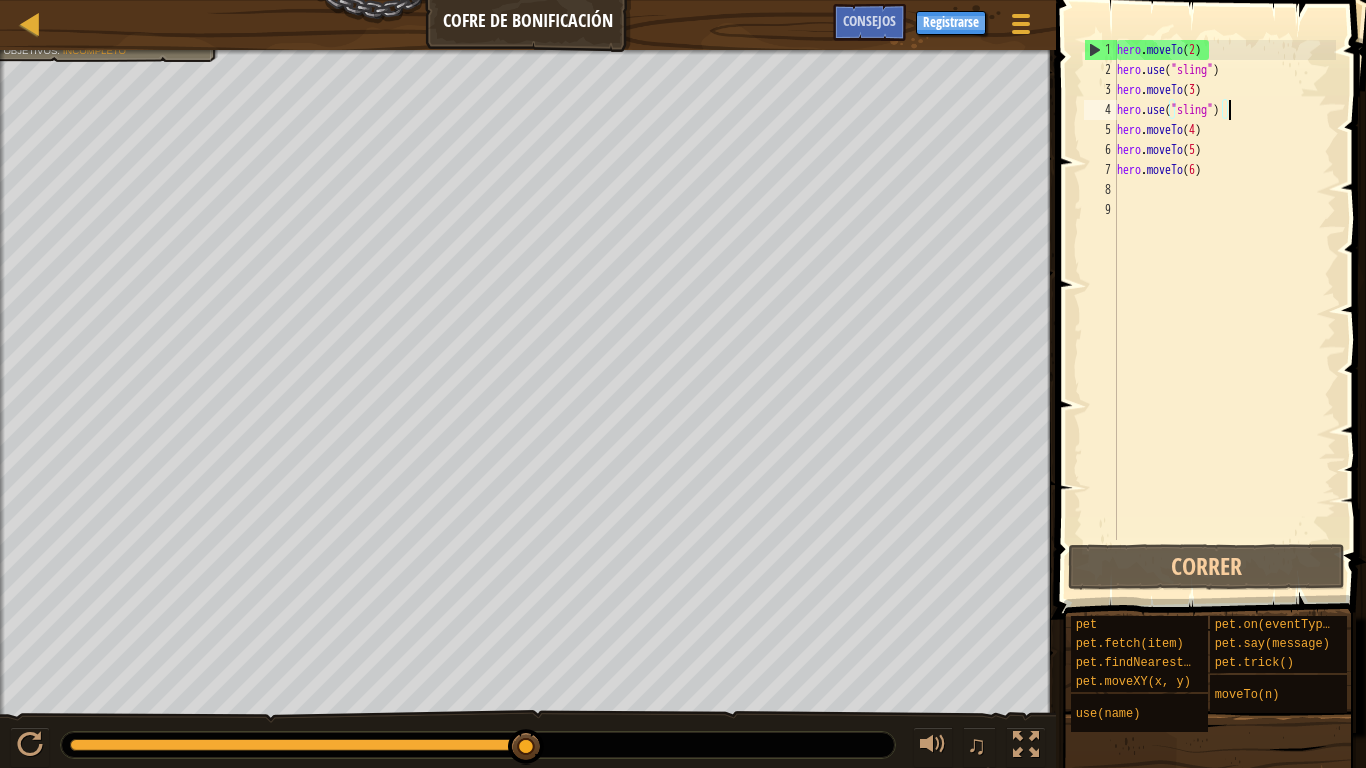 click on "hero . moveTo ( 2 ) hero . use ( "sling" ) hero . moveTo ( 3 ) hero . use ( "sling" ) hero . moveTo ( 4 ) hero . moveTo ( 5 ) hero . moveTo ( 6 )" at bounding box center (1224, 310) 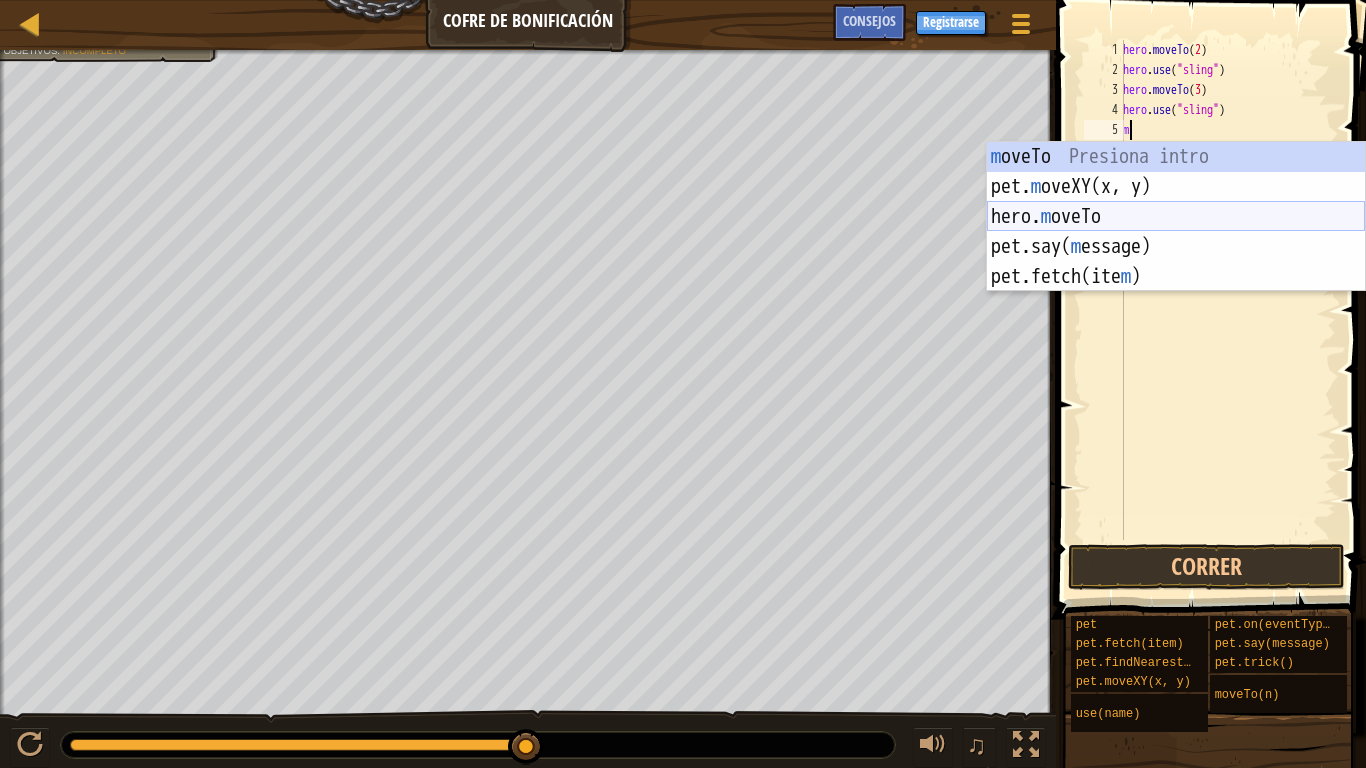 click on "m oveTo Presiona intro pet. m oveXY(x, y) Presiona intro hero. m oveTo Presiona intro pet.say( m essage) Presiona intro pet.fetch(ite m ) Presiona intro" at bounding box center (1176, 247) 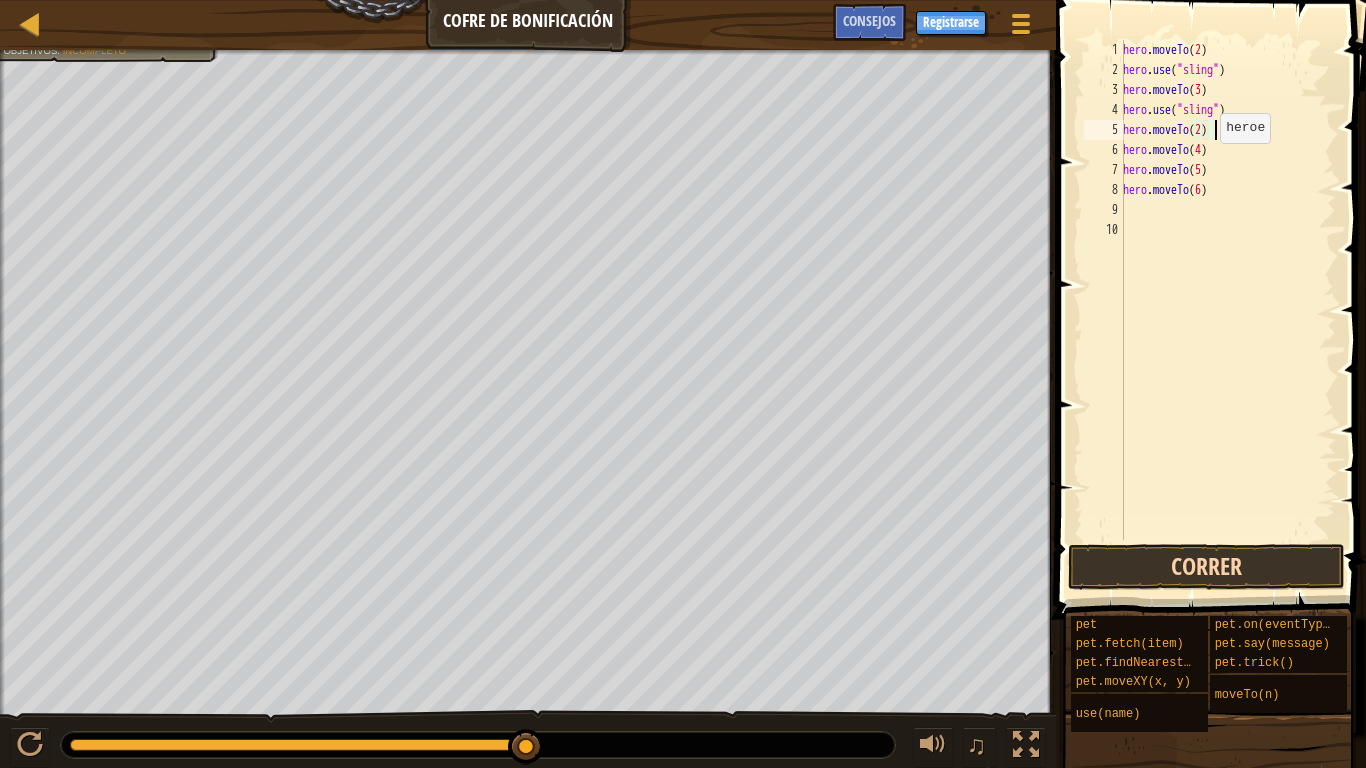 type on "hero.moveTo(2)" 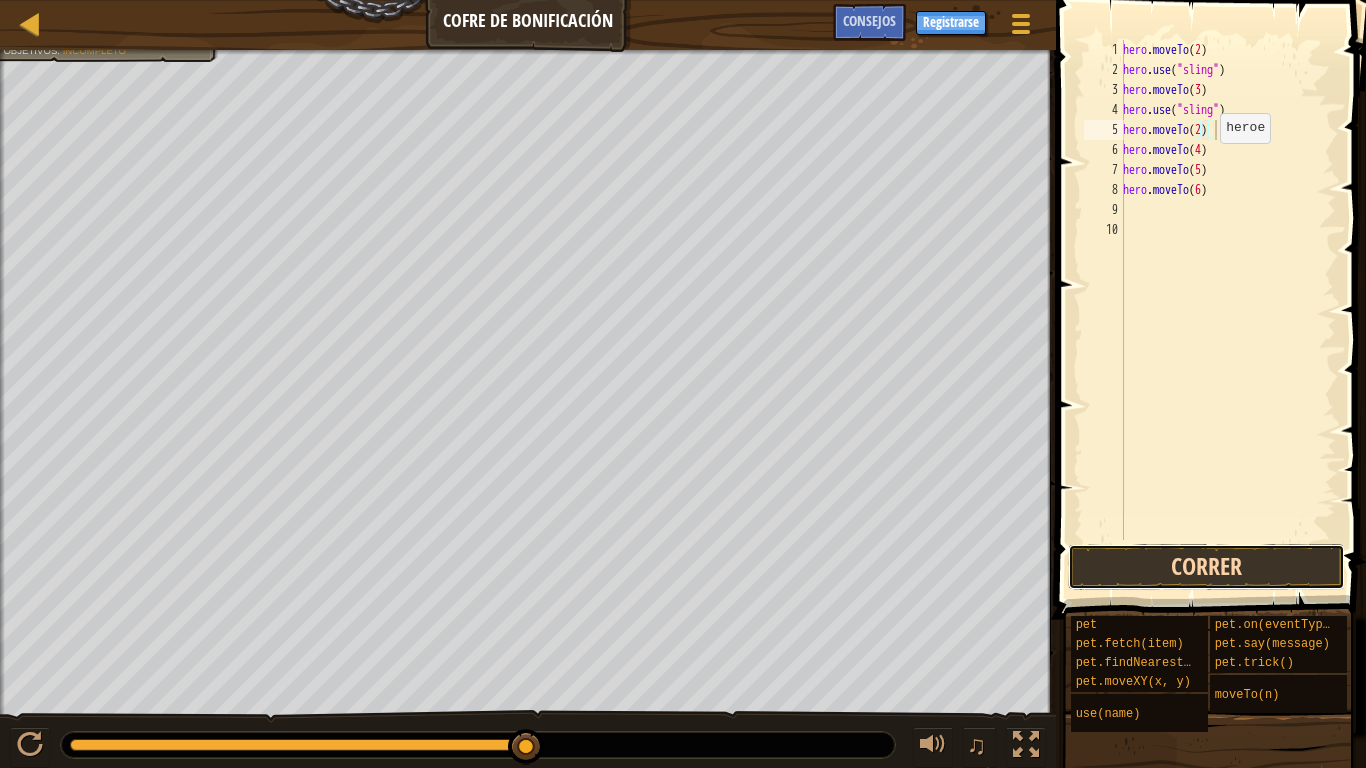 click on "Correr" at bounding box center [1206, 567] 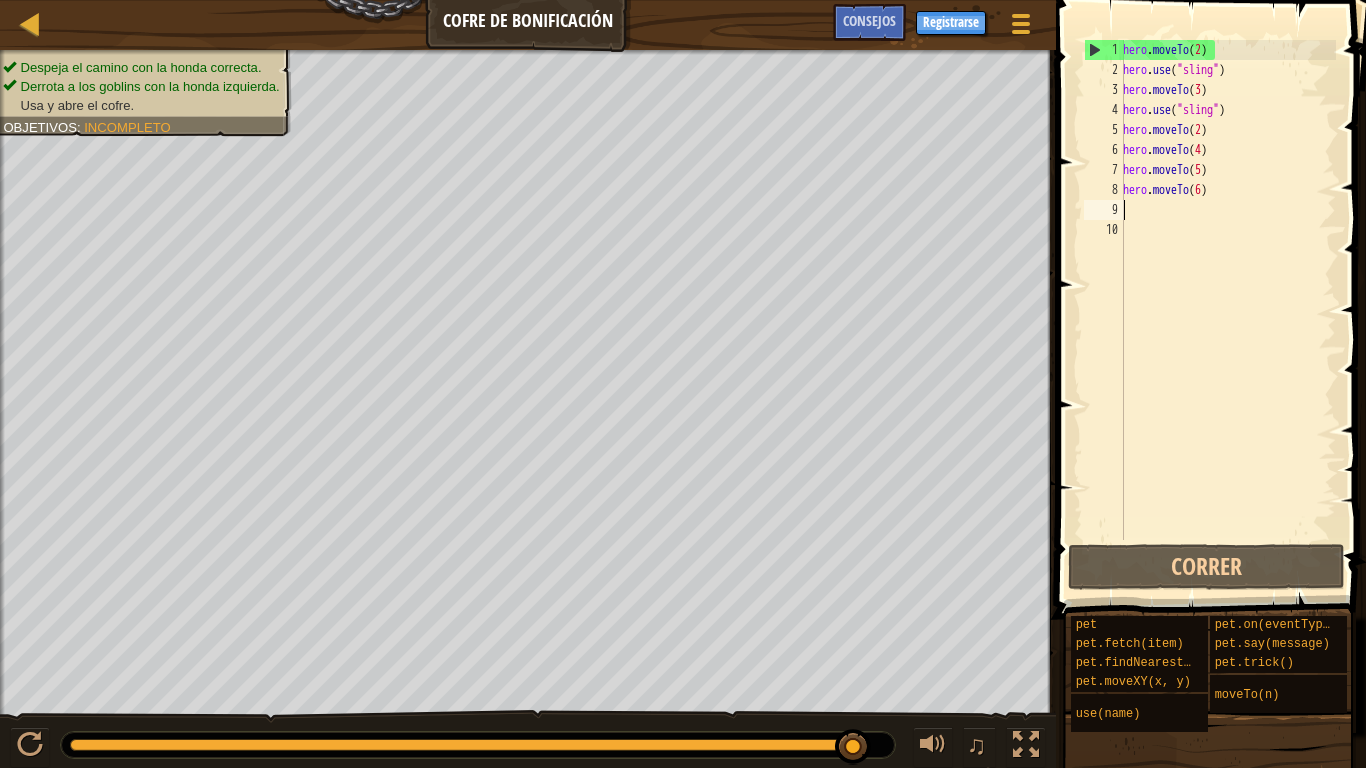 click on "hero . moveTo ( 2 ) hero . use ( "sling" ) hero . moveTo ( 3 ) hero . use ( "sling" ) hero . moveTo ( 2 ) hero . moveTo ( 4 ) hero . moveTo ( 5 ) hero . moveTo ( 6 )" at bounding box center (1227, 310) 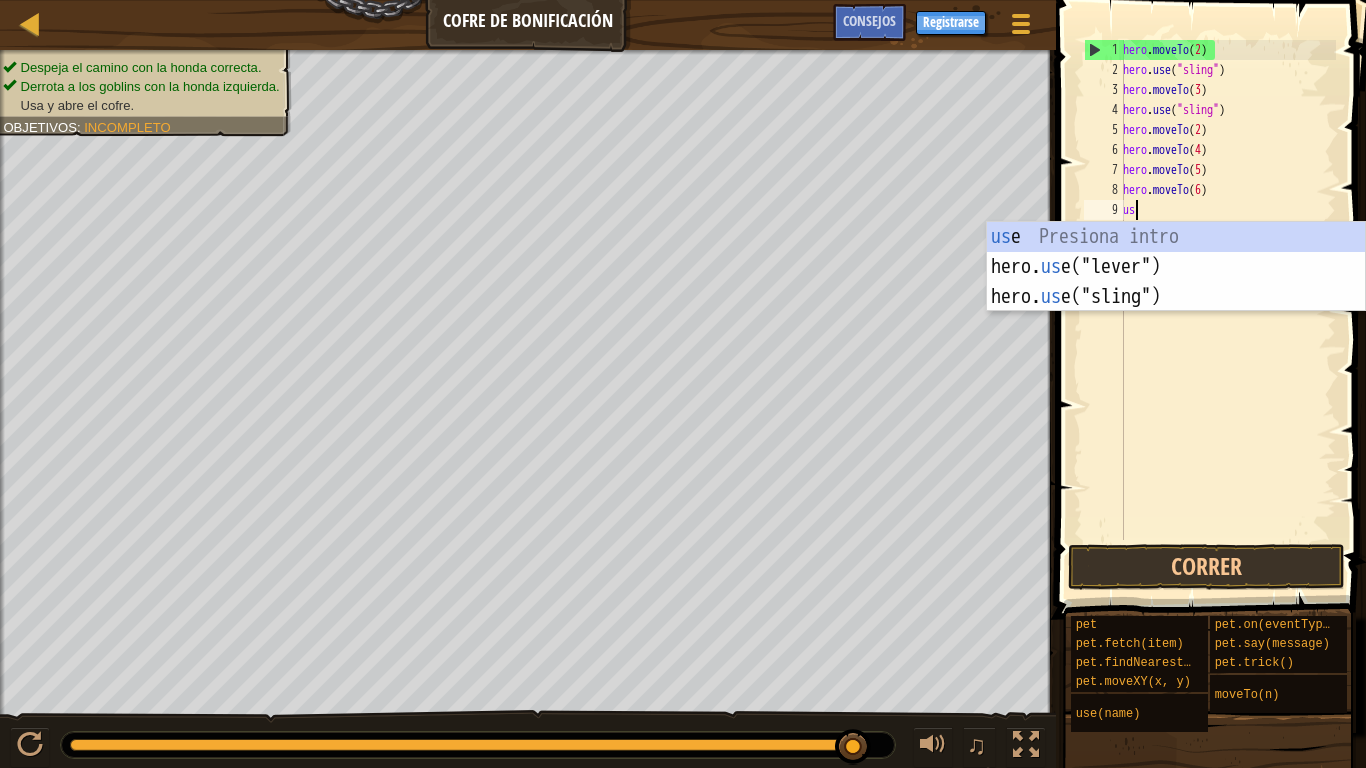 scroll, scrollTop: 9, scrollLeft: 1, axis: both 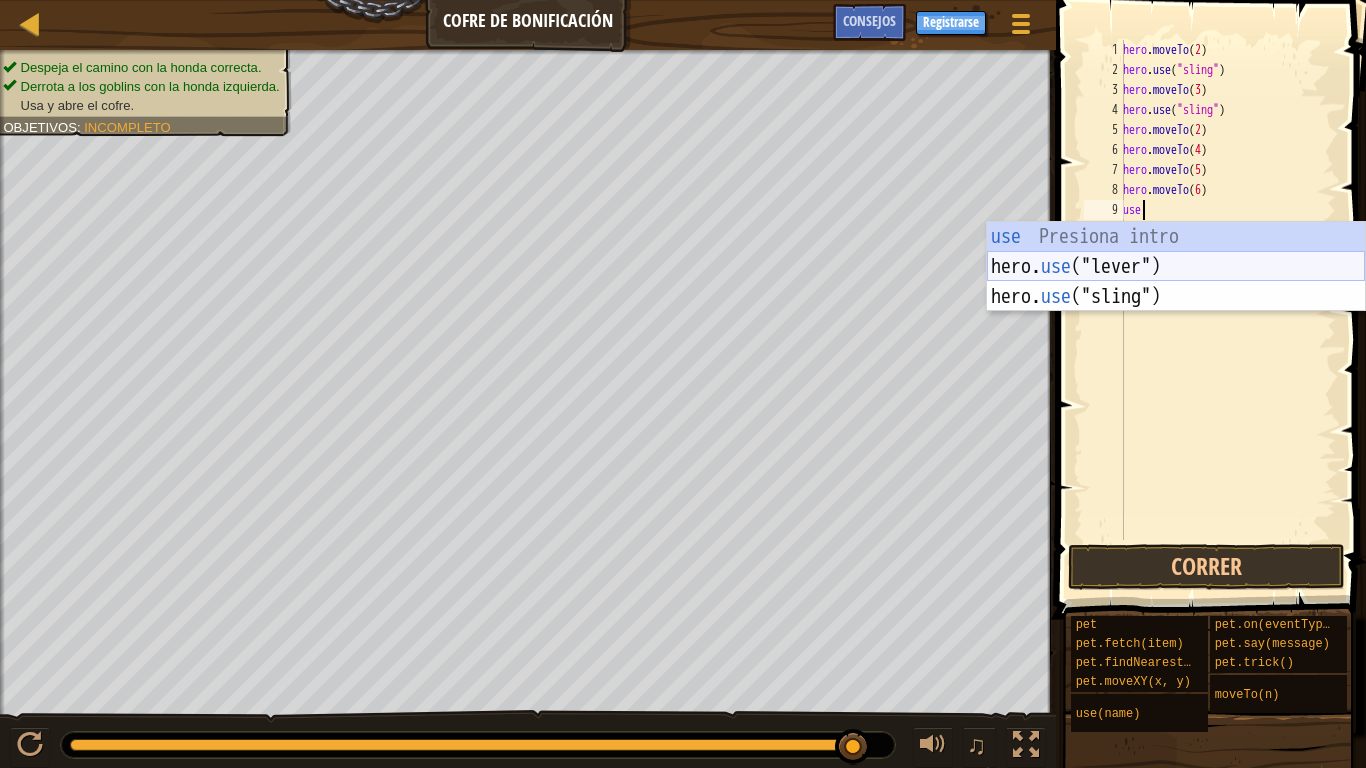 click on "use Presiona intro hero. use ("lever") Presiona intro hero. use ("sling") Presiona intro" at bounding box center [1176, 297] 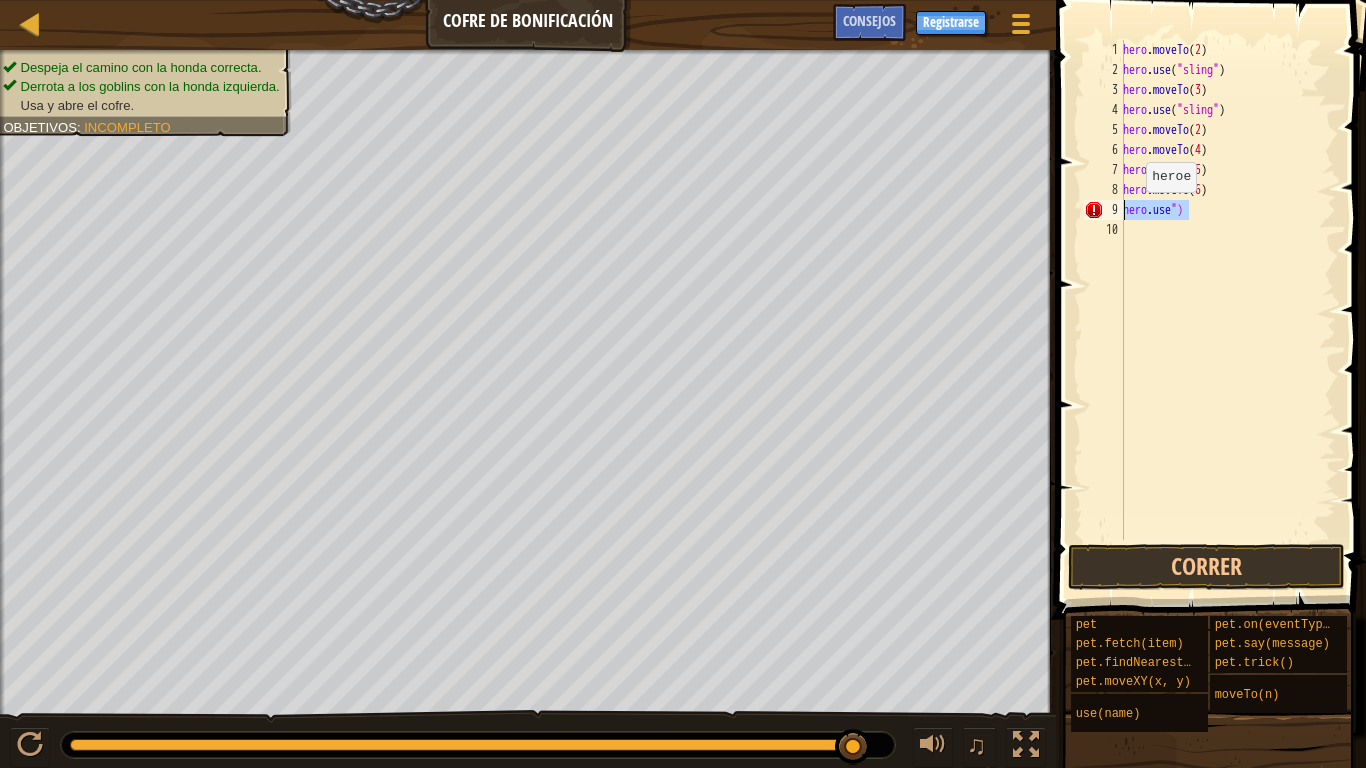 drag, startPoint x: 1253, startPoint y: 214, endPoint x: 1051, endPoint y: 190, distance: 203.42075 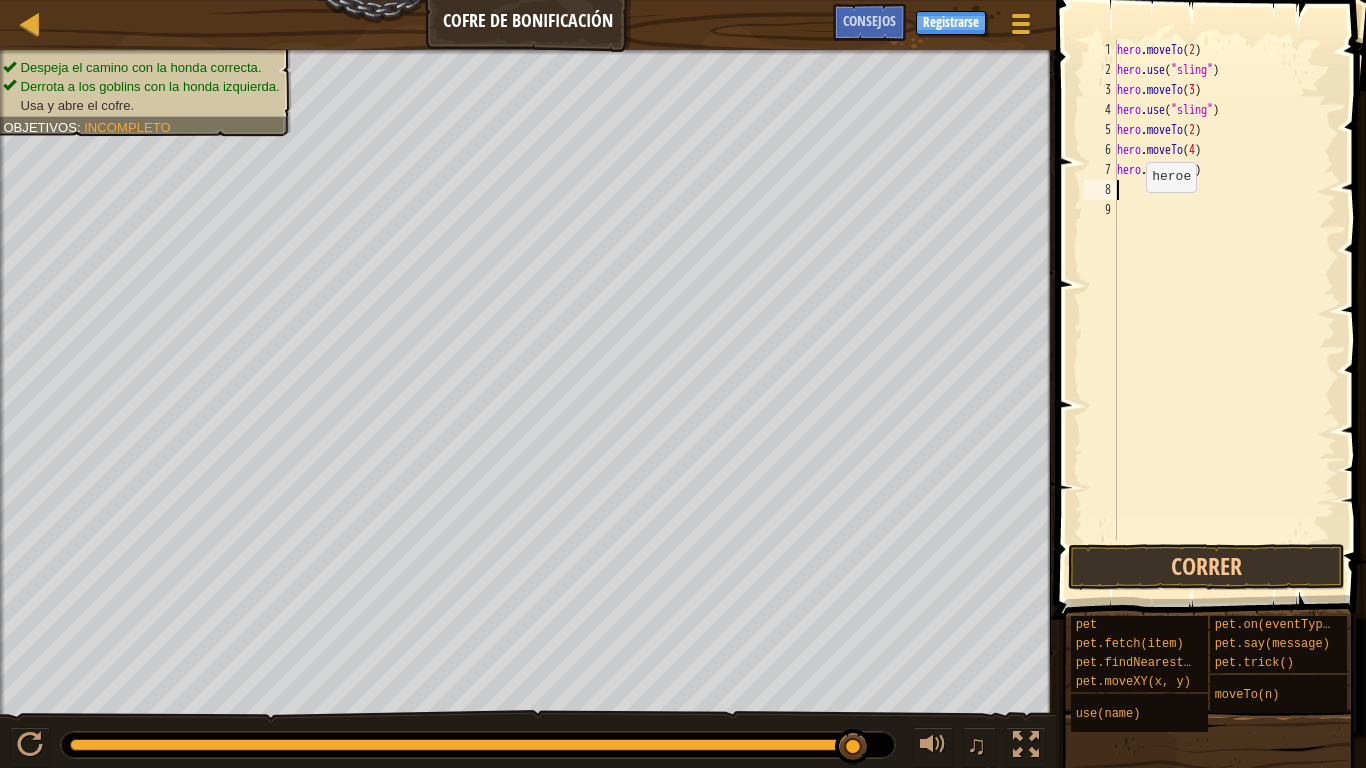 scroll, scrollTop: 9, scrollLeft: 0, axis: vertical 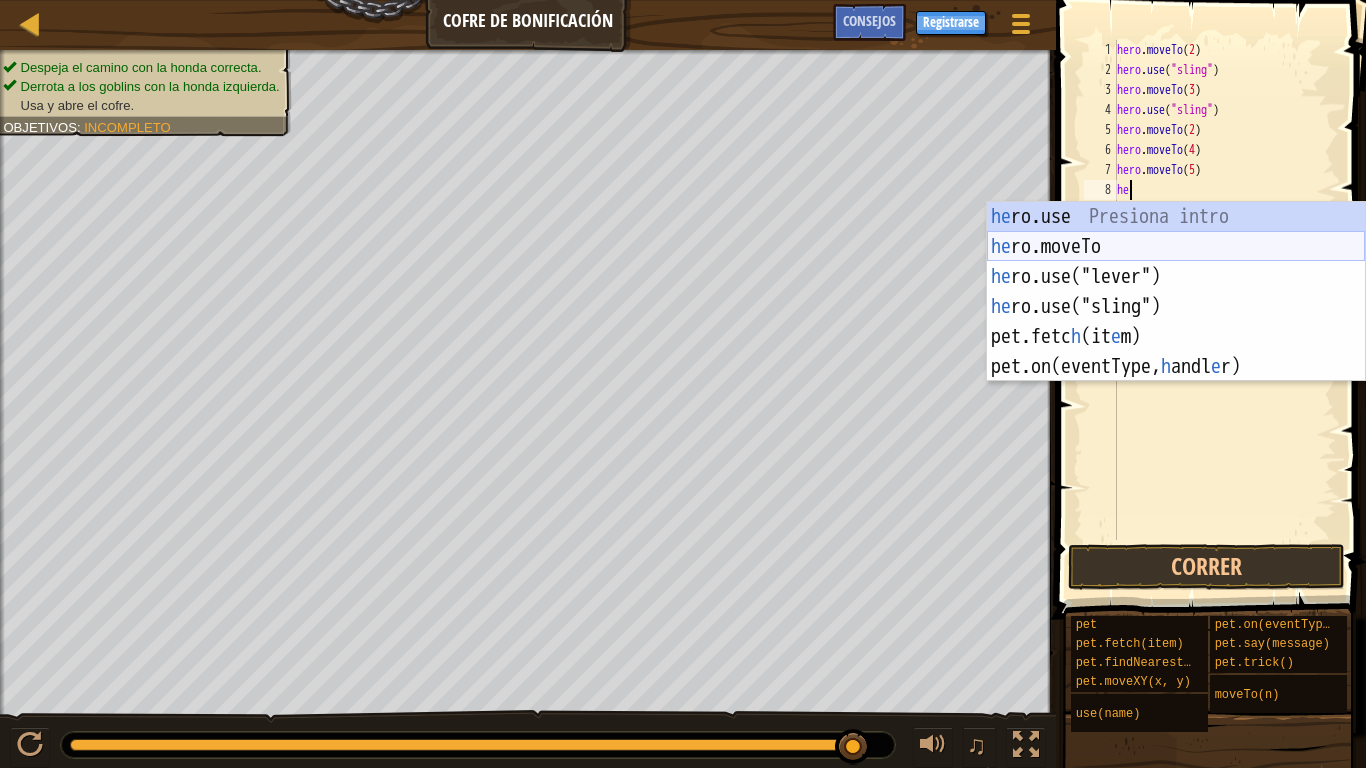 click on "he ro.use Presiona intro he ro.moveTo Presiona intro he ro.use("lever") Presiona intro he ro.use("sling") Presiona intro pet.fetc h (it e m) Presiona intro pet.on(eventType,  h andl e r) Presiona intro" at bounding box center [1176, 322] 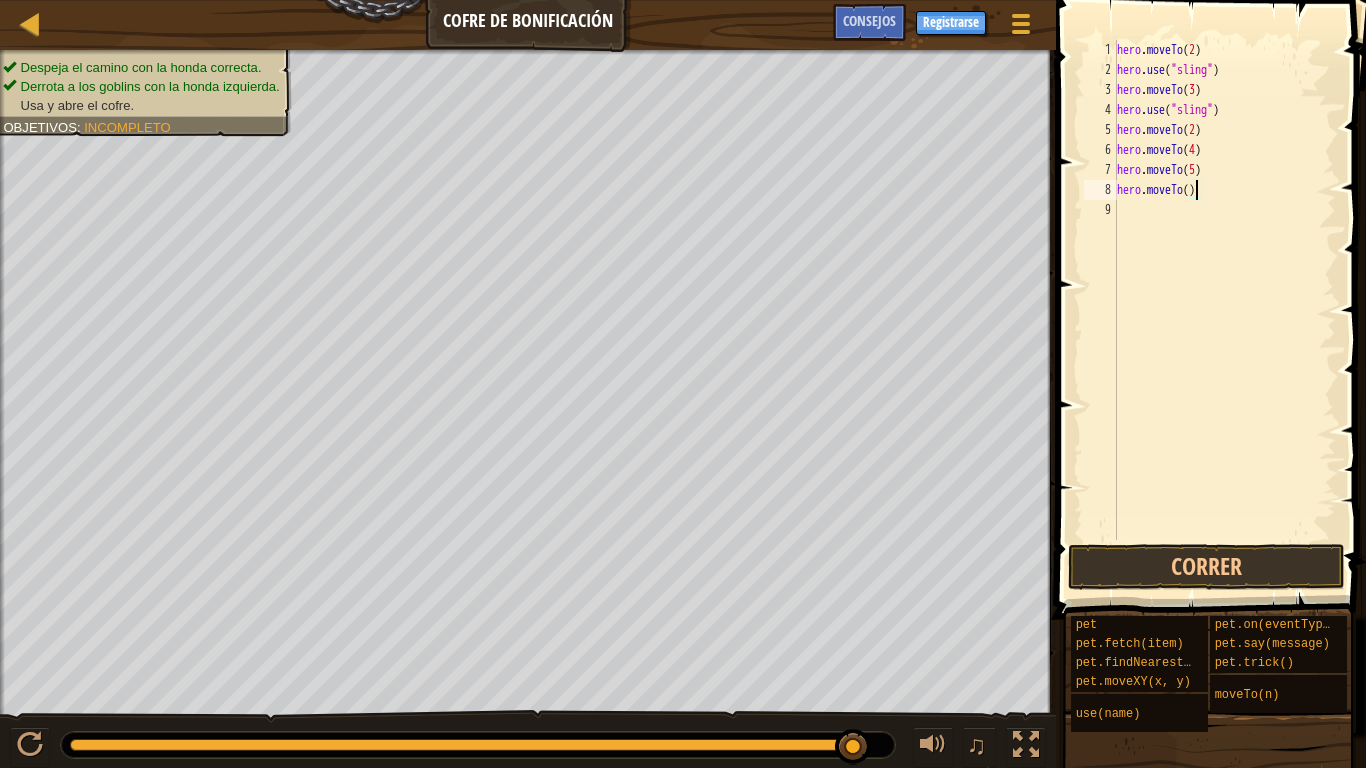 type on "hero.moveTo(6)" 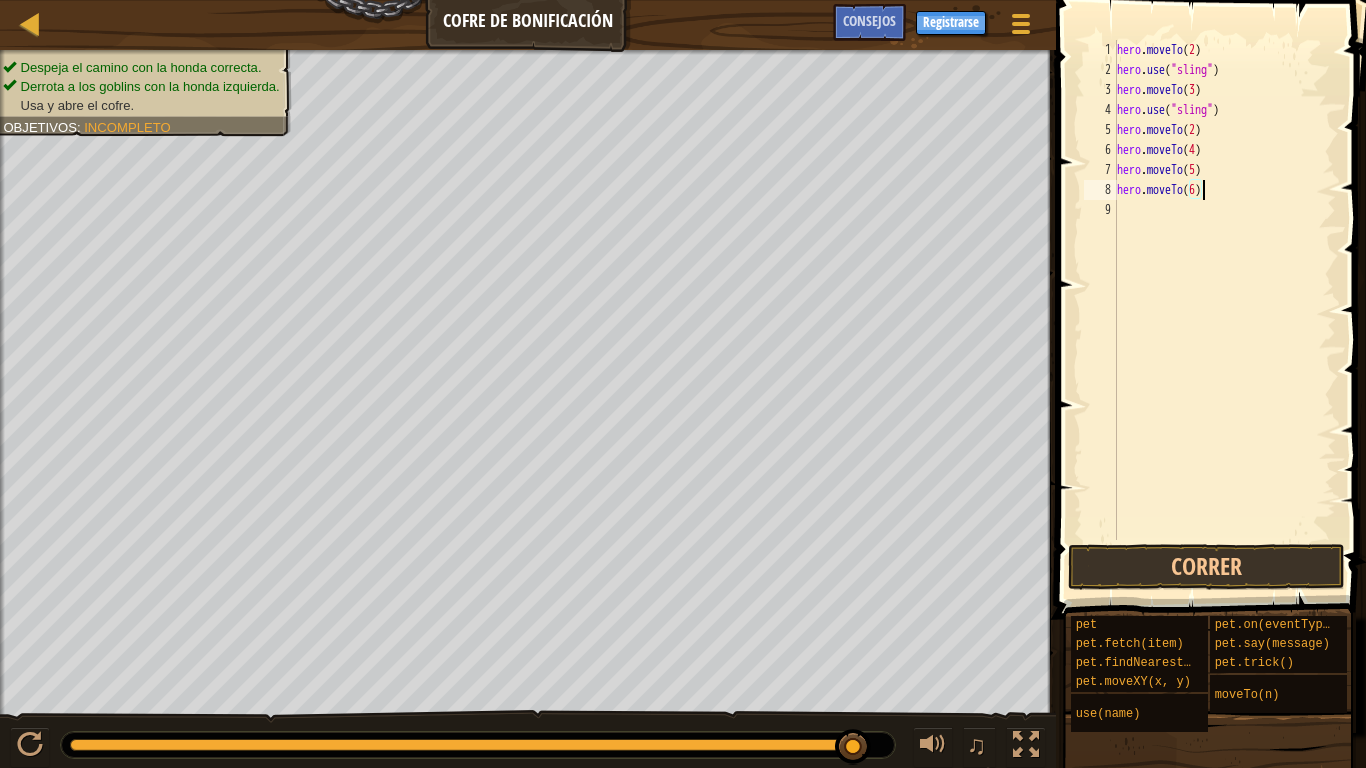 scroll, scrollTop: 9, scrollLeft: 7, axis: both 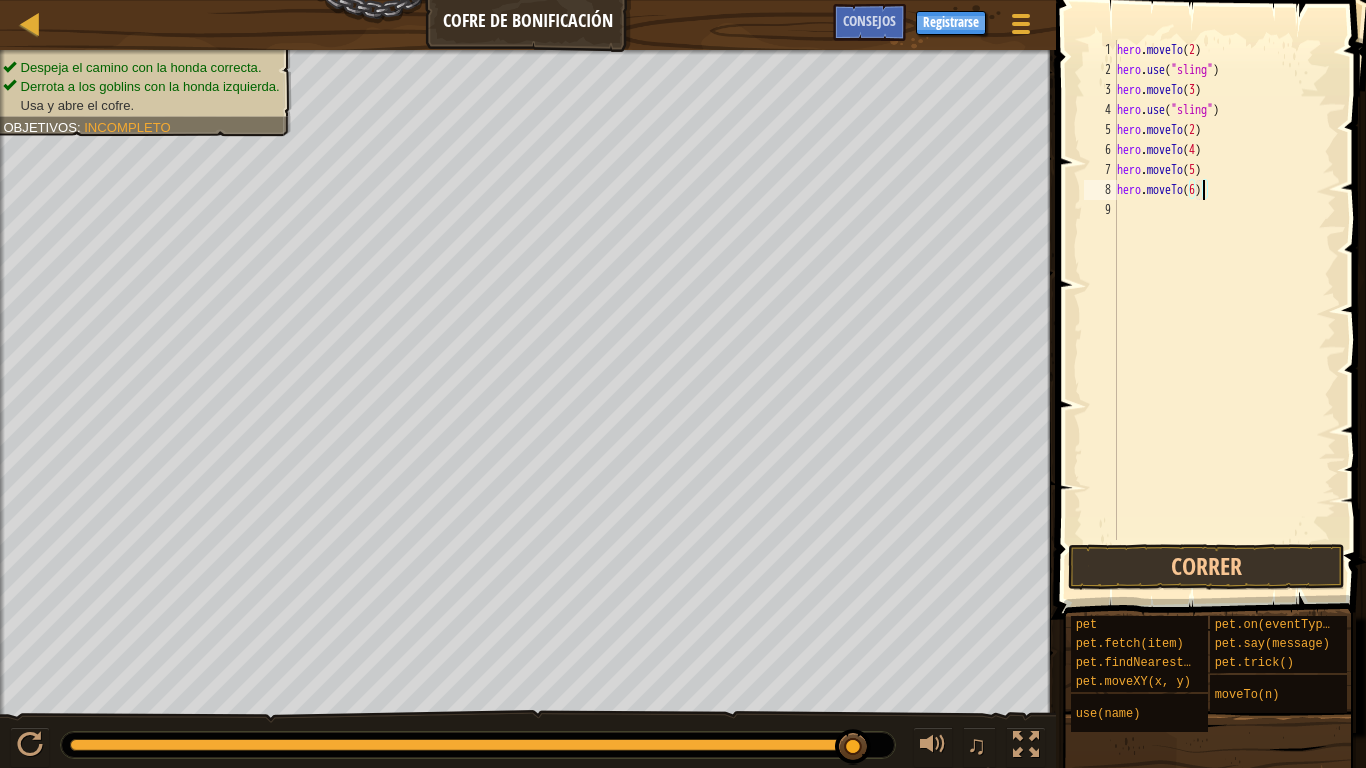 click on "hero . moveTo ( 2 ) hero . use ( "sling" ) hero . moveTo ( 3 ) hero . use ( "sling" ) hero . moveTo ( 2 ) hero . moveTo ( 4 ) hero . moveTo ( 5 ) hero . moveTo ( 6 )" at bounding box center [1224, 310] 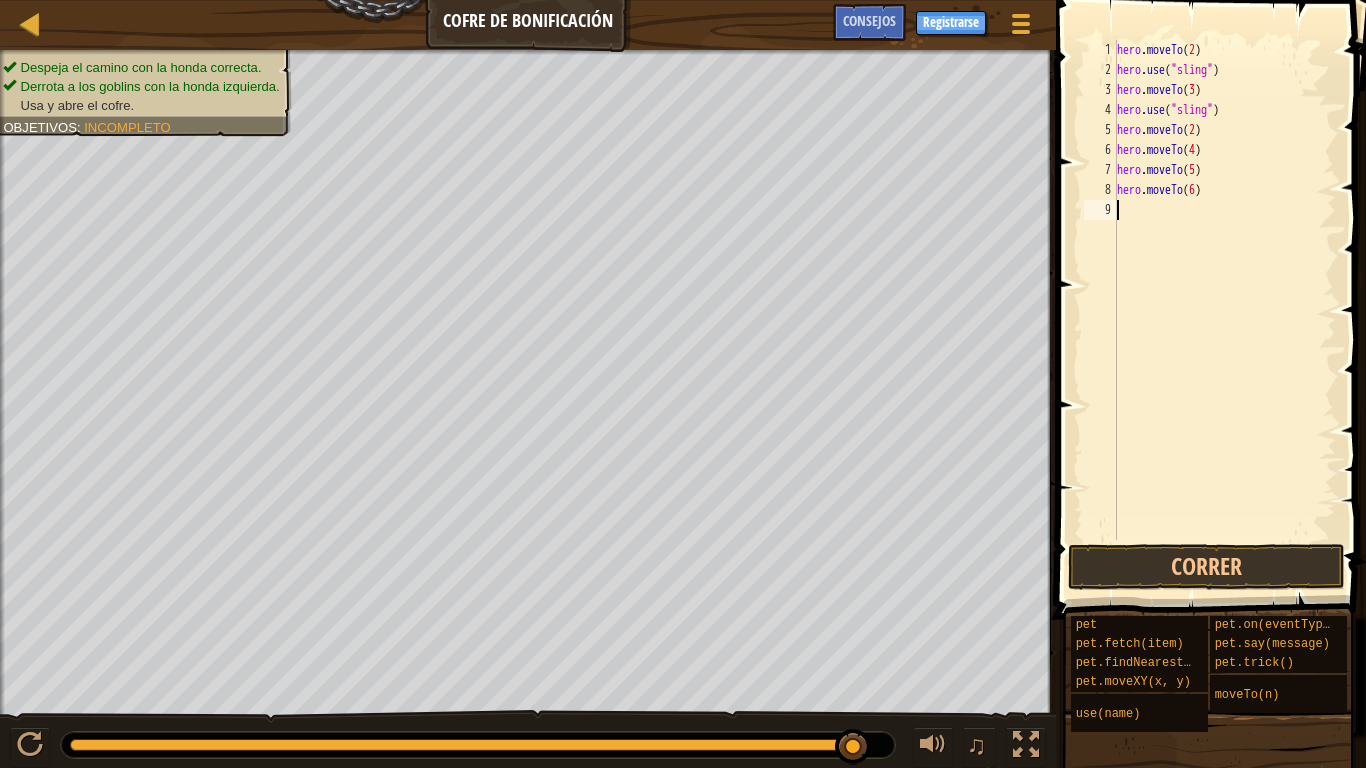 scroll, scrollTop: 9, scrollLeft: 0, axis: vertical 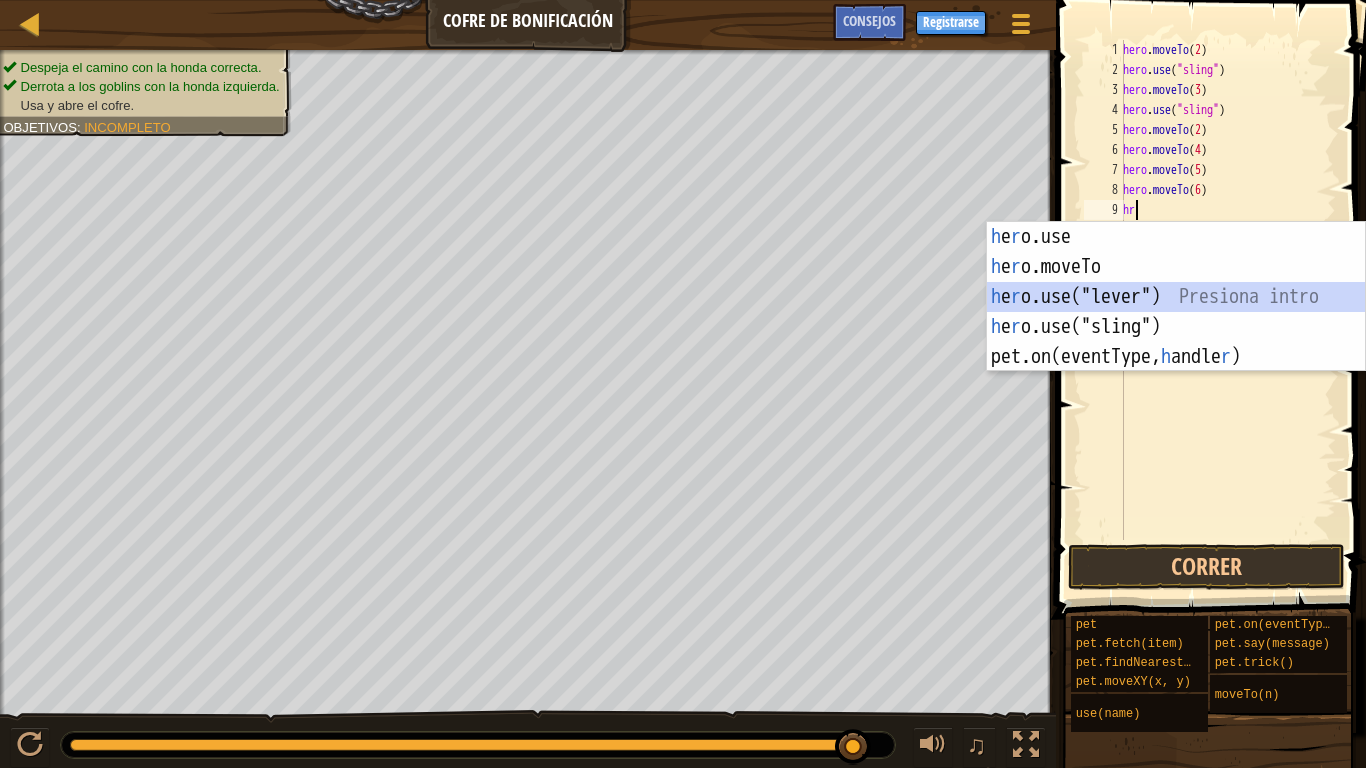 click on "h e r o.use Presiona intro h e r o.moveTo Presiona intro h e r o.use("lever") Presiona intro h e r o.use("sling") Presiona intro pet.on(eventType,  h andle r ) Presiona intro" at bounding box center (1176, 327) 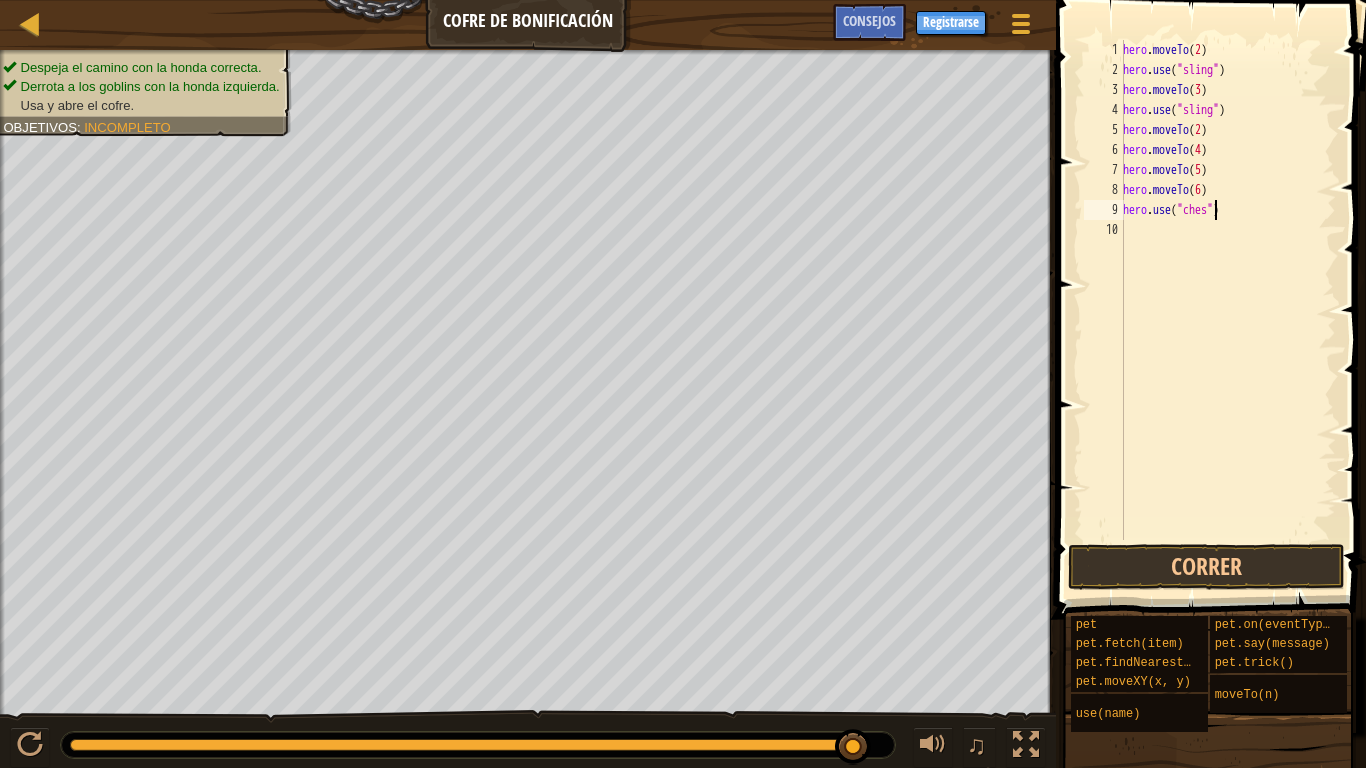 scroll, scrollTop: 9, scrollLeft: 8, axis: both 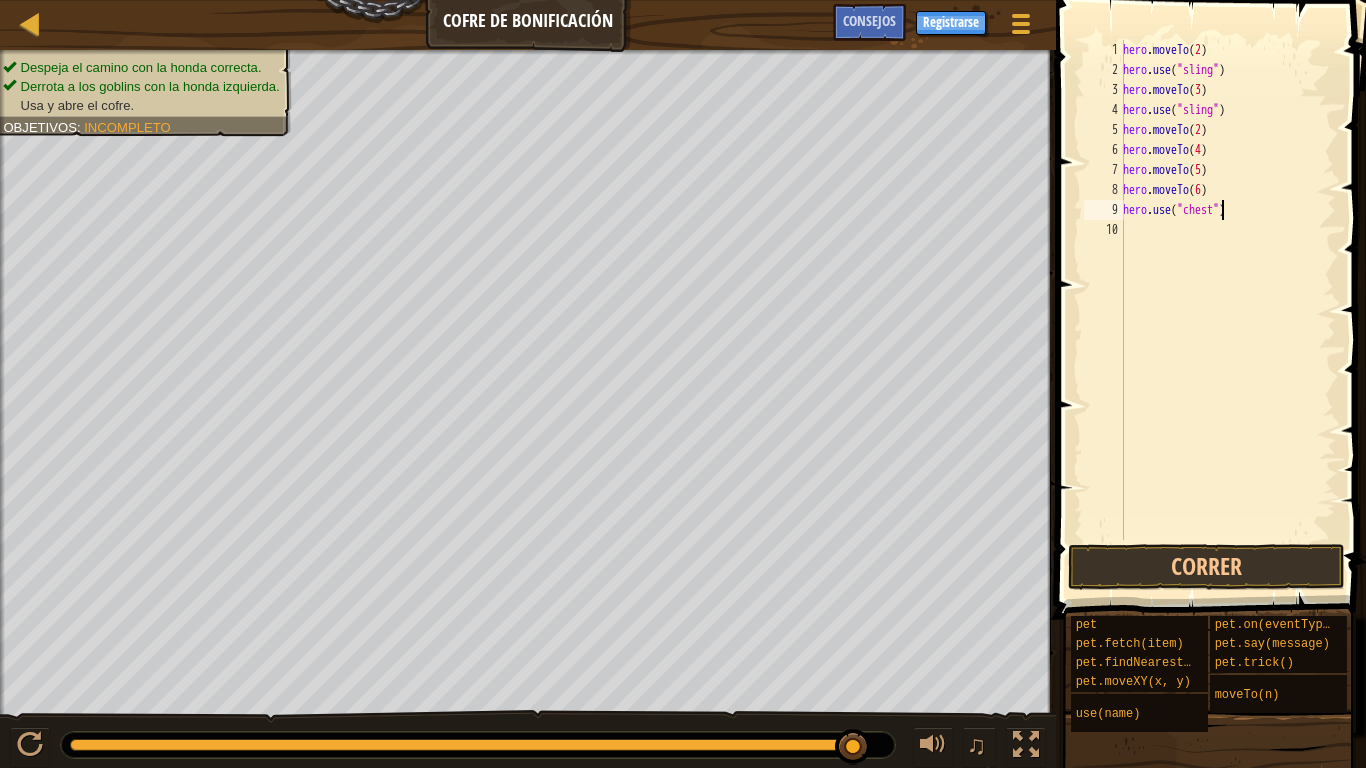 type 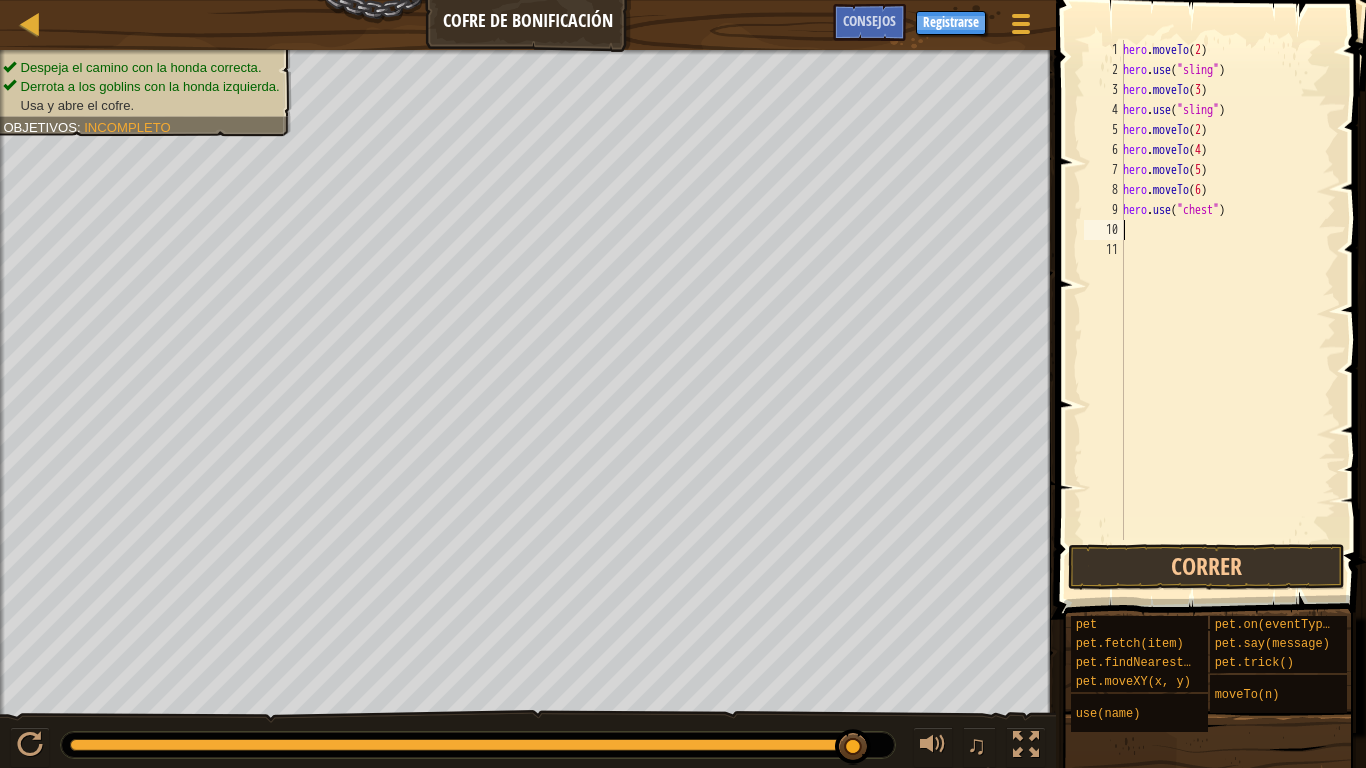 scroll, scrollTop: 9, scrollLeft: 0, axis: vertical 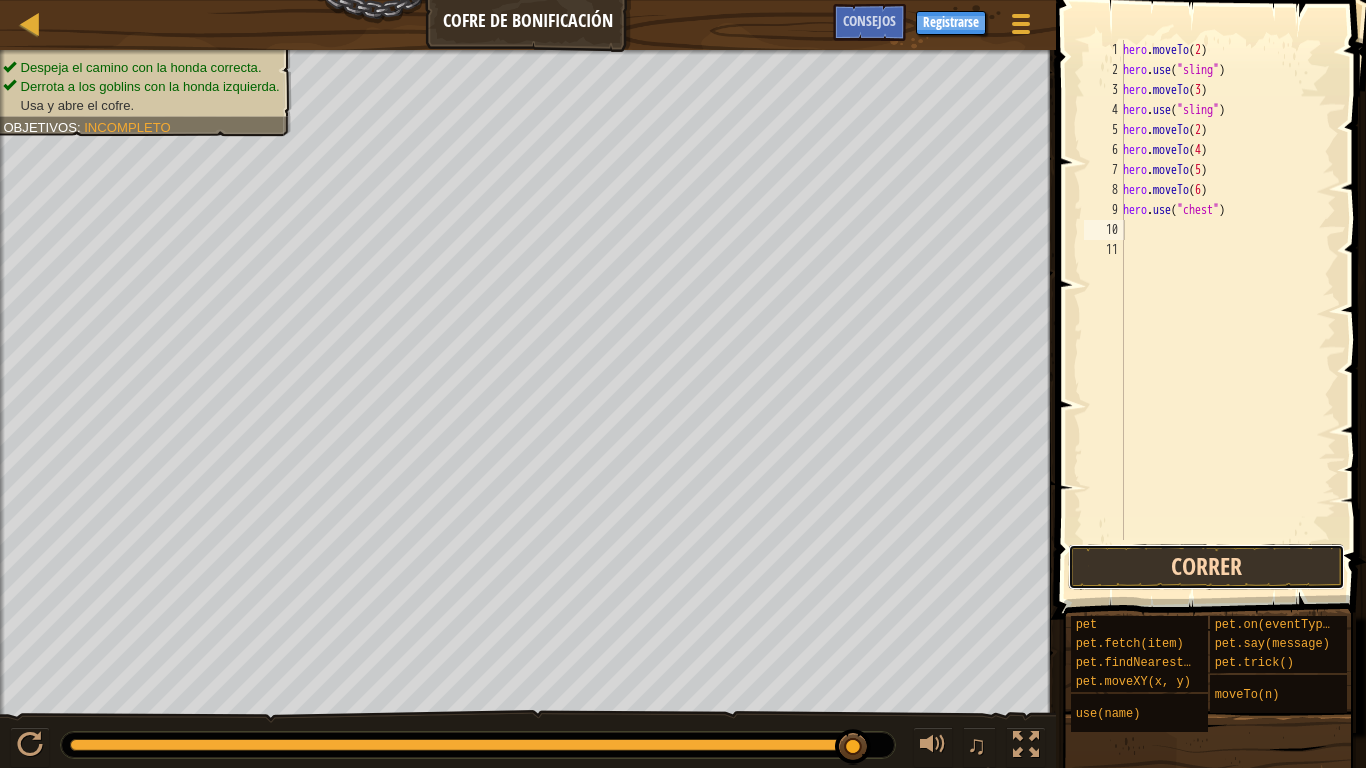click on "Correr" at bounding box center [1206, 567] 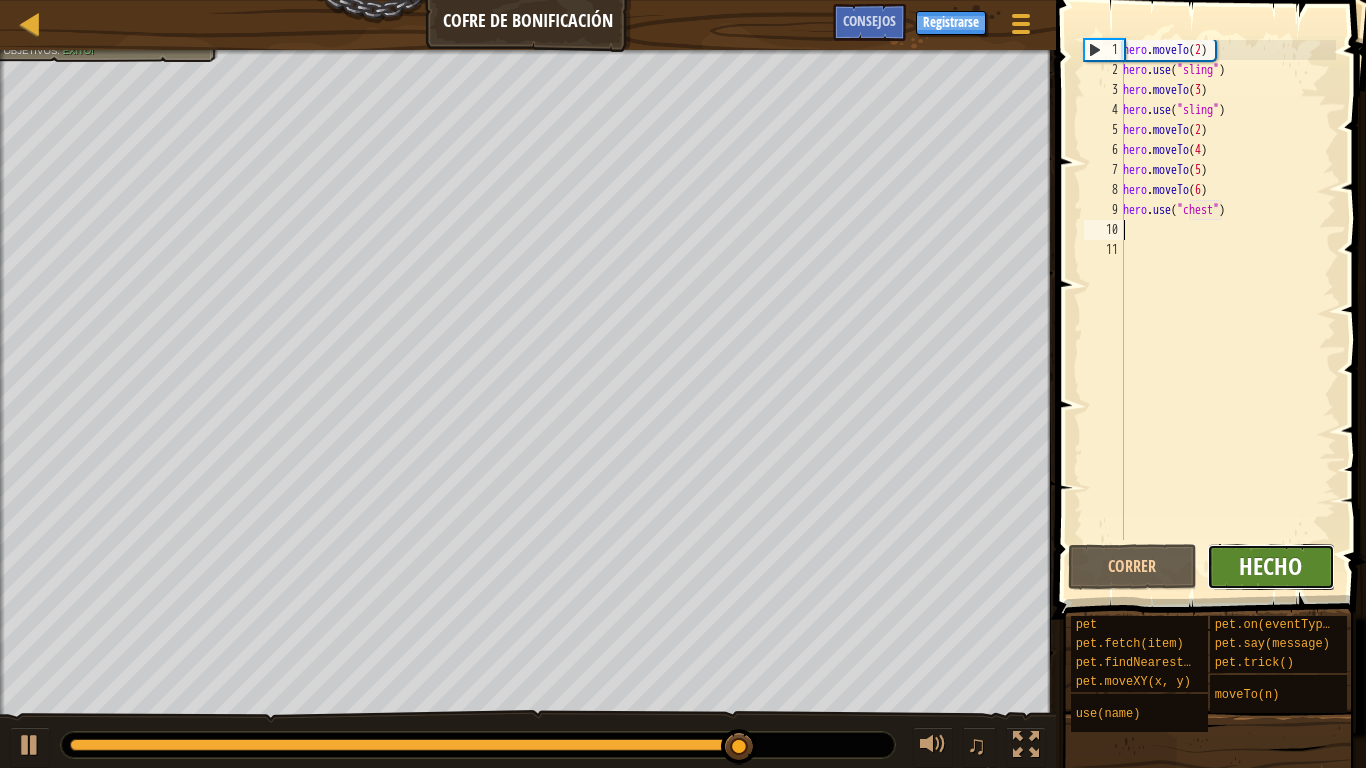 click on "Hecho" at bounding box center (1270, 566) 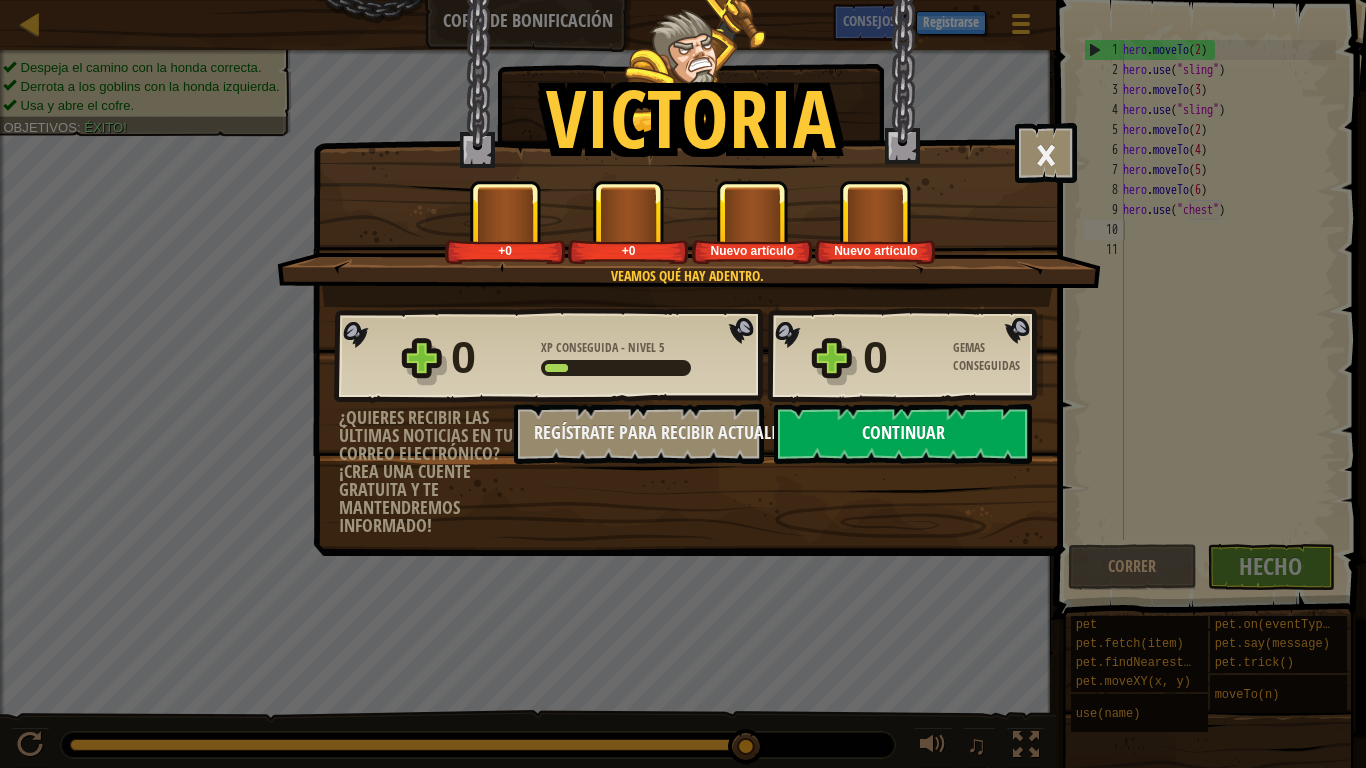 click on "Continuar" at bounding box center (903, 434) 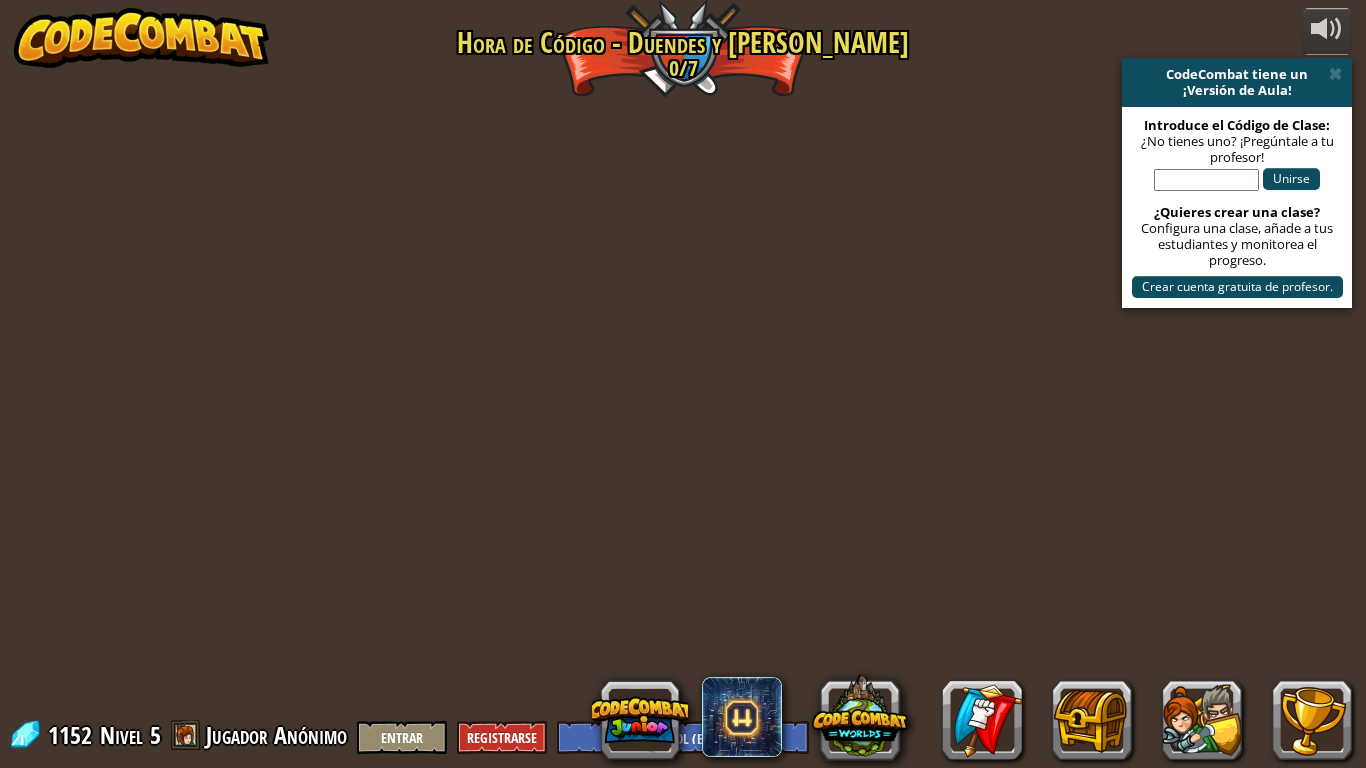 select on "es-ES" 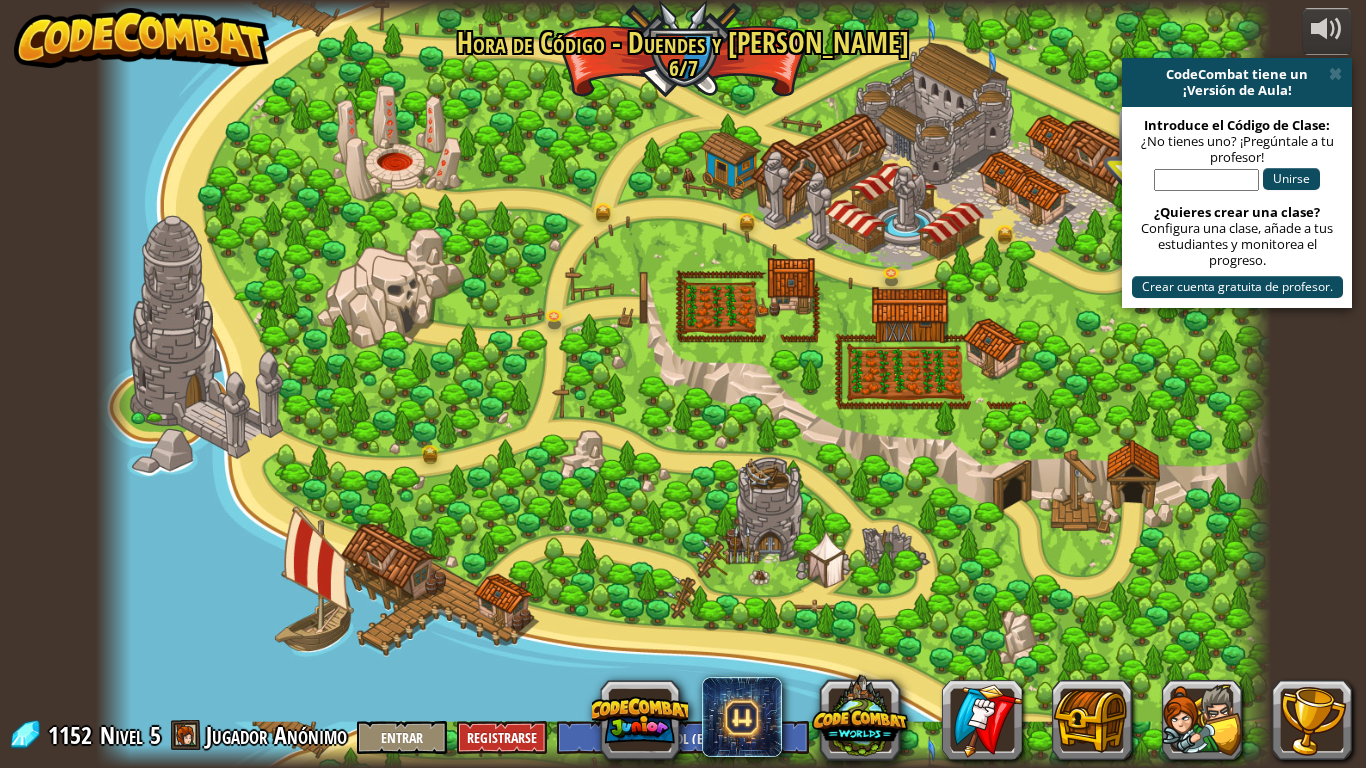 click at bounding box center (683, 384) 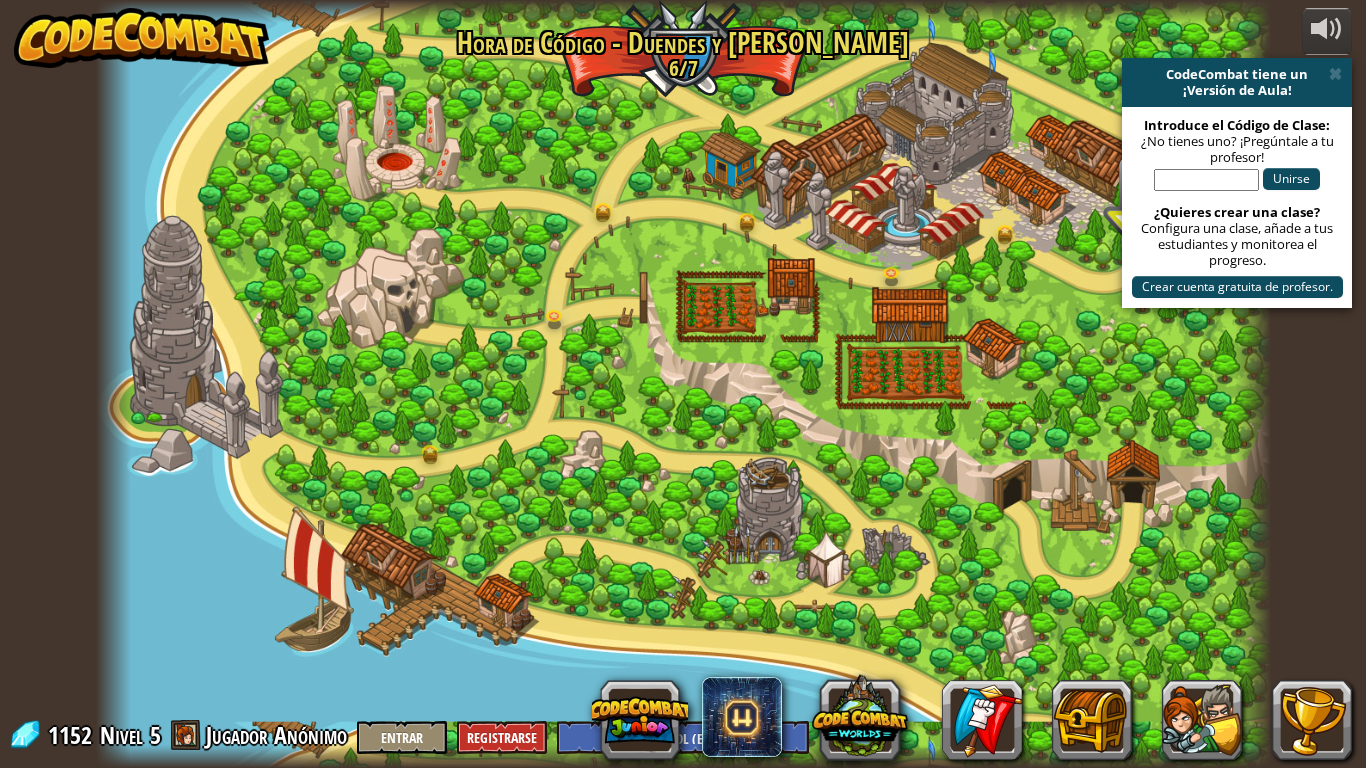 click at bounding box center (683, 384) 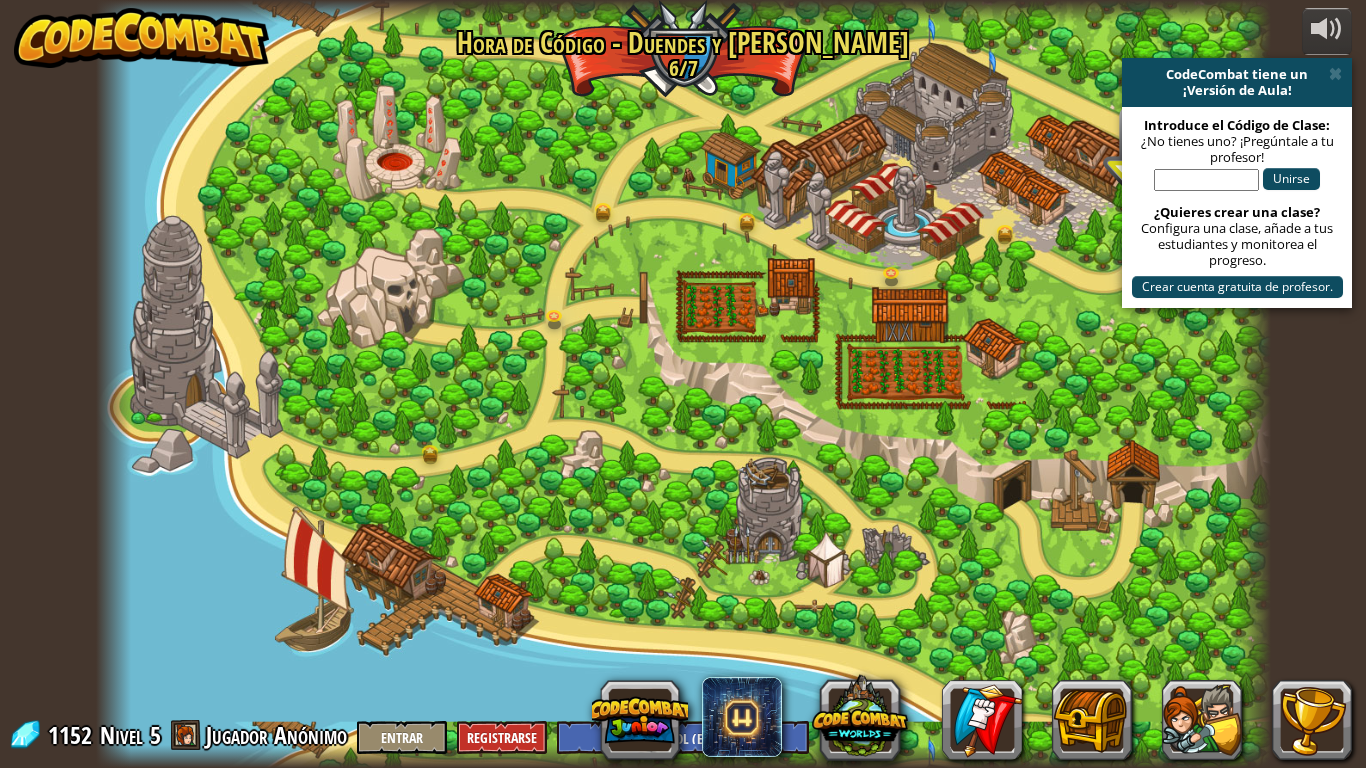 click on "Configura una clase, añade a tus estudiantes y monitorea el progreso." at bounding box center (1237, 244) 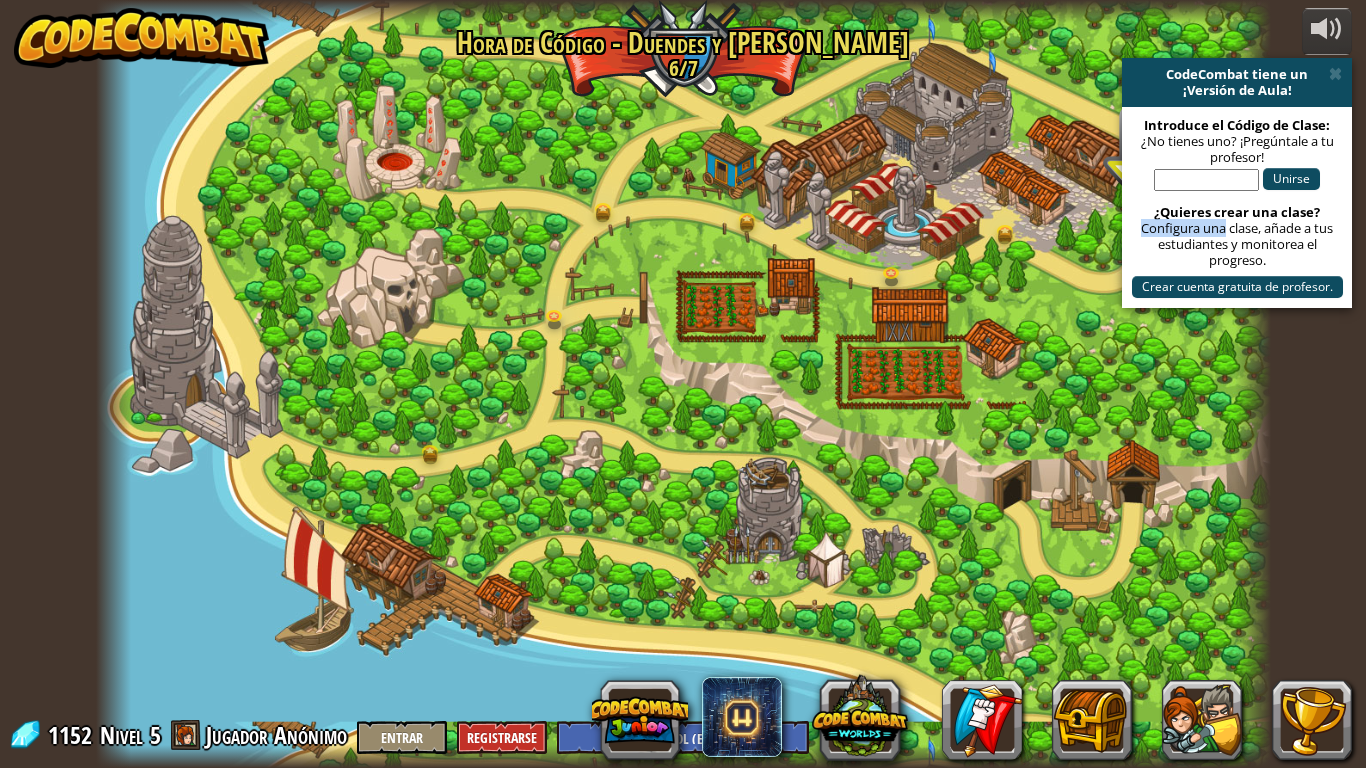 drag, startPoint x: 1150, startPoint y: 236, endPoint x: 1209, endPoint y: 233, distance: 59.07622 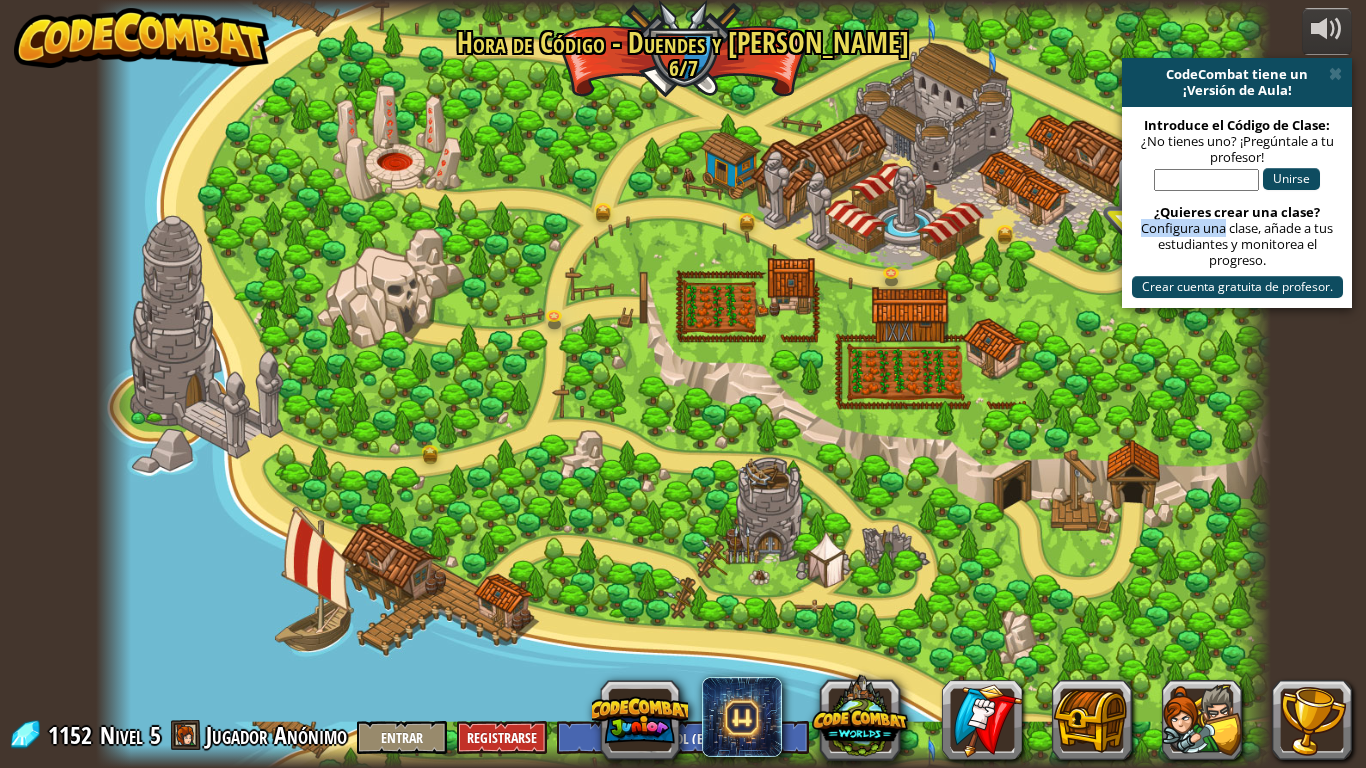 drag, startPoint x: 1045, startPoint y: 398, endPoint x: 1184, endPoint y: 374, distance: 141.05673 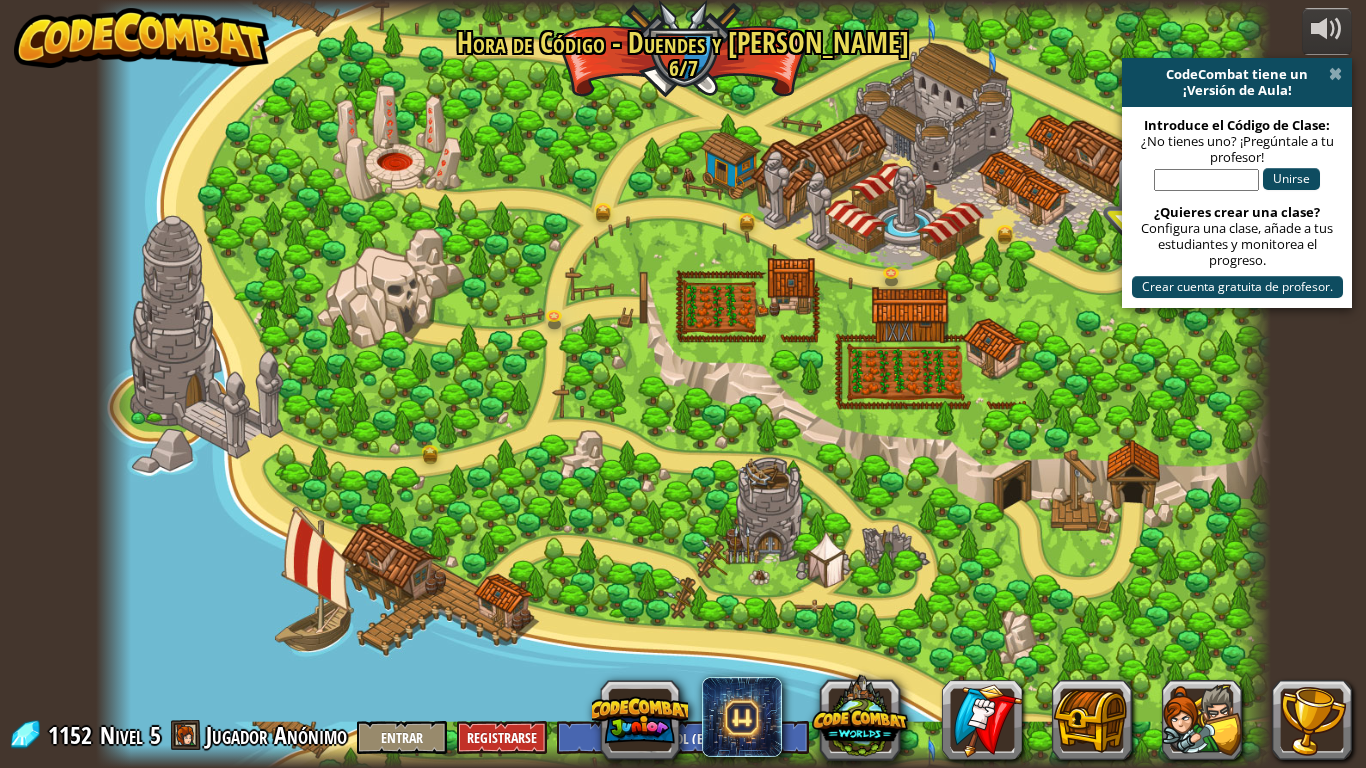 click at bounding box center (1335, 74) 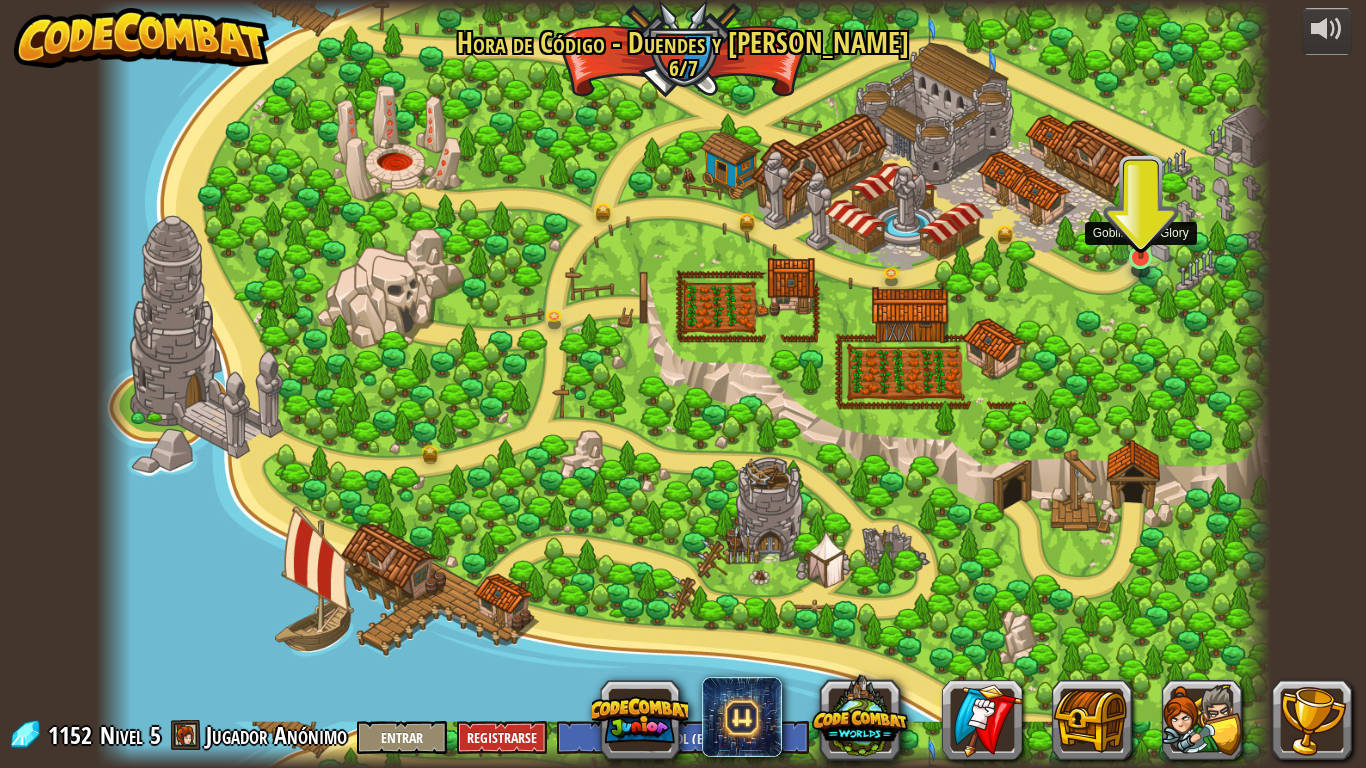 click at bounding box center (1141, 220) 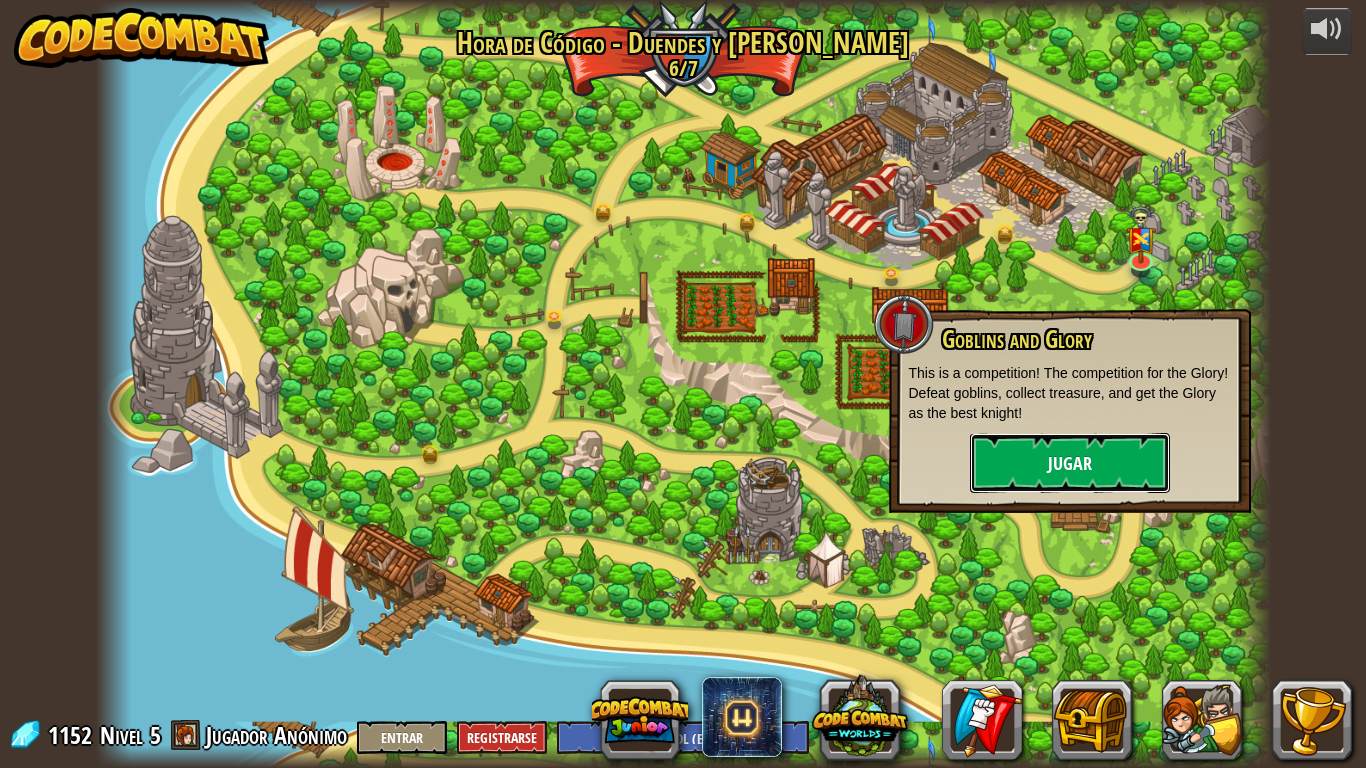 click on "Jugar" at bounding box center (1070, 463) 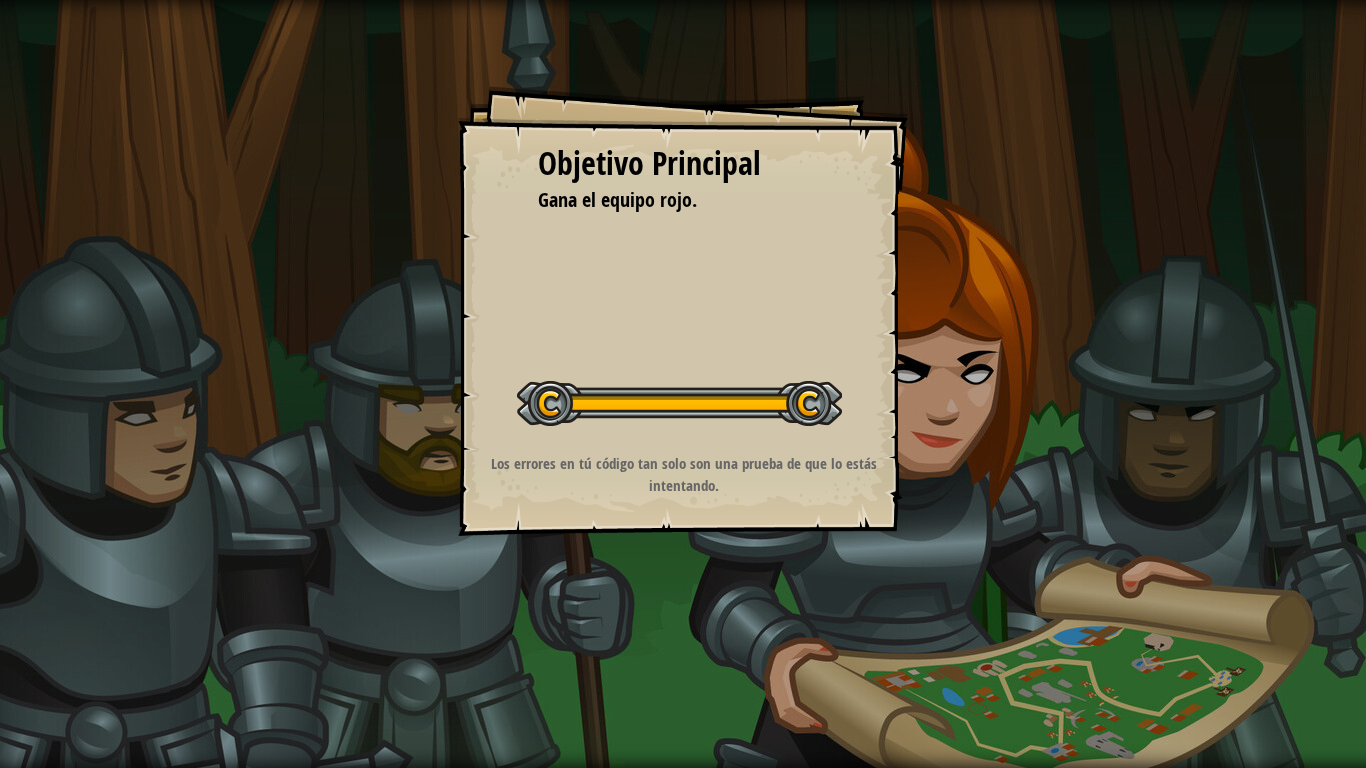 click at bounding box center [679, 403] 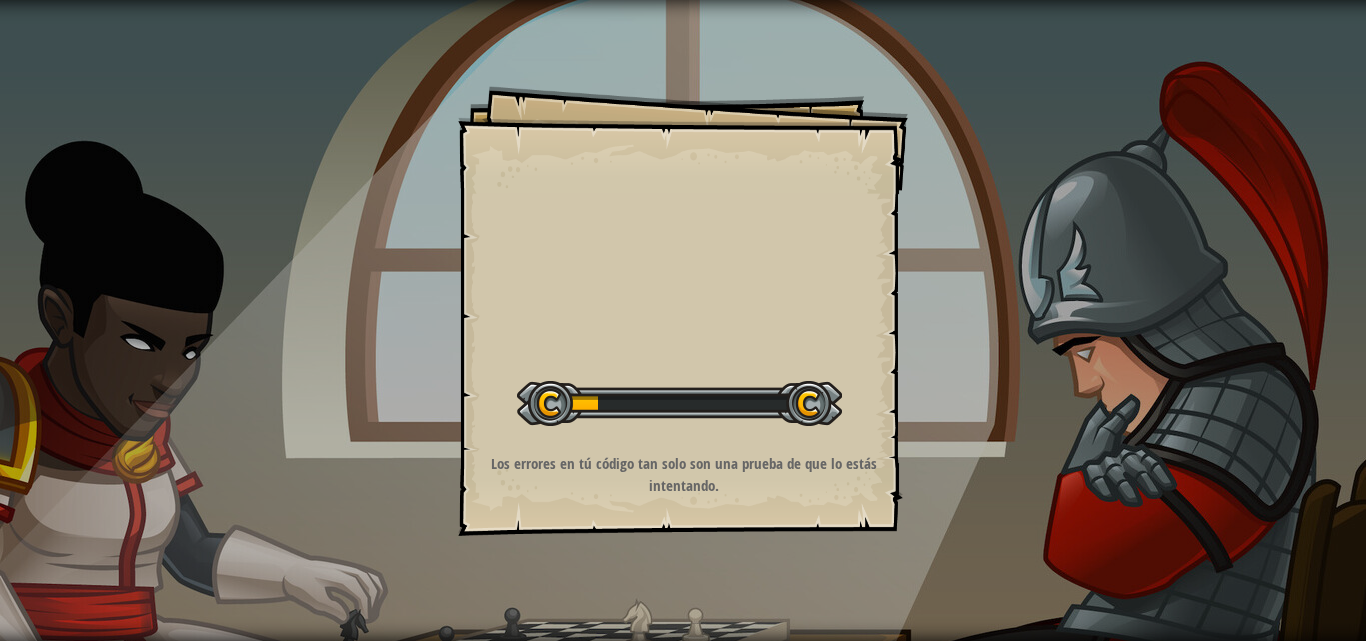 scroll, scrollTop: 0, scrollLeft: 0, axis: both 